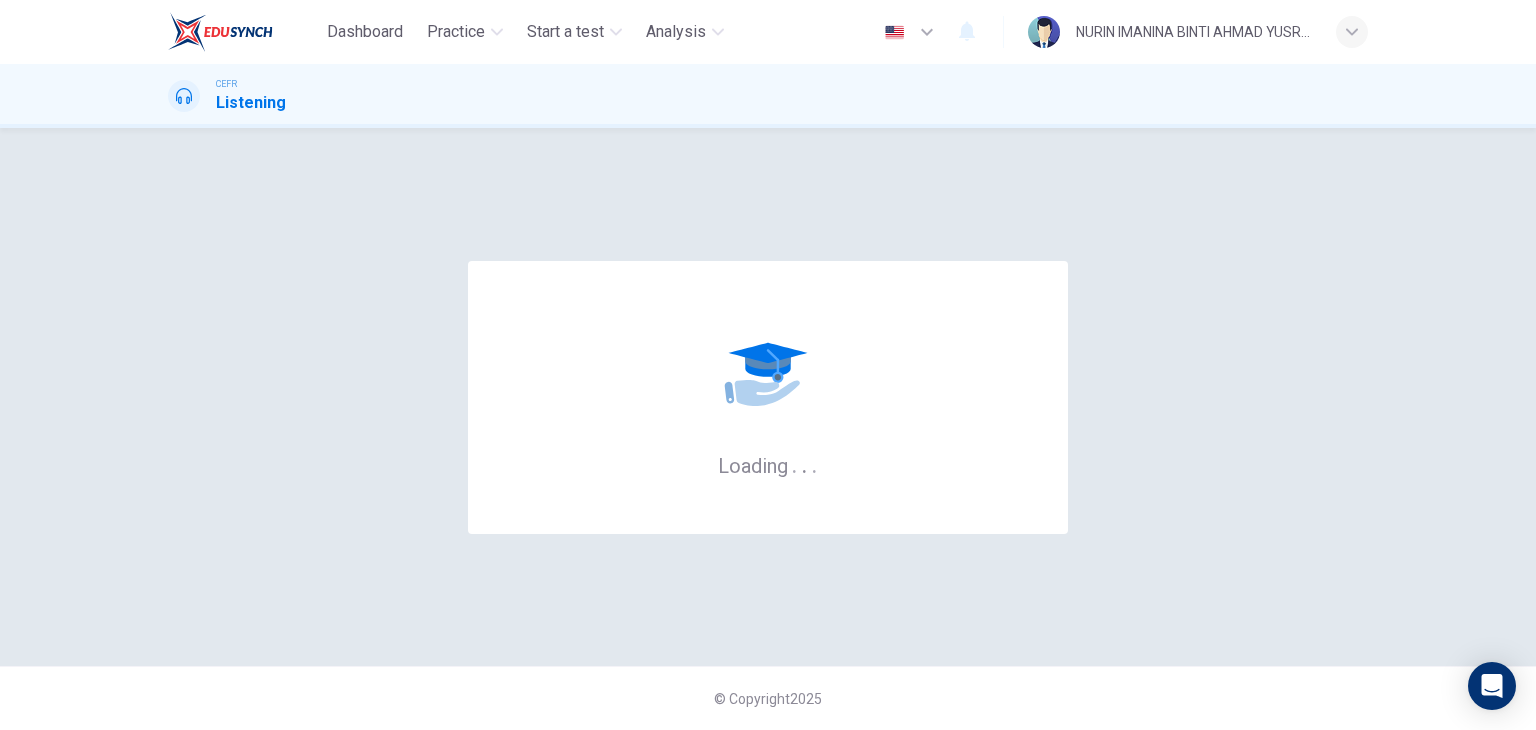 scroll, scrollTop: 0, scrollLeft: 0, axis: both 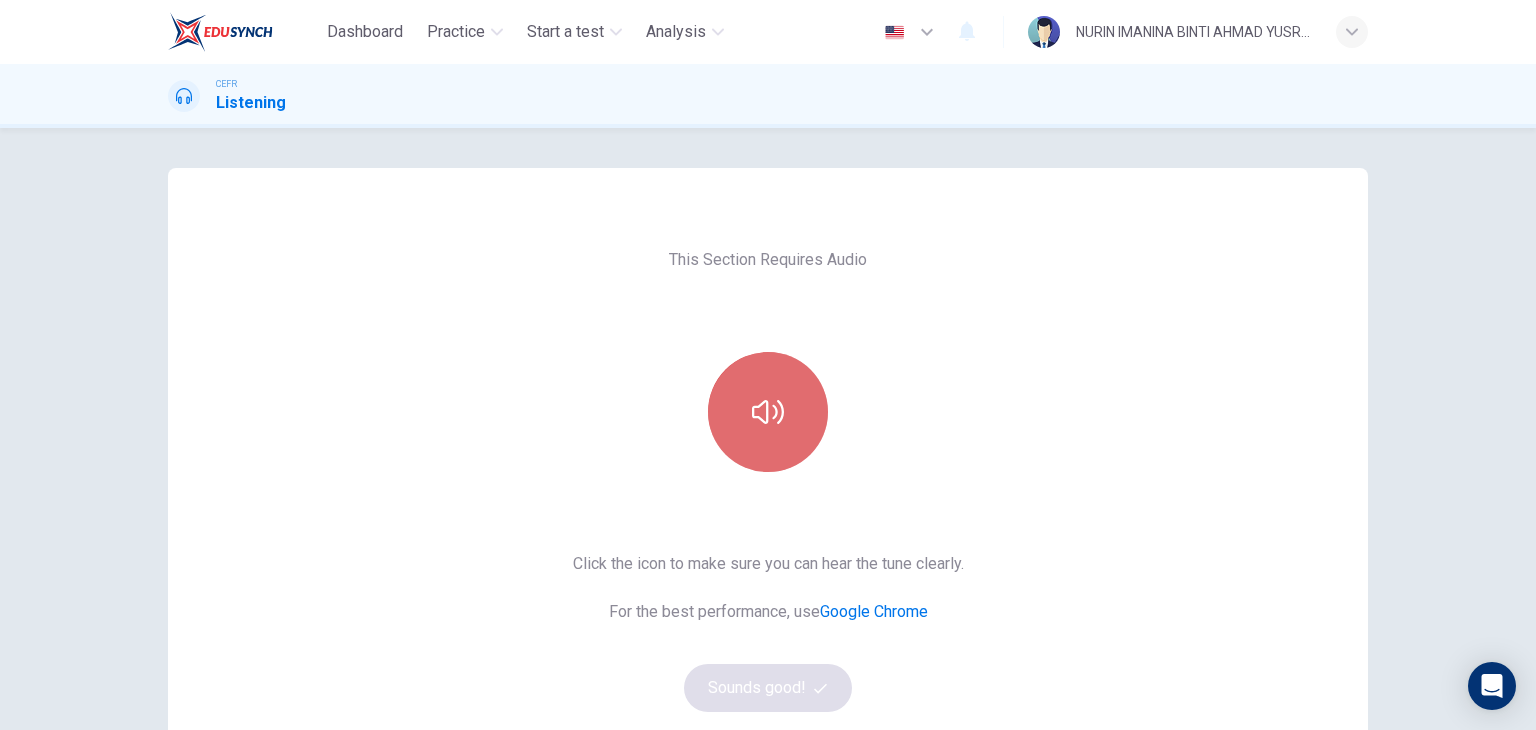 click at bounding box center [768, 412] 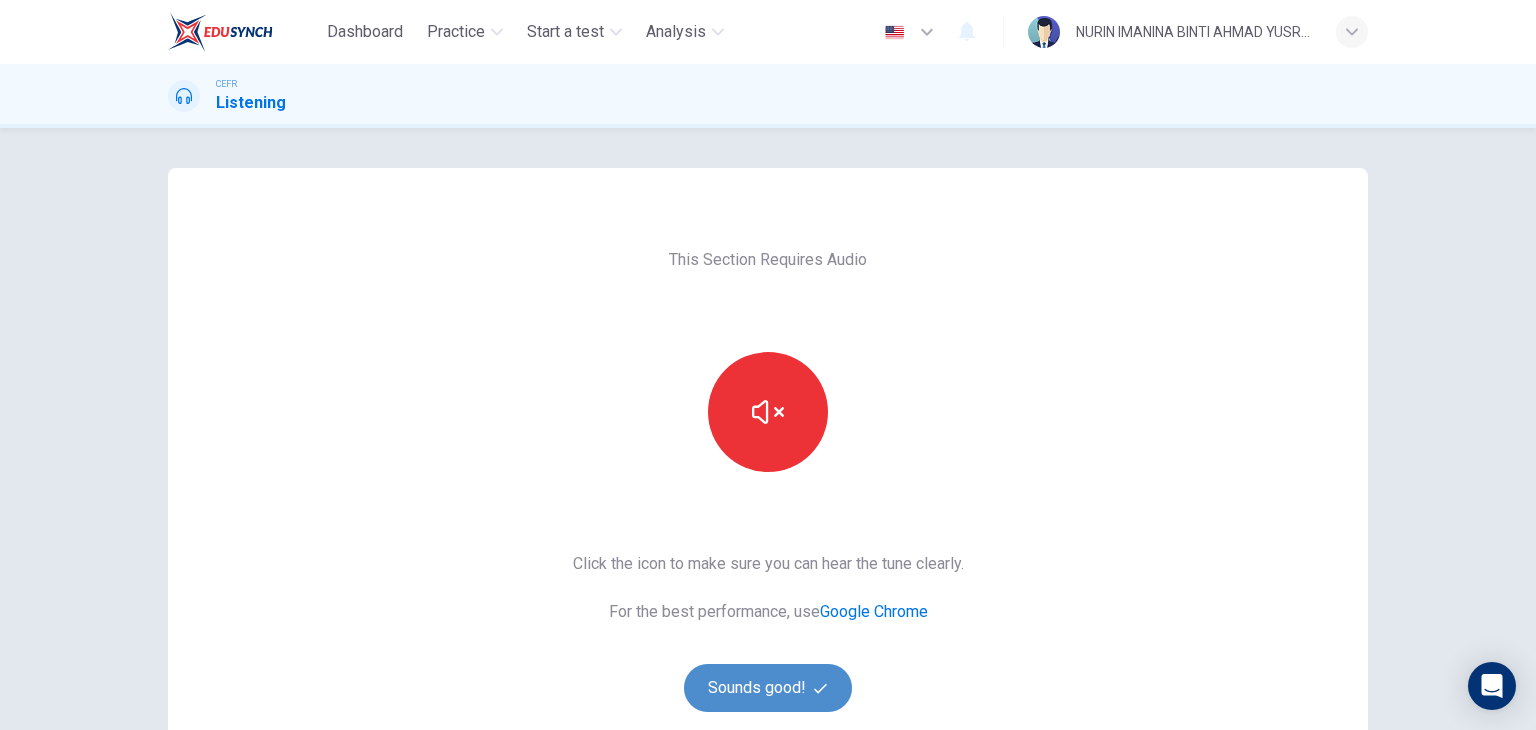 click on "Sounds good!" at bounding box center (768, 688) 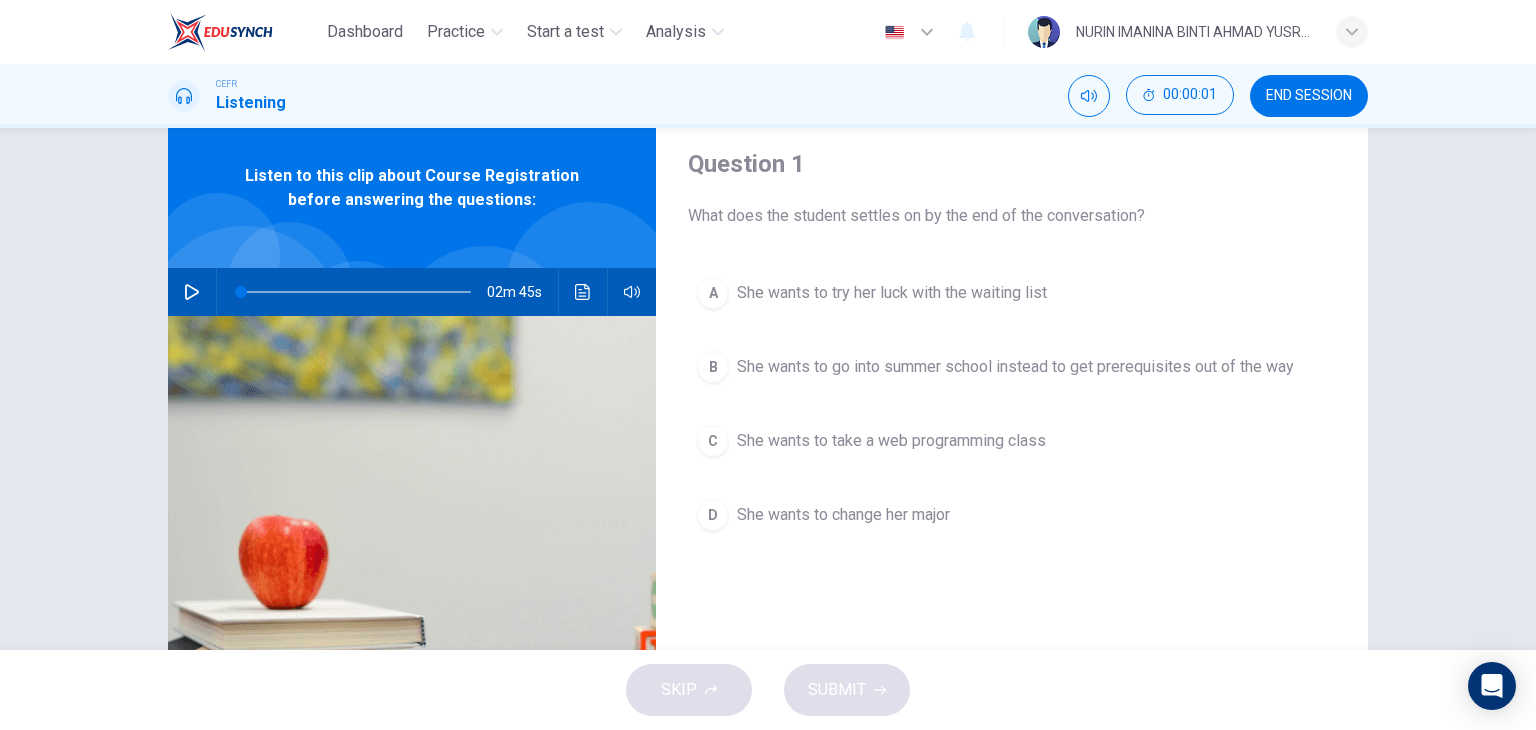 scroll, scrollTop: 48, scrollLeft: 0, axis: vertical 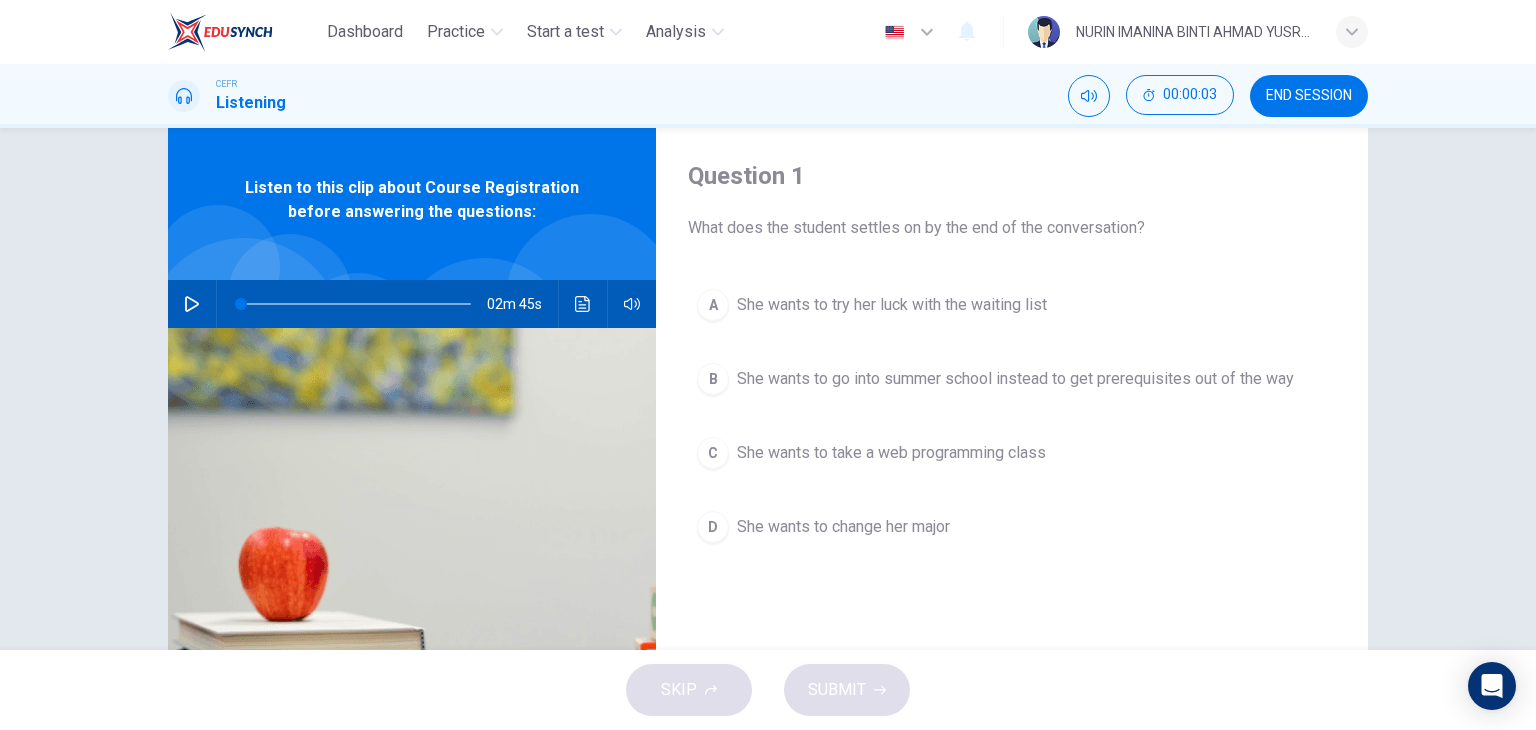 click at bounding box center [192, 304] 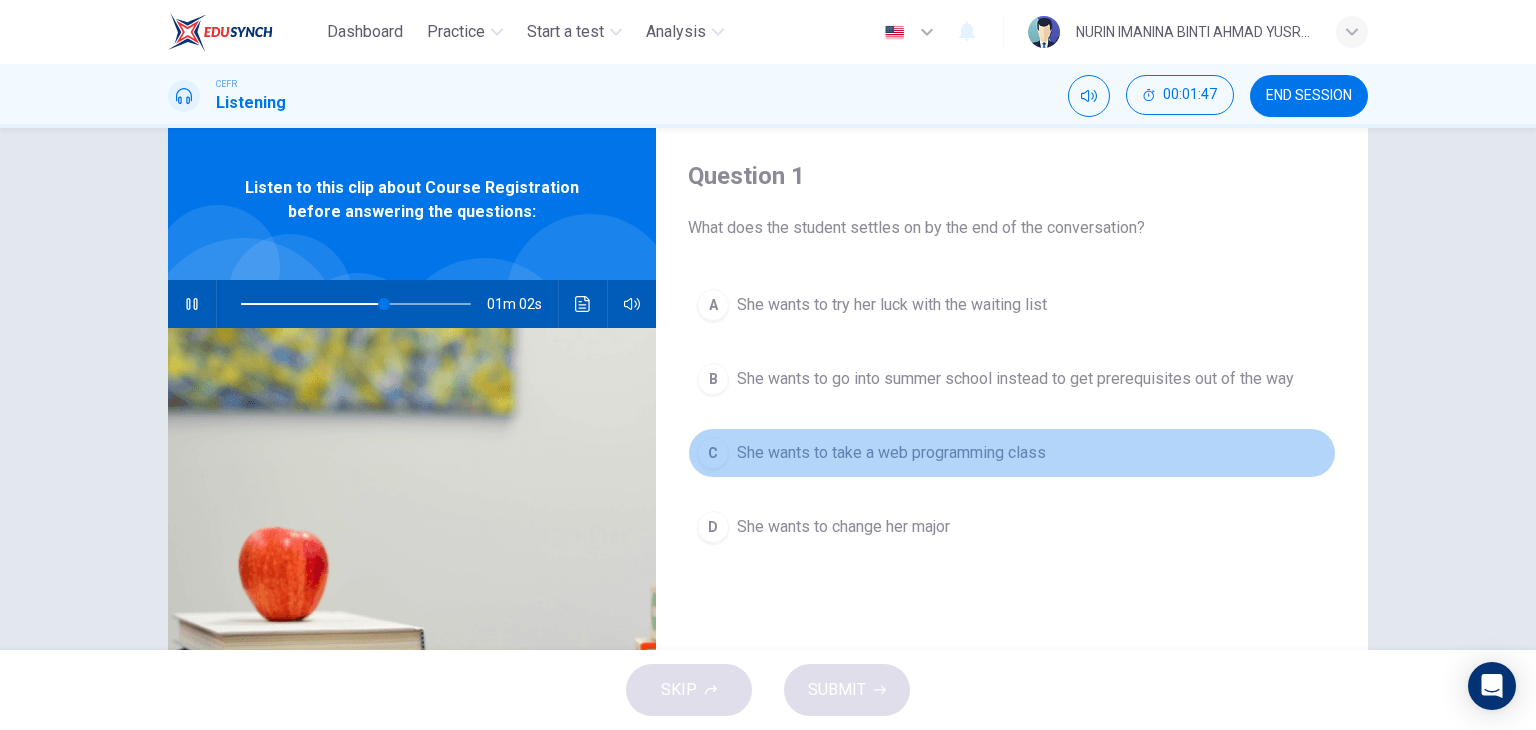 click on "C" at bounding box center [713, 305] 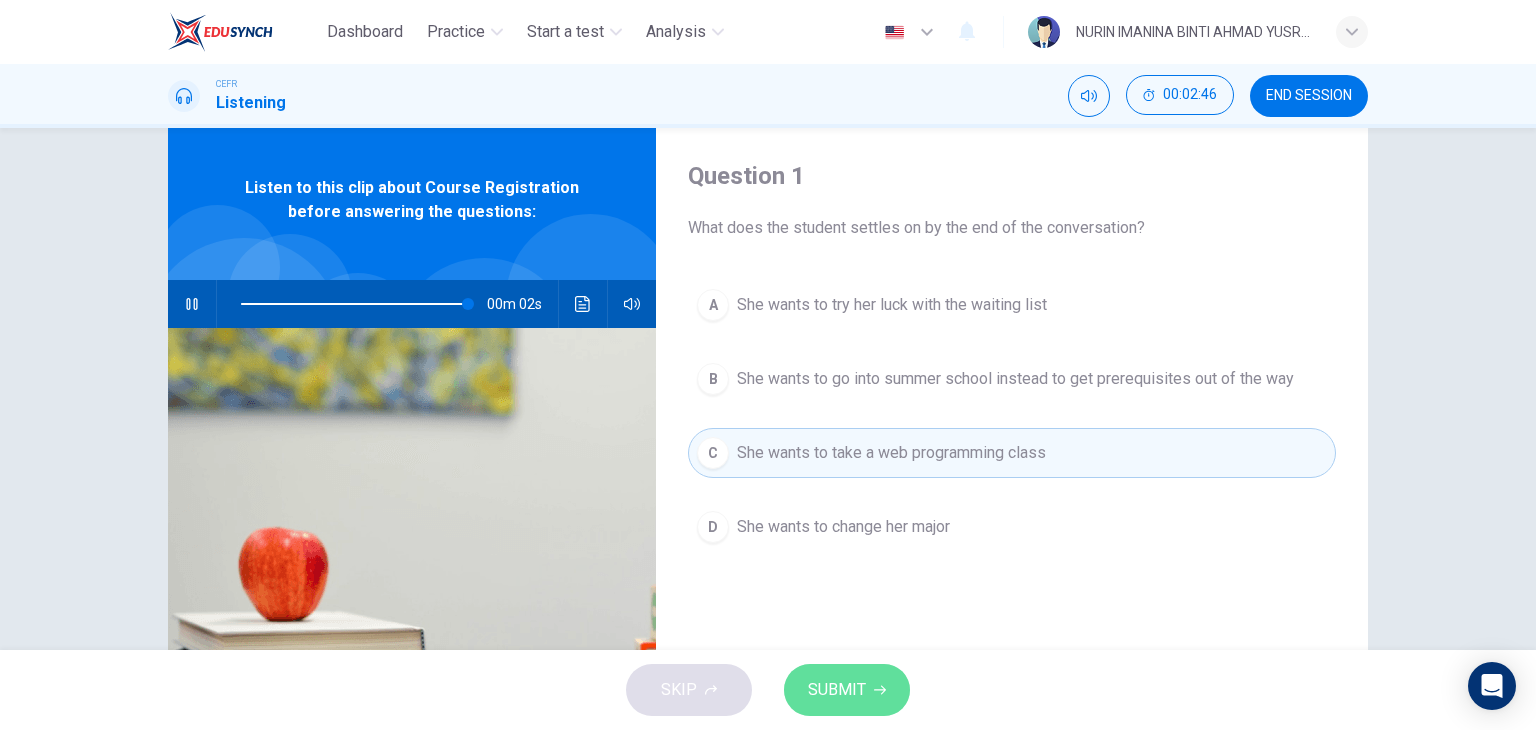 click on "SUBMIT" at bounding box center (847, 690) 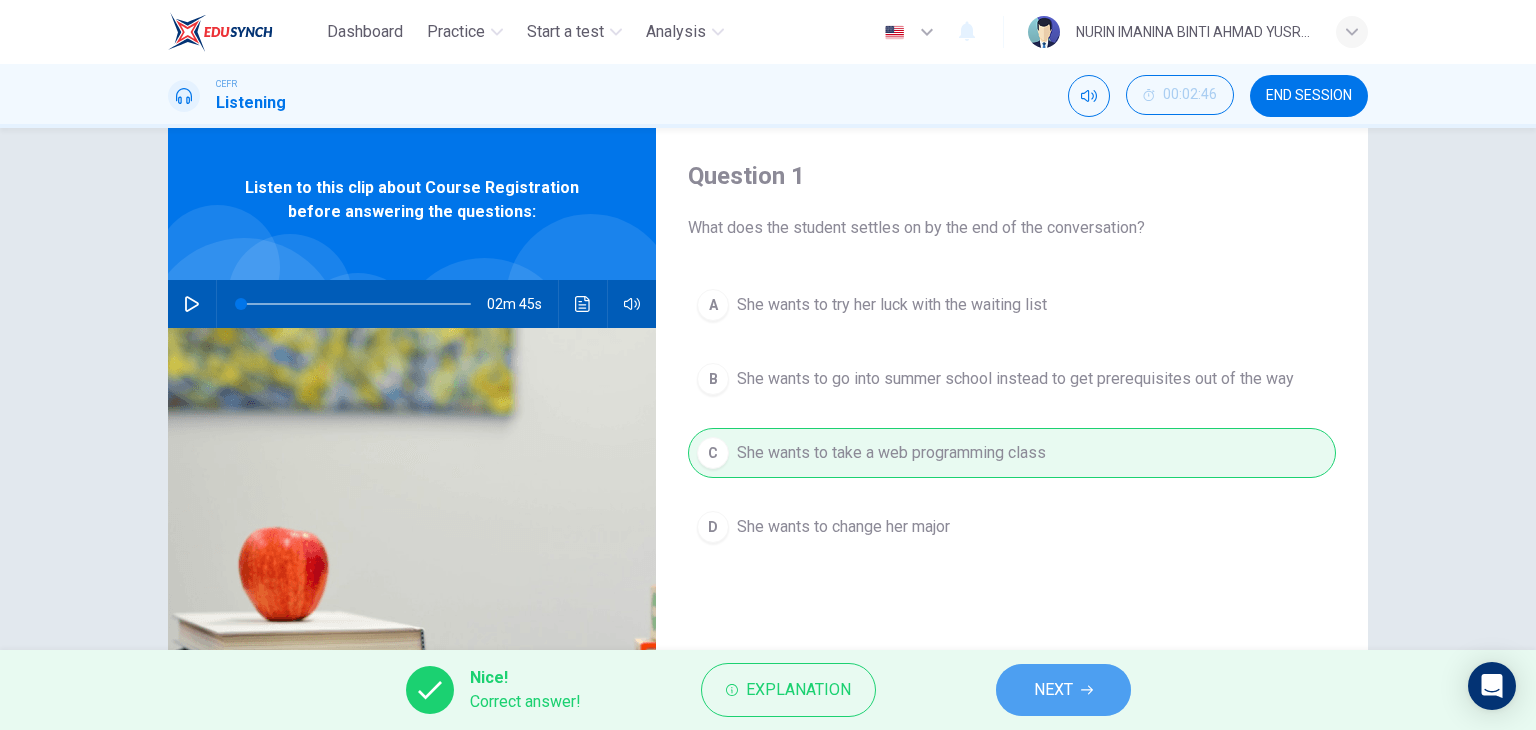 click on "NEXT" at bounding box center (1063, 690) 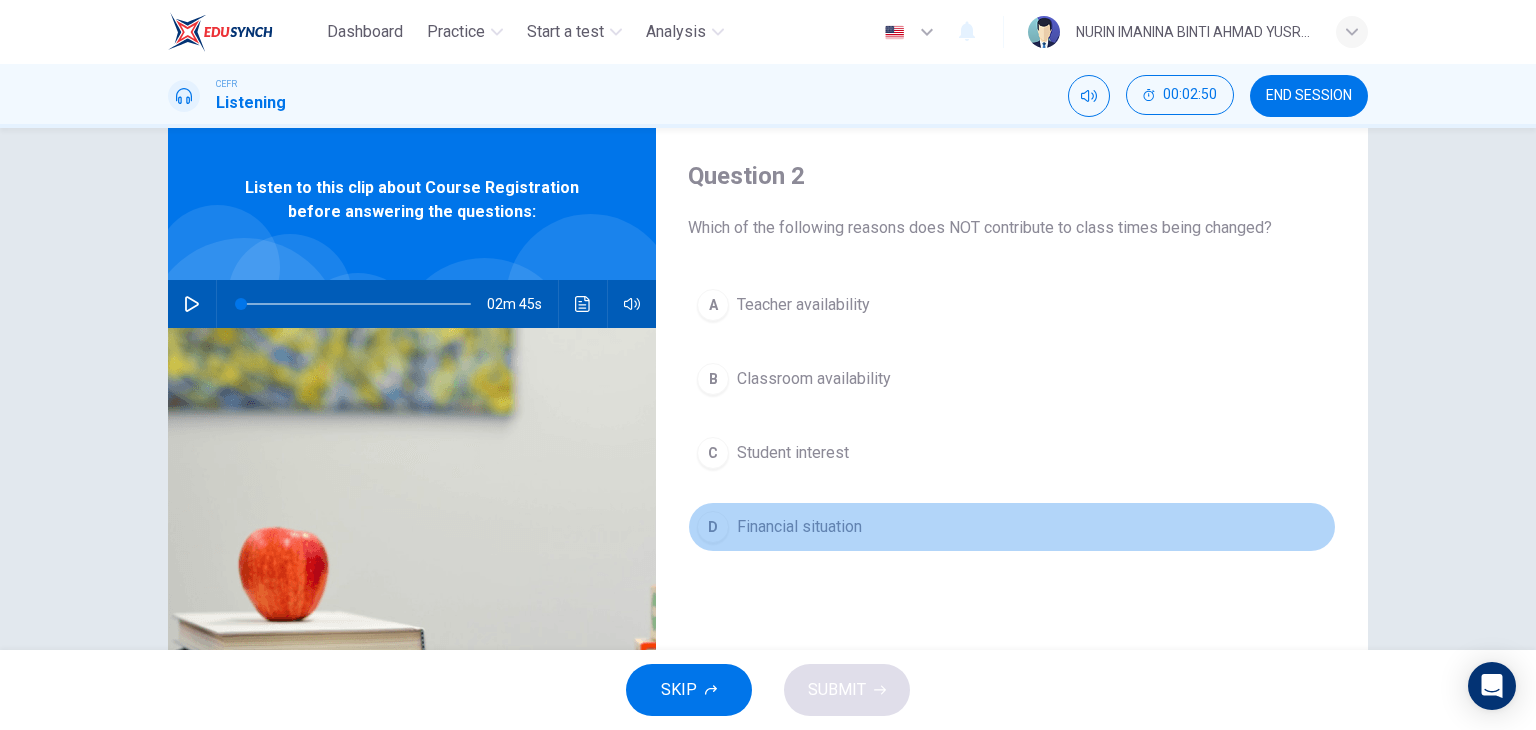 click on "Financial situation" at bounding box center (803, 305) 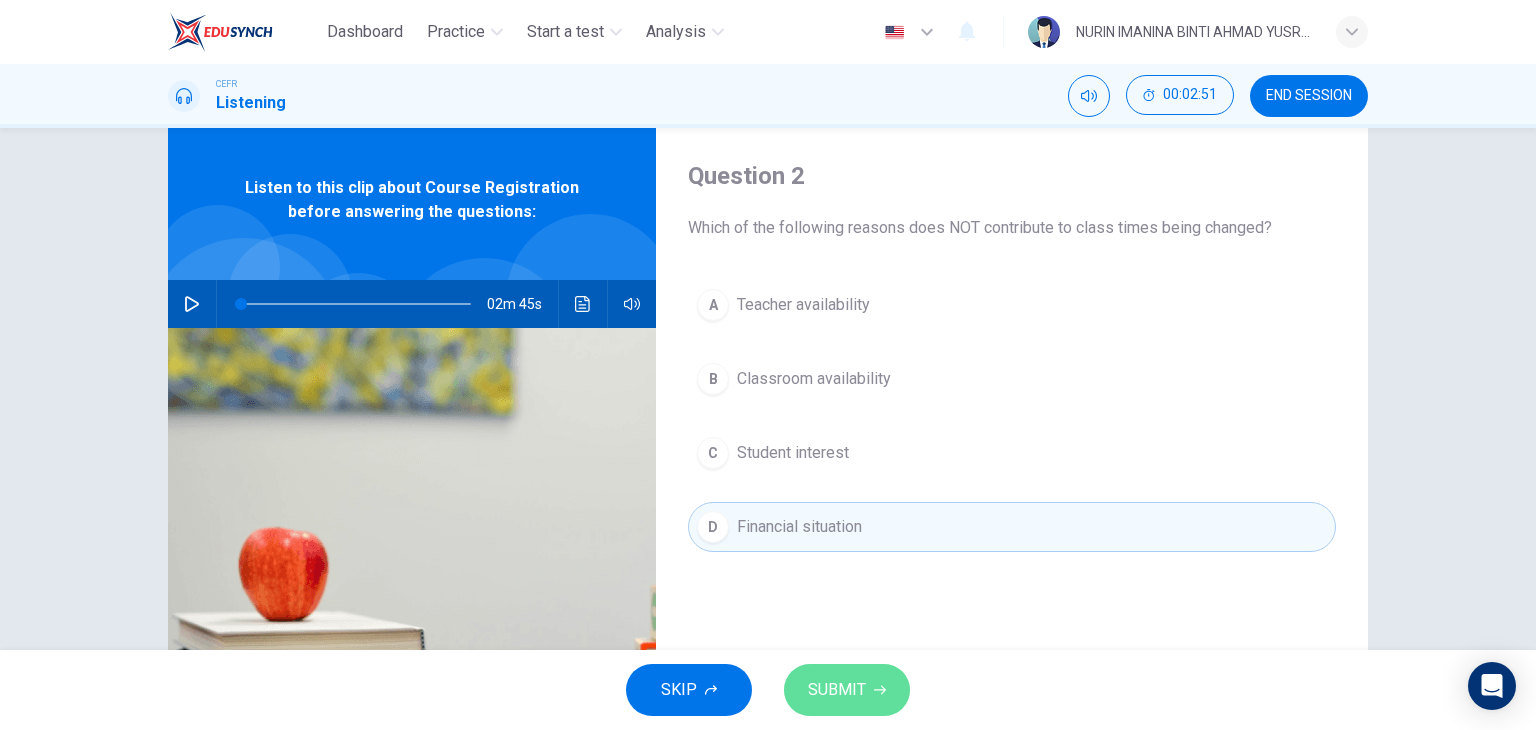 click on "SUBMIT" at bounding box center (837, 690) 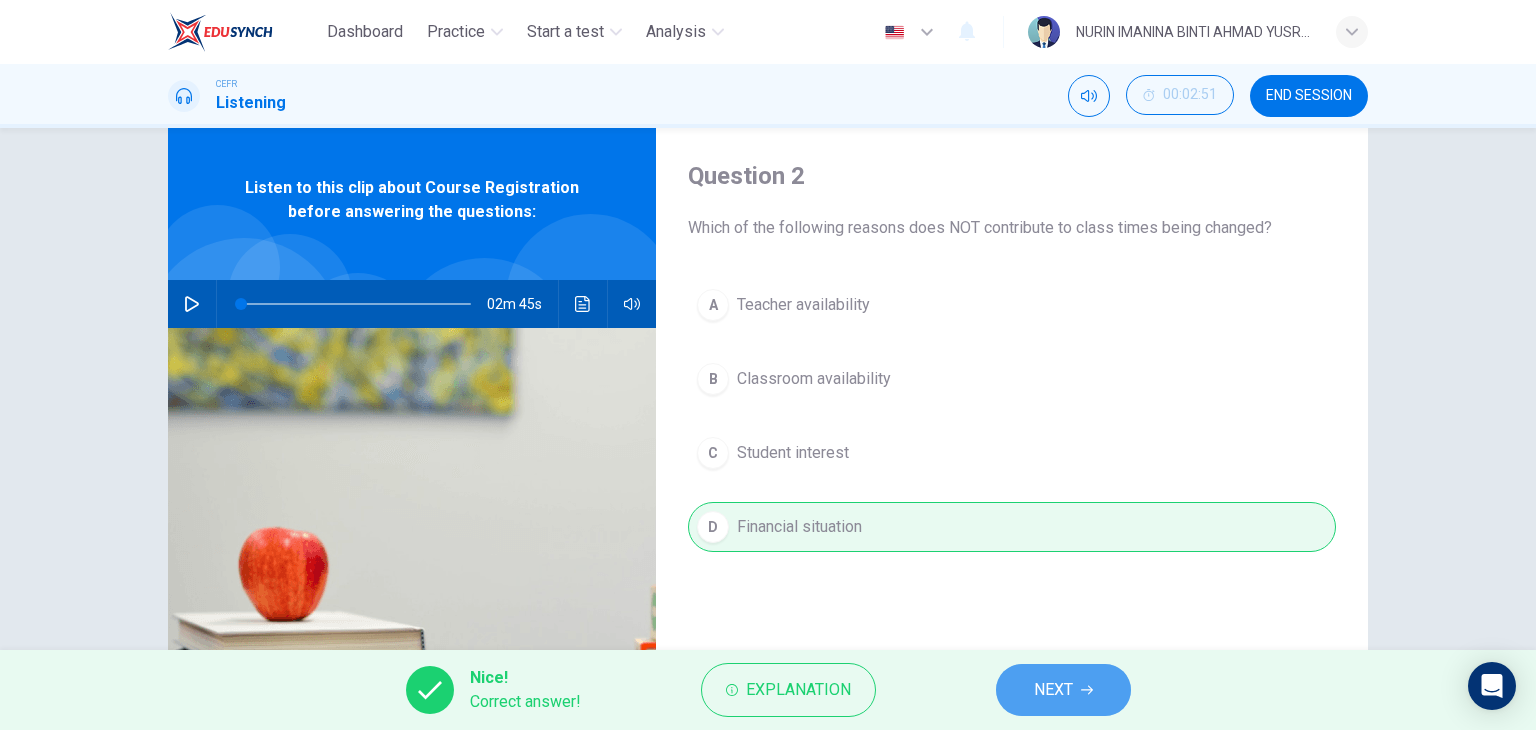 click on "NEXT" at bounding box center [1053, 690] 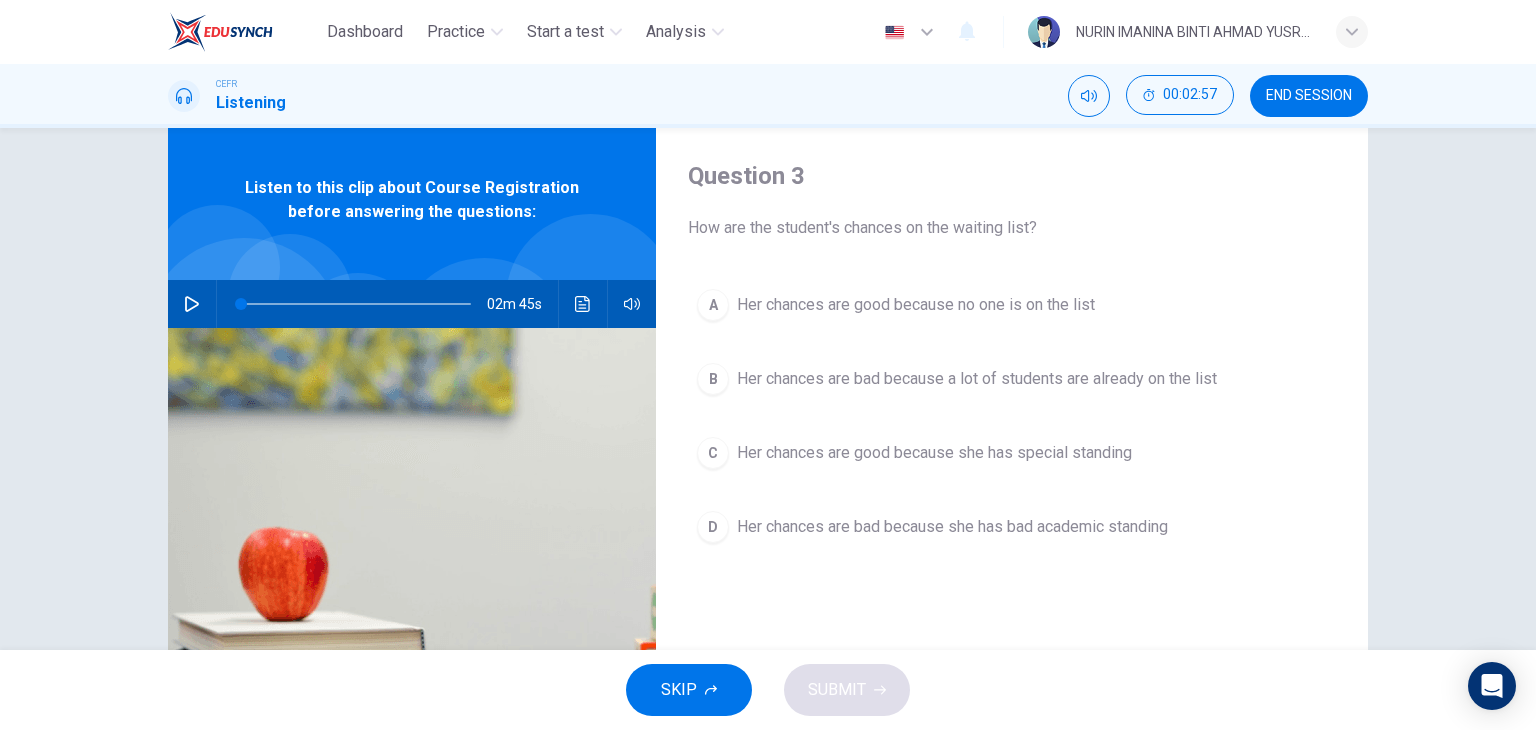 click on "Her chances are bad because a lot of students are already on the list" at bounding box center (916, 305) 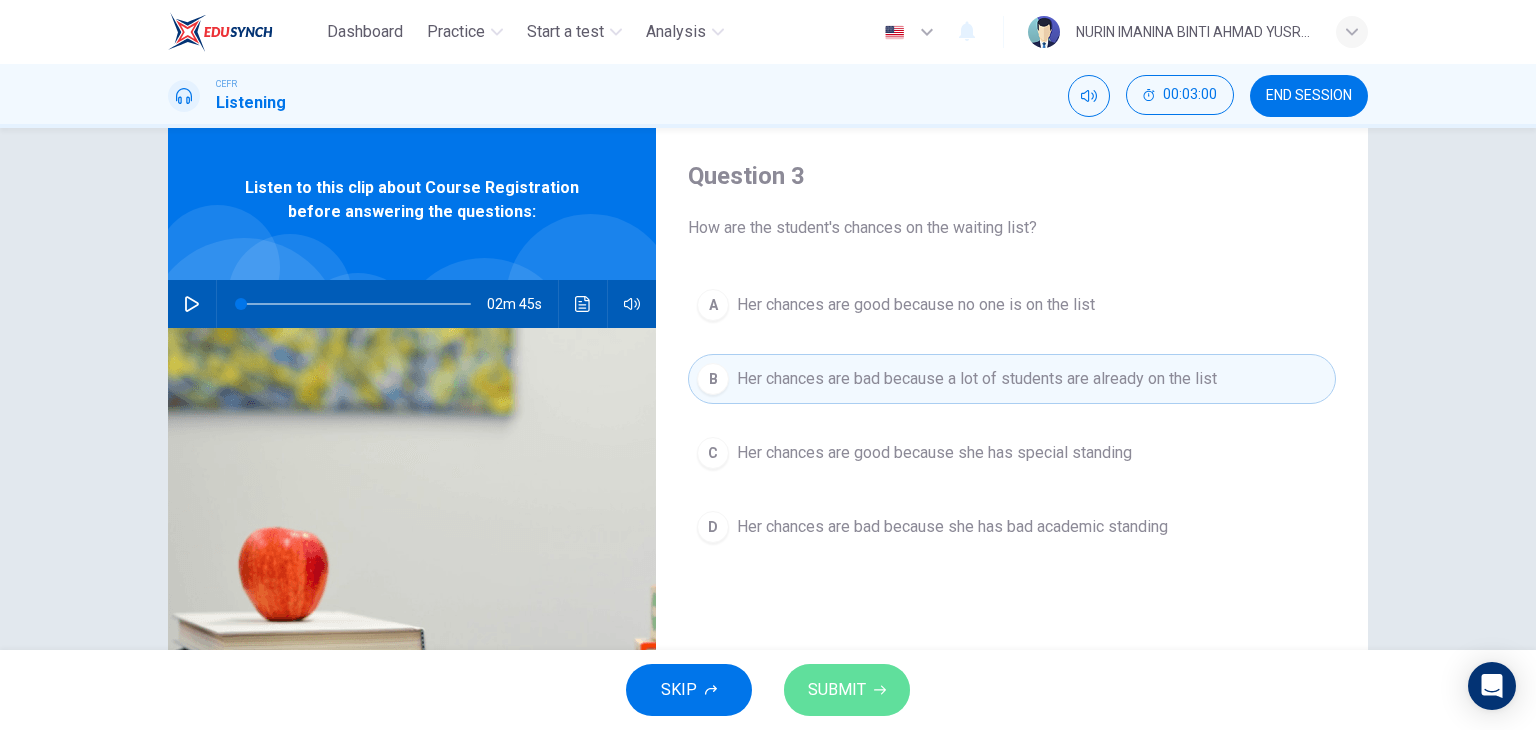 click on "SUBMIT" at bounding box center (837, 690) 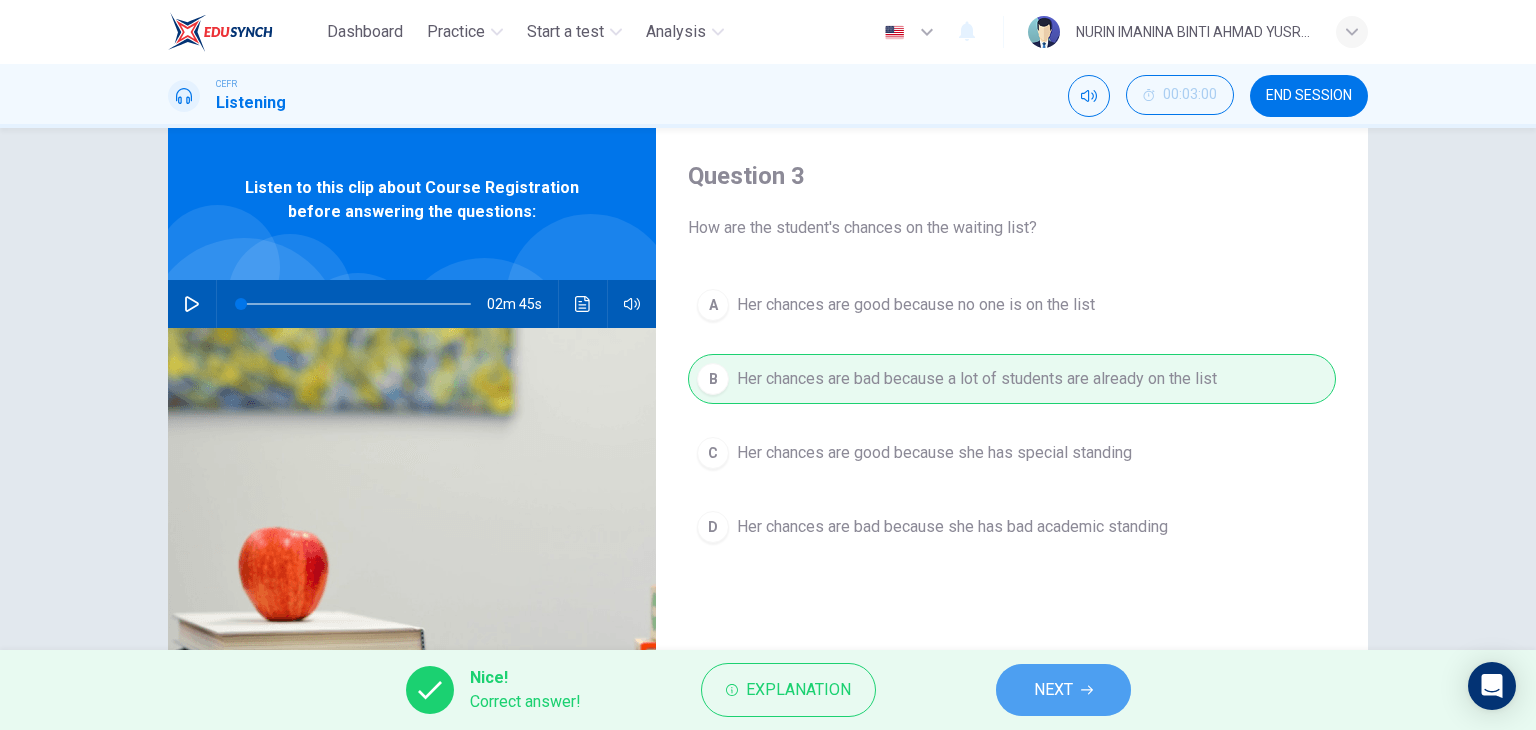 click on "NEXT" at bounding box center (1063, 690) 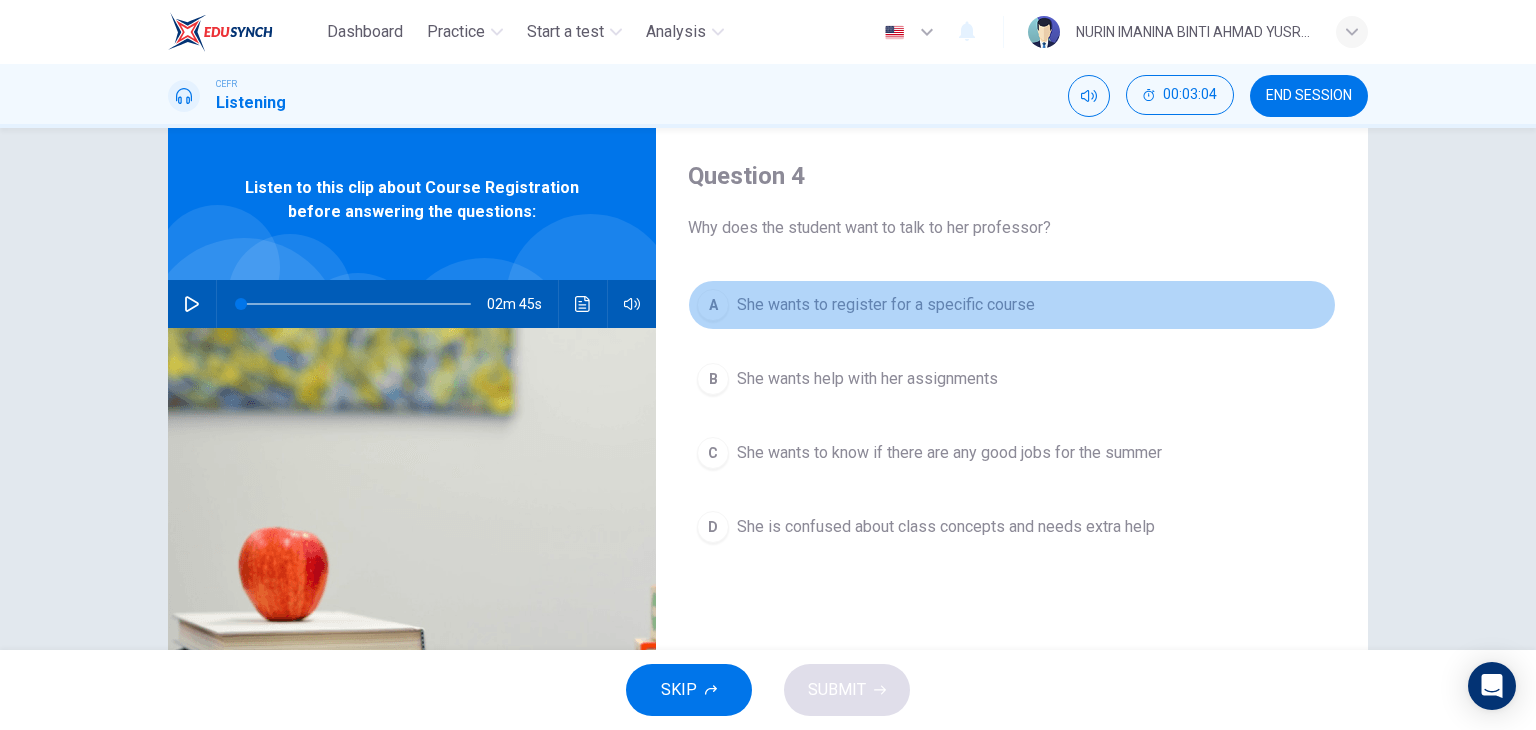 click on "She wants to register for a specific course" at bounding box center [886, 305] 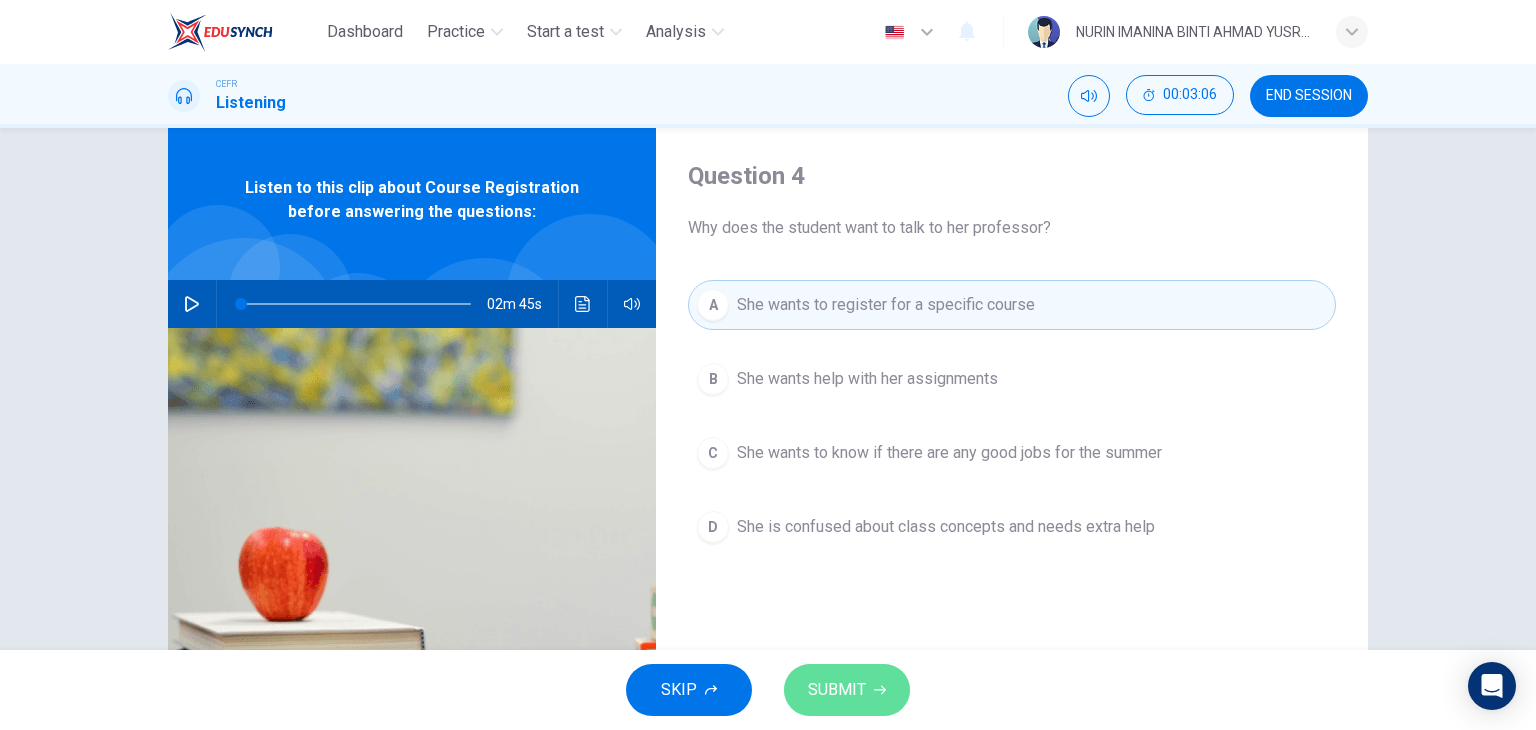 click on "SUBMIT" at bounding box center [837, 690] 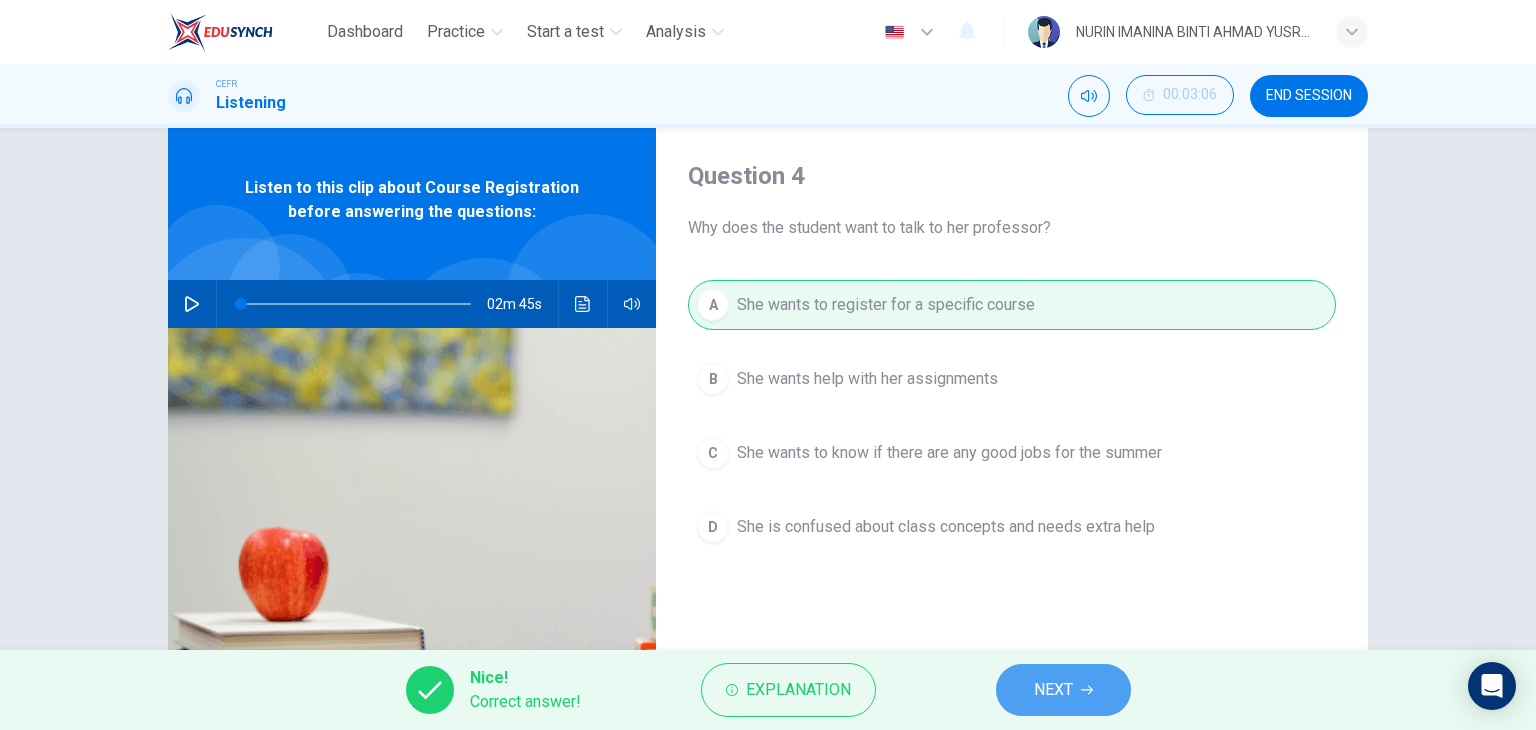 click on "NEXT" at bounding box center [1063, 690] 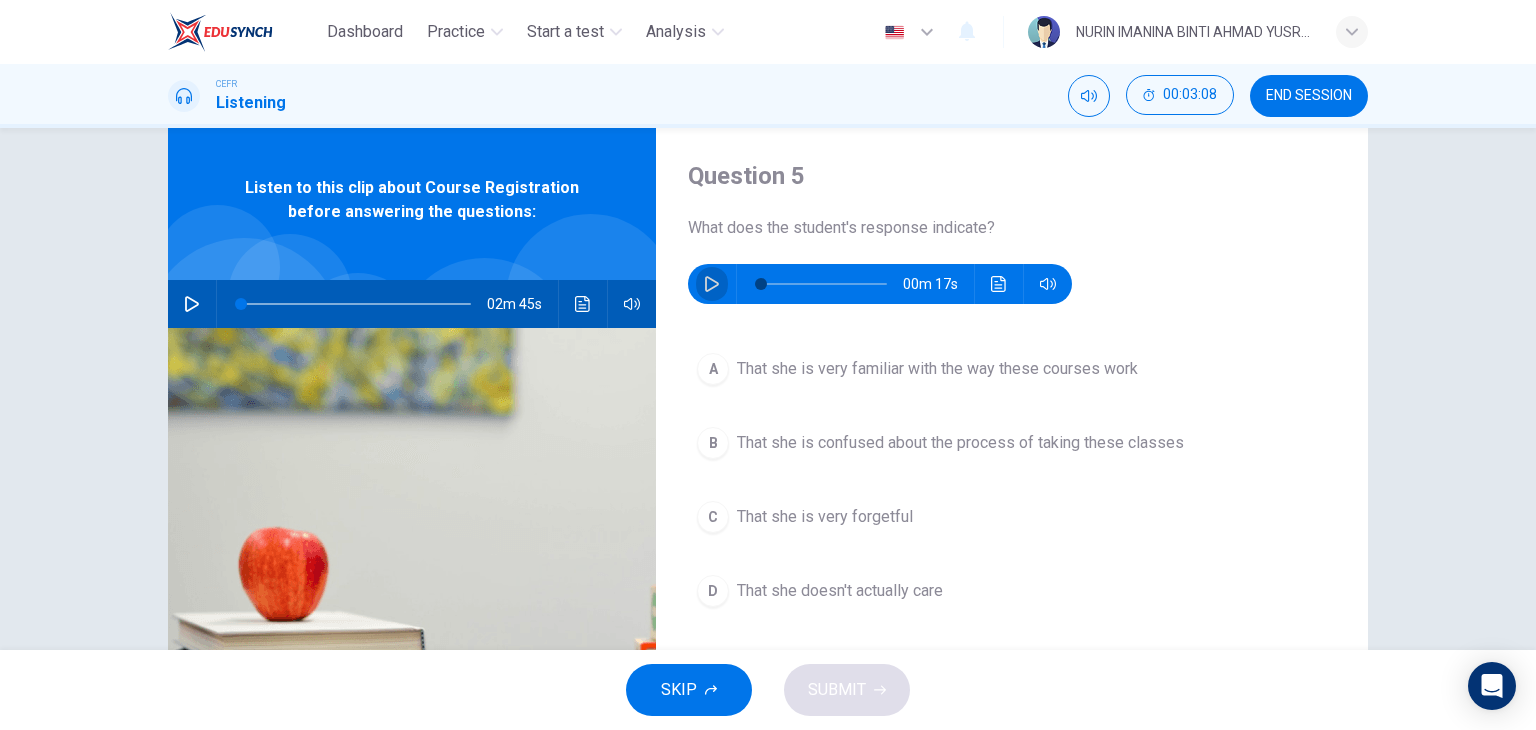 click at bounding box center (712, 284) 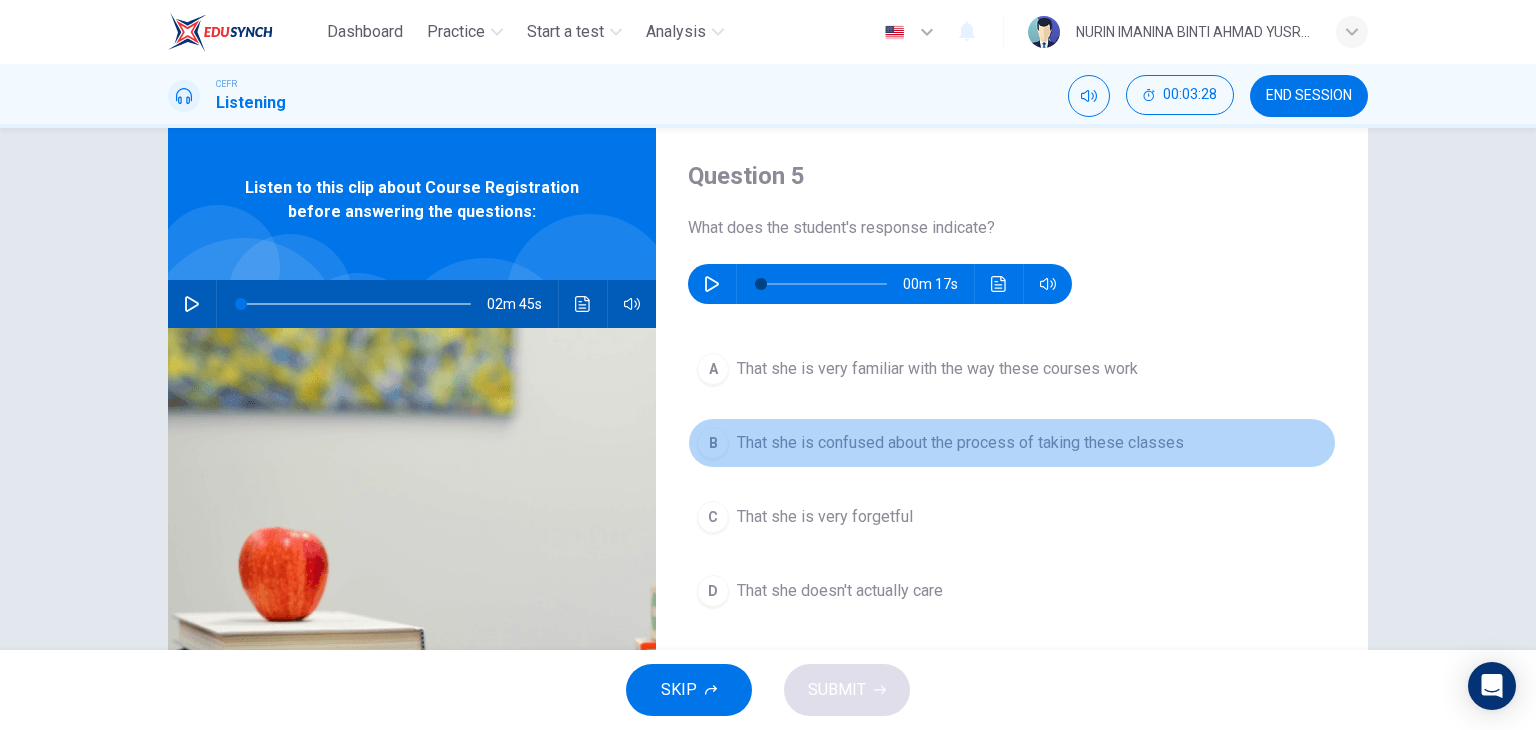click on "That she is confused about the process of taking these classes" at bounding box center [937, 369] 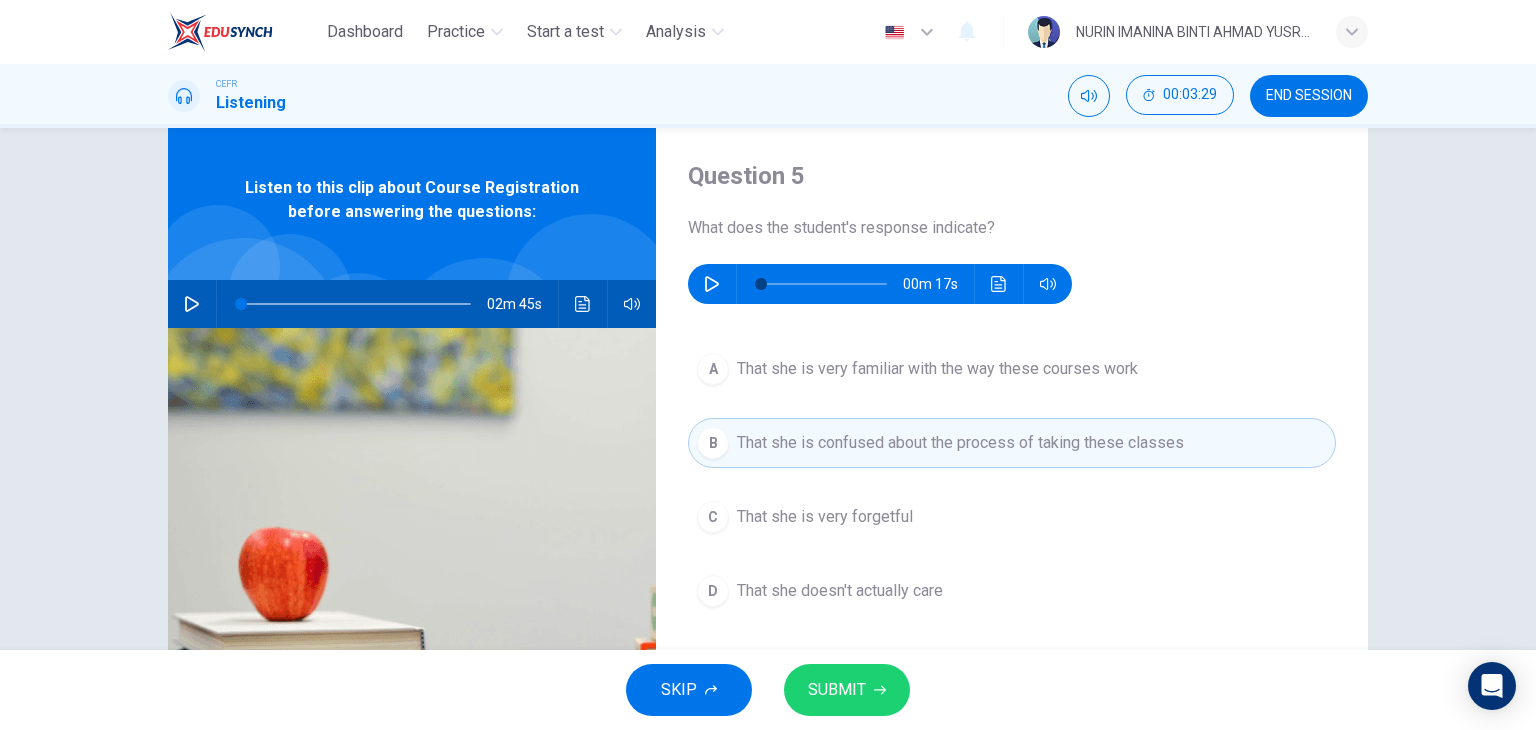 click on "SUBMIT" at bounding box center [837, 690] 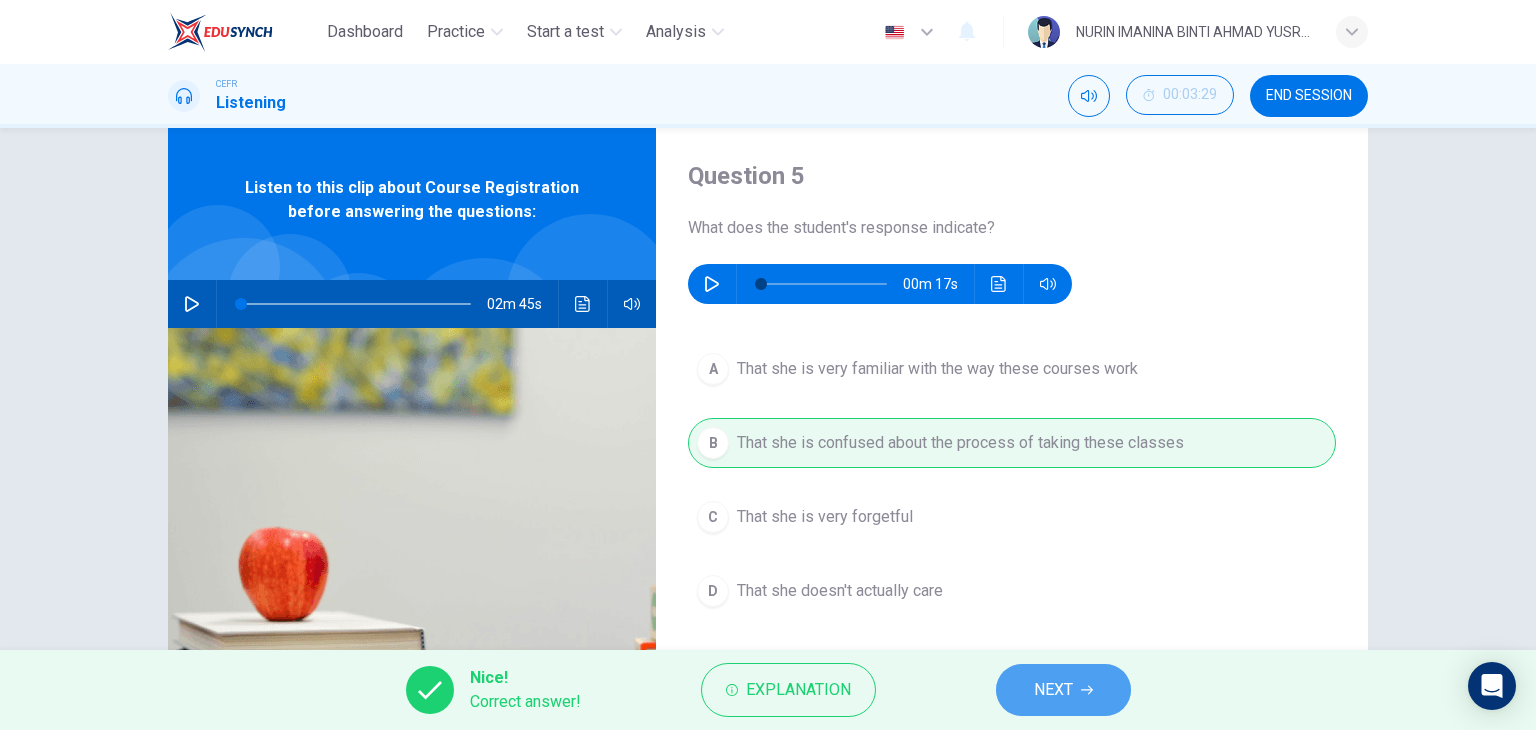click on "NEXT" at bounding box center [1053, 690] 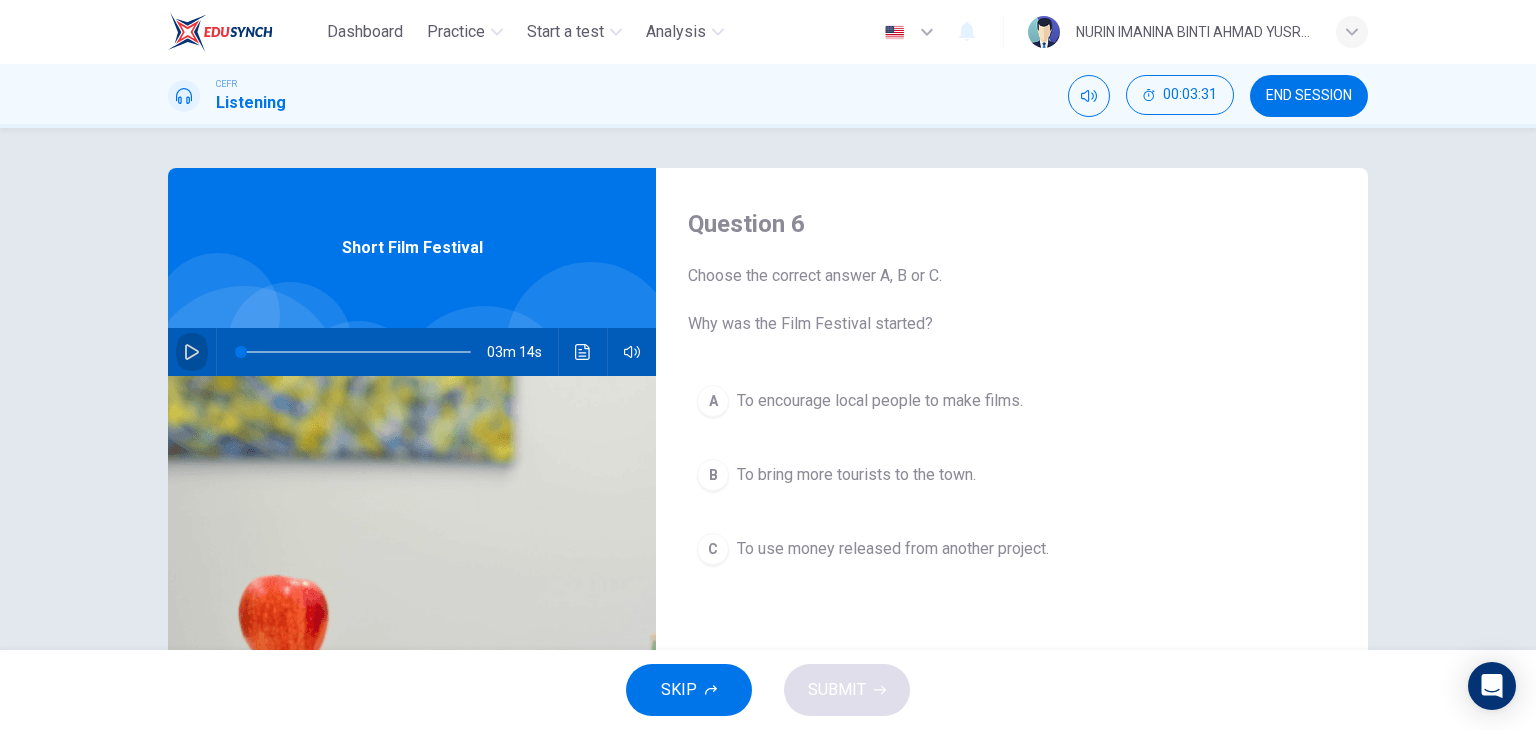 click at bounding box center (192, 352) 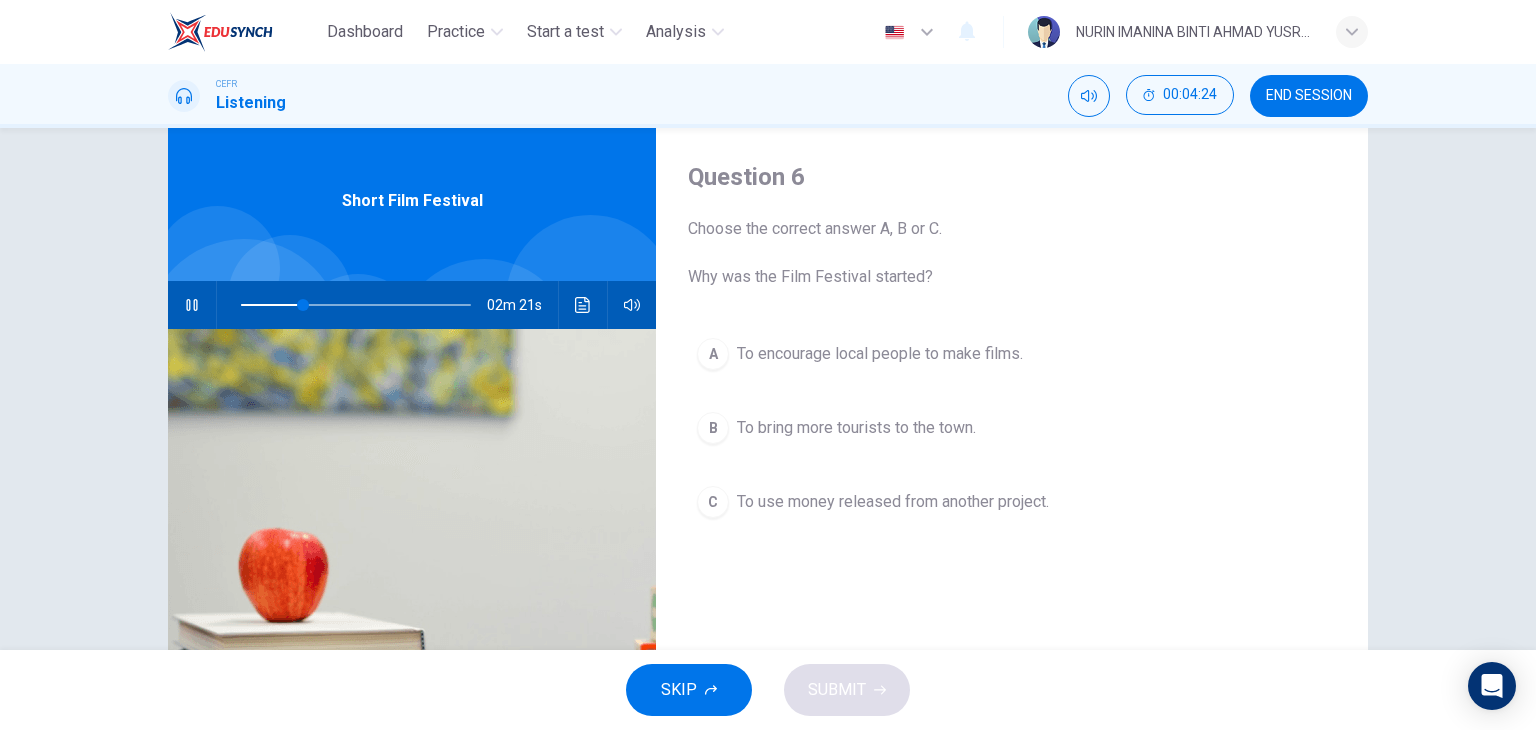 scroll, scrollTop: 48, scrollLeft: 0, axis: vertical 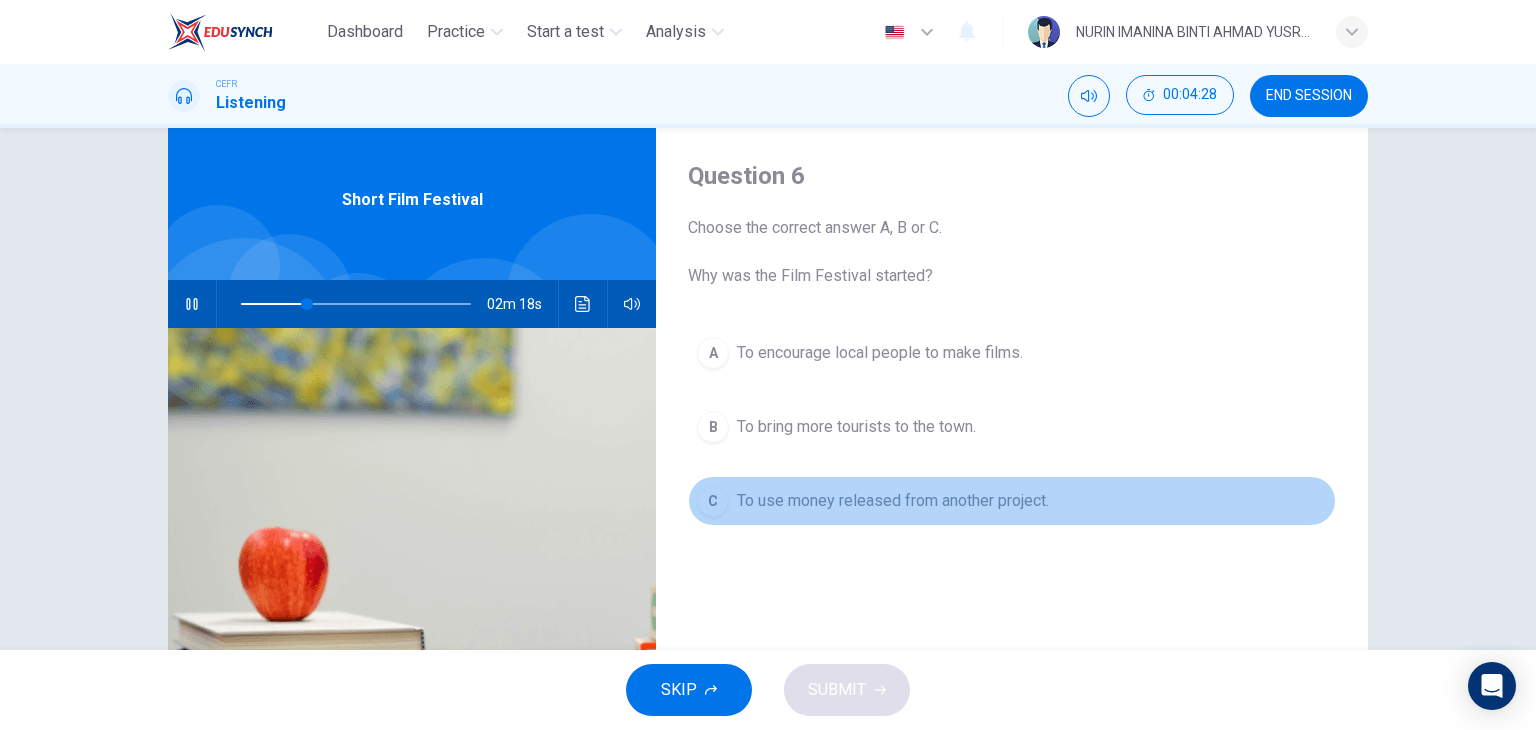 click on "C" at bounding box center (713, 353) 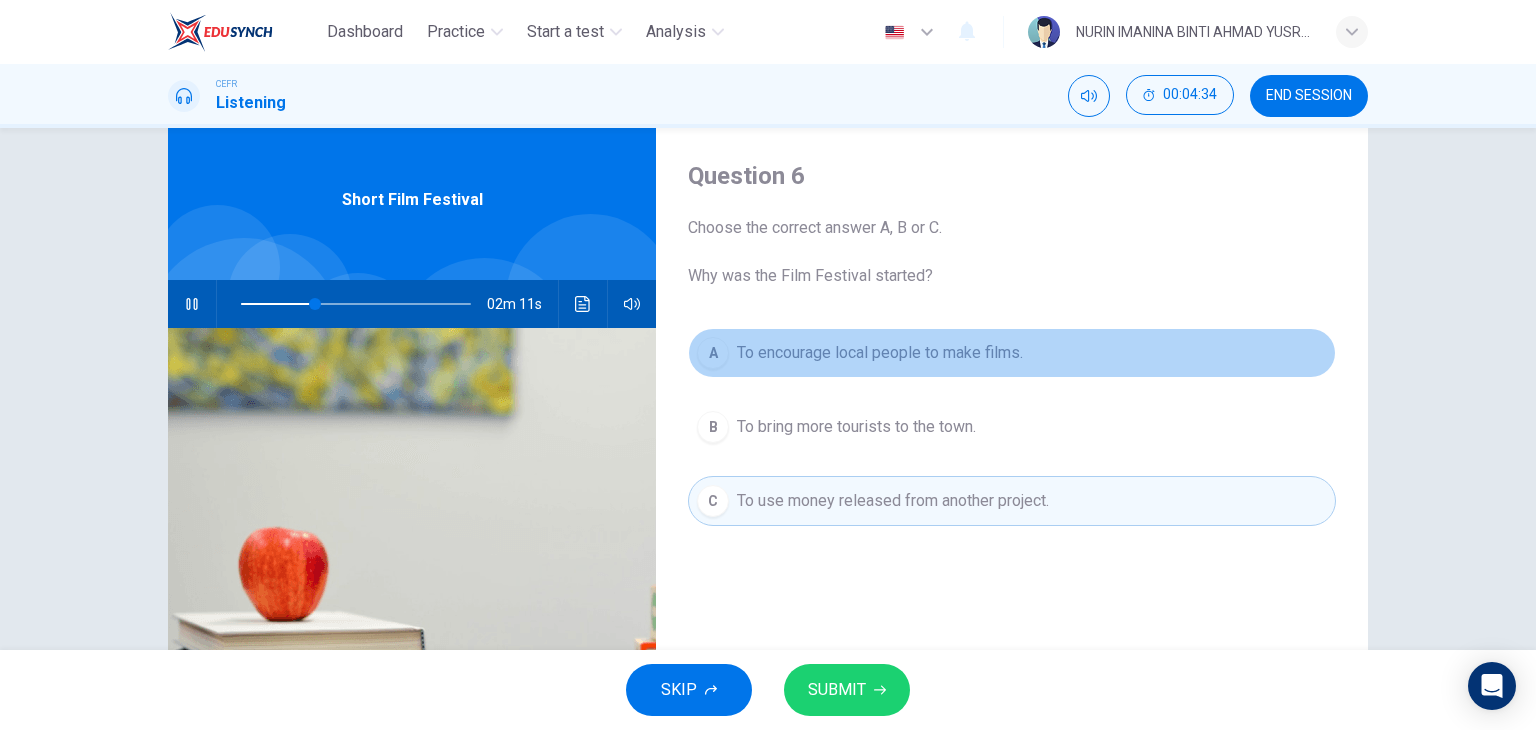 click on "A To encourage local people to make films." at bounding box center (1012, 353) 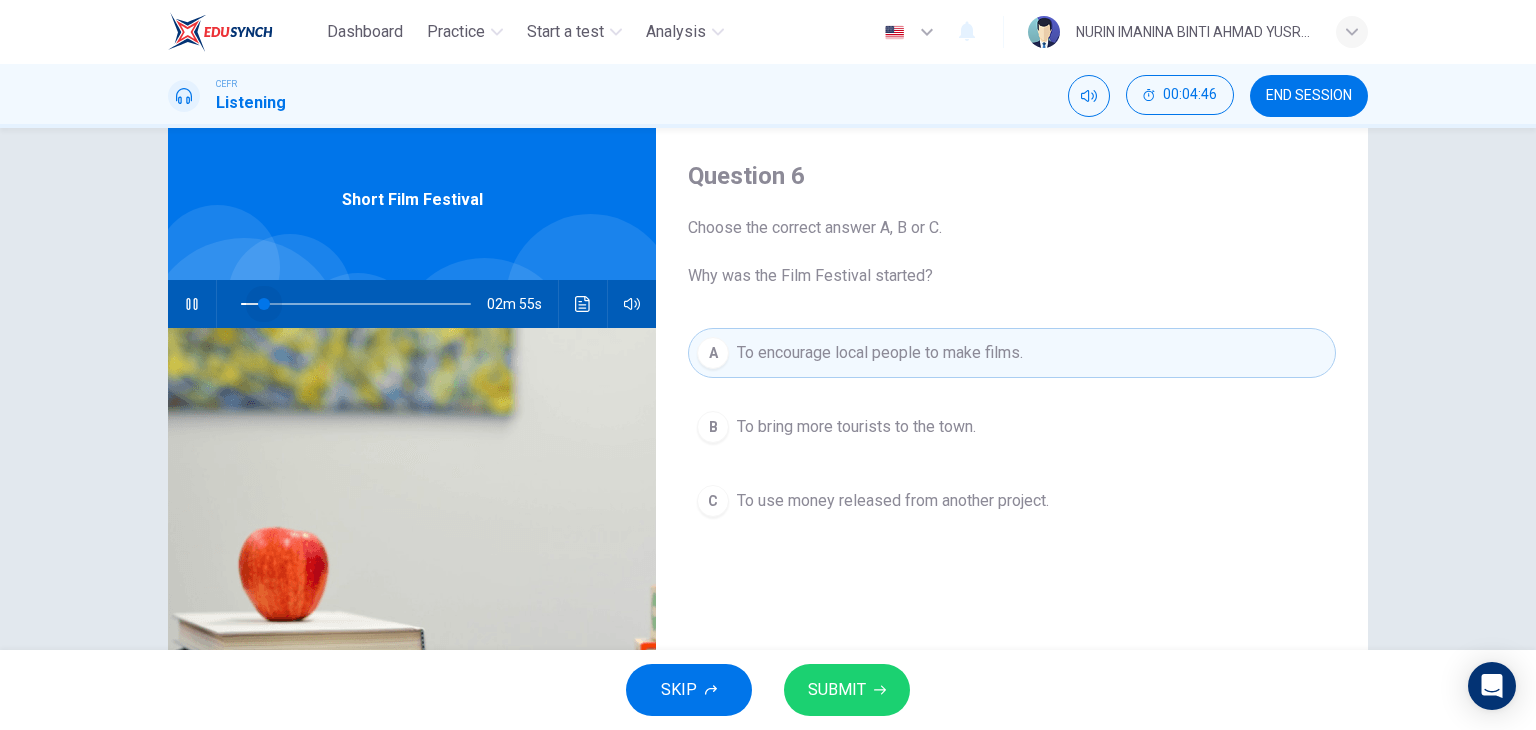 drag, startPoint x: 313, startPoint y: 306, endPoint x: 260, endPoint y: 312, distance: 53.338543 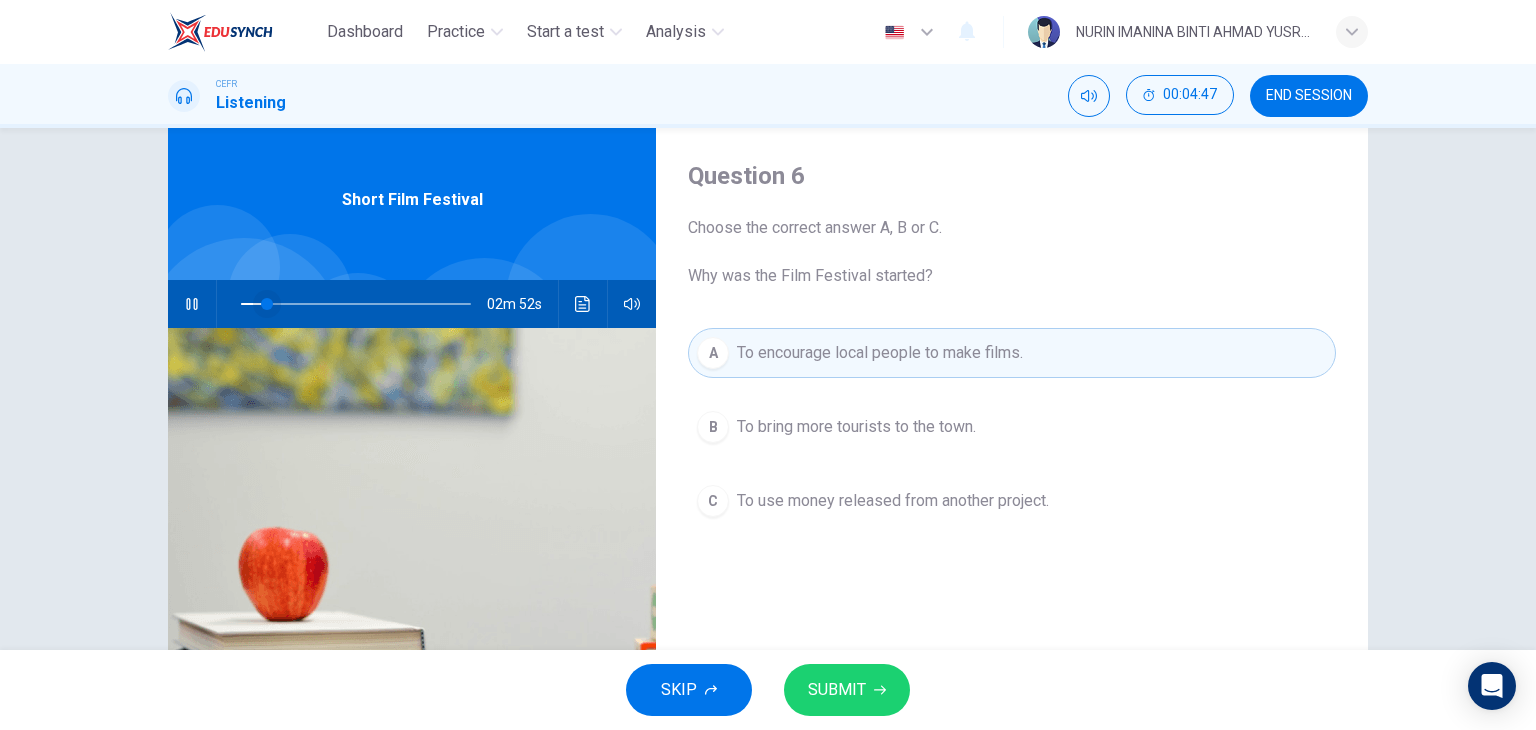 click at bounding box center [267, 304] 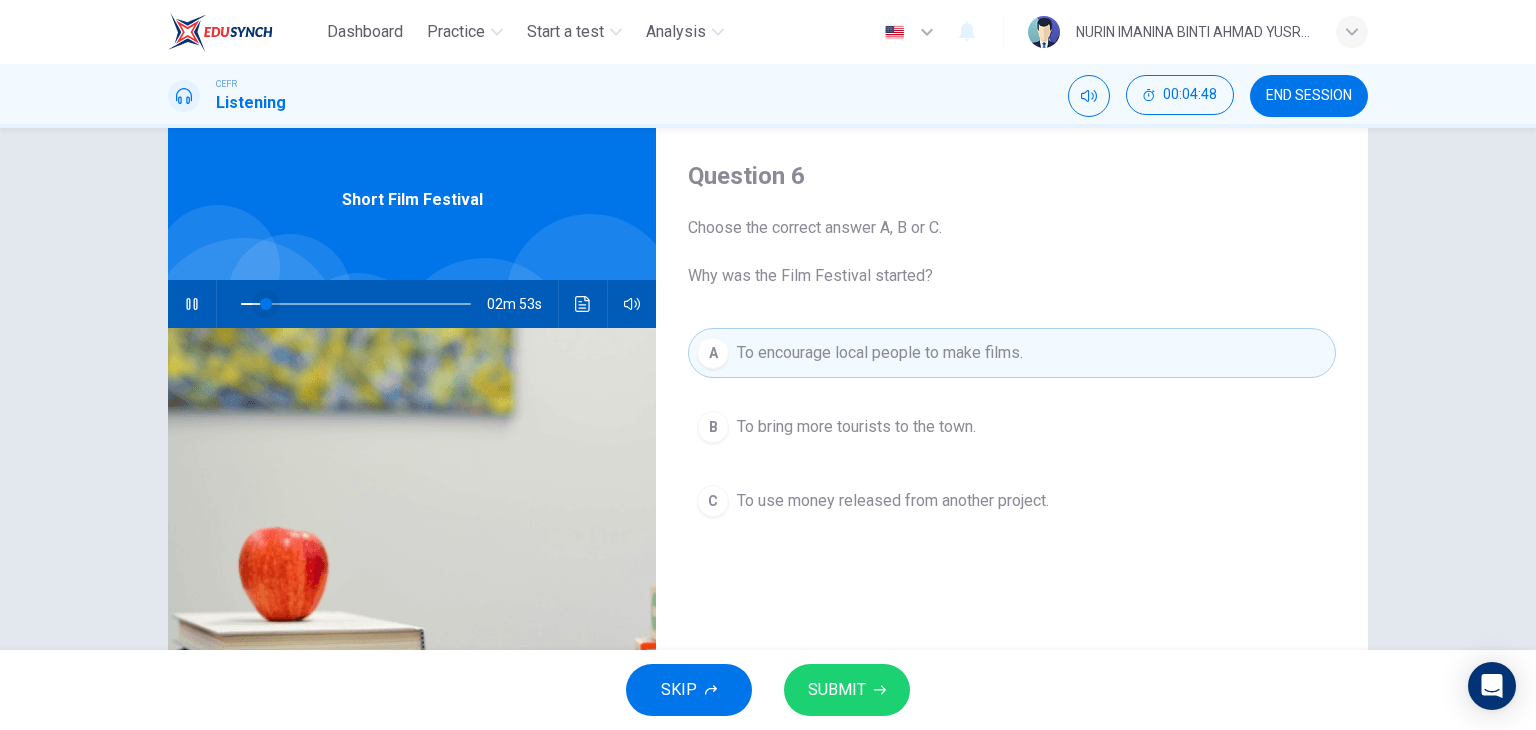 click at bounding box center [266, 304] 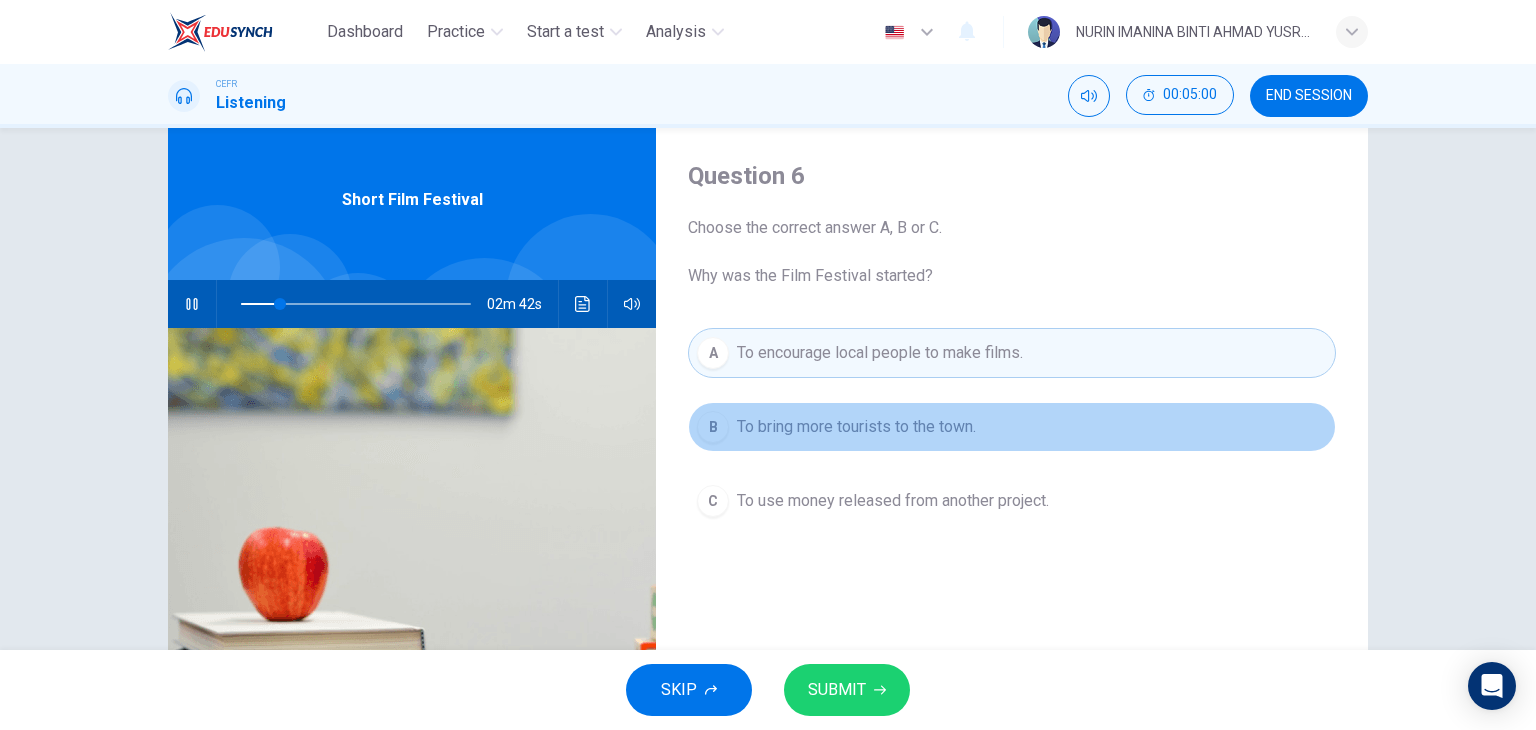 click on "B To bring more tourists to the town." at bounding box center (1012, 427) 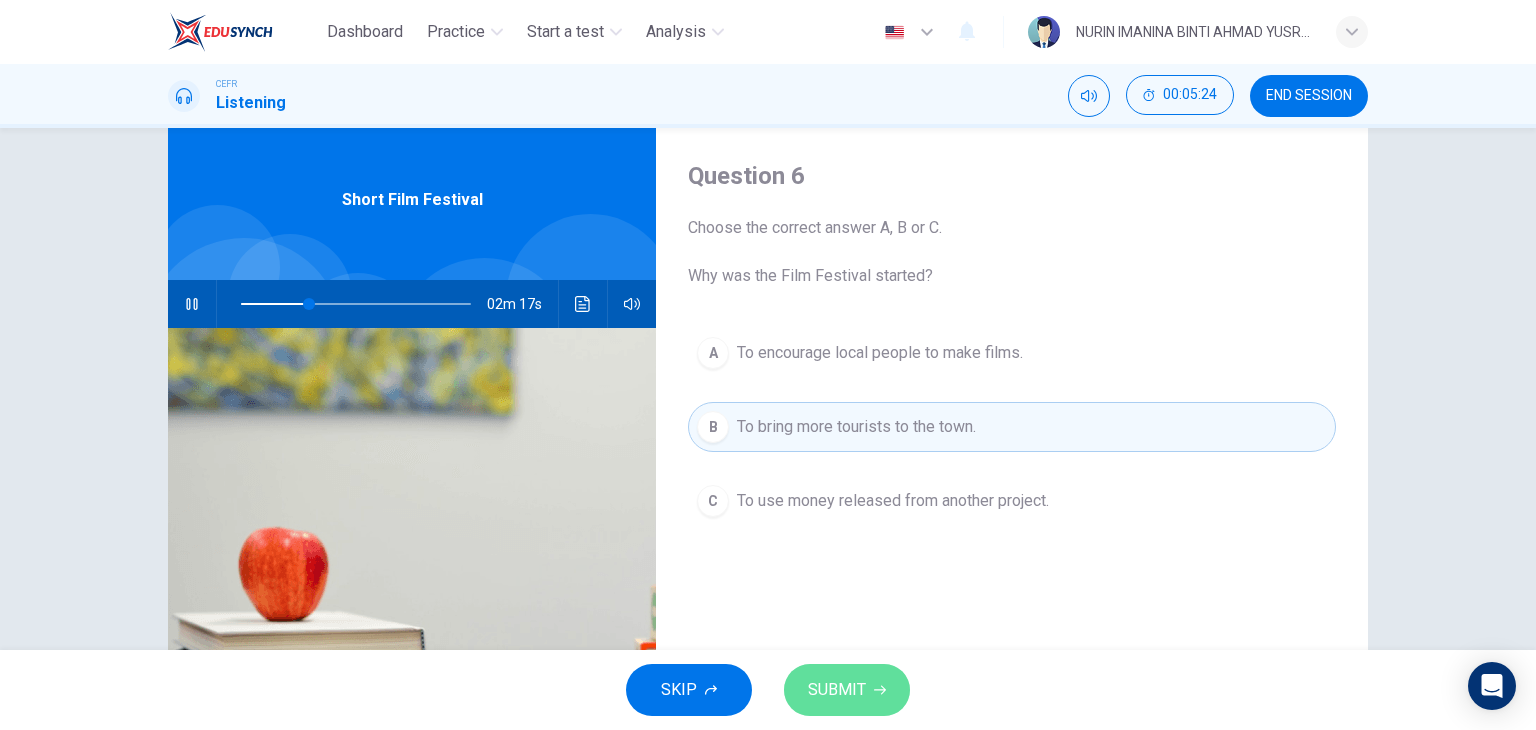 click on "SUBMIT" at bounding box center [837, 690] 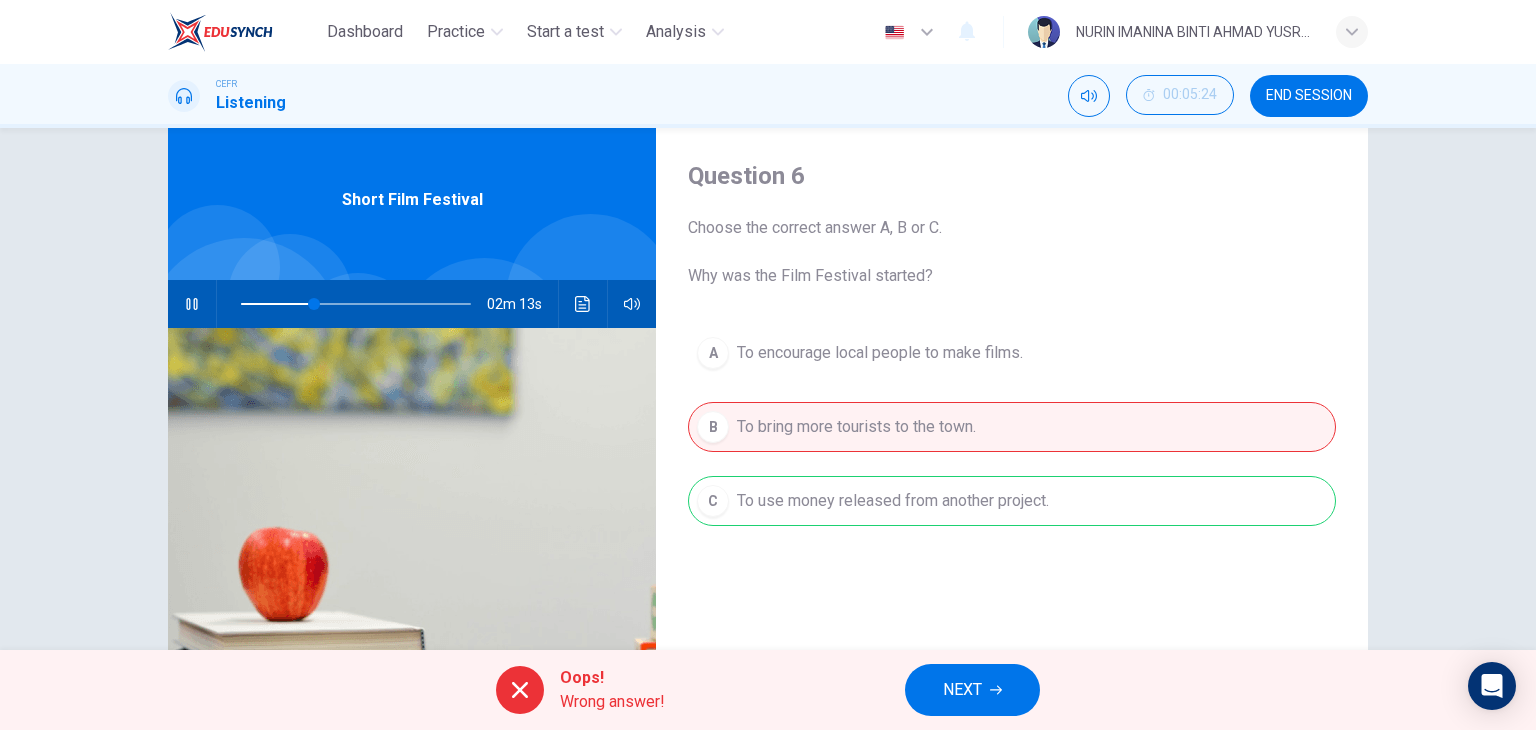 click at bounding box center (520, 690) 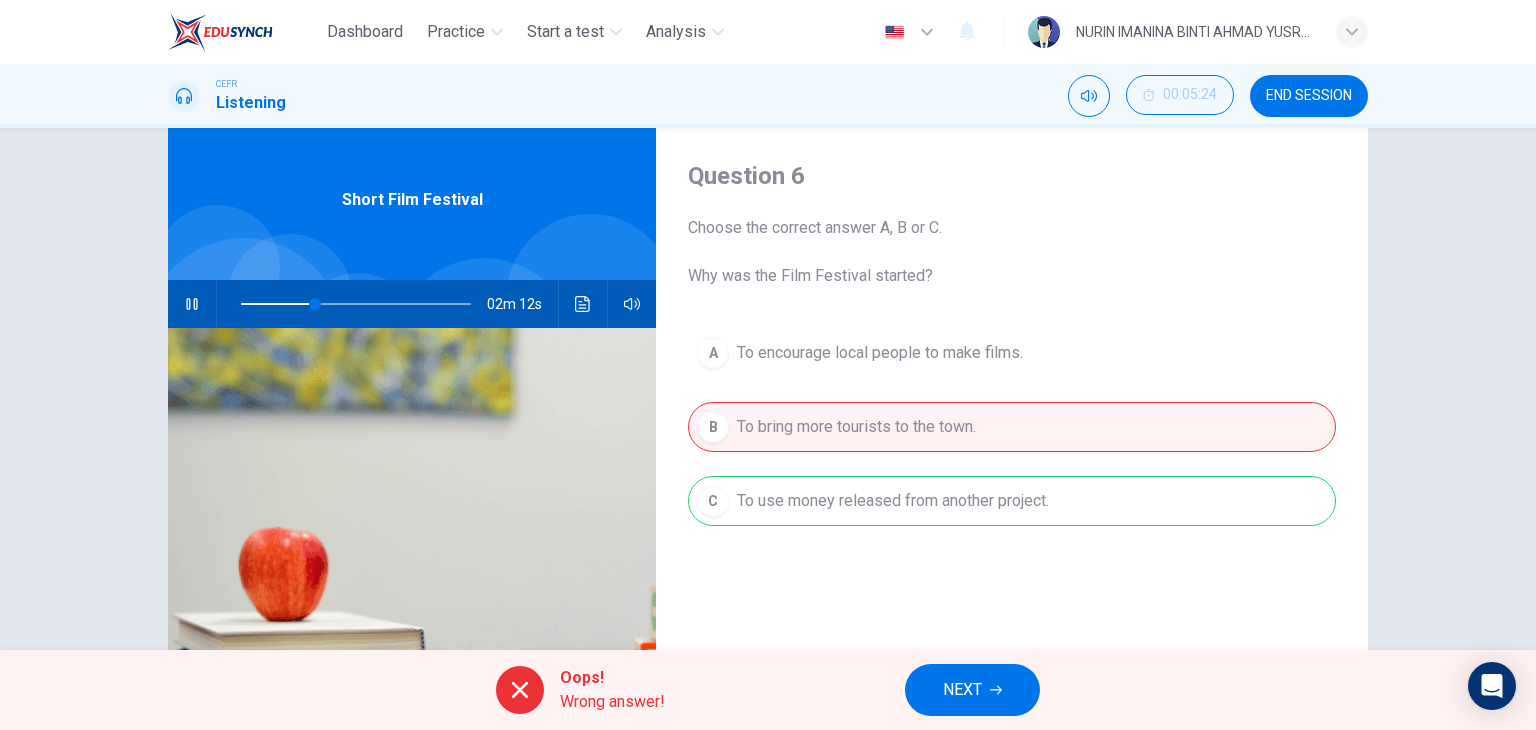 click on "NEXT" at bounding box center [972, 690] 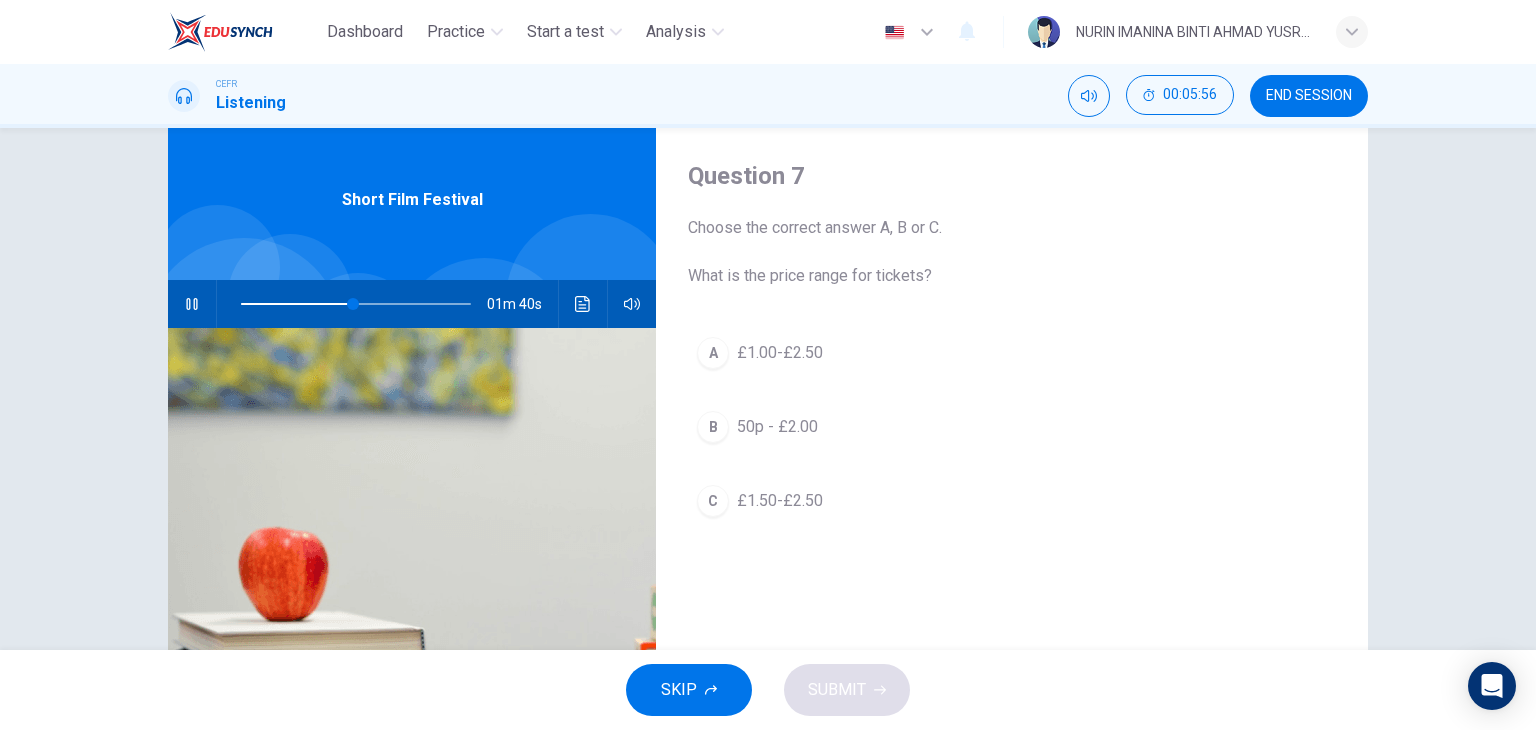 click on "£1.50-£2.50" at bounding box center (780, 353) 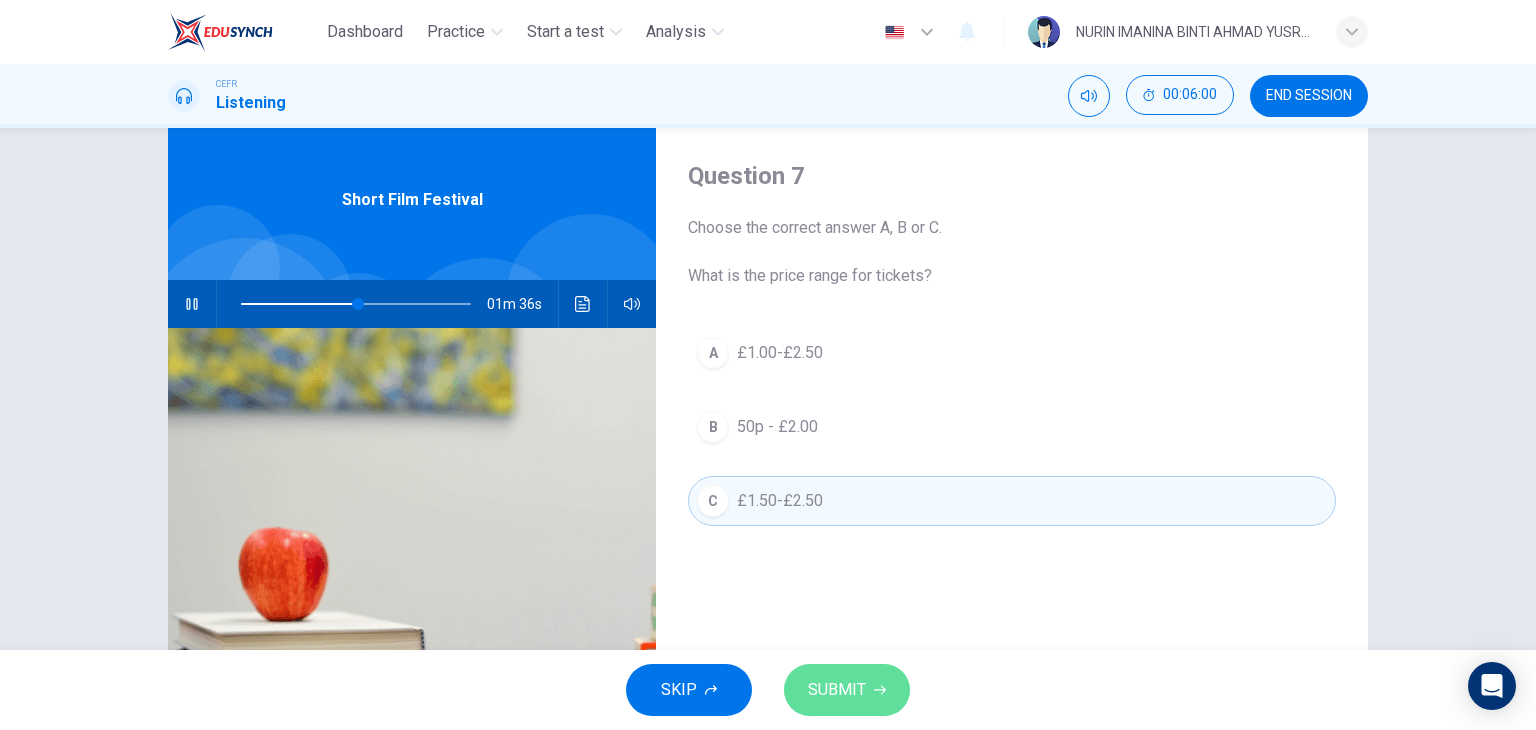 click on "SUBMIT" at bounding box center (837, 690) 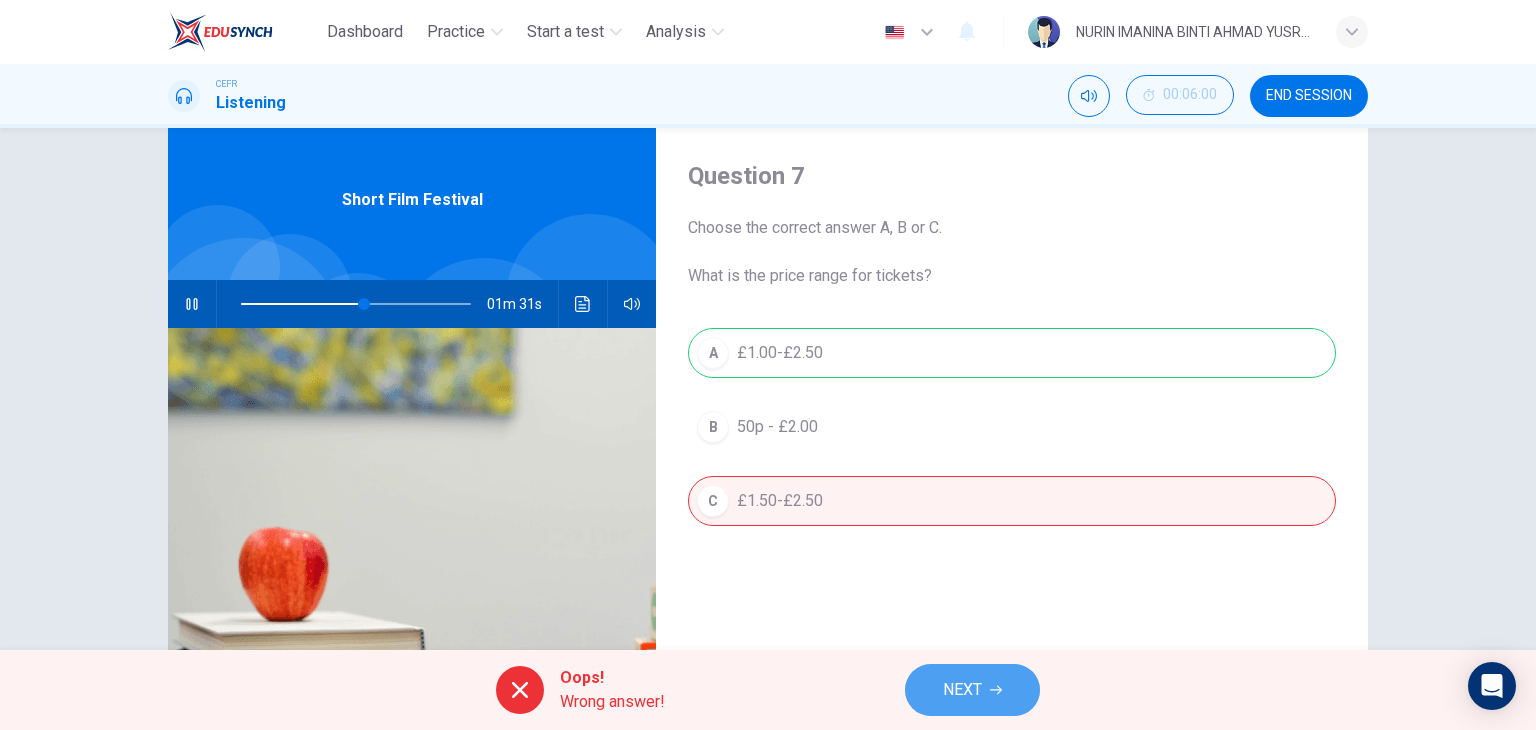 click on "NEXT" at bounding box center [972, 690] 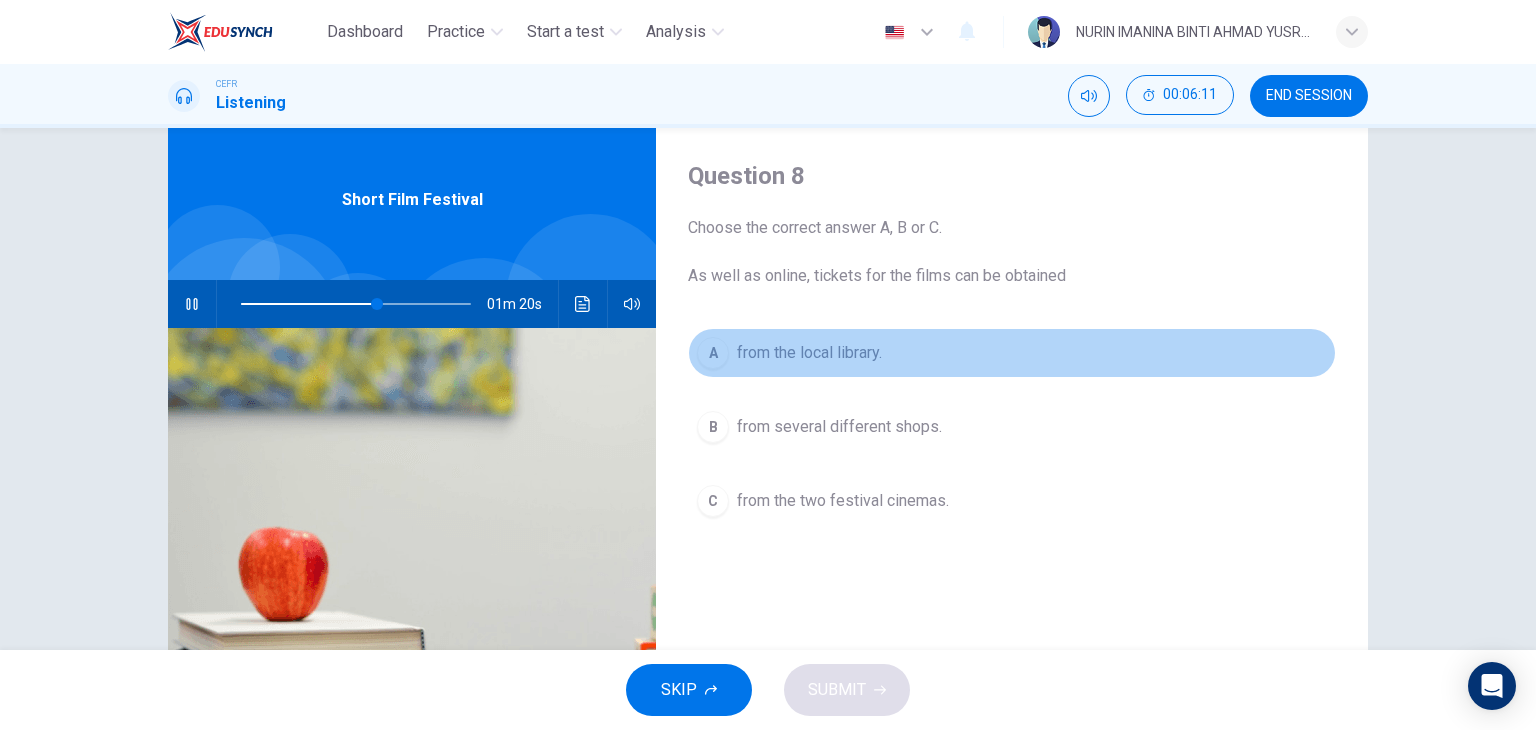 click on "from the local library." at bounding box center (809, 353) 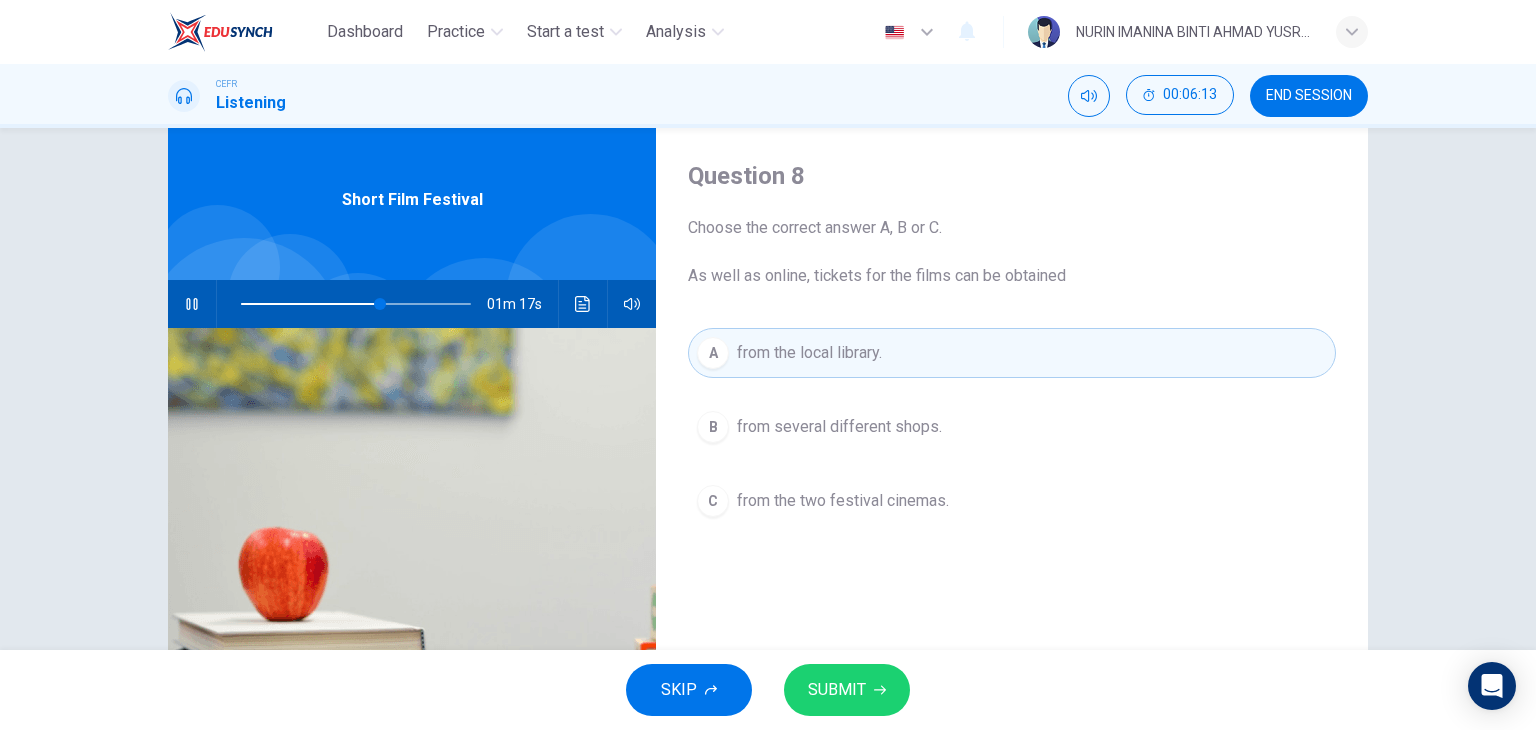 click on "SUBMIT" at bounding box center (847, 690) 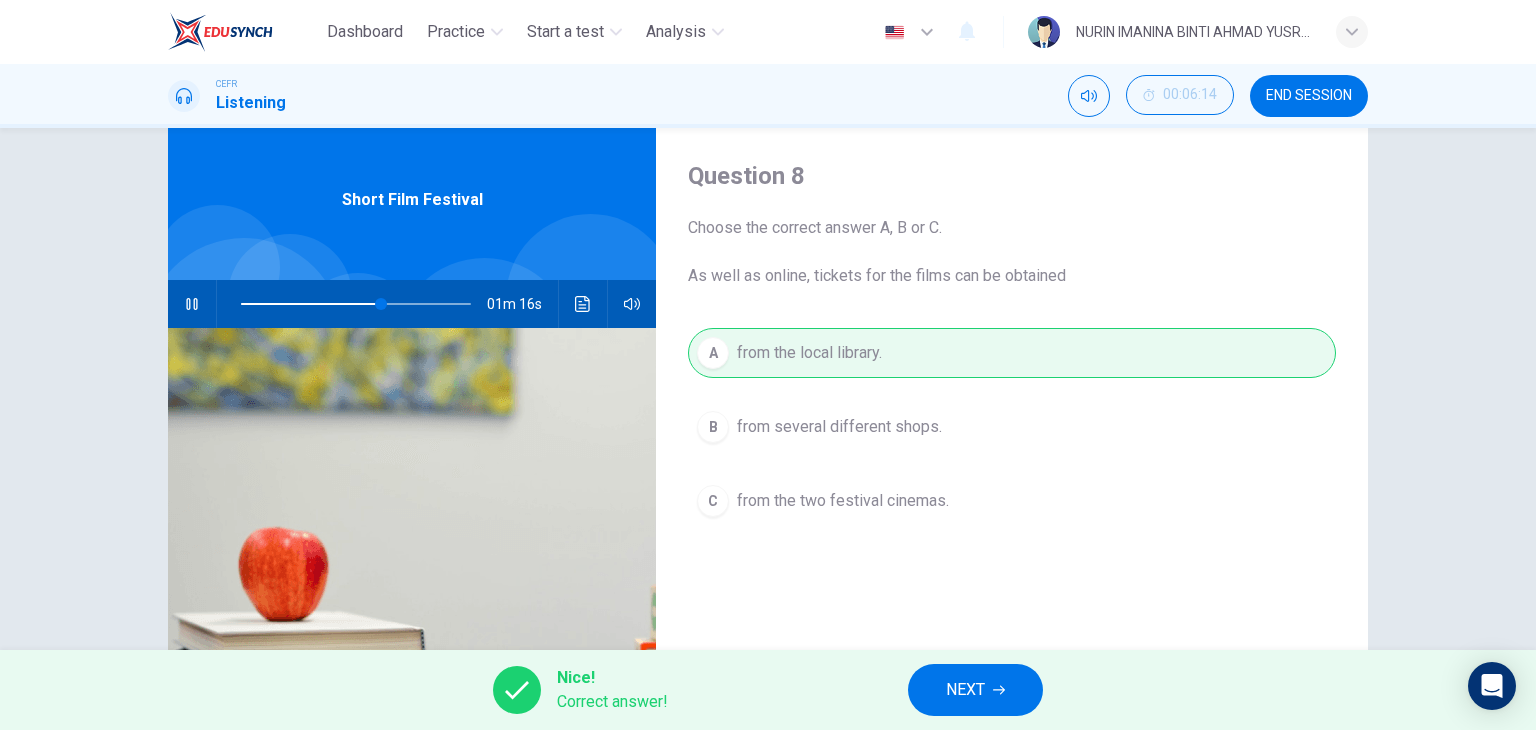 click on "NEXT" at bounding box center [965, 690] 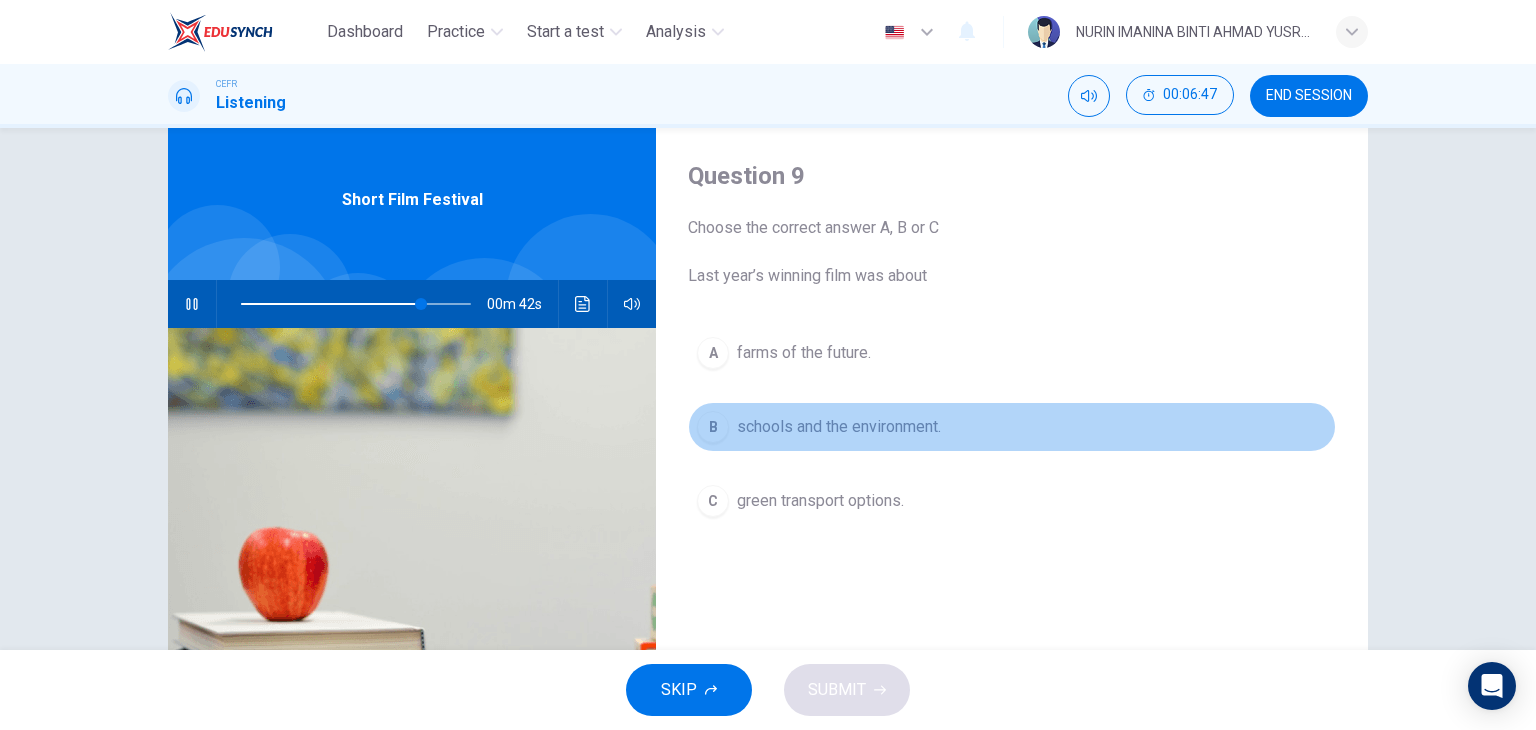 click on "schools and the environment." at bounding box center [804, 353] 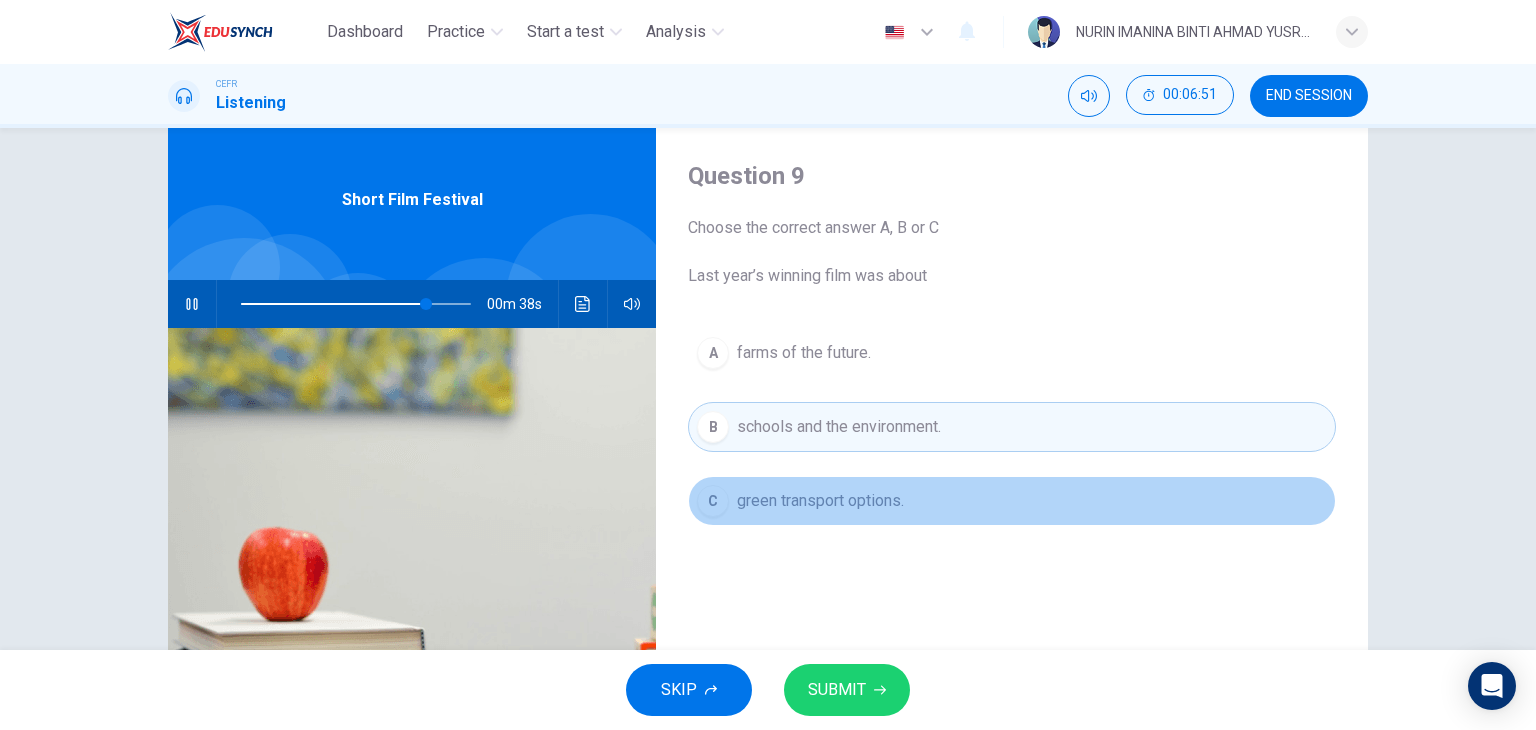 click on "C green transport options." at bounding box center (1012, 501) 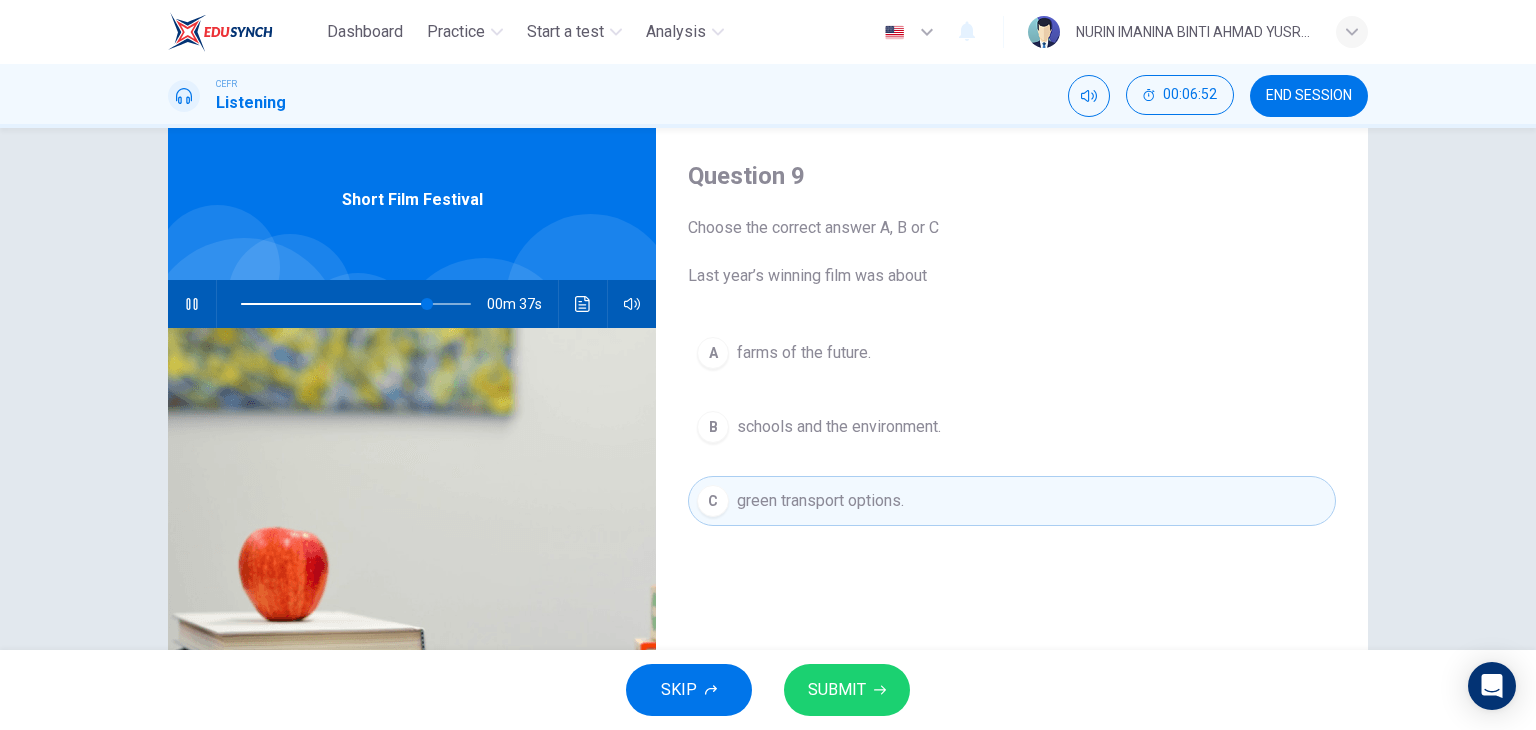 click on "SUBMIT" at bounding box center (847, 690) 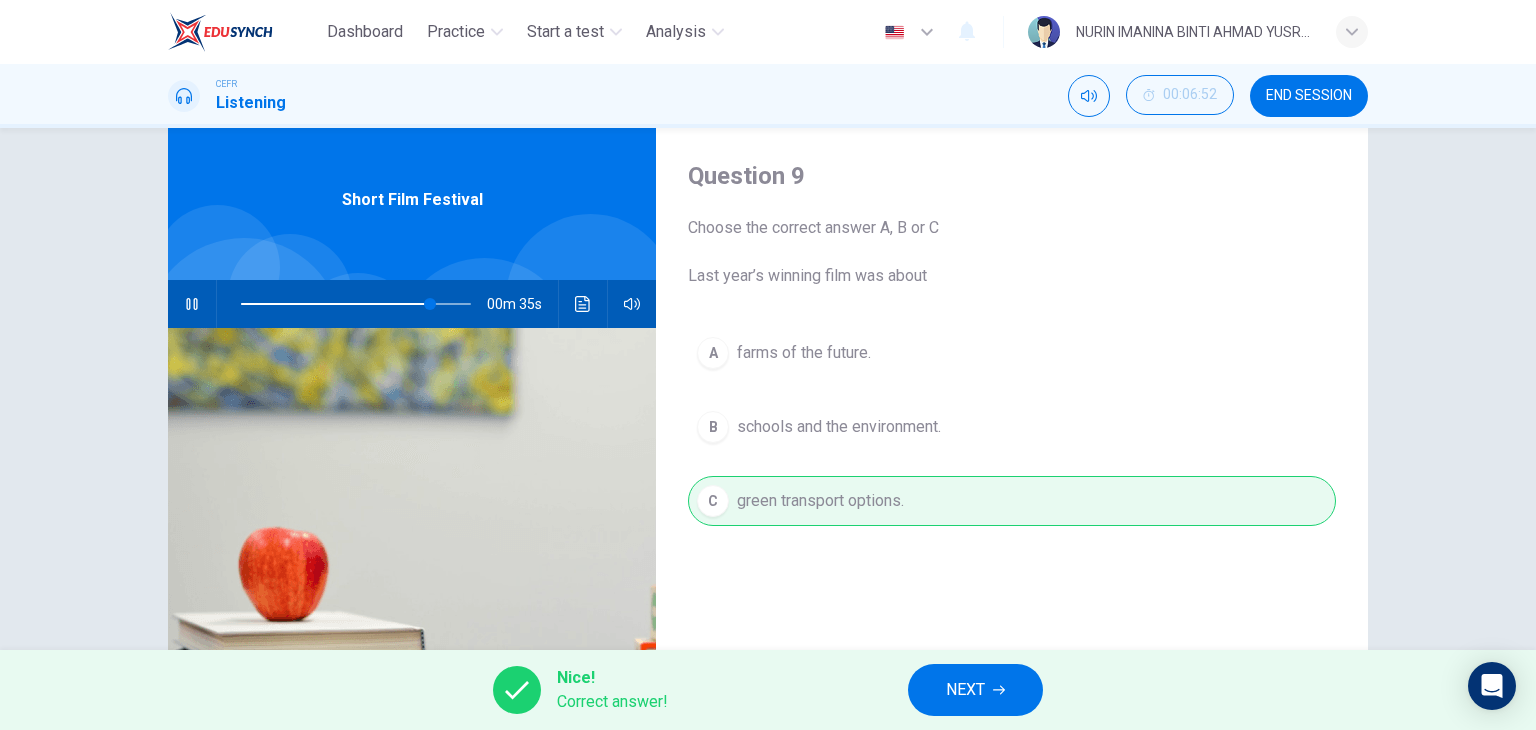 click on "NEXT" at bounding box center [965, 690] 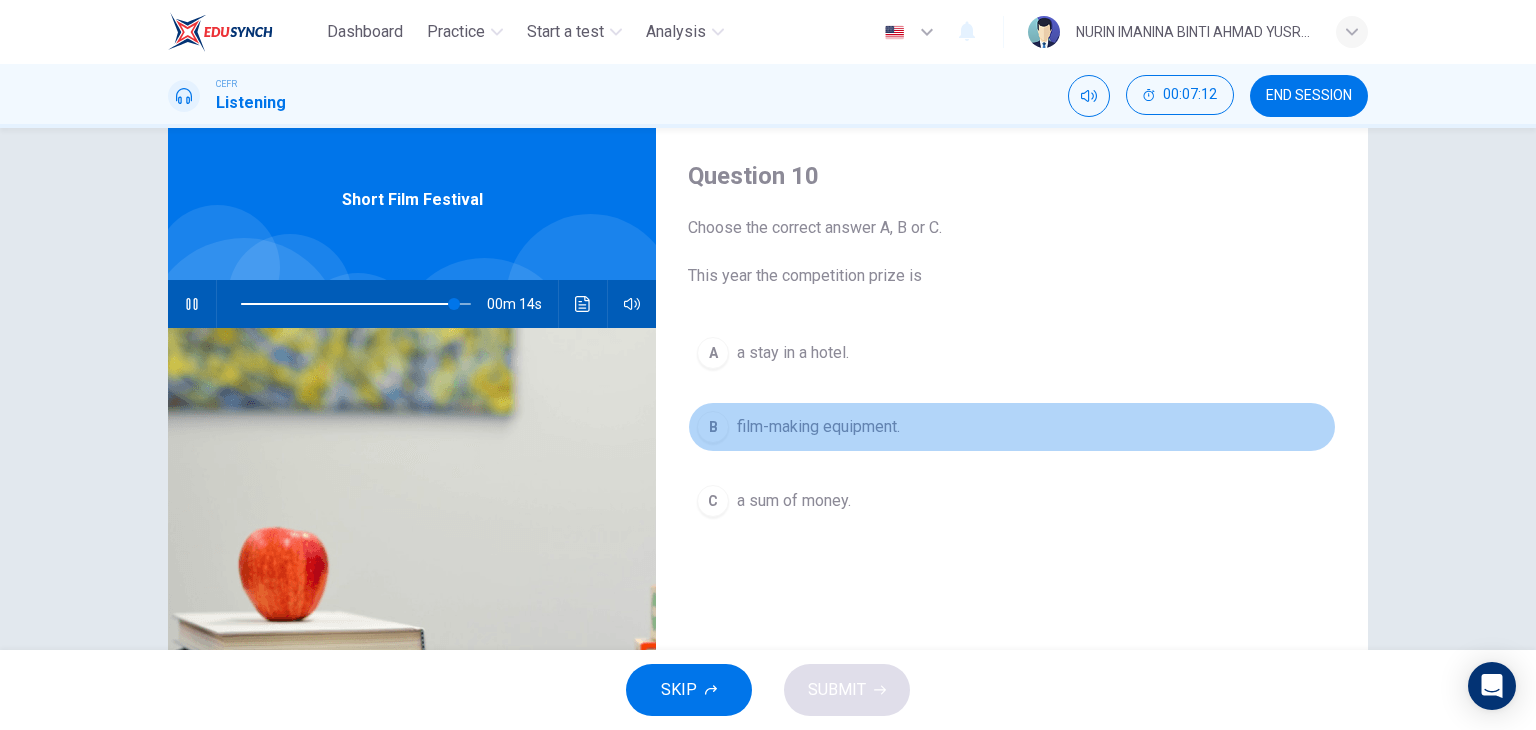 click on "film-making equipment." at bounding box center (793, 353) 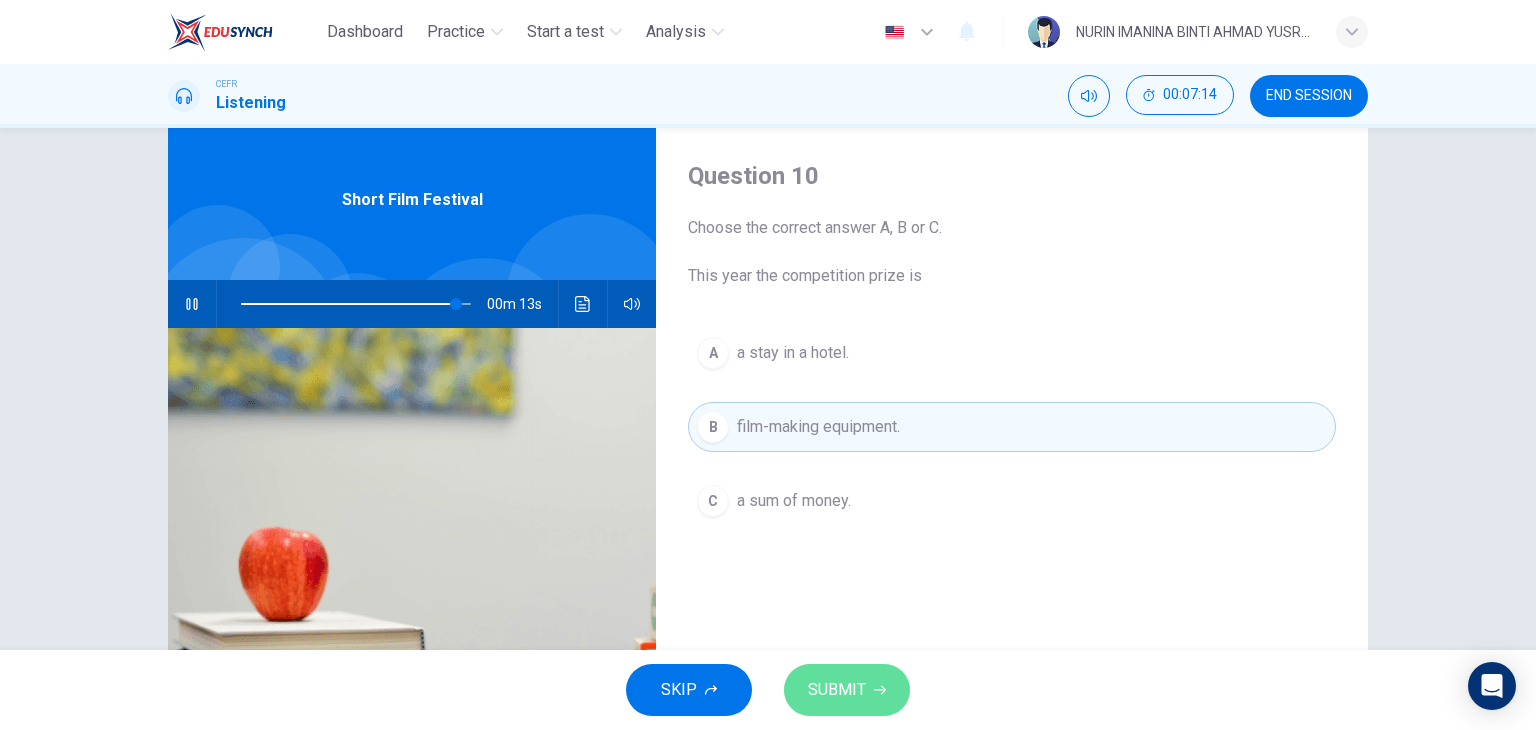 click on "SUBMIT" at bounding box center [847, 690] 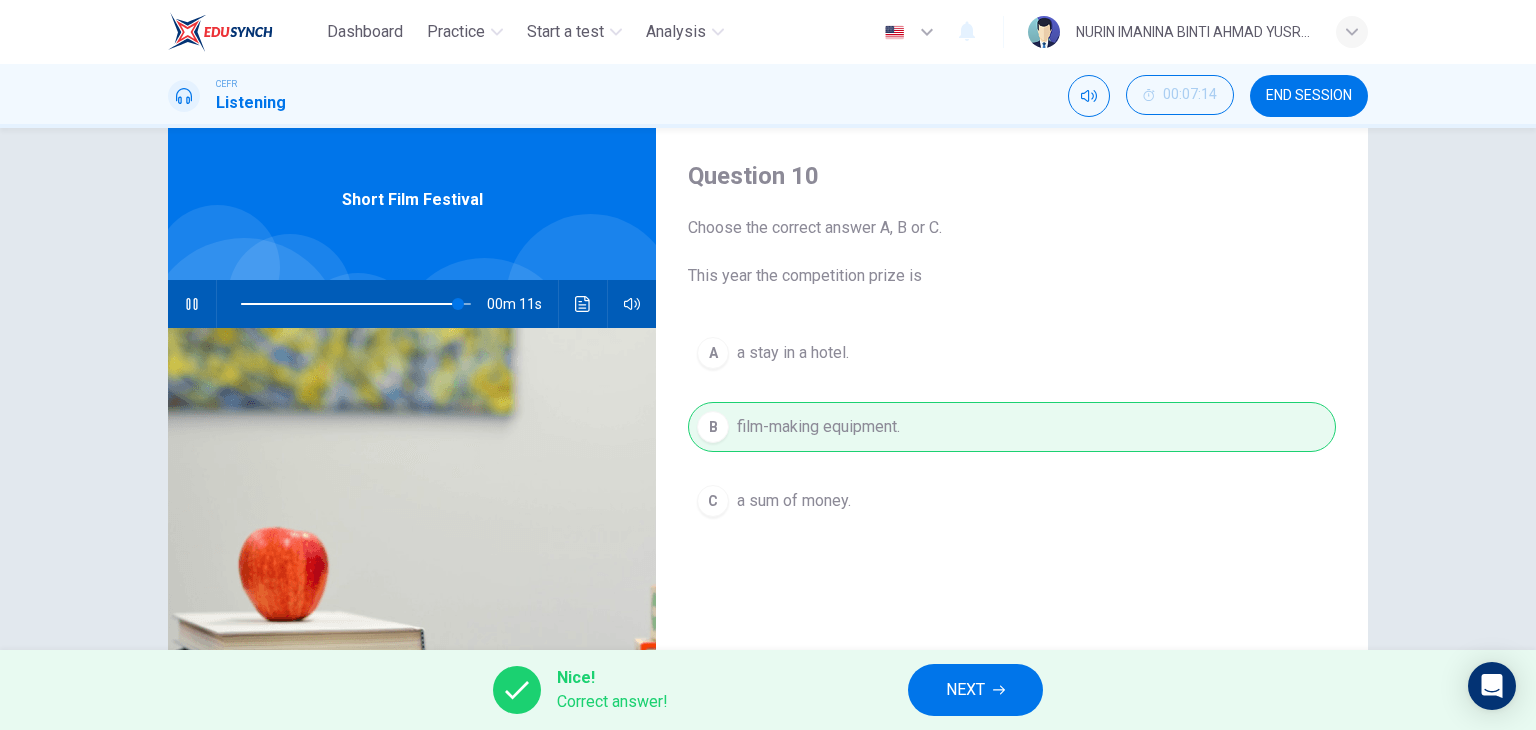 click on "NEXT" at bounding box center (975, 690) 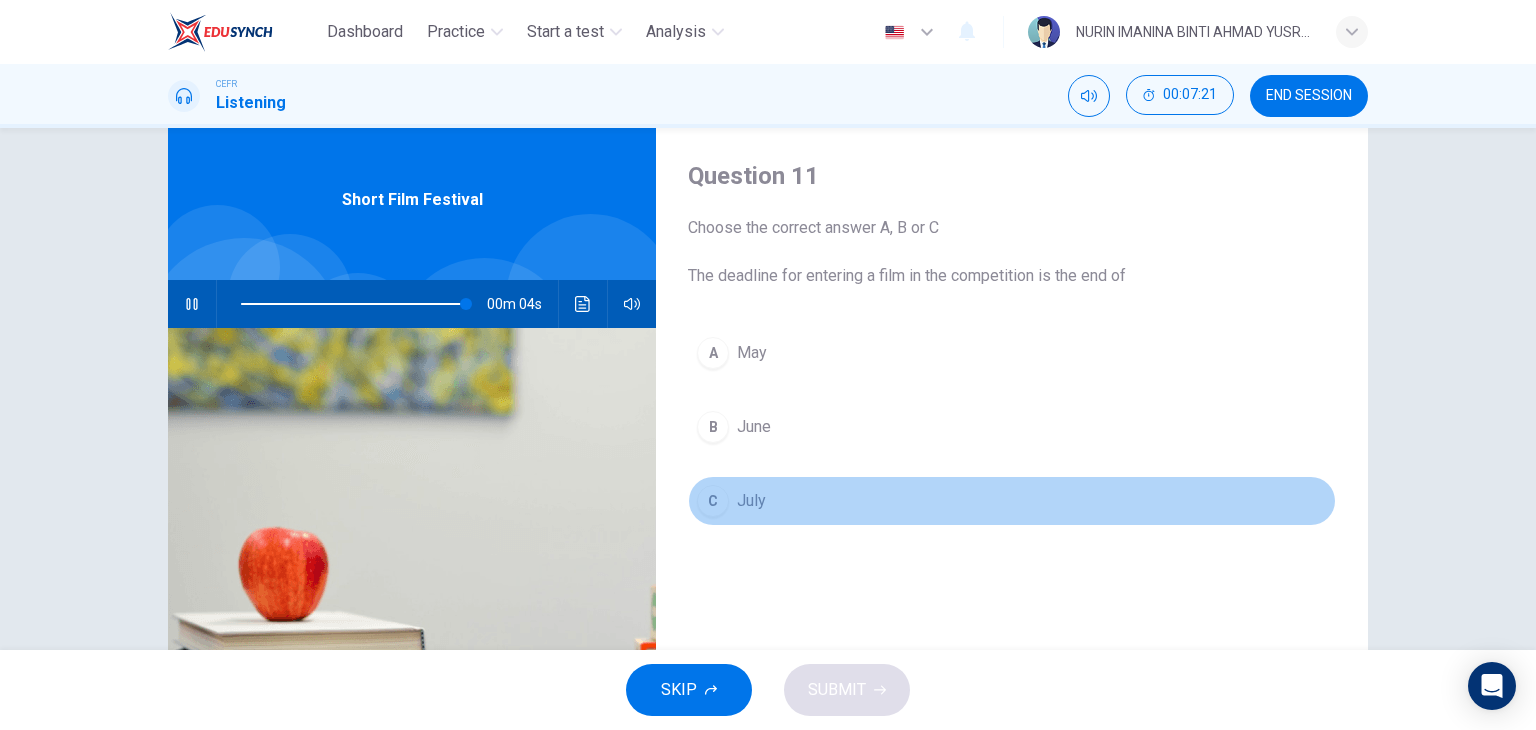 click on "July" at bounding box center [752, 353] 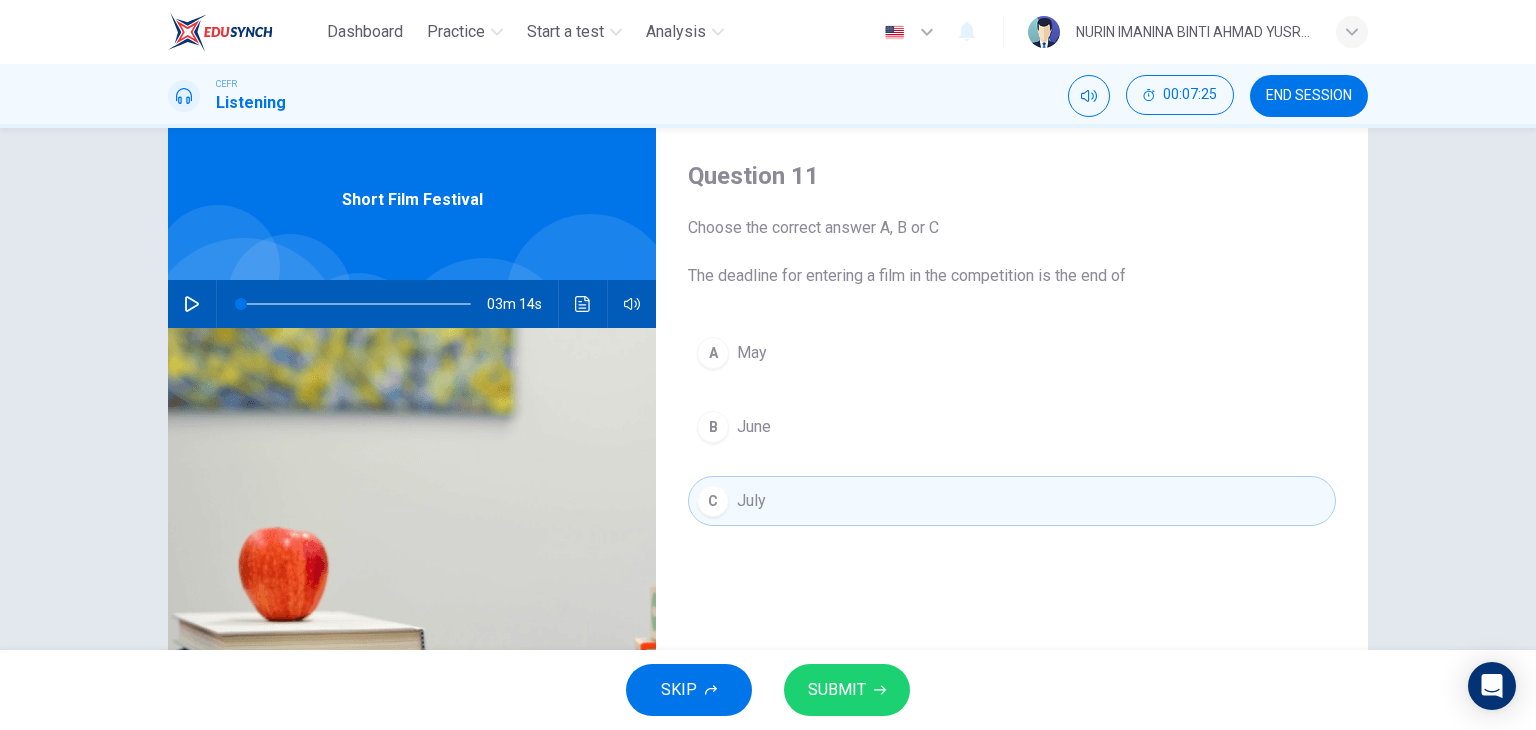 click on "SUBMIT" at bounding box center (837, 690) 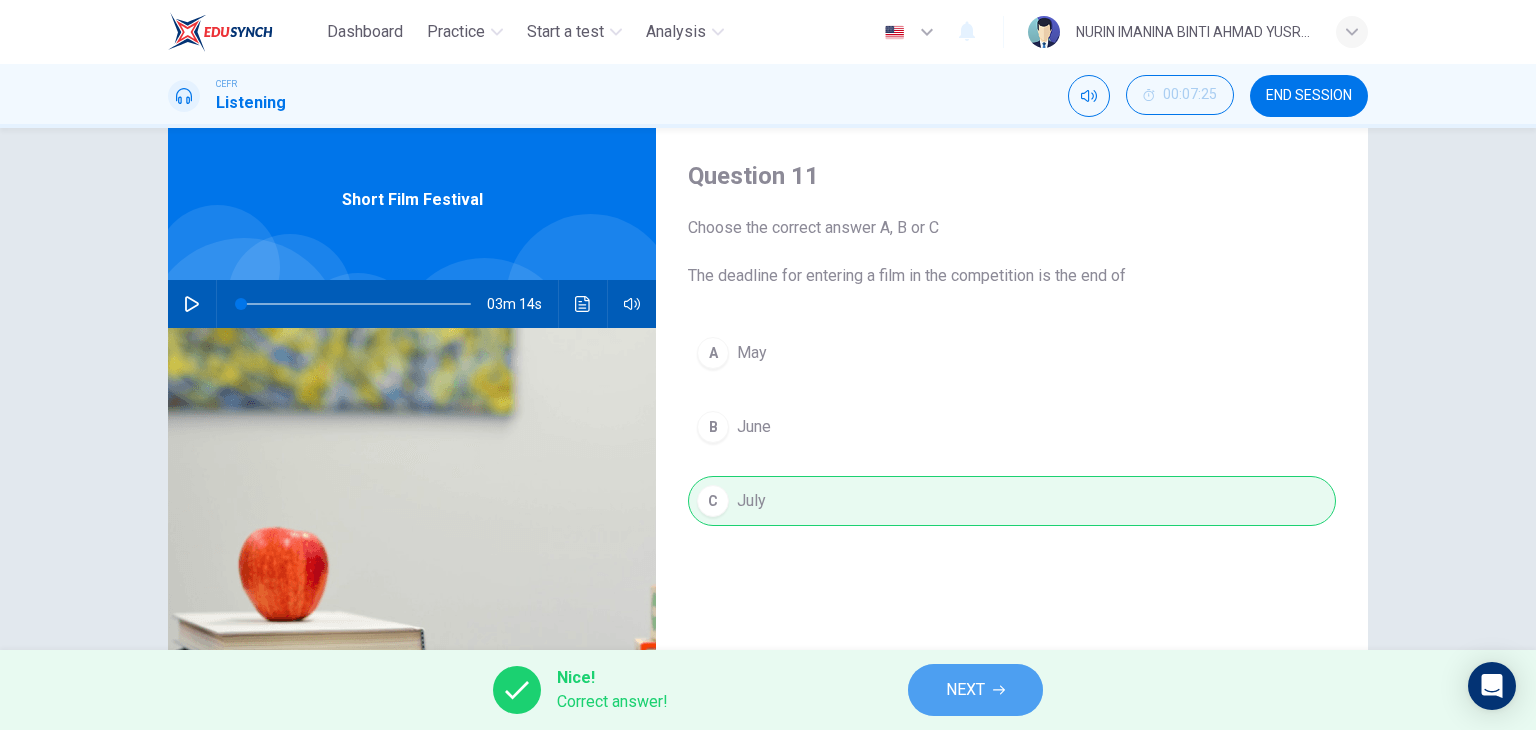 click on "NEXT" at bounding box center [975, 690] 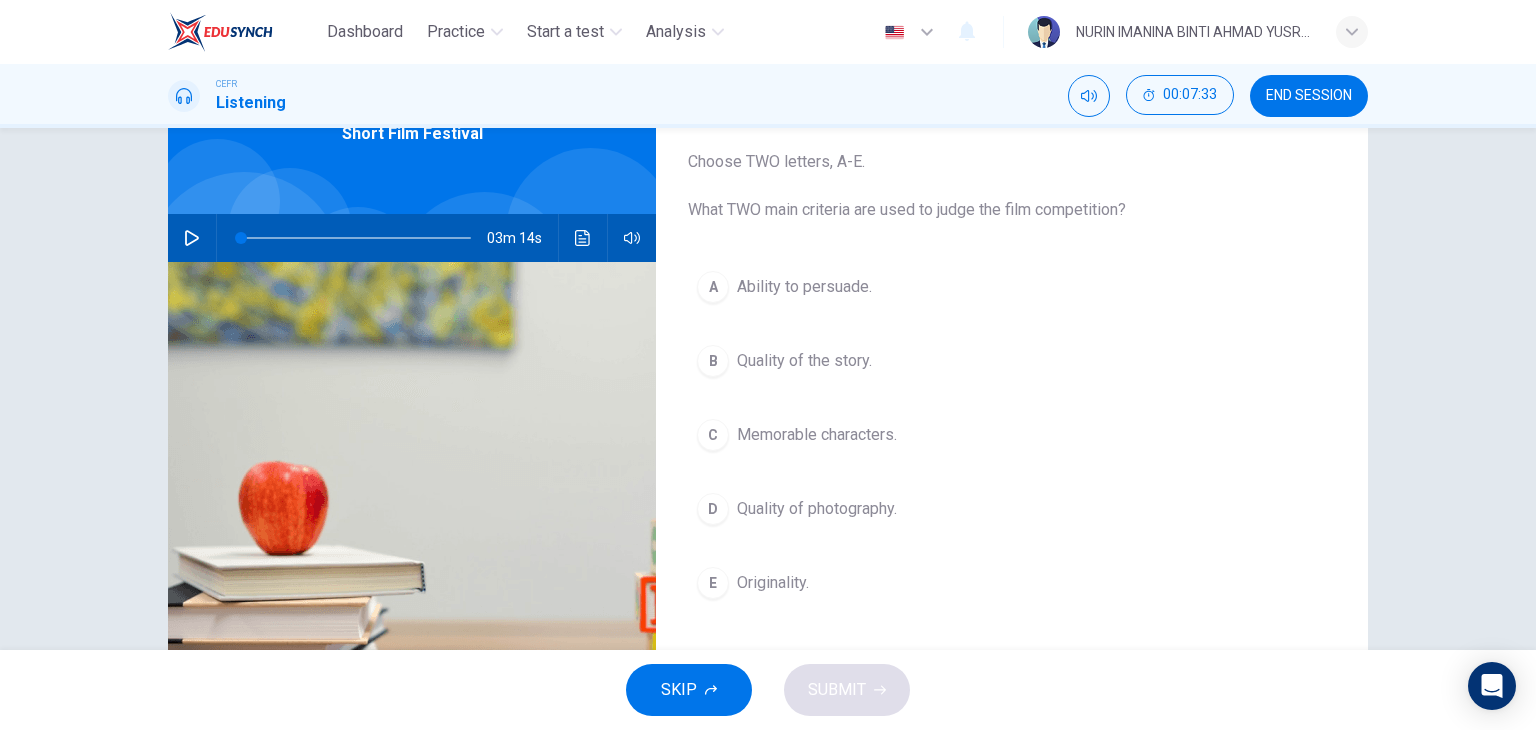 scroll, scrollTop: 112, scrollLeft: 0, axis: vertical 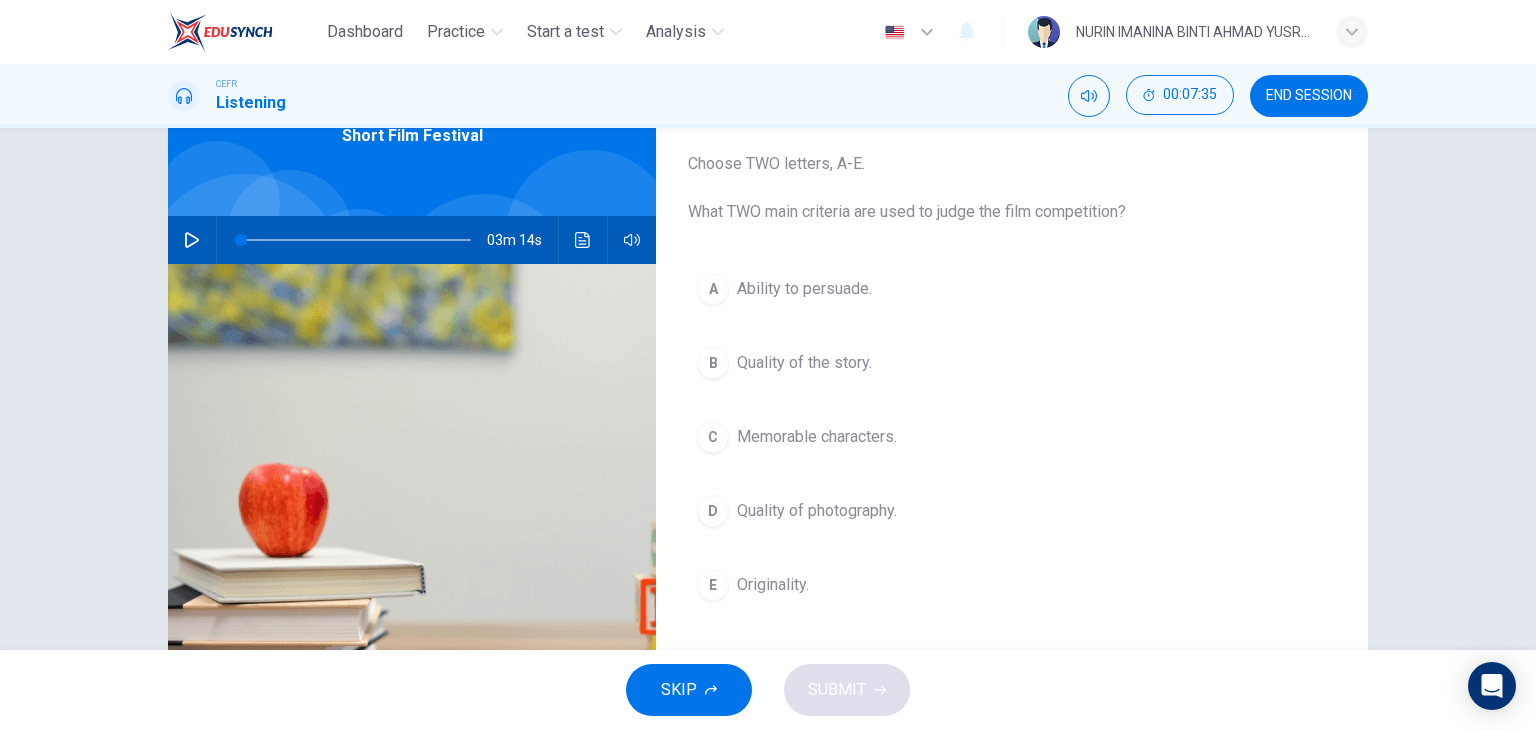 click at bounding box center (192, 240) 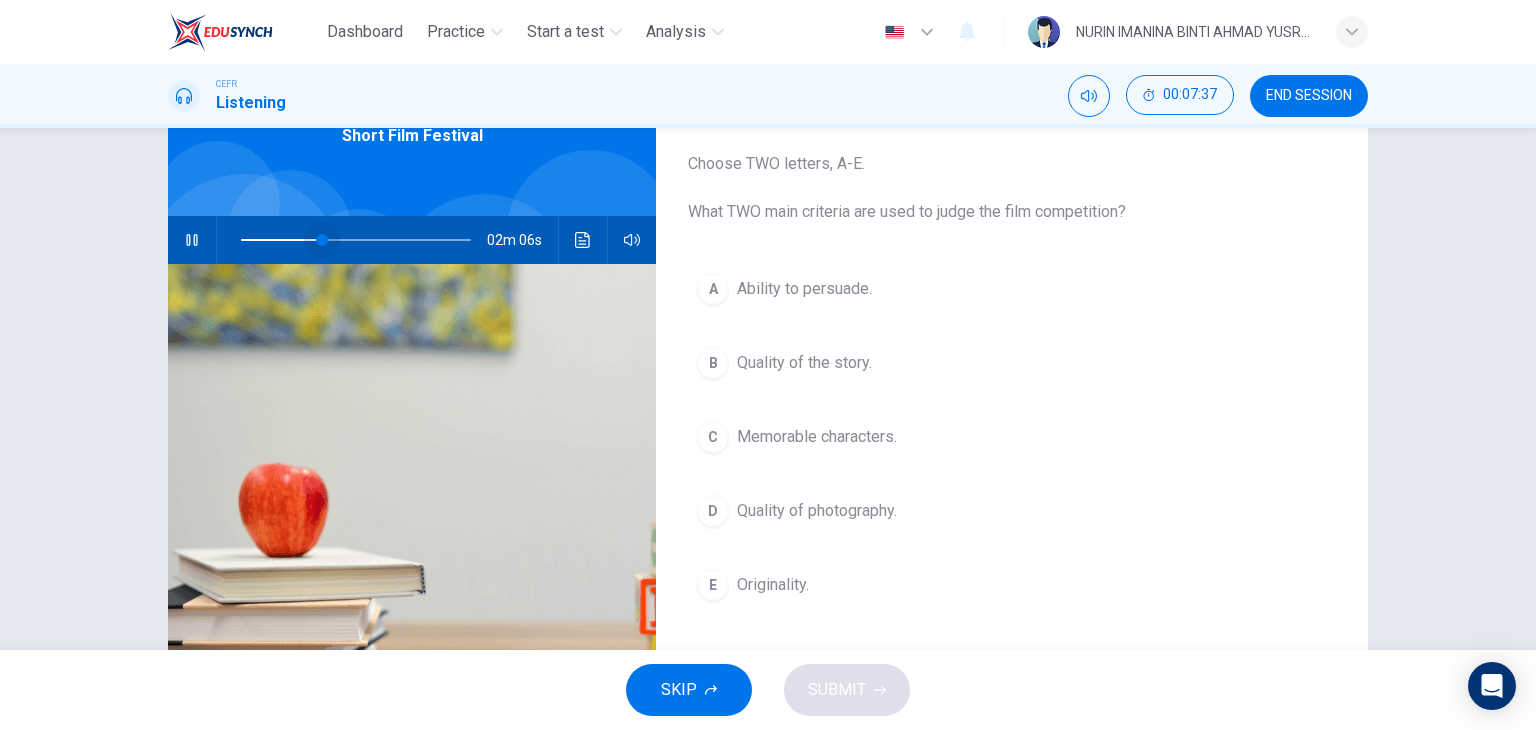 click at bounding box center [356, 240] 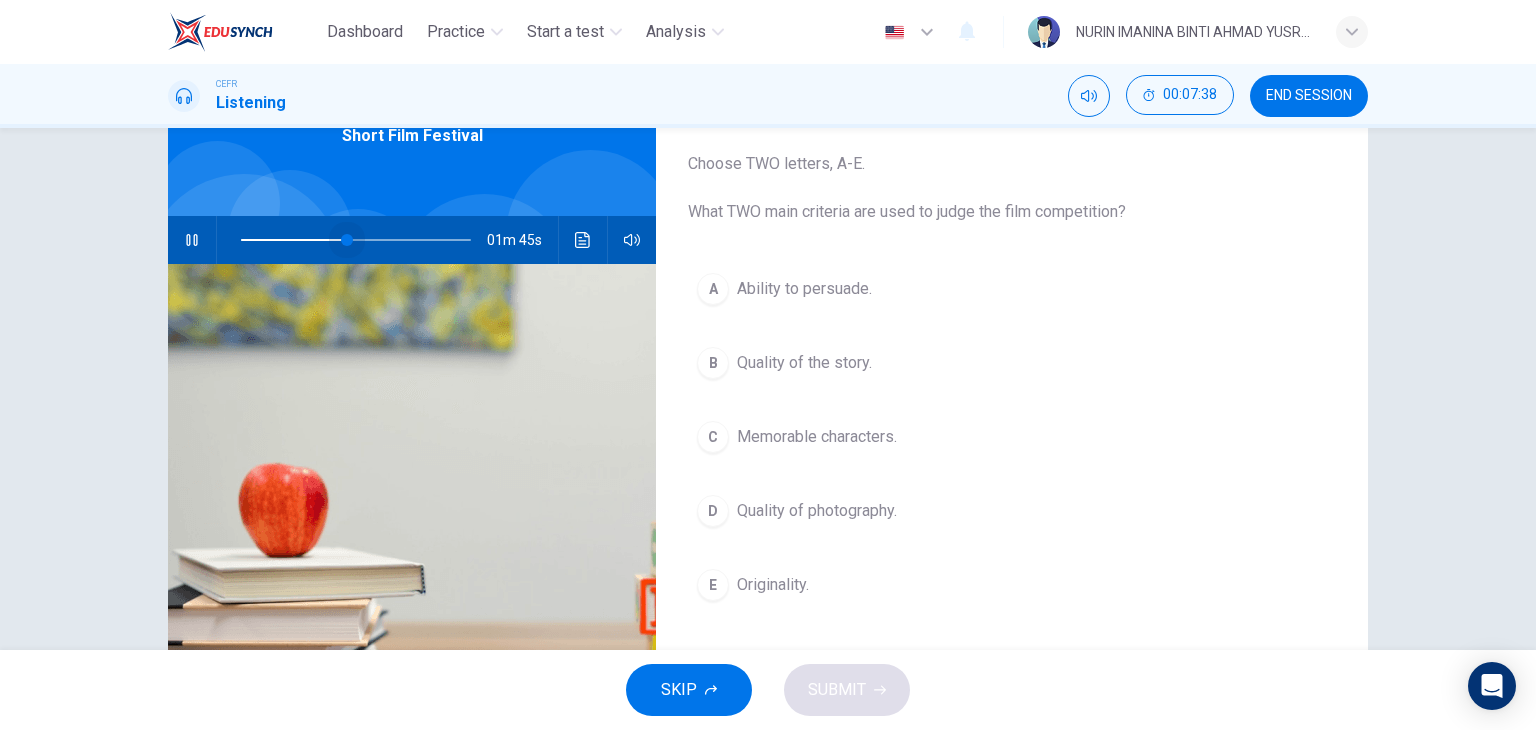 click at bounding box center (356, 240) 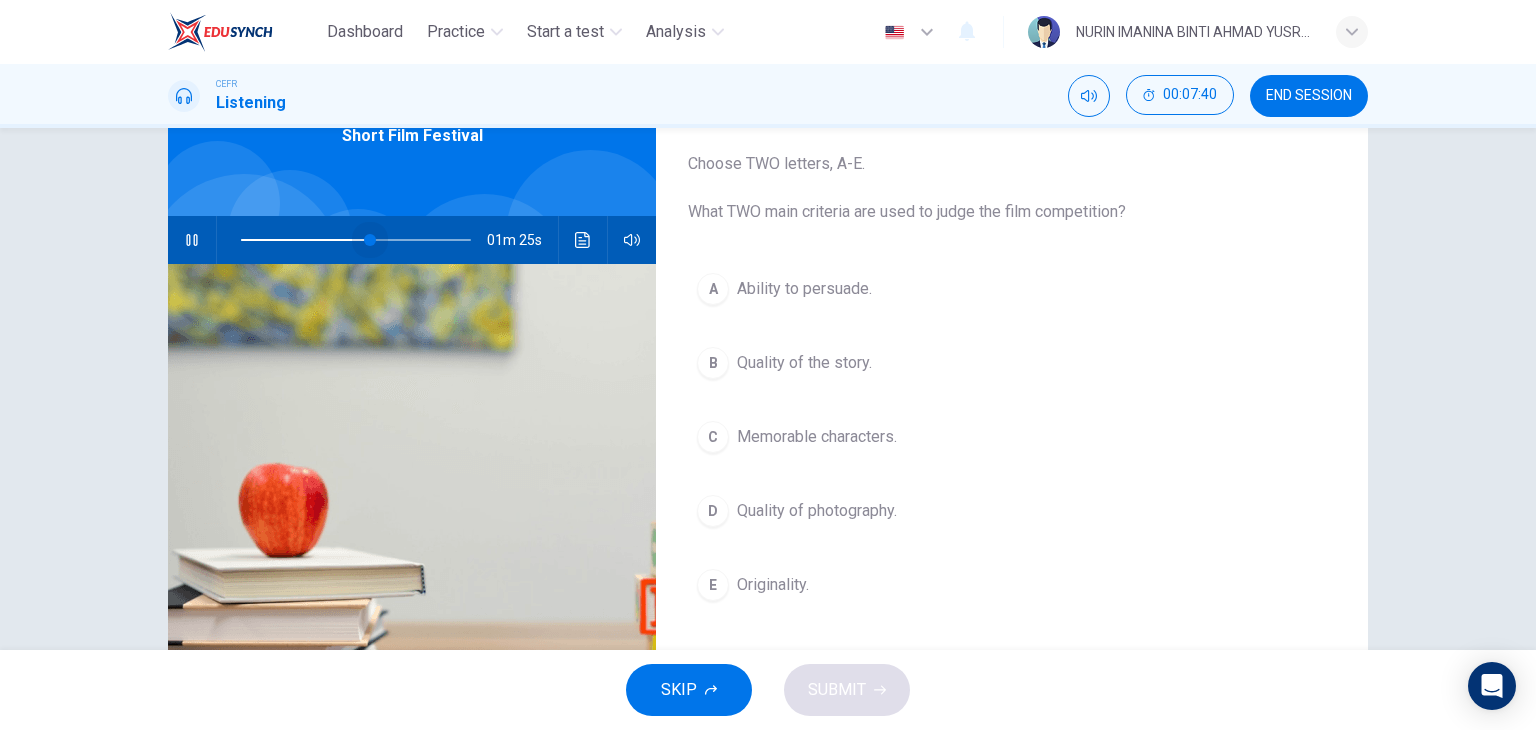 click at bounding box center [370, 240] 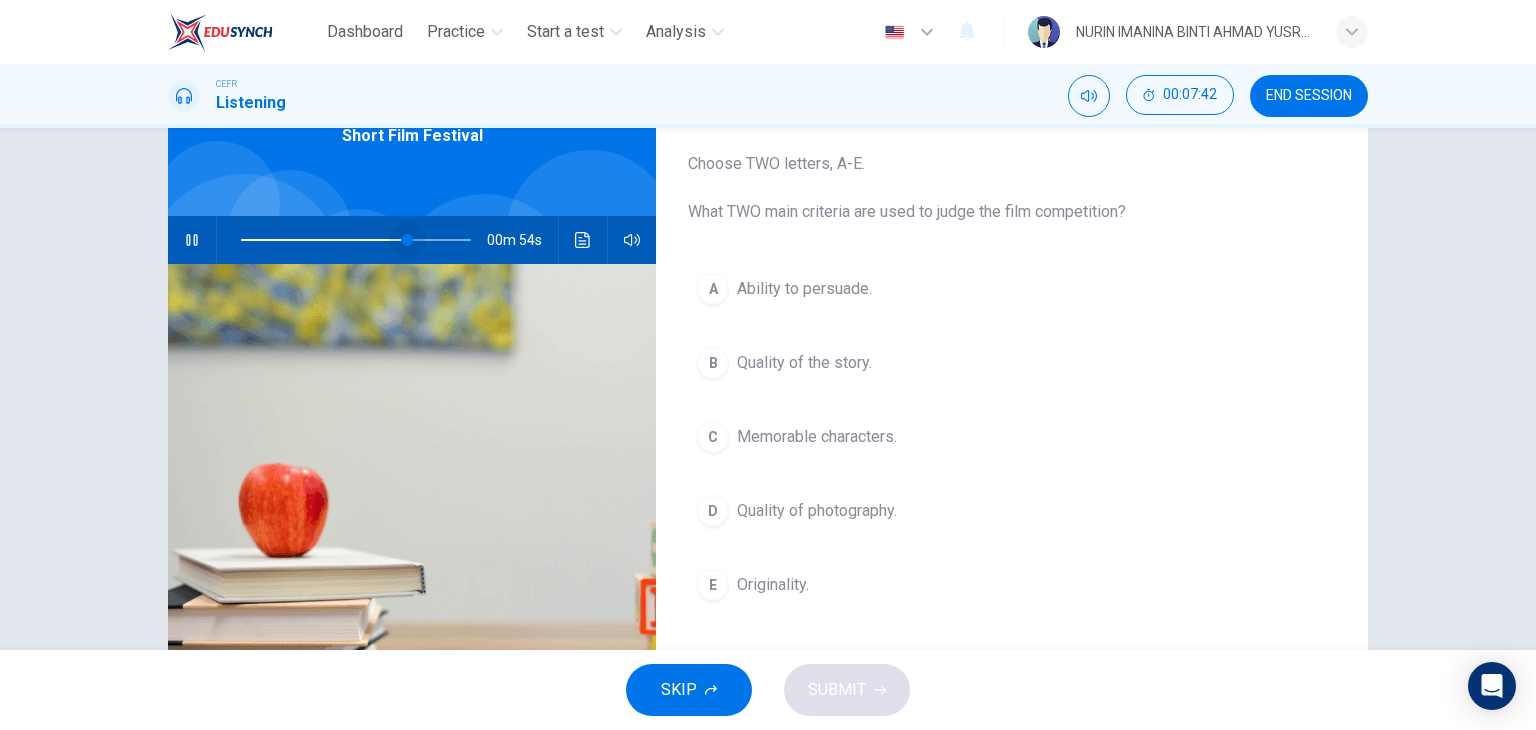 click at bounding box center [356, 240] 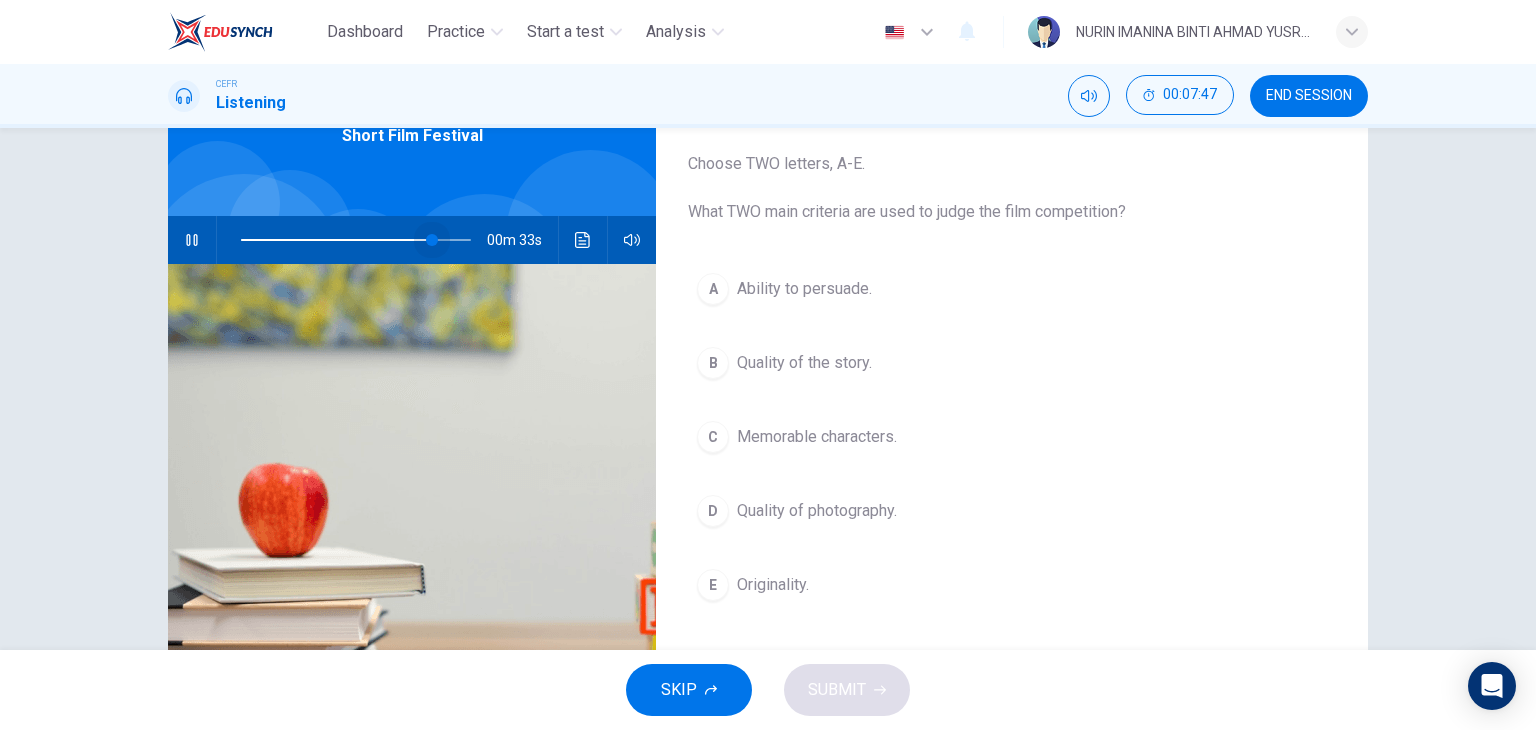 click at bounding box center [432, 240] 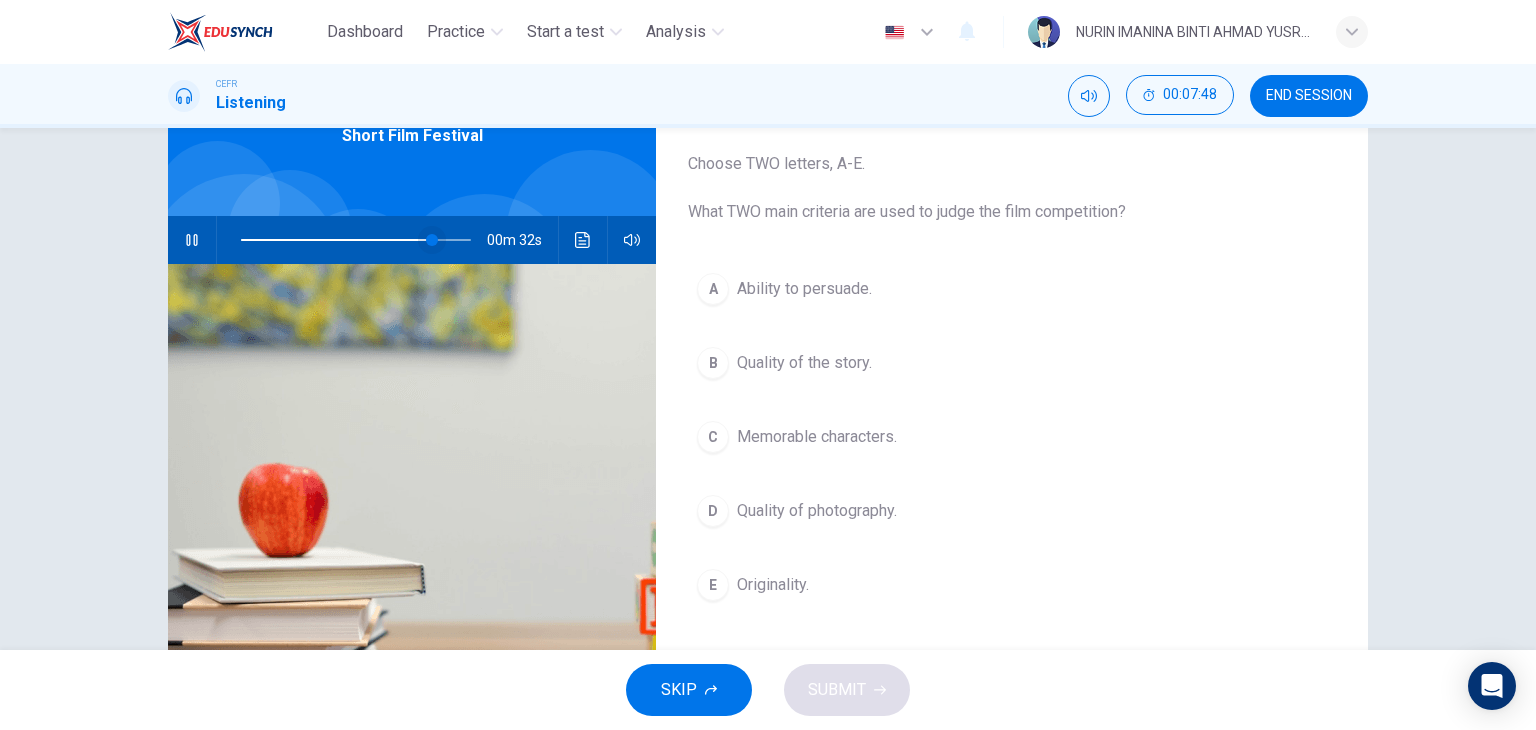 click at bounding box center (432, 240) 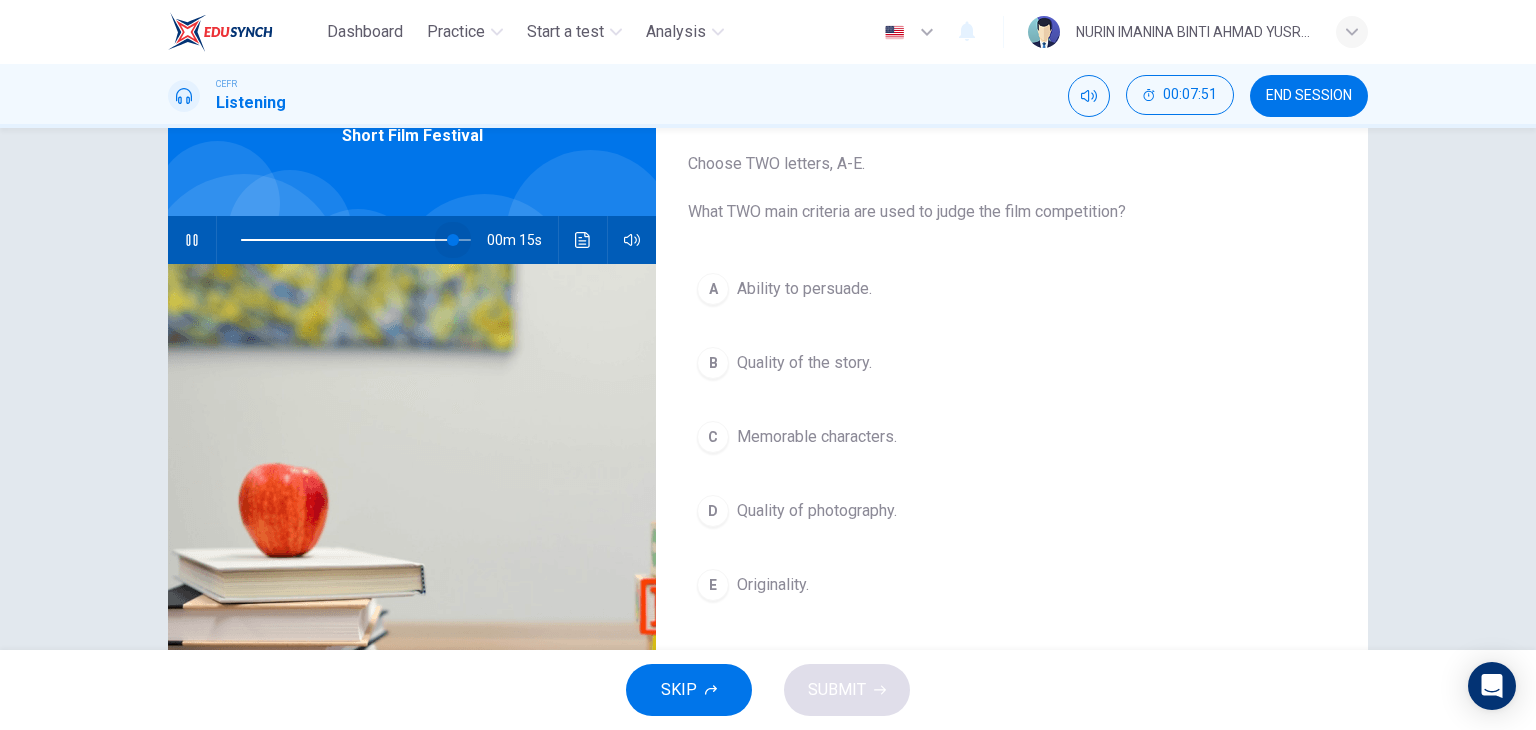 click at bounding box center [453, 240] 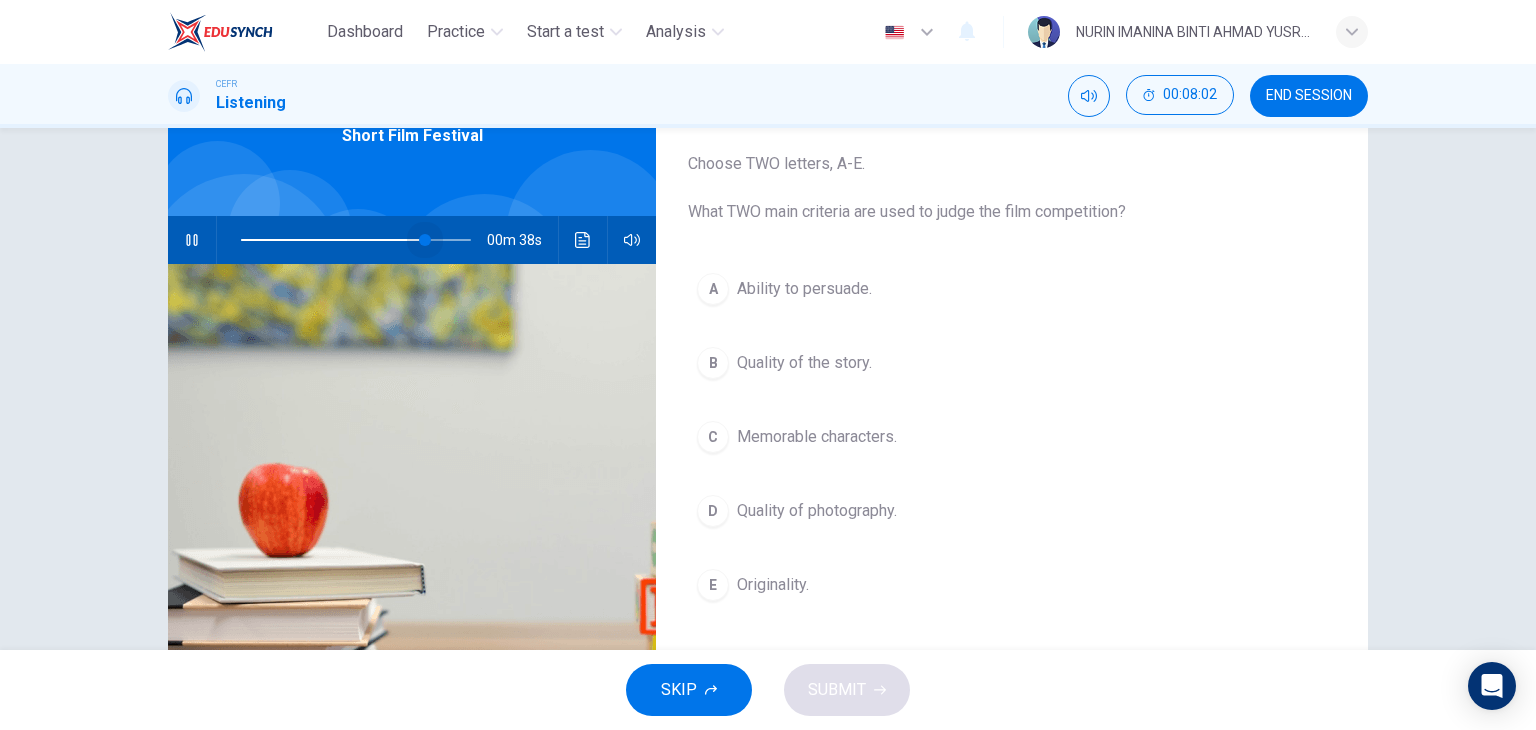 click at bounding box center (356, 240) 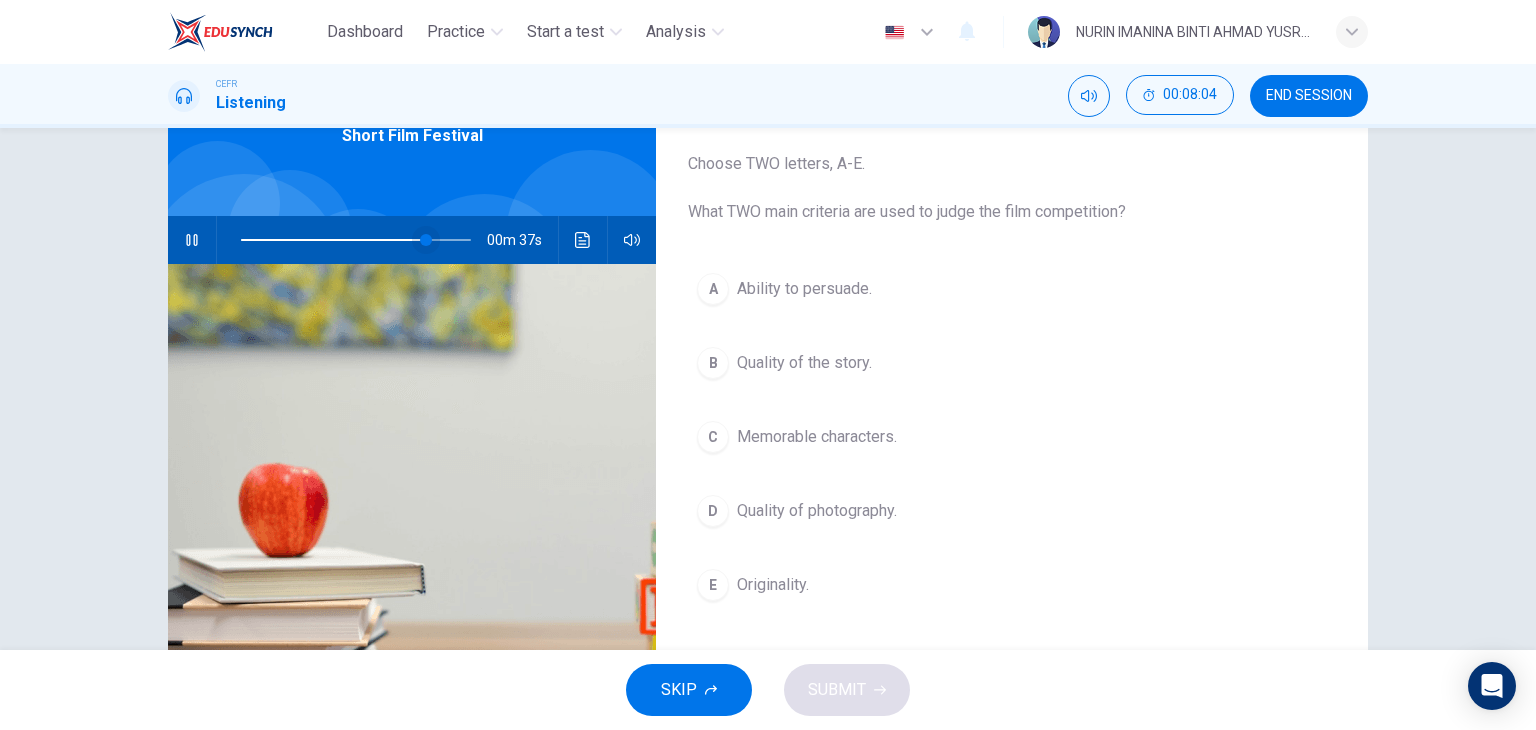 click at bounding box center [426, 240] 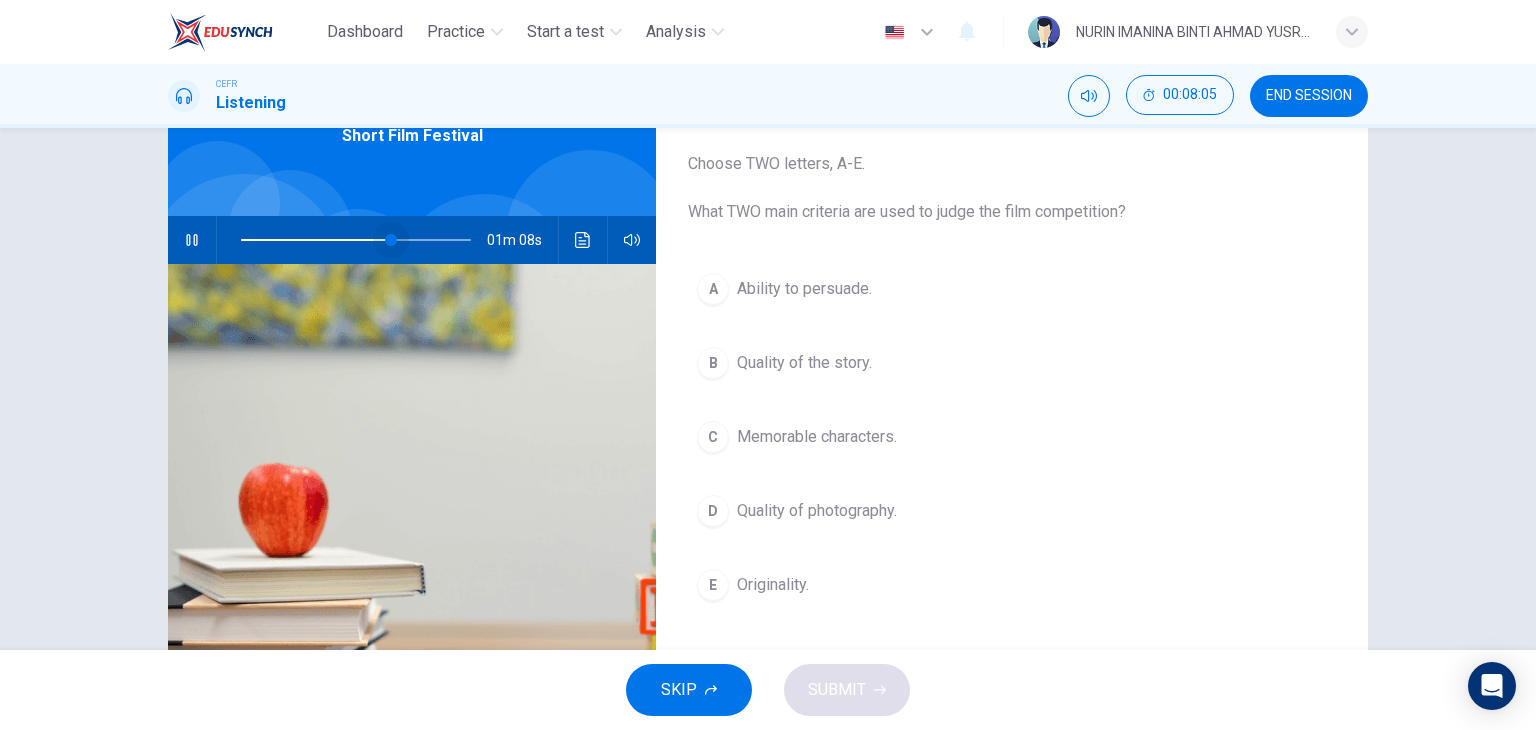 click at bounding box center (391, 240) 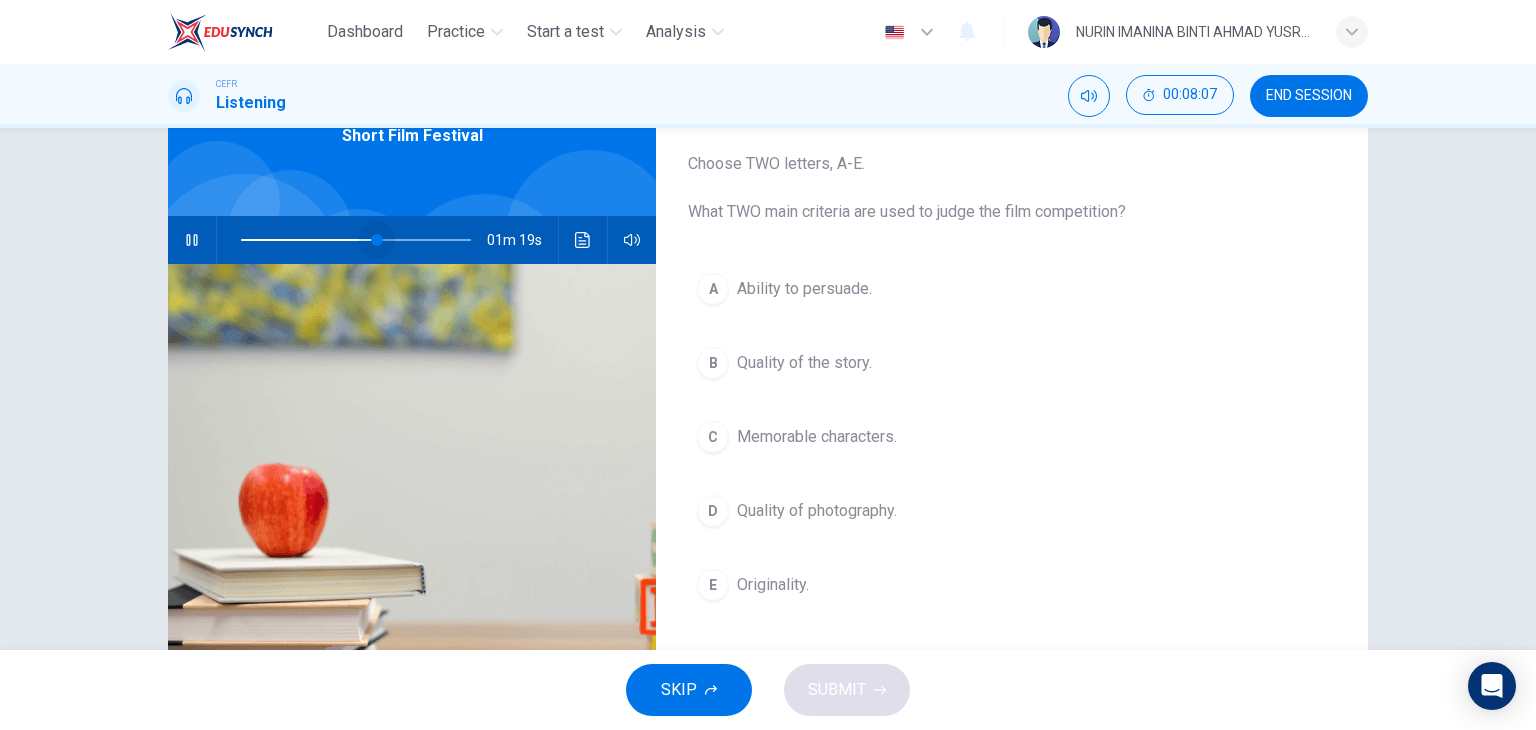 click at bounding box center [377, 240] 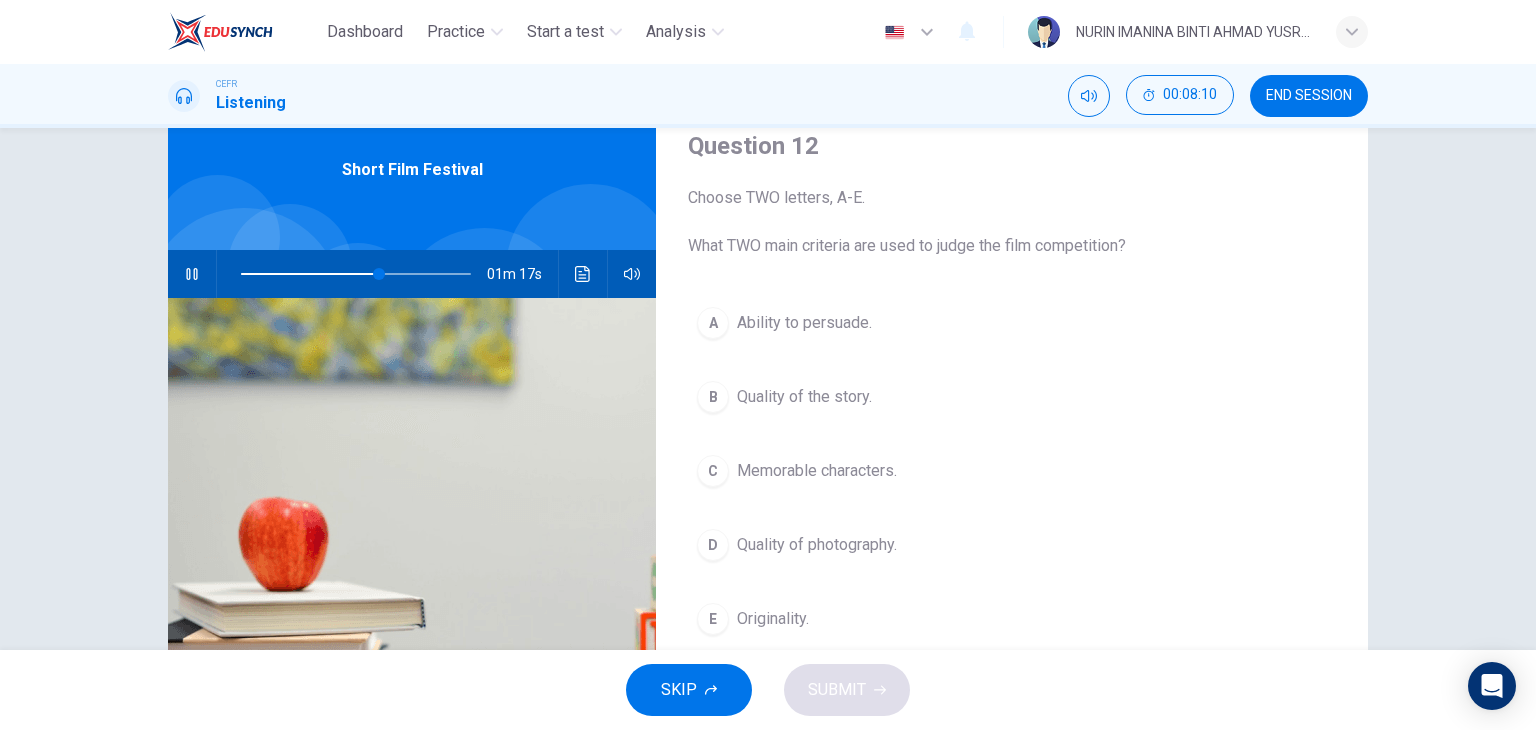 scroll, scrollTop: 80, scrollLeft: 0, axis: vertical 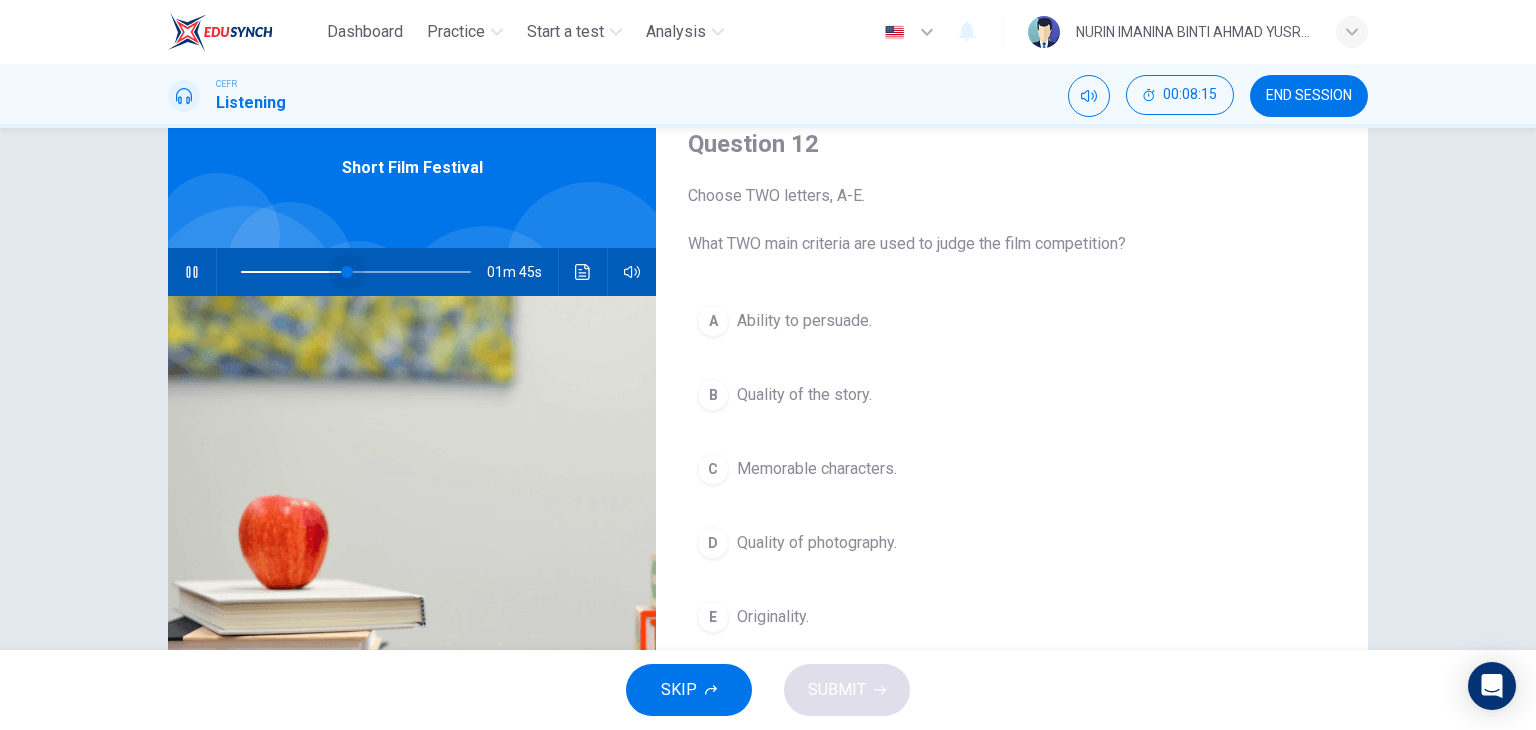 click at bounding box center [356, 272] 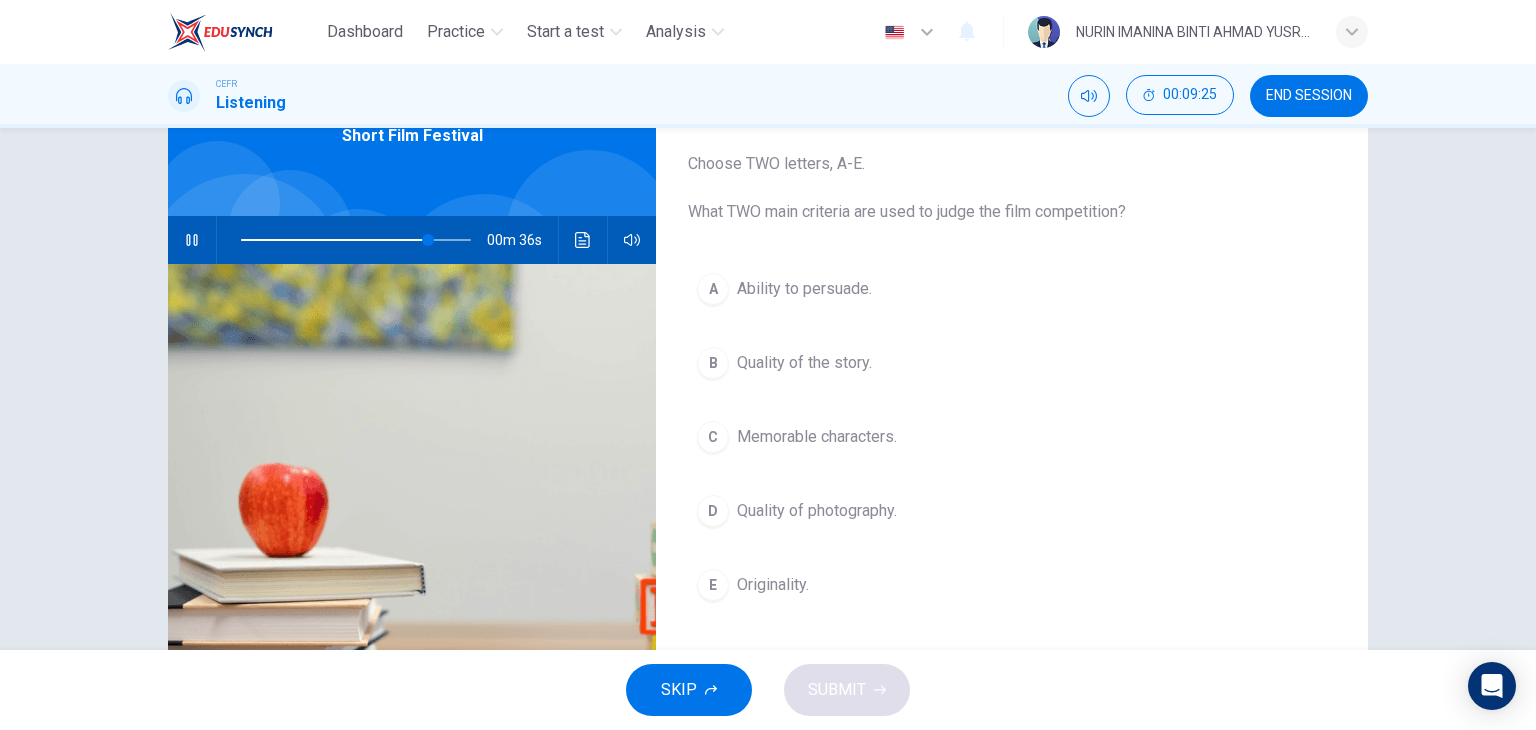 scroll, scrollTop: 109, scrollLeft: 0, axis: vertical 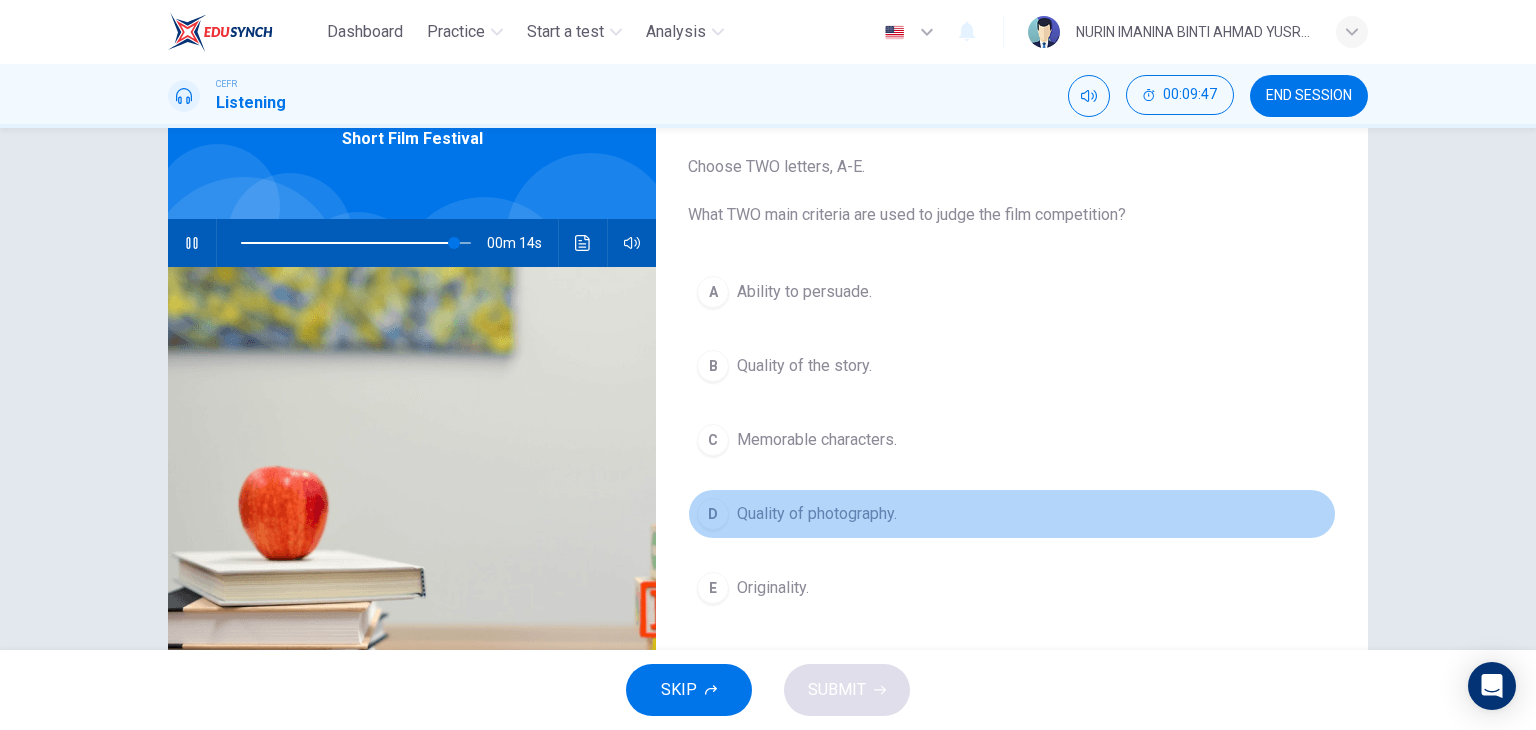 click on "D Quality of photography." at bounding box center [1012, 514] 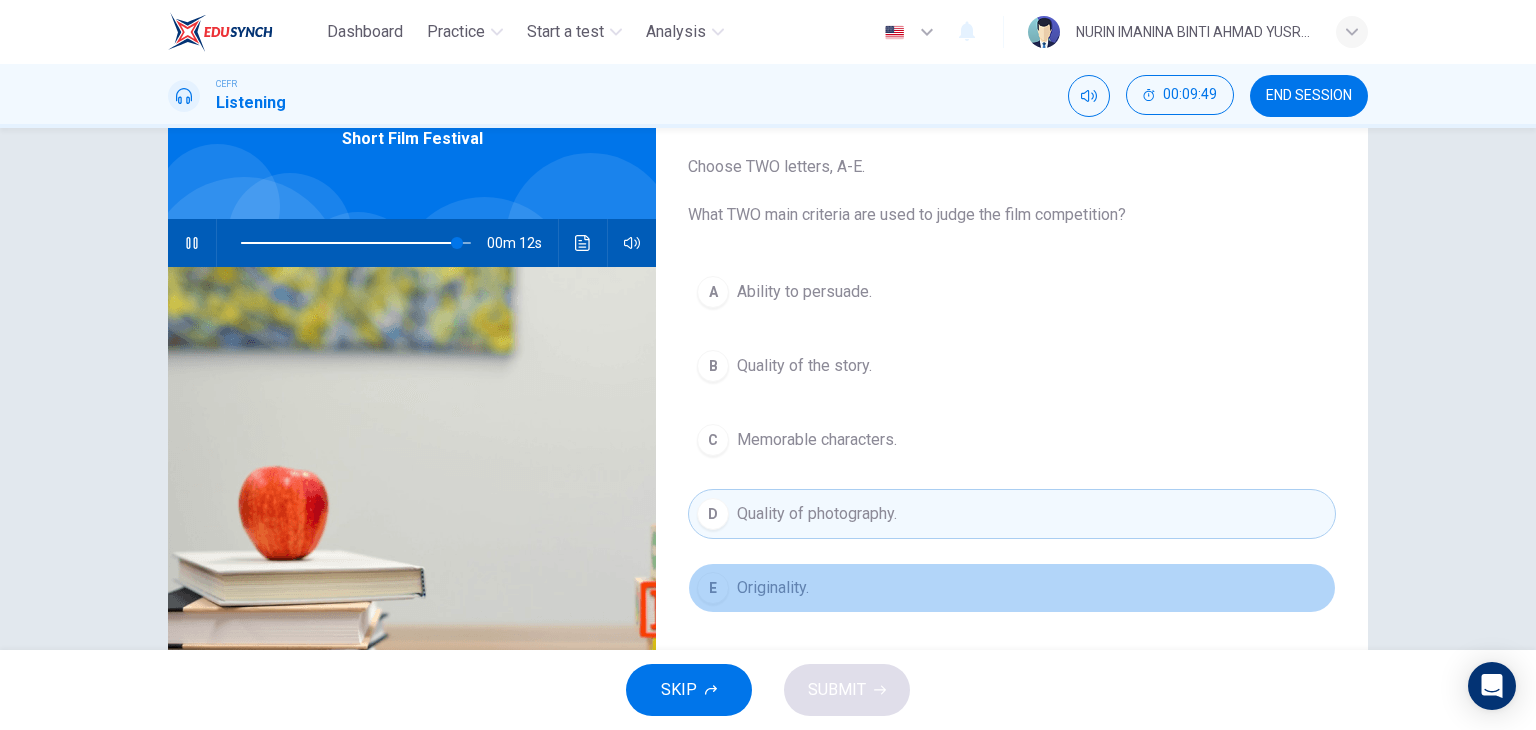 click on "E Originality." at bounding box center [1012, 588] 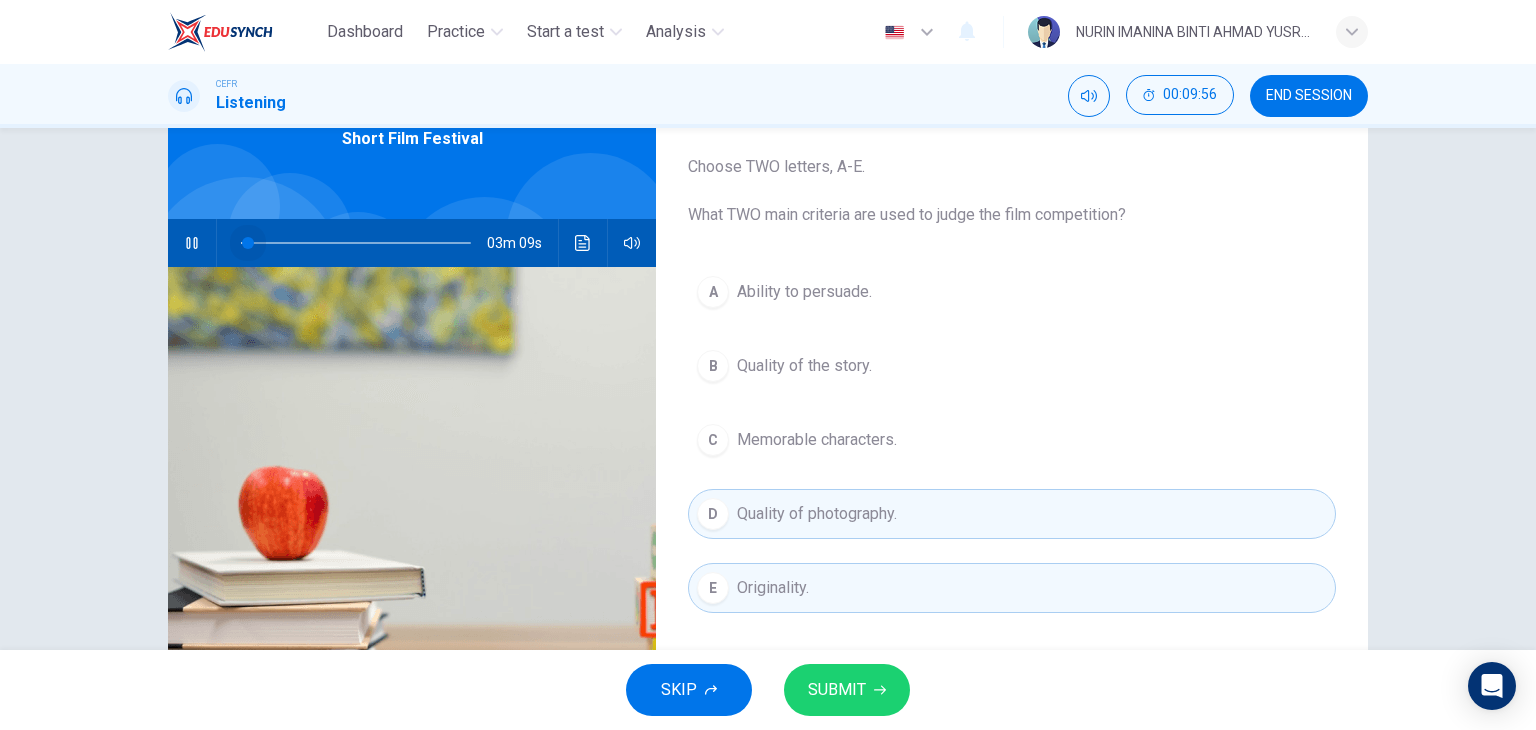 click at bounding box center [356, 243] 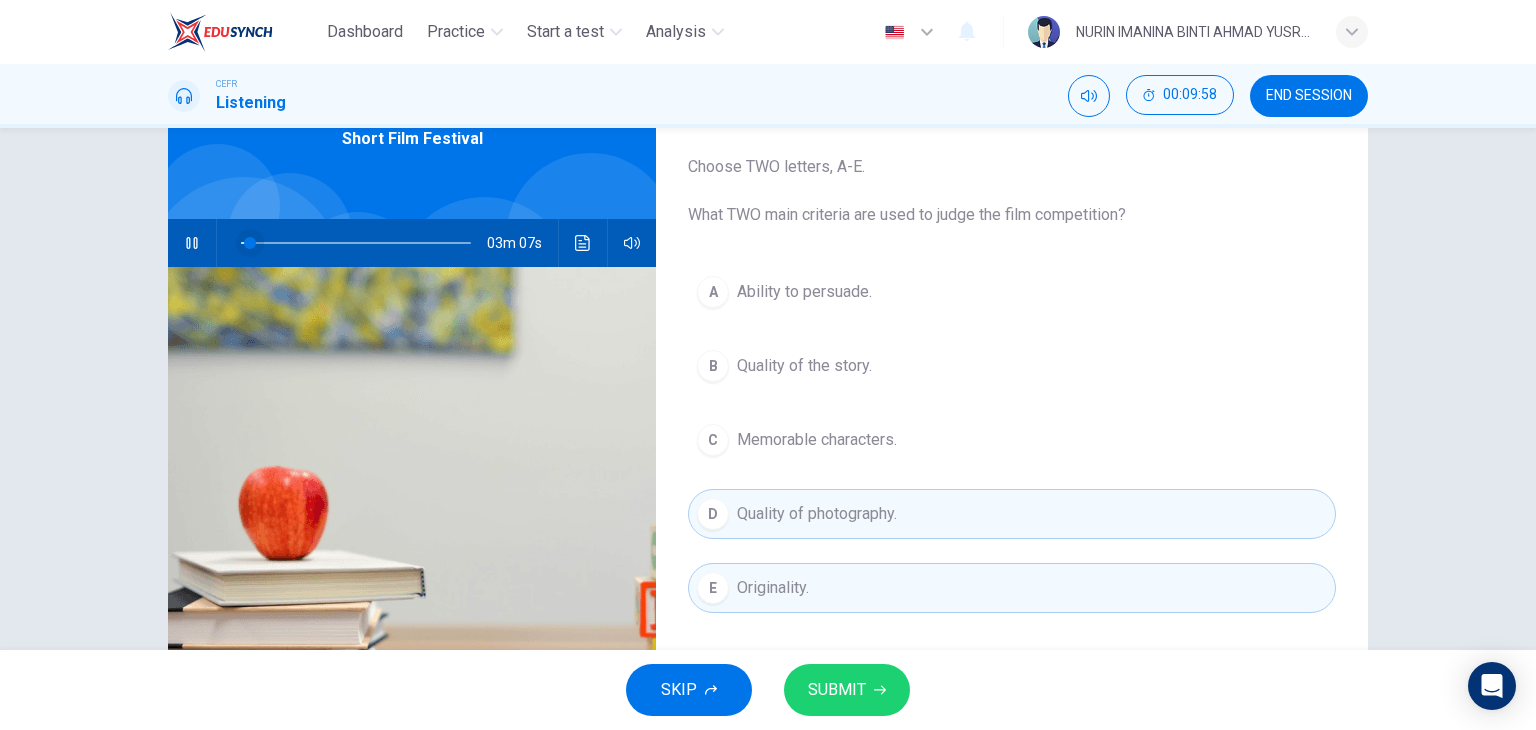click at bounding box center [250, 243] 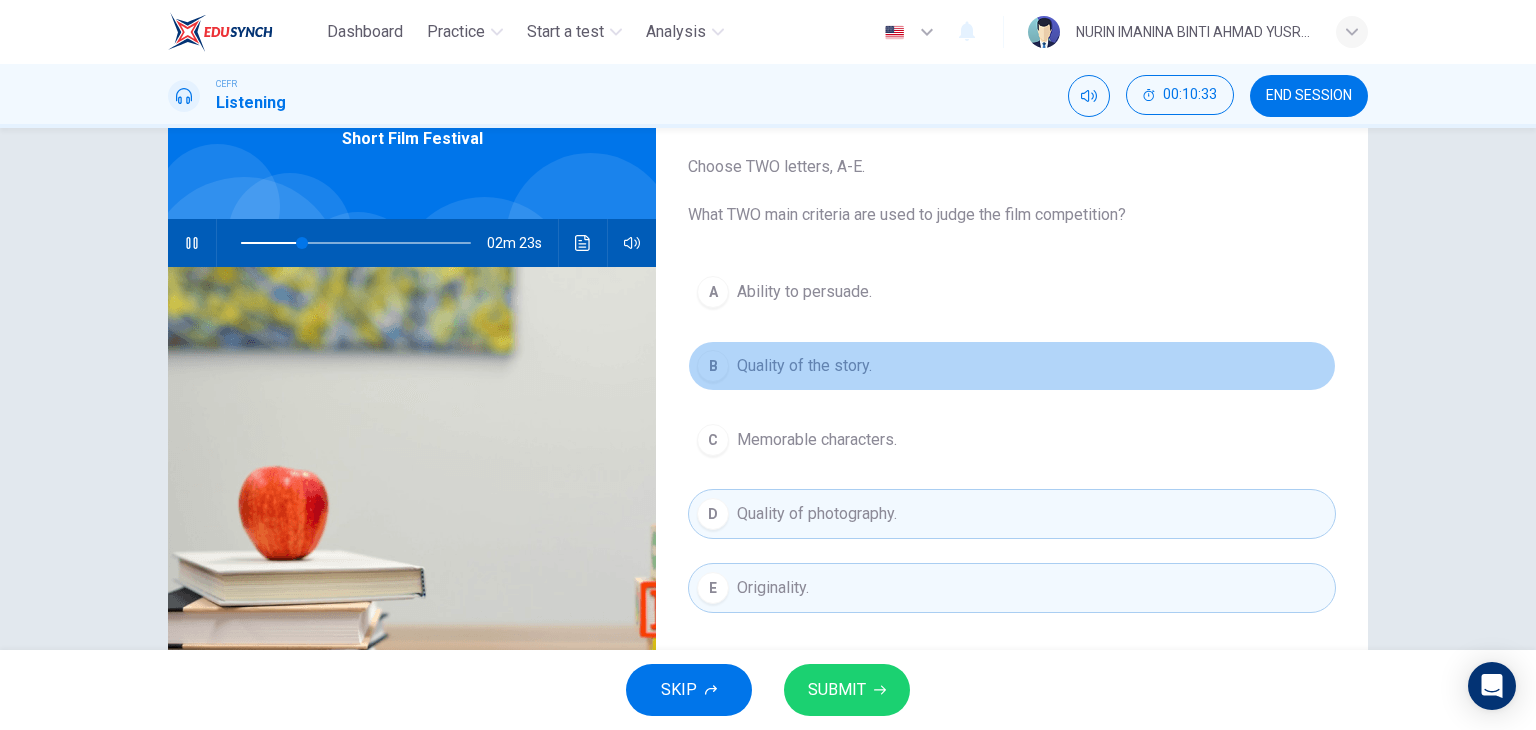 click on "B Quality of the story." at bounding box center (1012, 366) 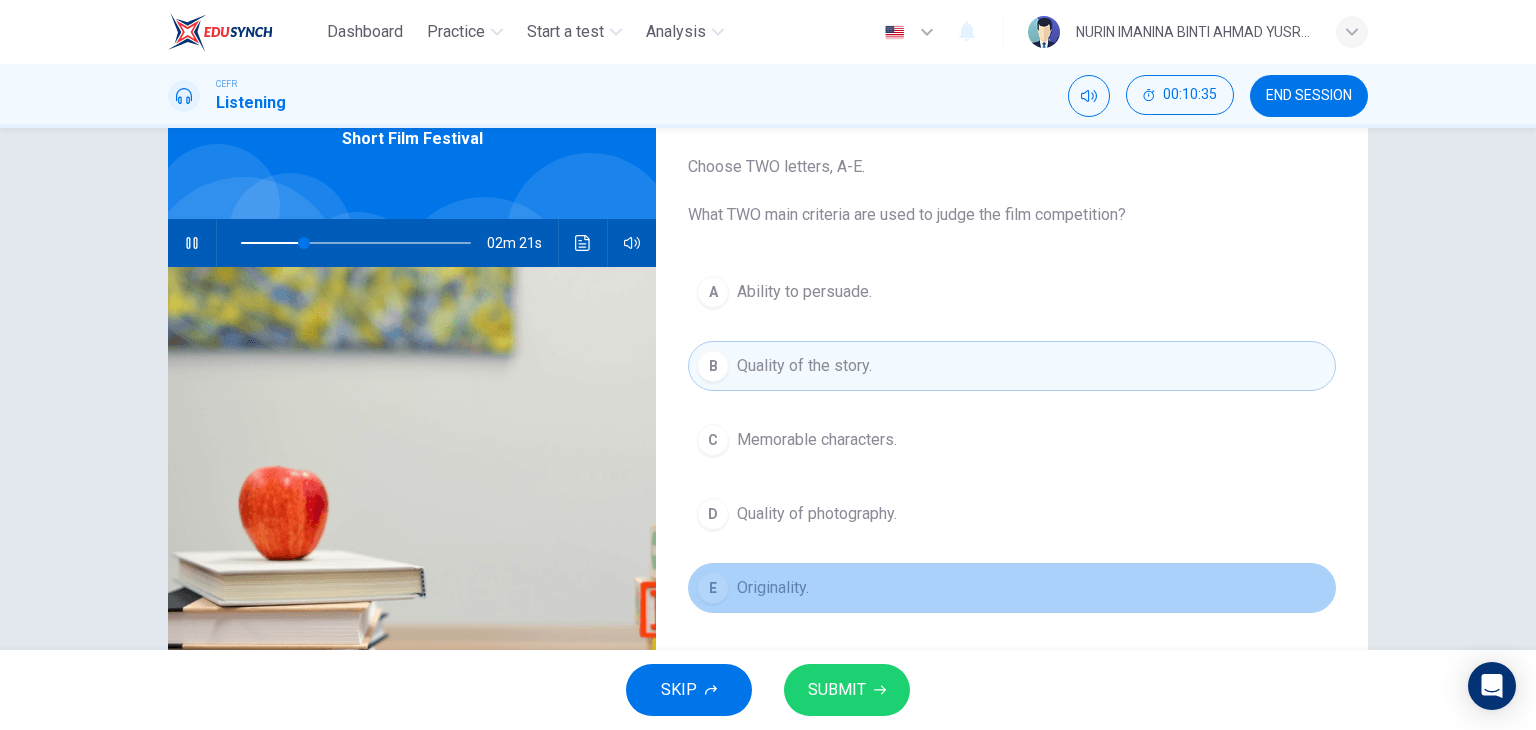 click on "Originality." at bounding box center (804, 366) 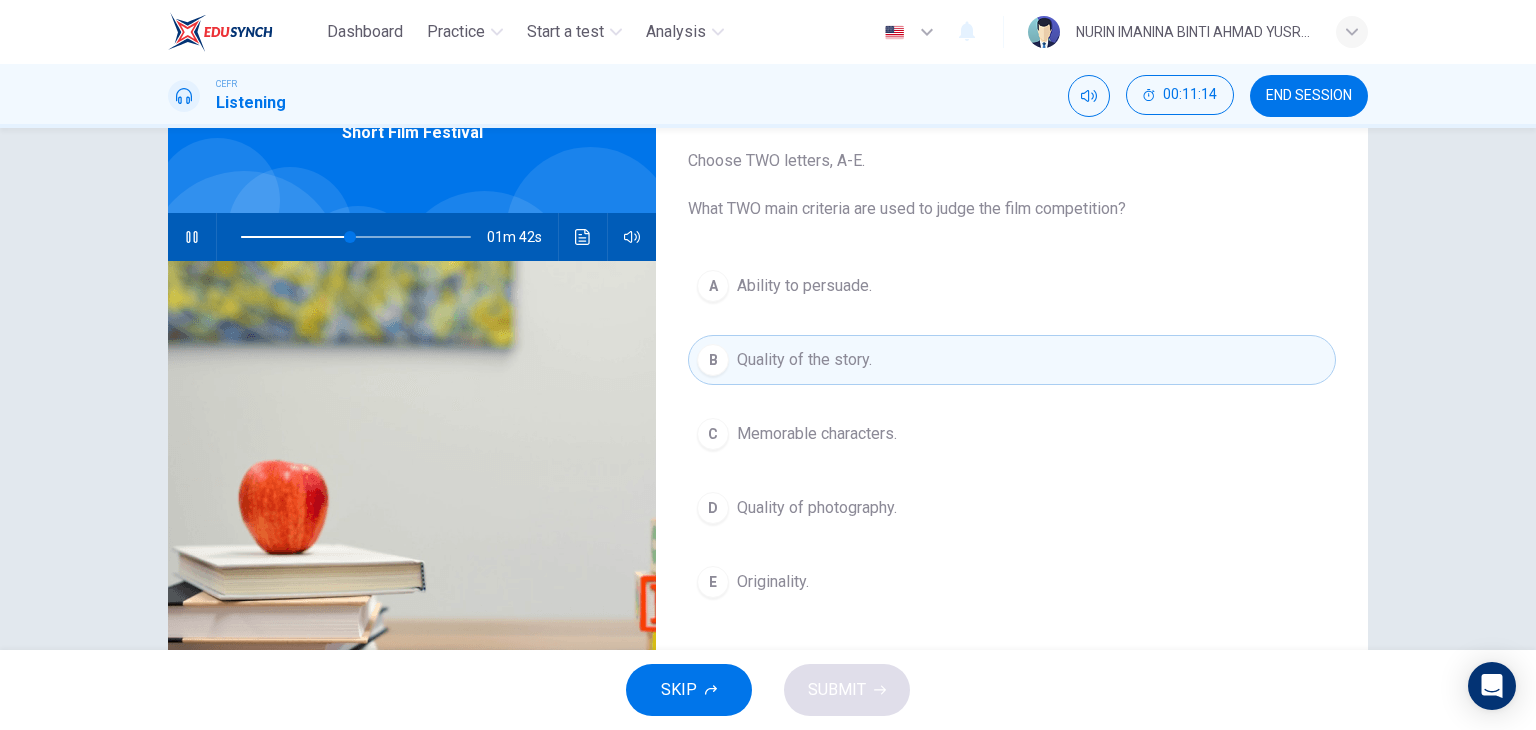 scroll, scrollTop: 114, scrollLeft: 0, axis: vertical 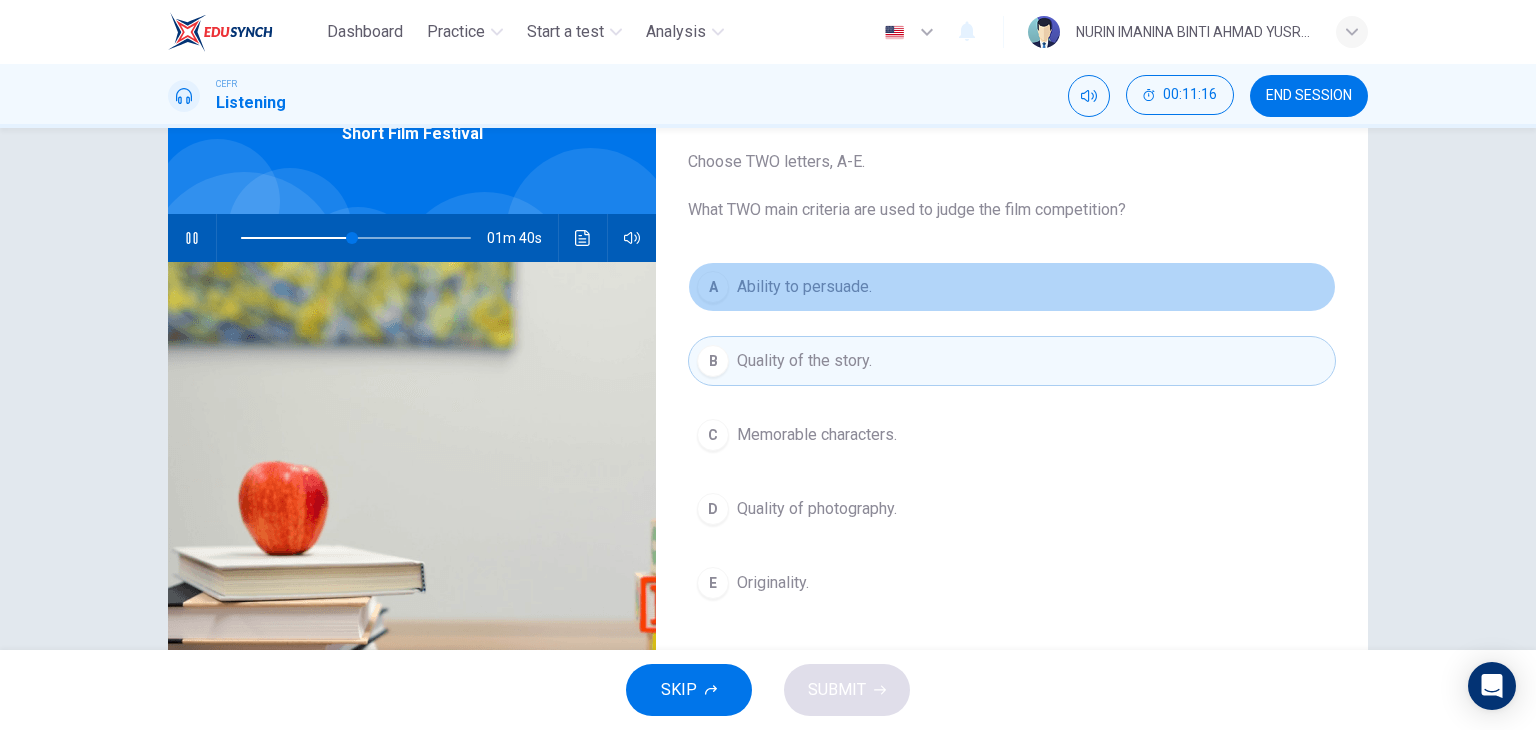 click on "Ability to persuade." at bounding box center (804, 287) 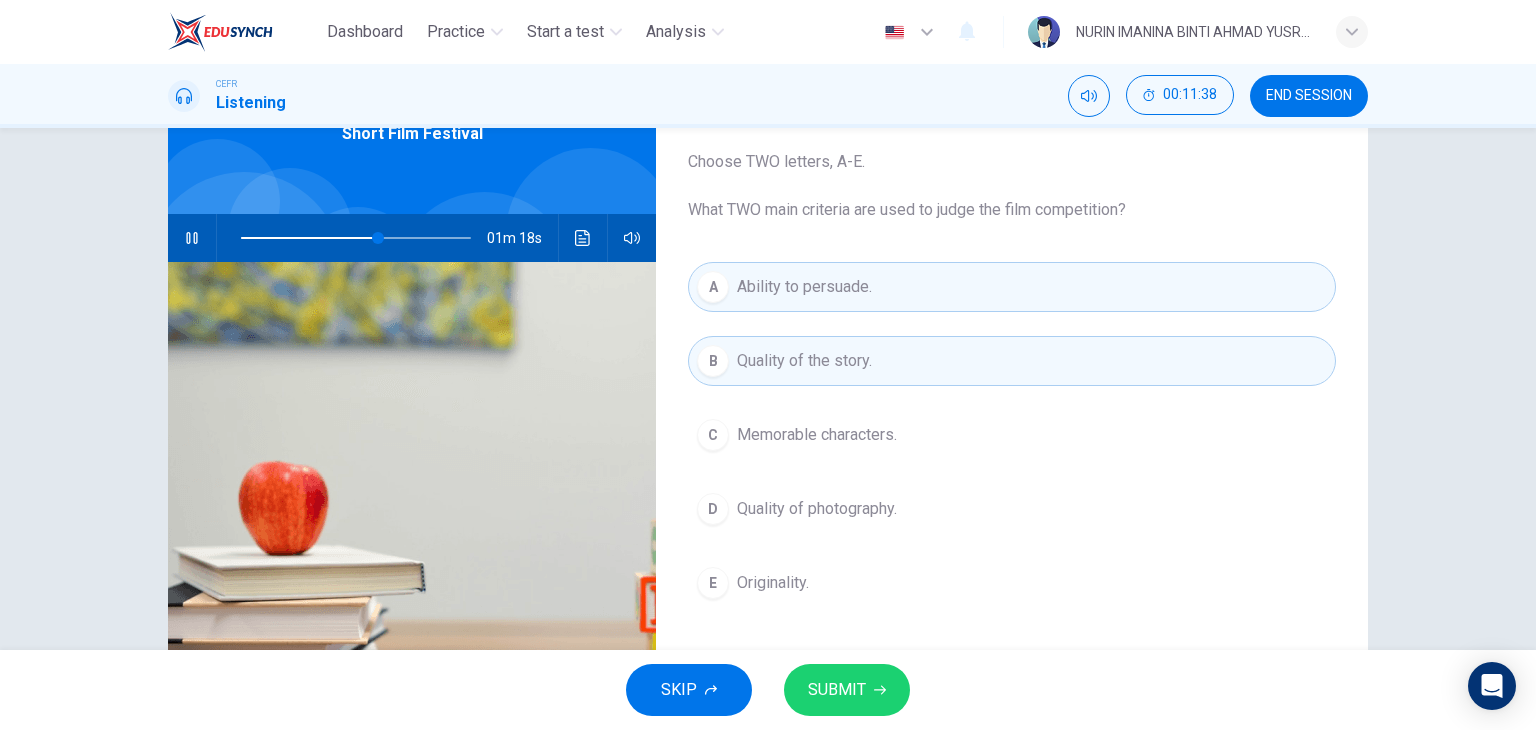 click at bounding box center (583, 238) 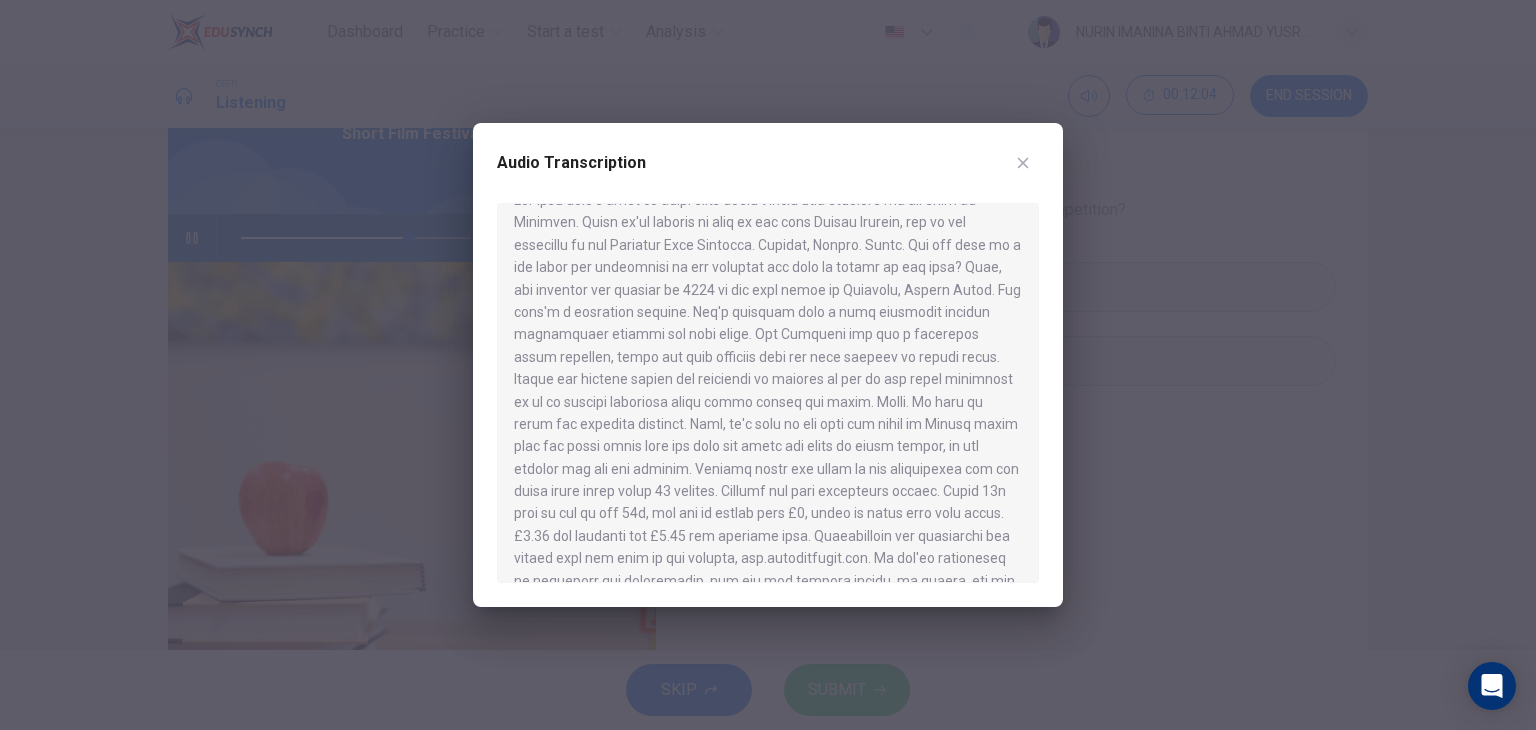scroll, scrollTop: 0, scrollLeft: 0, axis: both 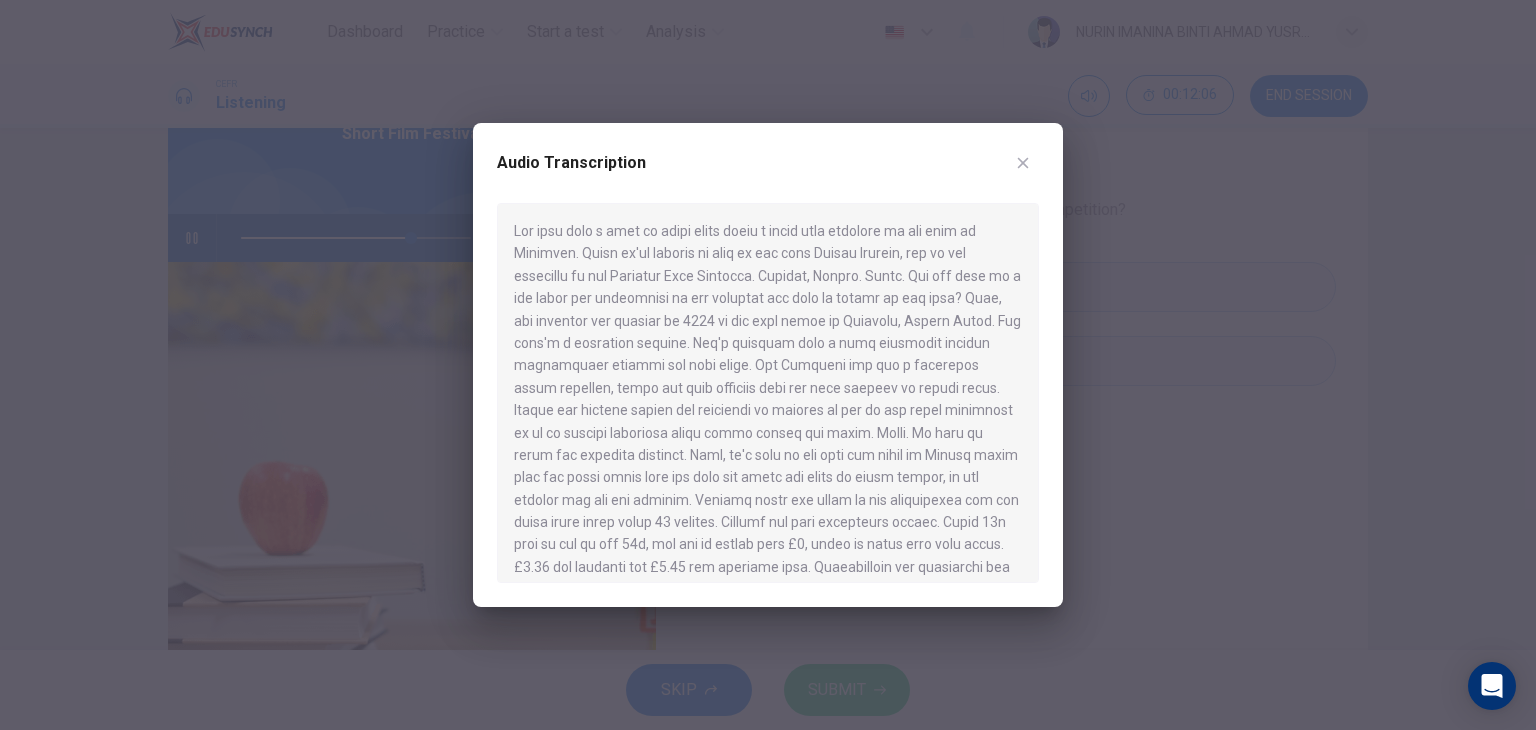 click at bounding box center (768, 365) 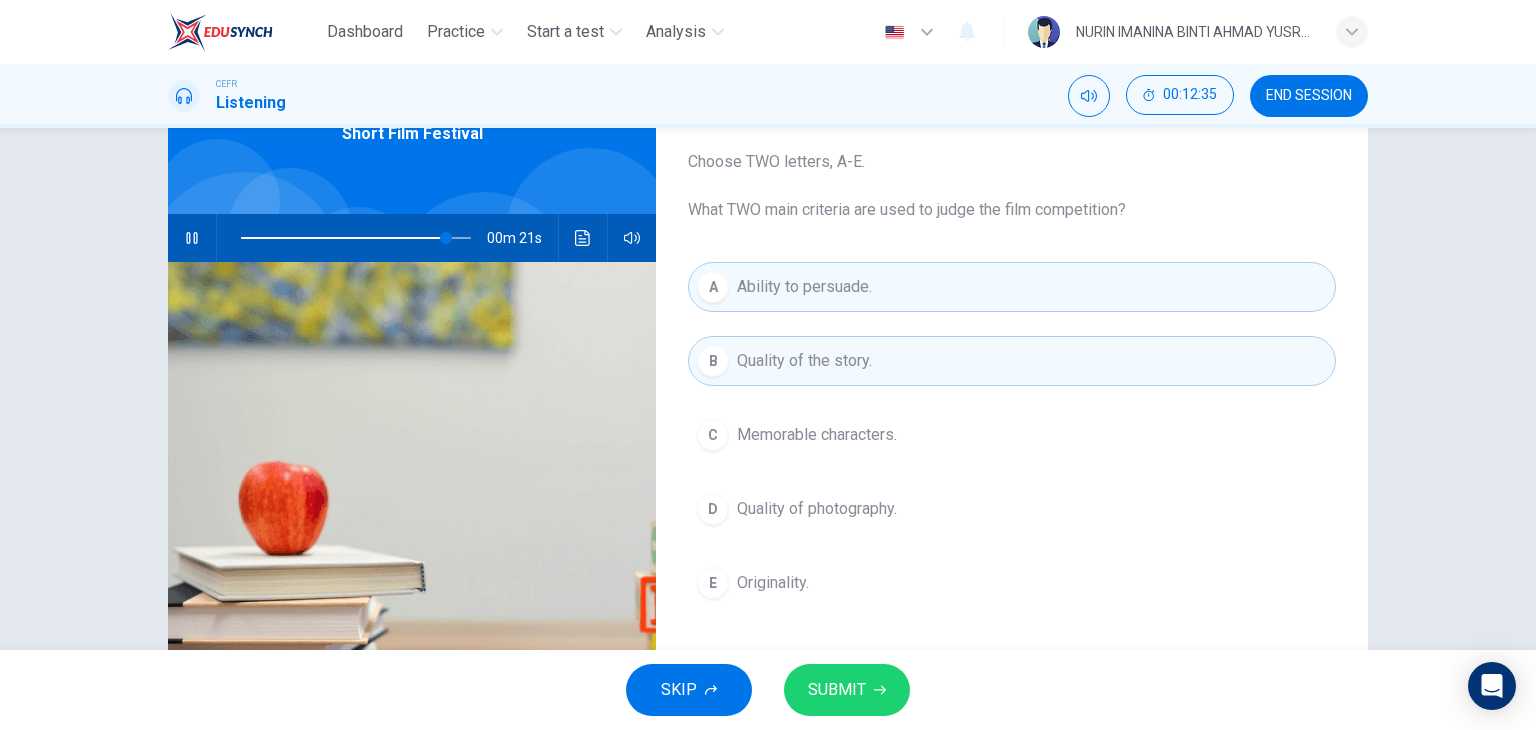 click at bounding box center [583, 238] 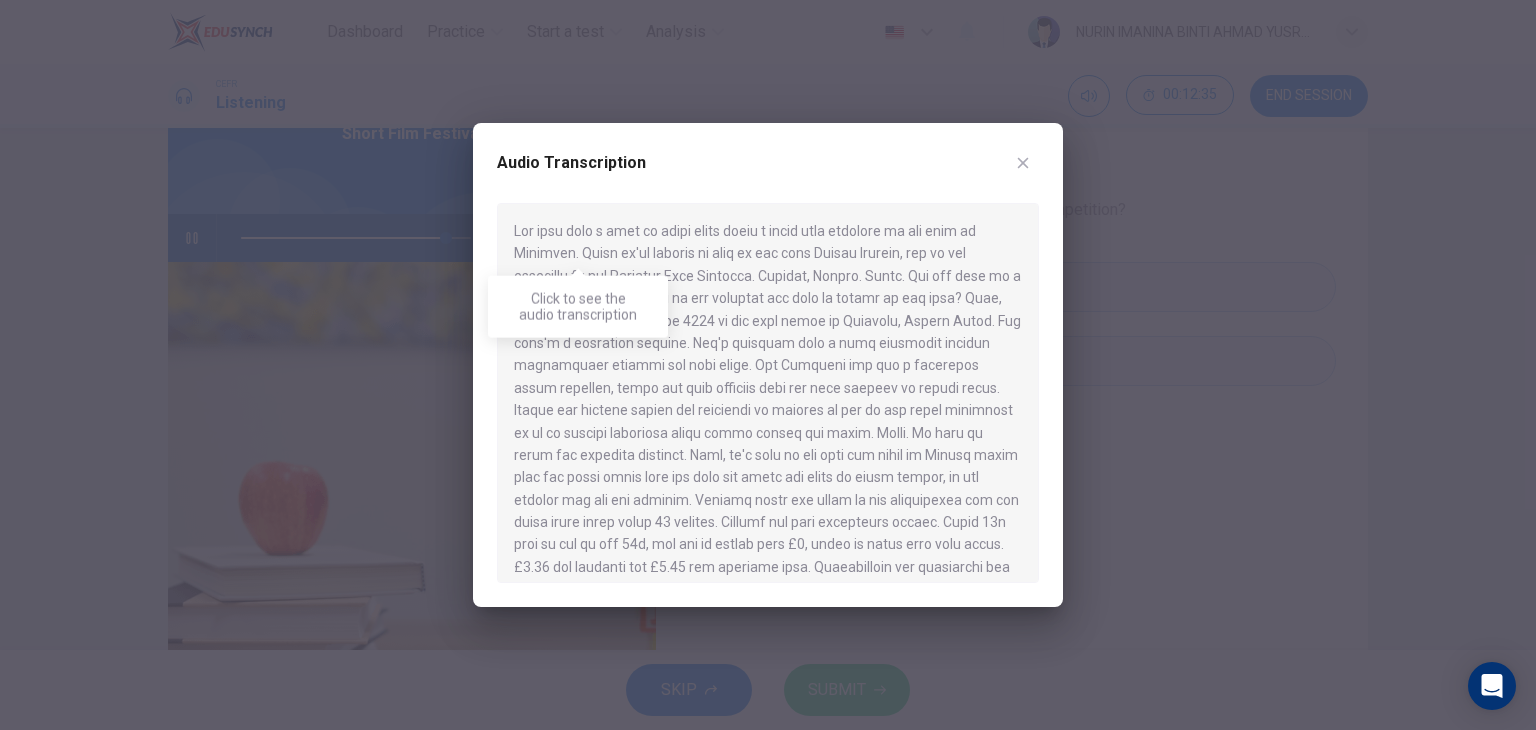 click at bounding box center [768, 393] 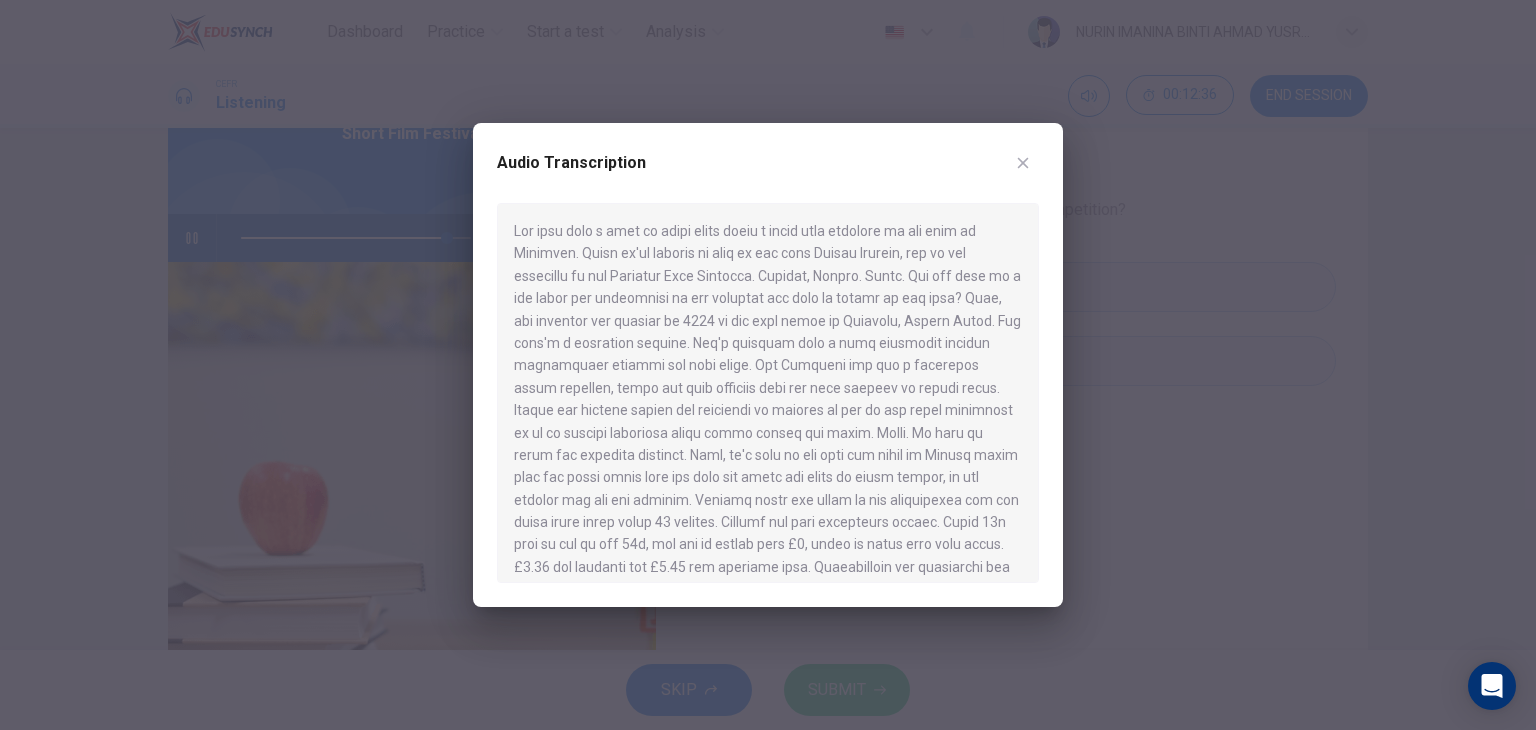 click at bounding box center [768, 393] 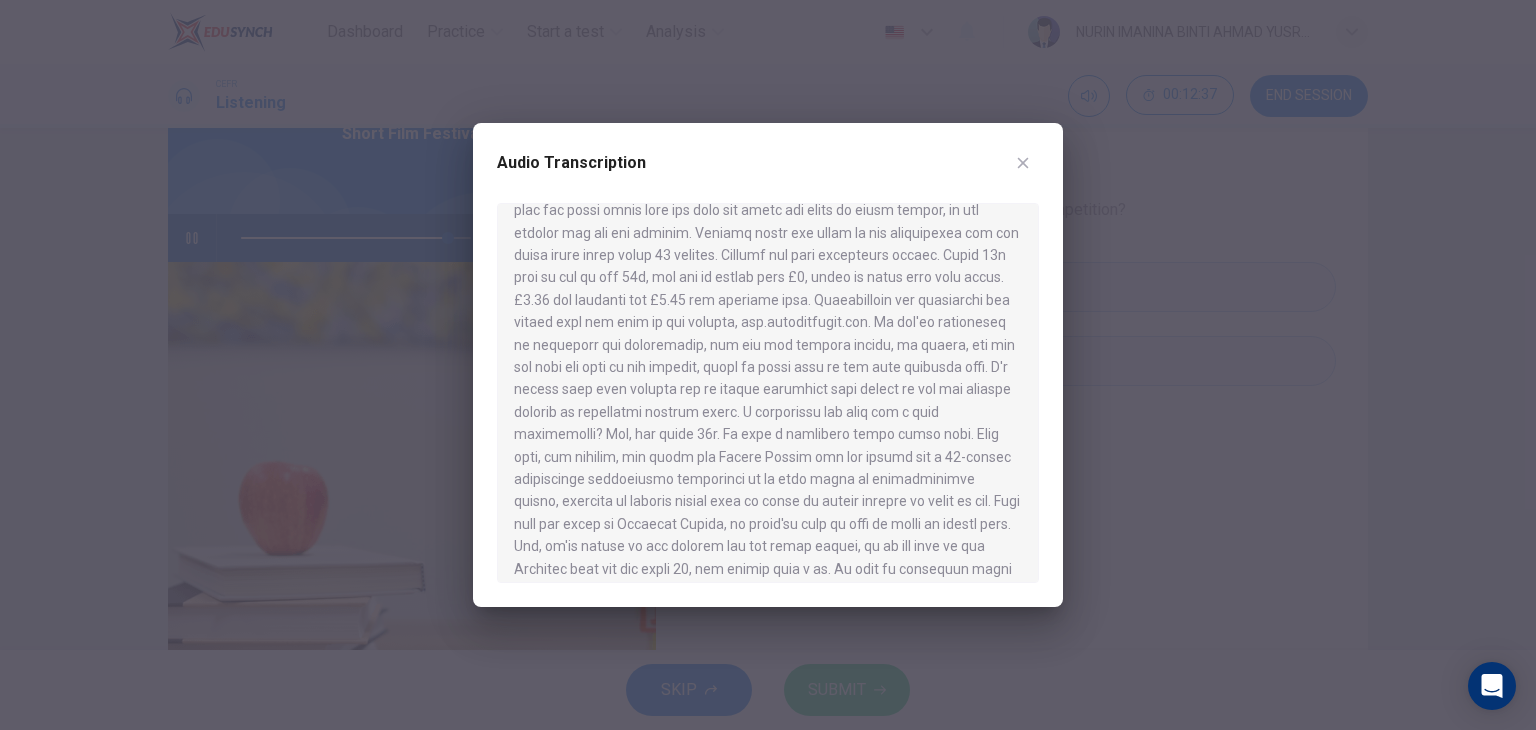 scroll, scrollTop: 268, scrollLeft: 0, axis: vertical 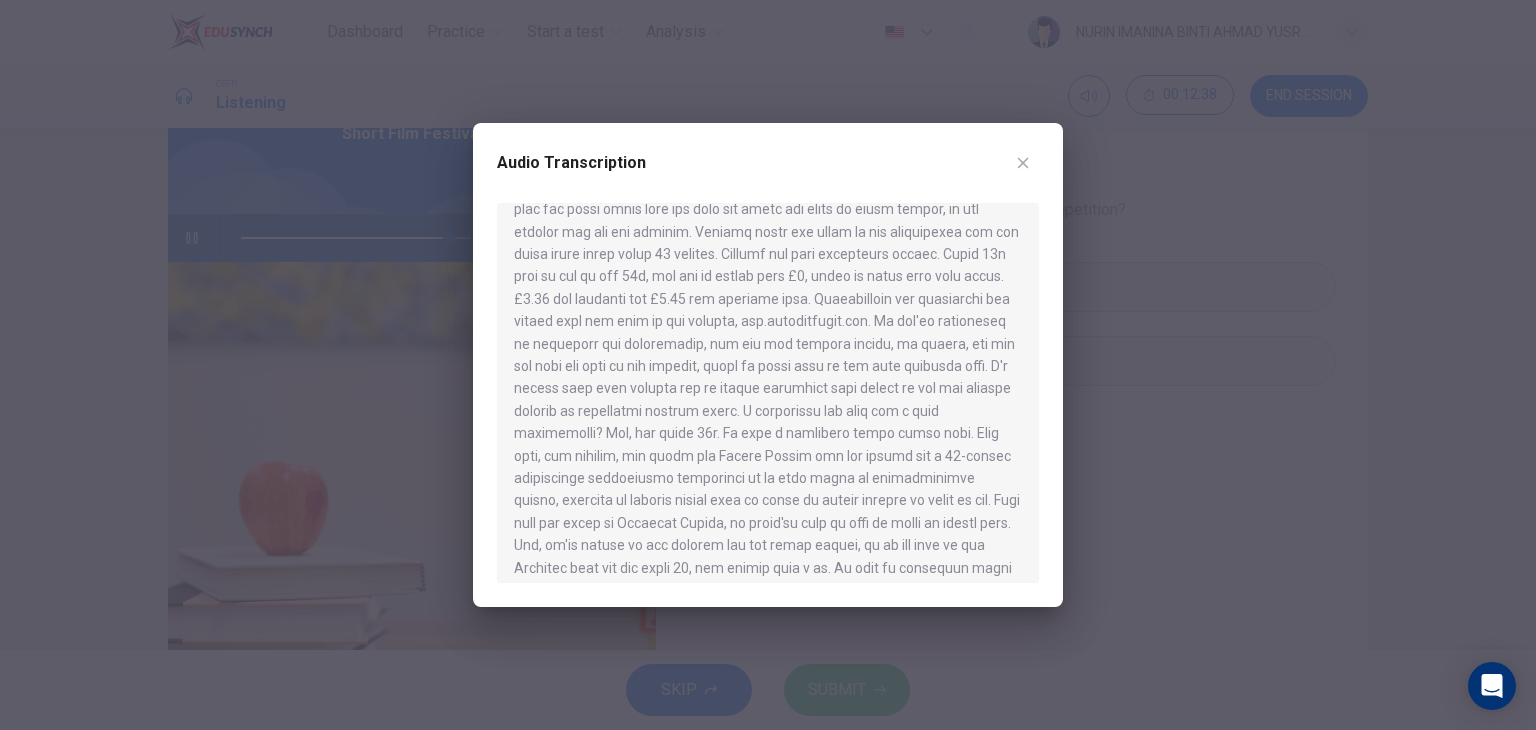 drag, startPoint x: 616, startPoint y: 262, endPoint x: 814, endPoint y: 393, distance: 237.41315 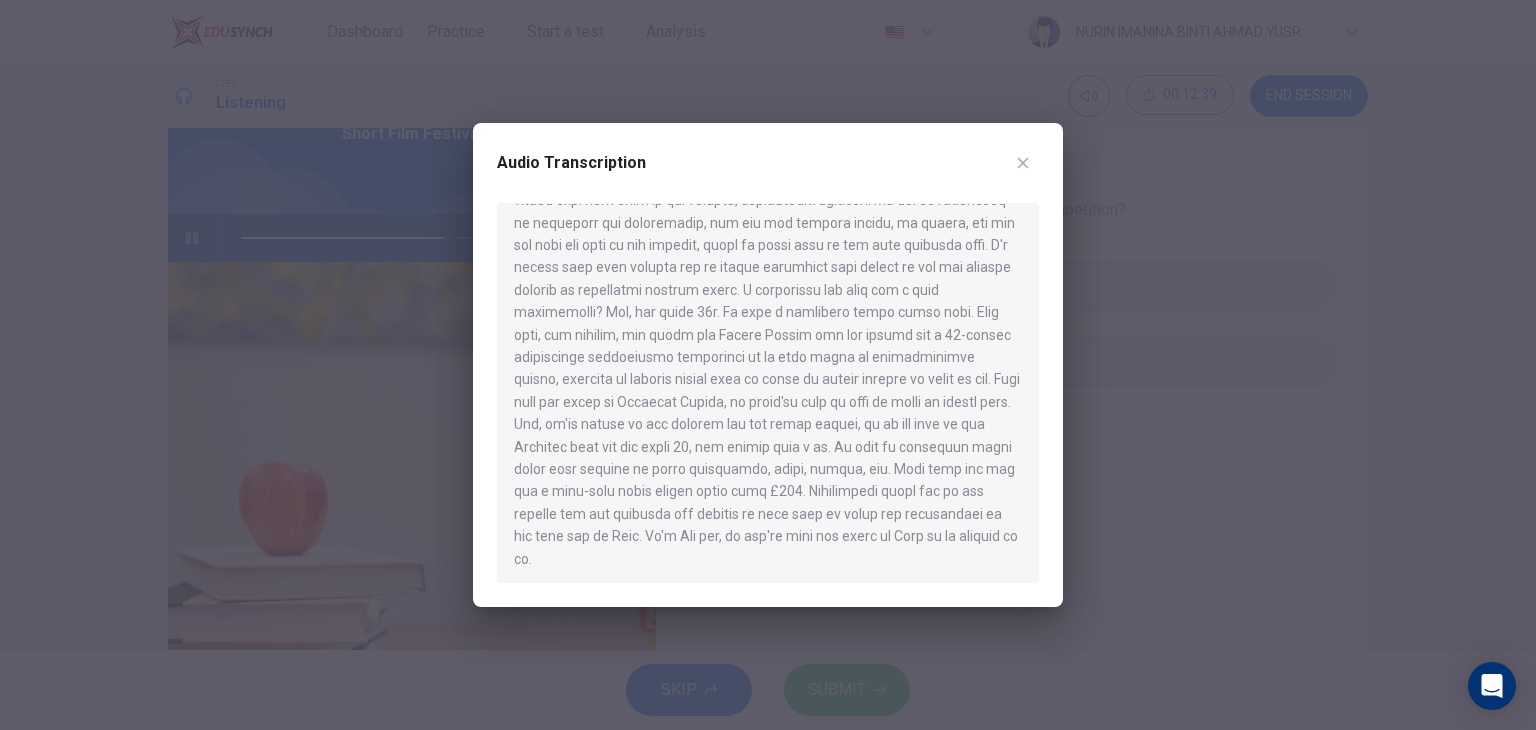 scroll, scrollTop: 392, scrollLeft: 0, axis: vertical 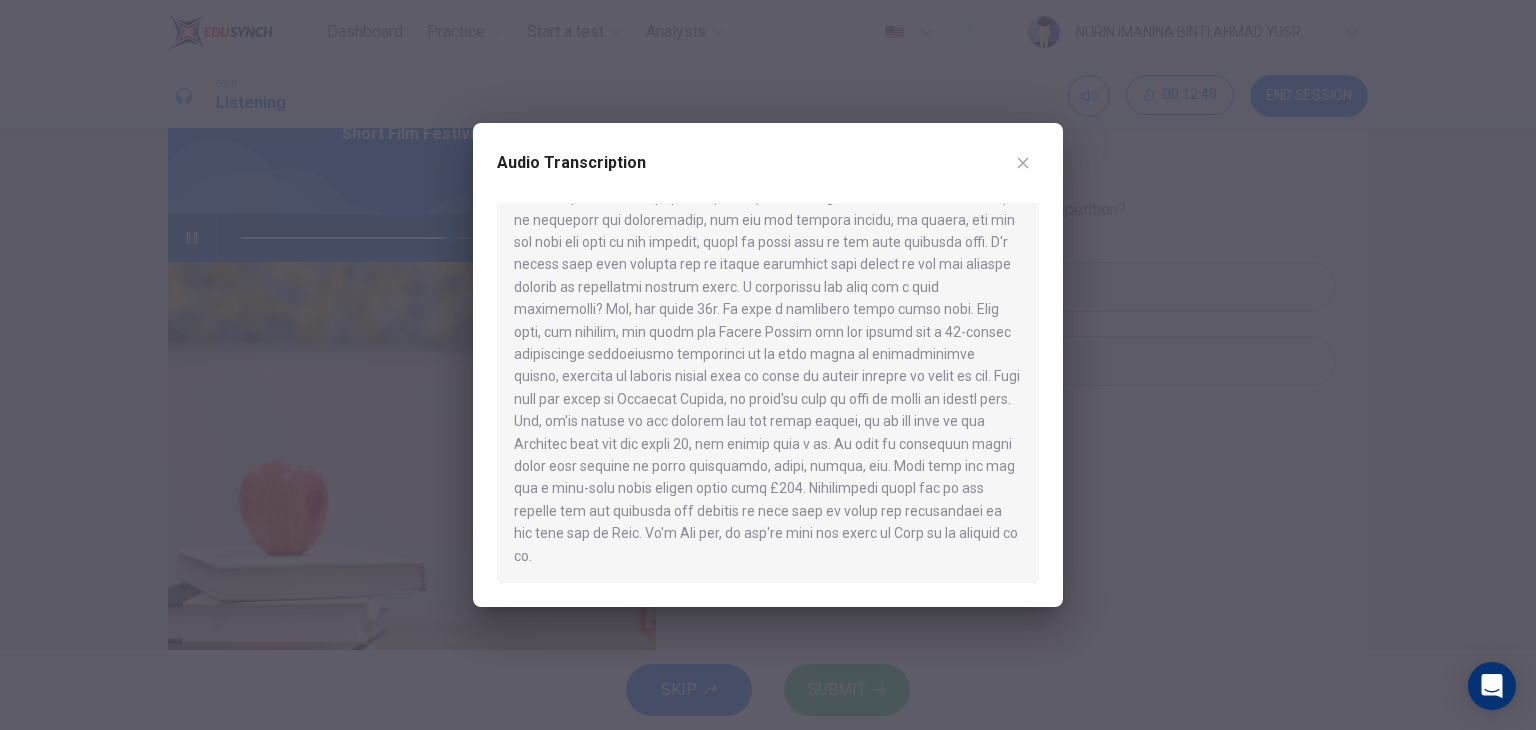 drag, startPoint x: 631, startPoint y: 535, endPoint x: 547, endPoint y: 420, distance: 142.41138 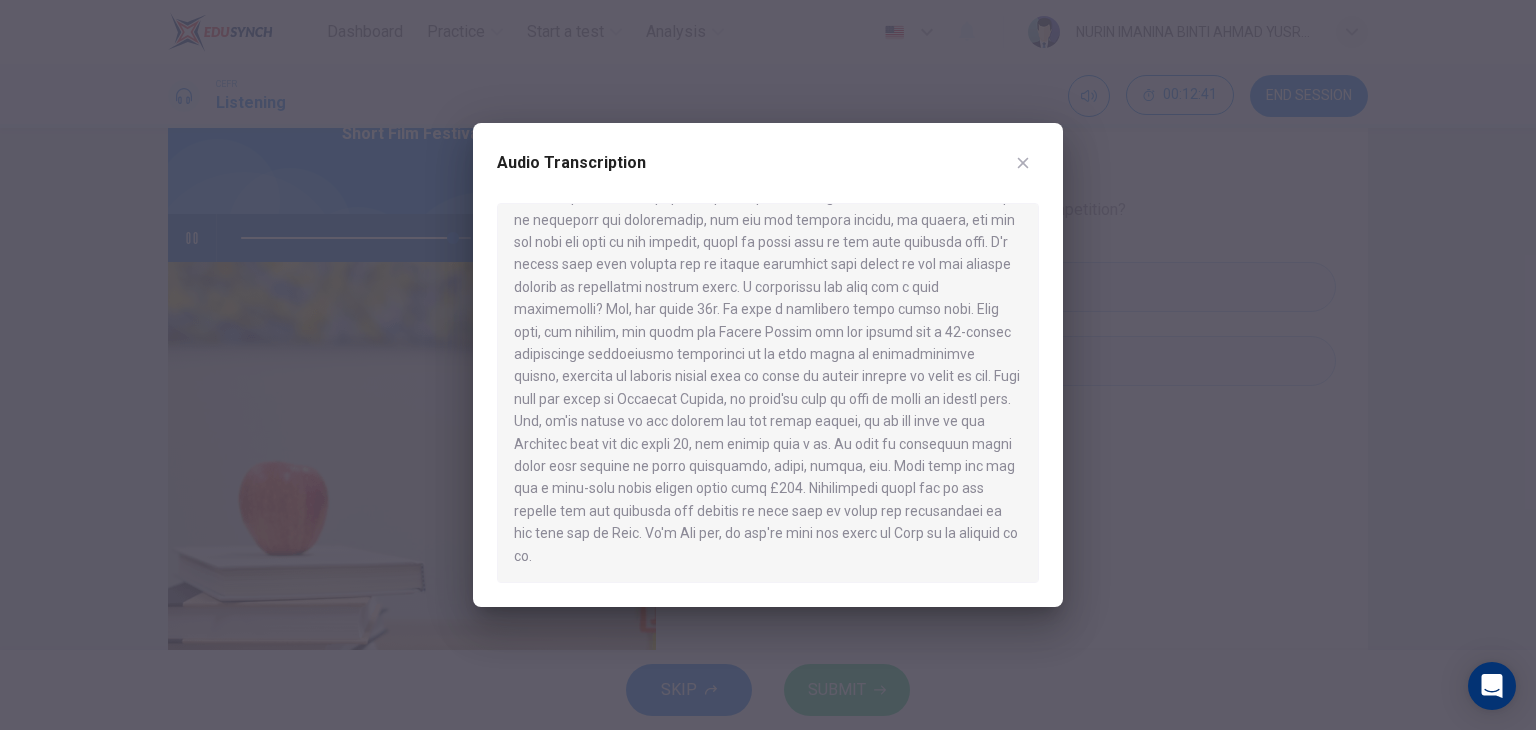 drag, startPoint x: 630, startPoint y: 552, endPoint x: 544, endPoint y: 370, distance: 201.2958 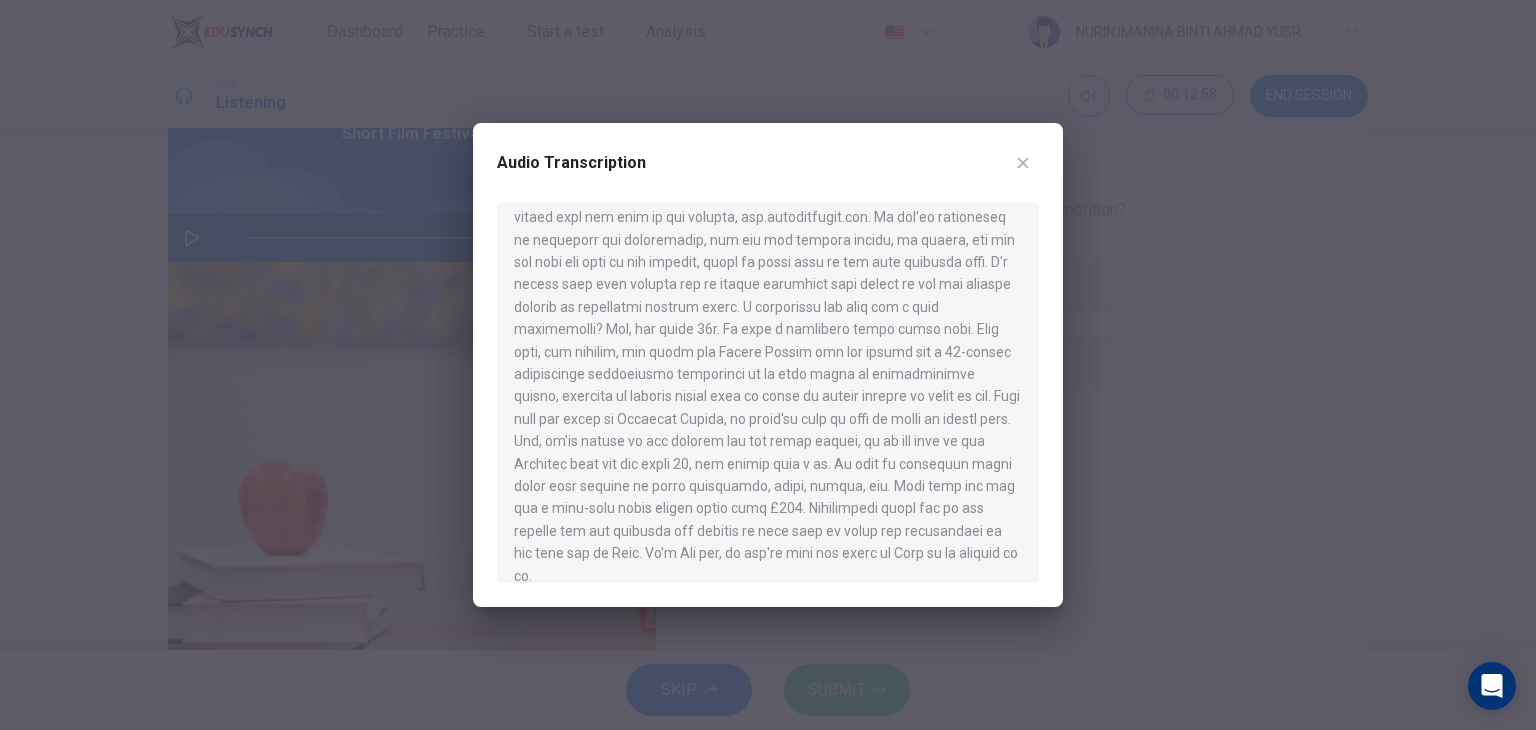 scroll, scrollTop: 371, scrollLeft: 0, axis: vertical 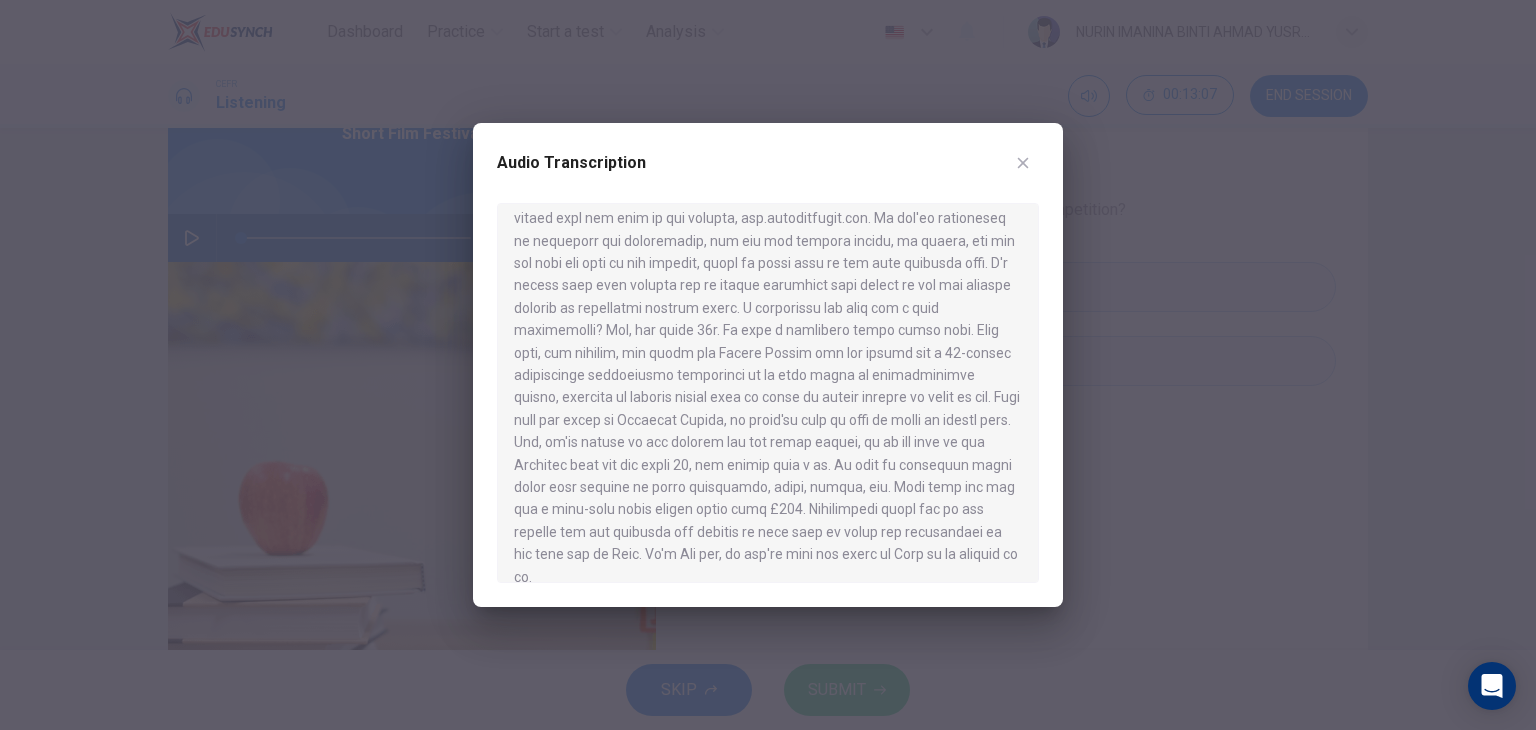 click at bounding box center [1023, 163] 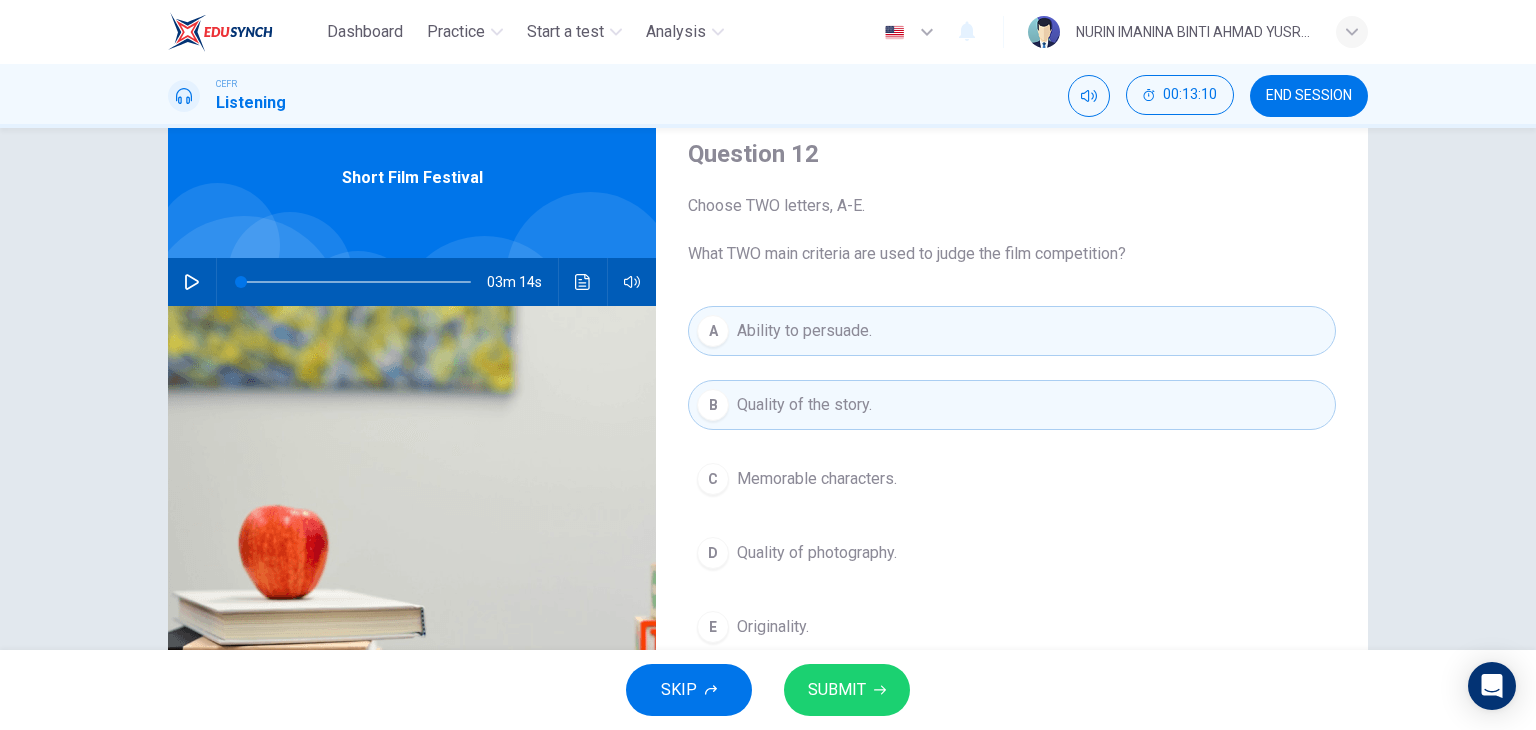scroll, scrollTop: 75, scrollLeft: 0, axis: vertical 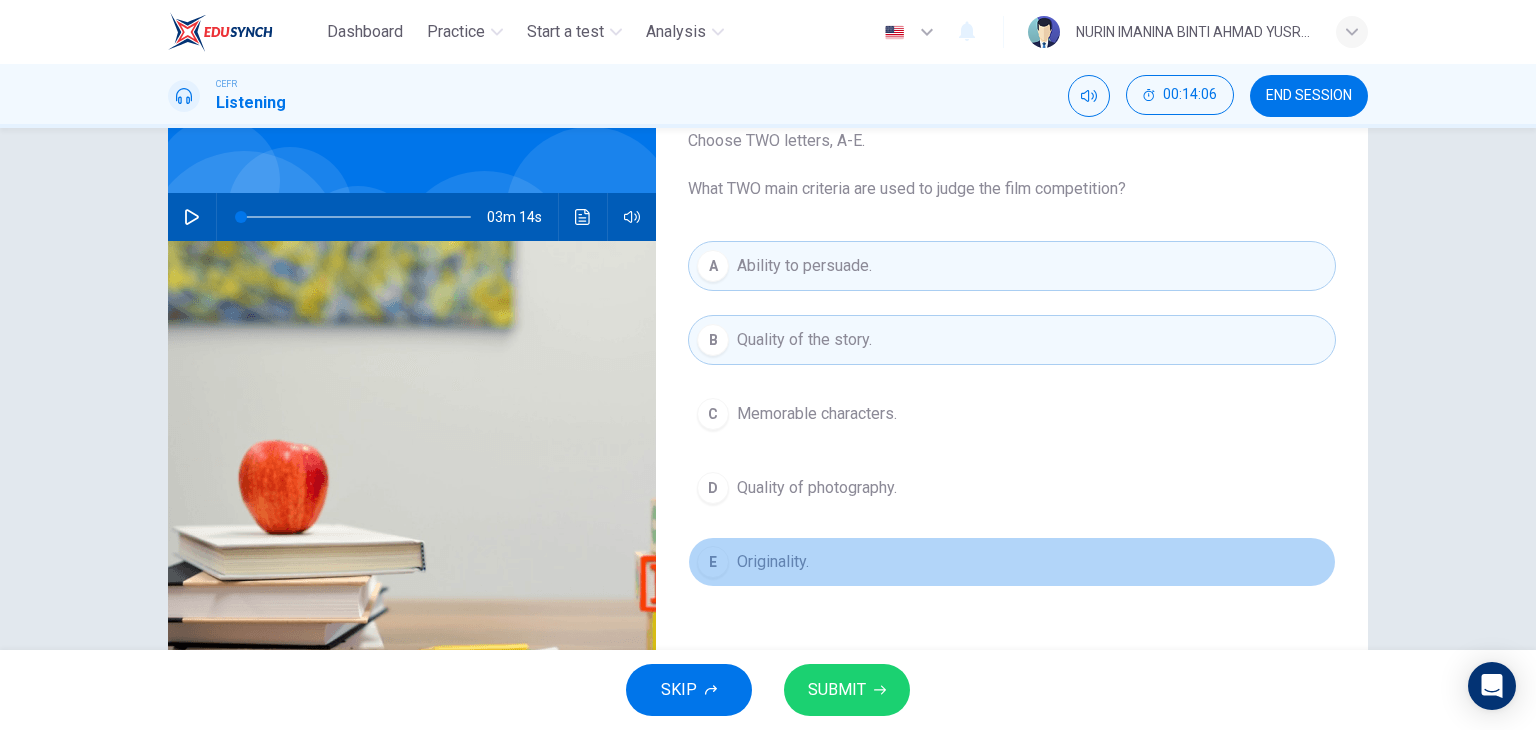 click on "E Originality." at bounding box center [1012, 562] 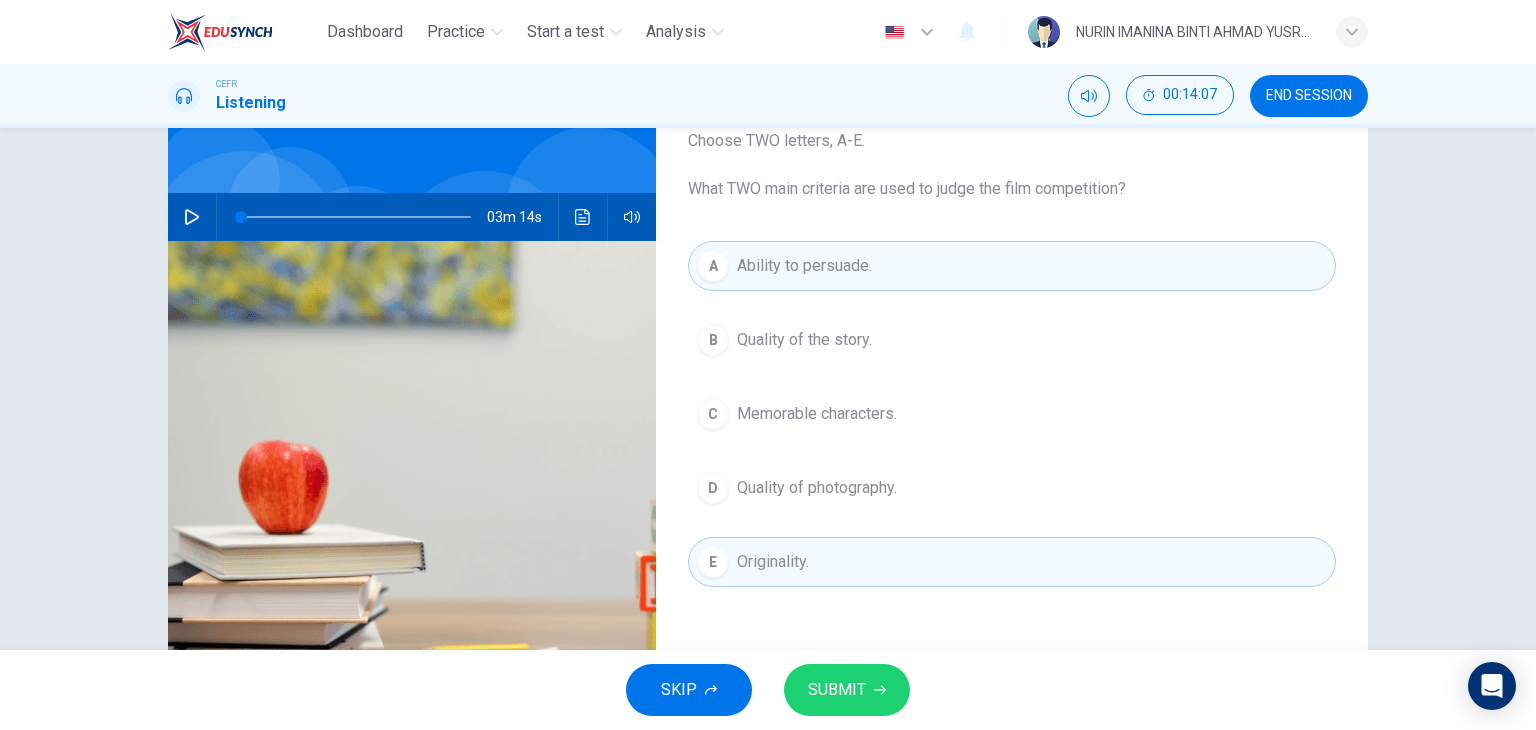 click on "Quality of the story." at bounding box center (804, 340) 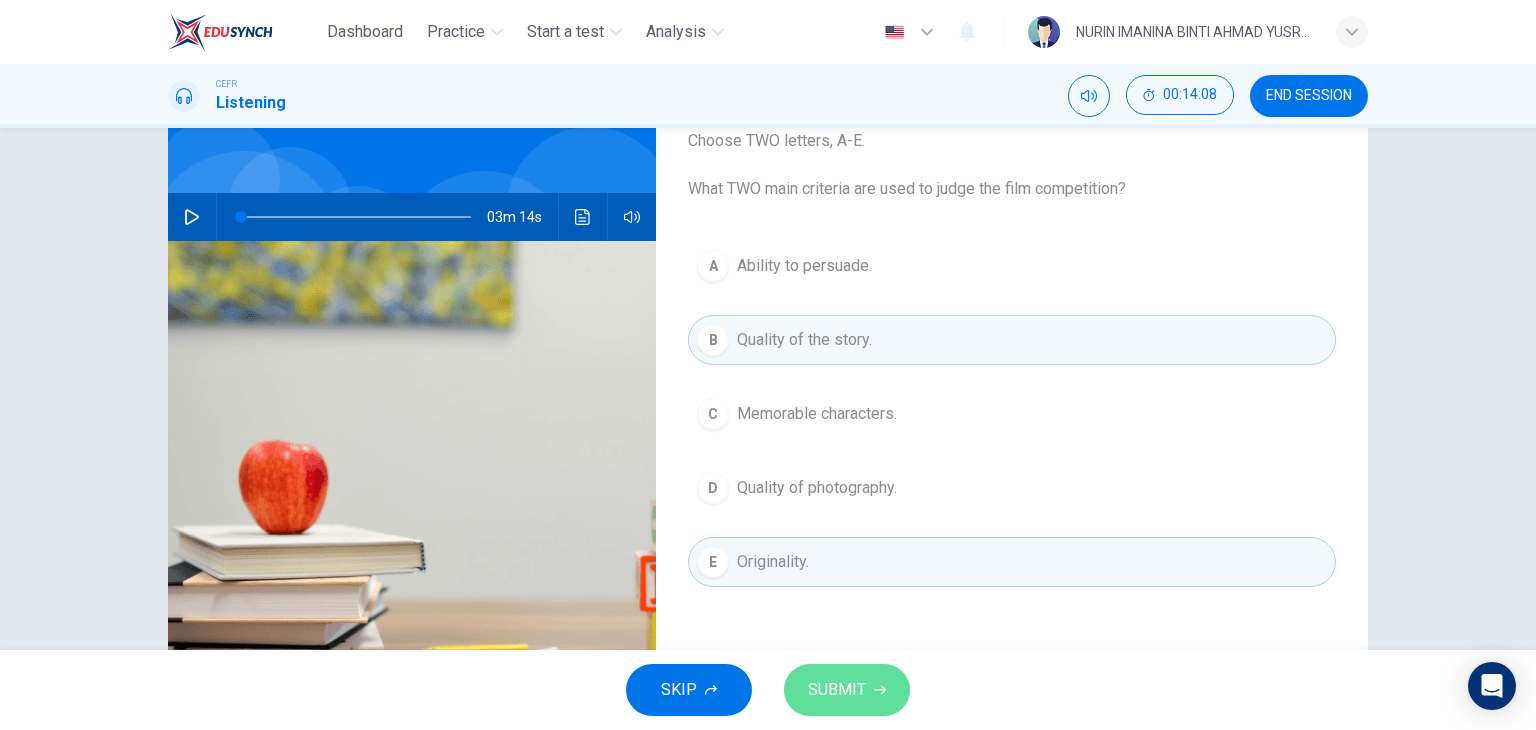 click on "SUBMIT" at bounding box center [837, 690] 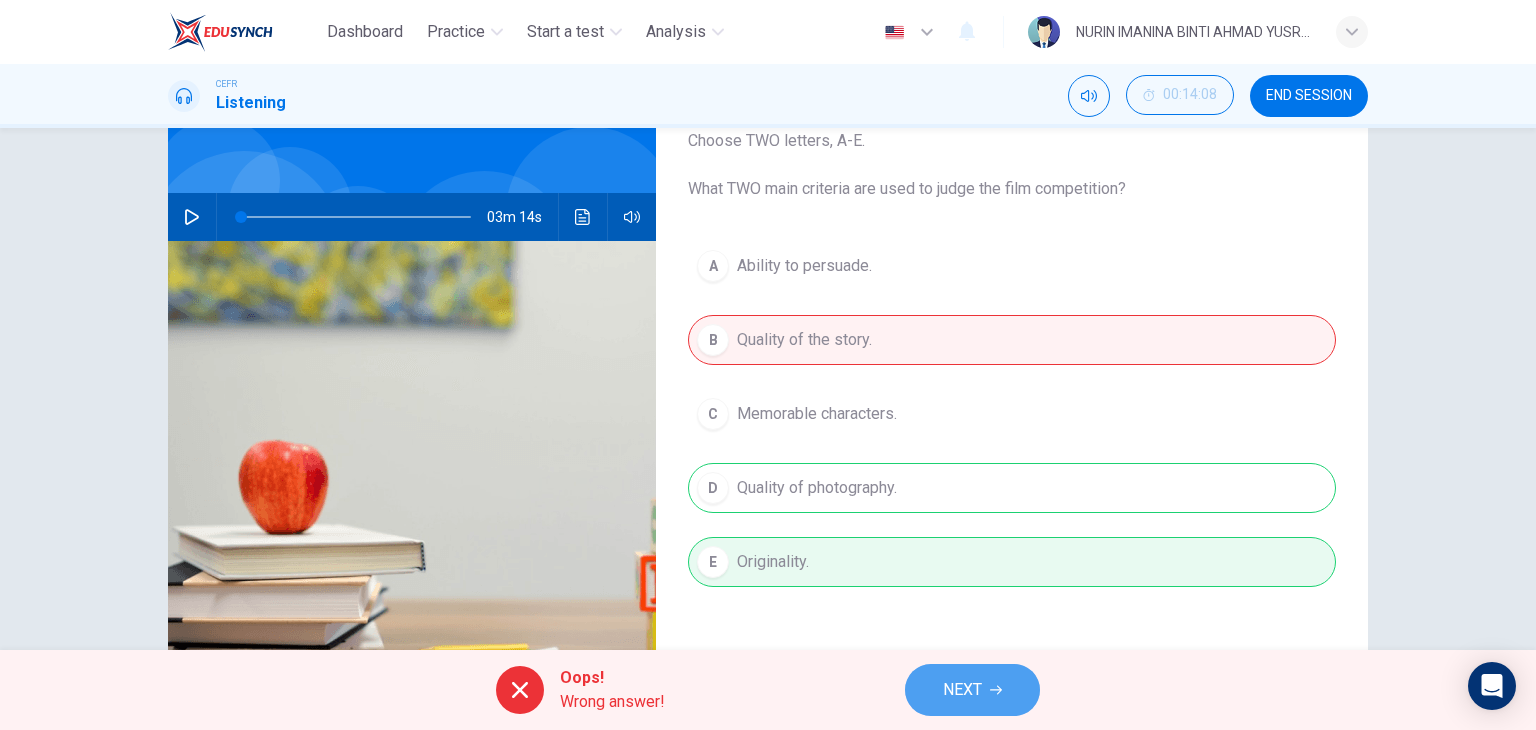 click on "NEXT" at bounding box center [962, 690] 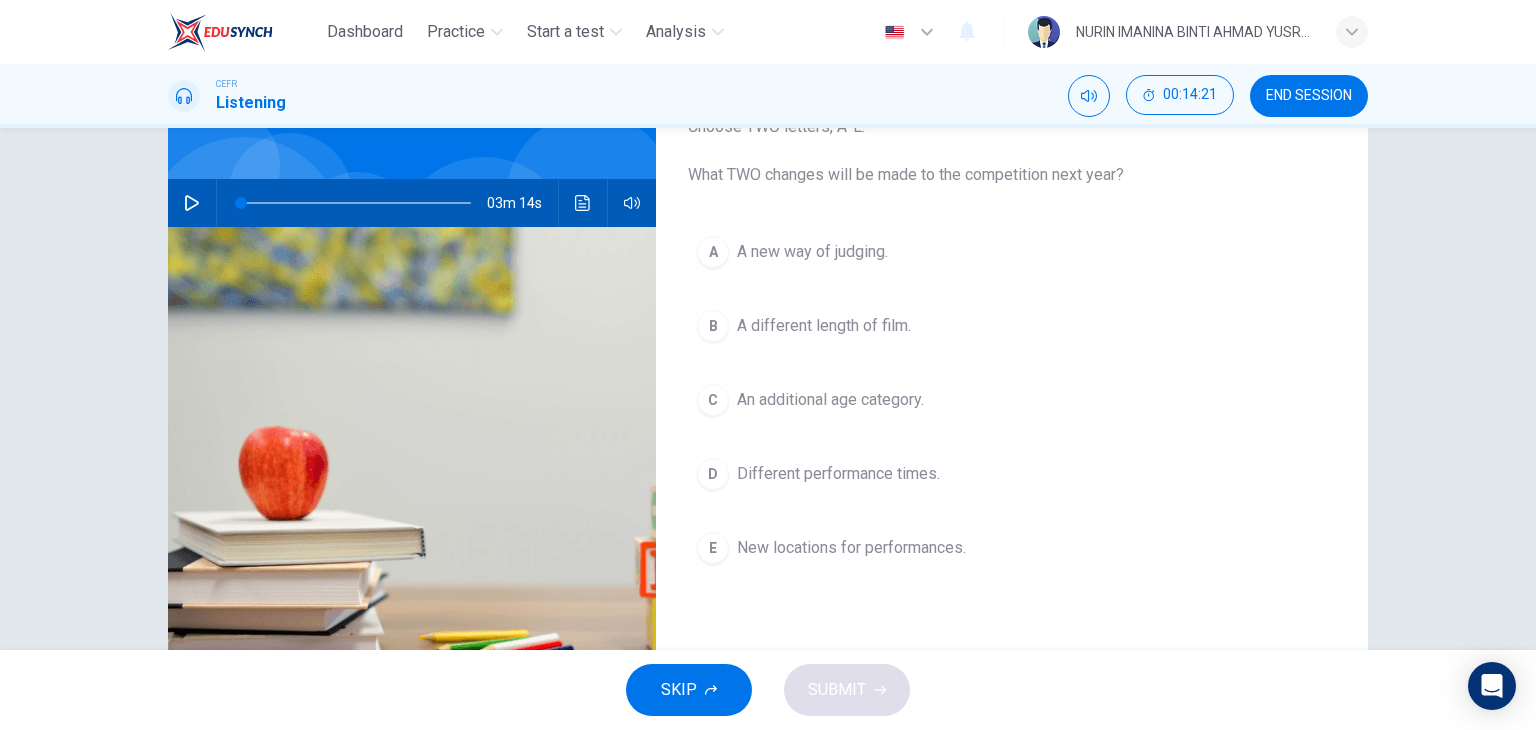 scroll, scrollTop: 150, scrollLeft: 0, axis: vertical 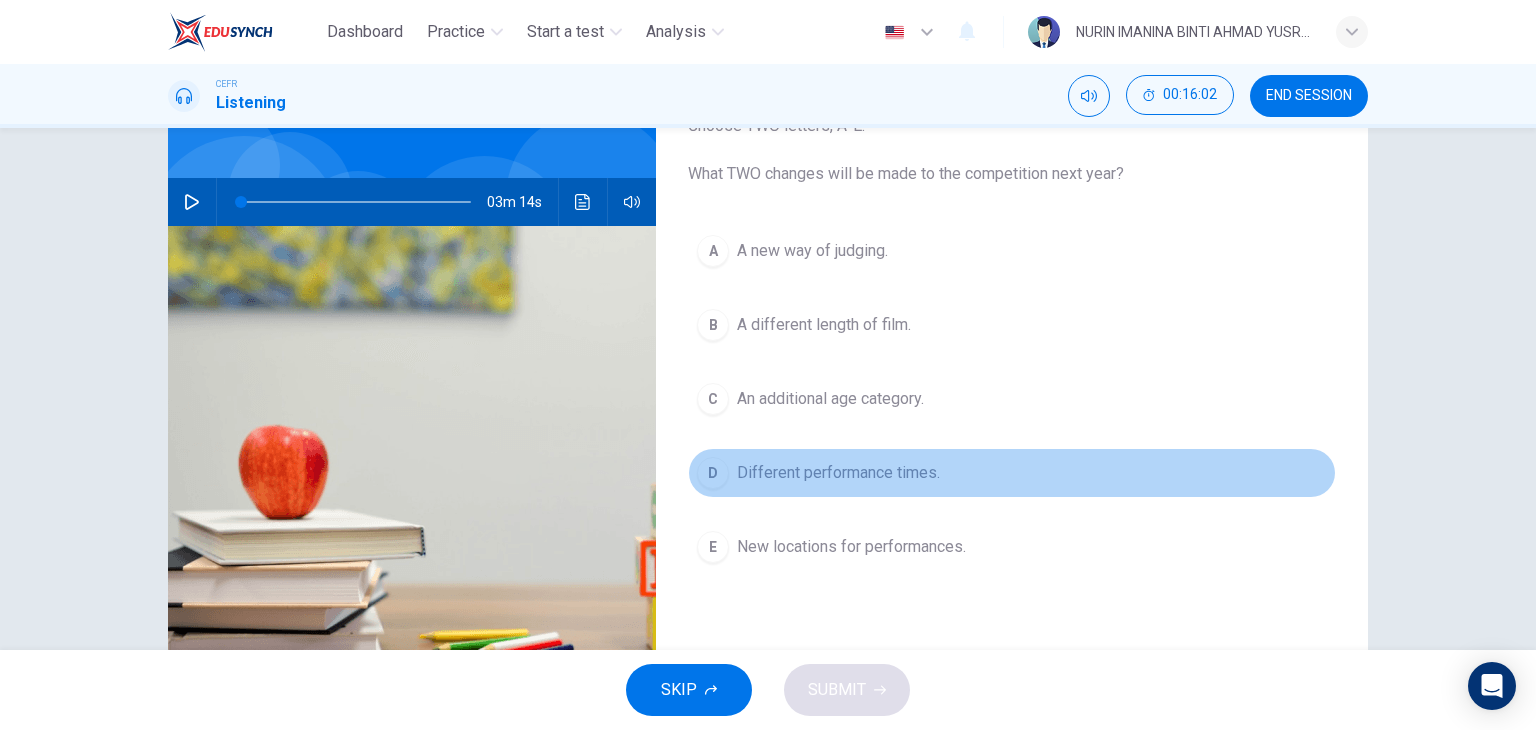 click on "Different performance times." at bounding box center [812, 251] 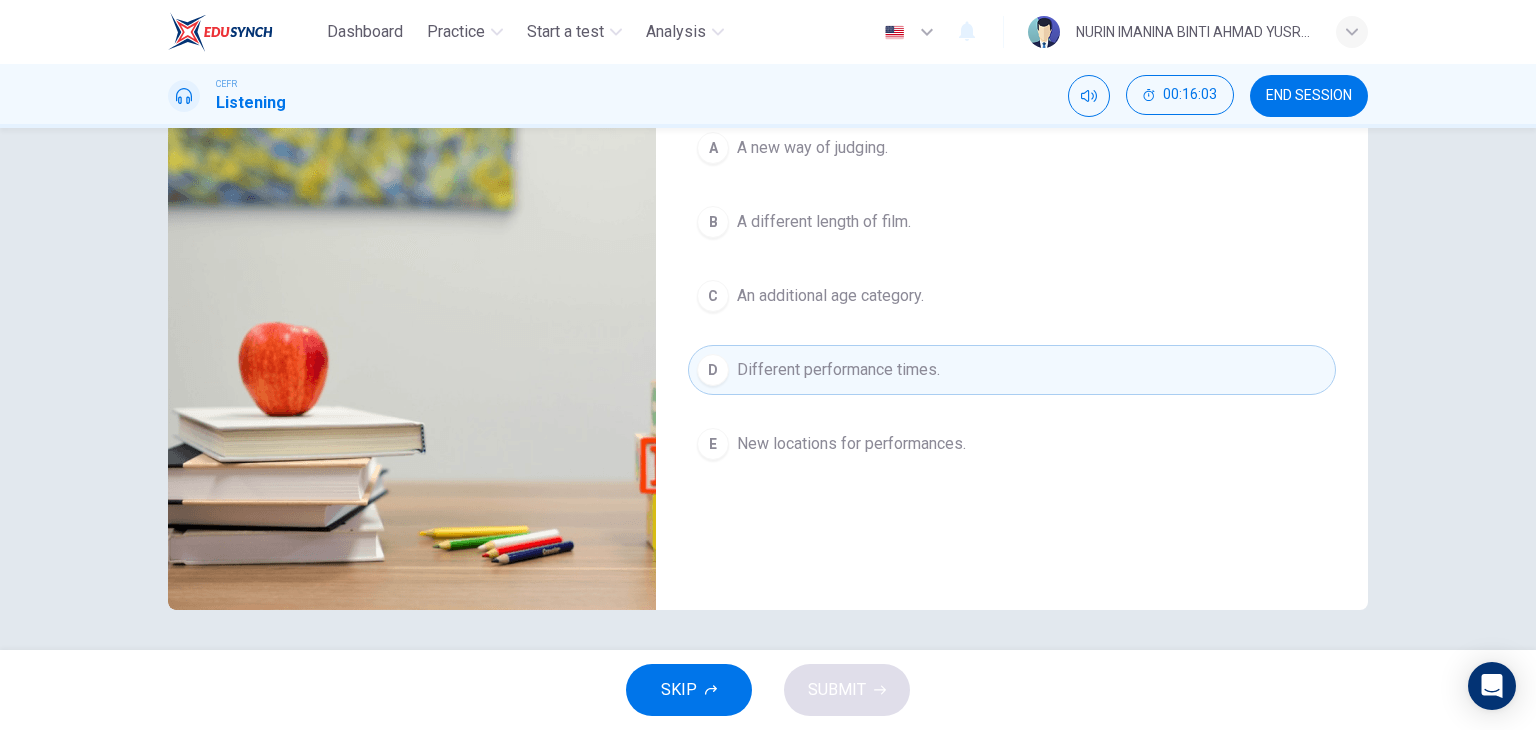 scroll, scrollTop: 192, scrollLeft: 0, axis: vertical 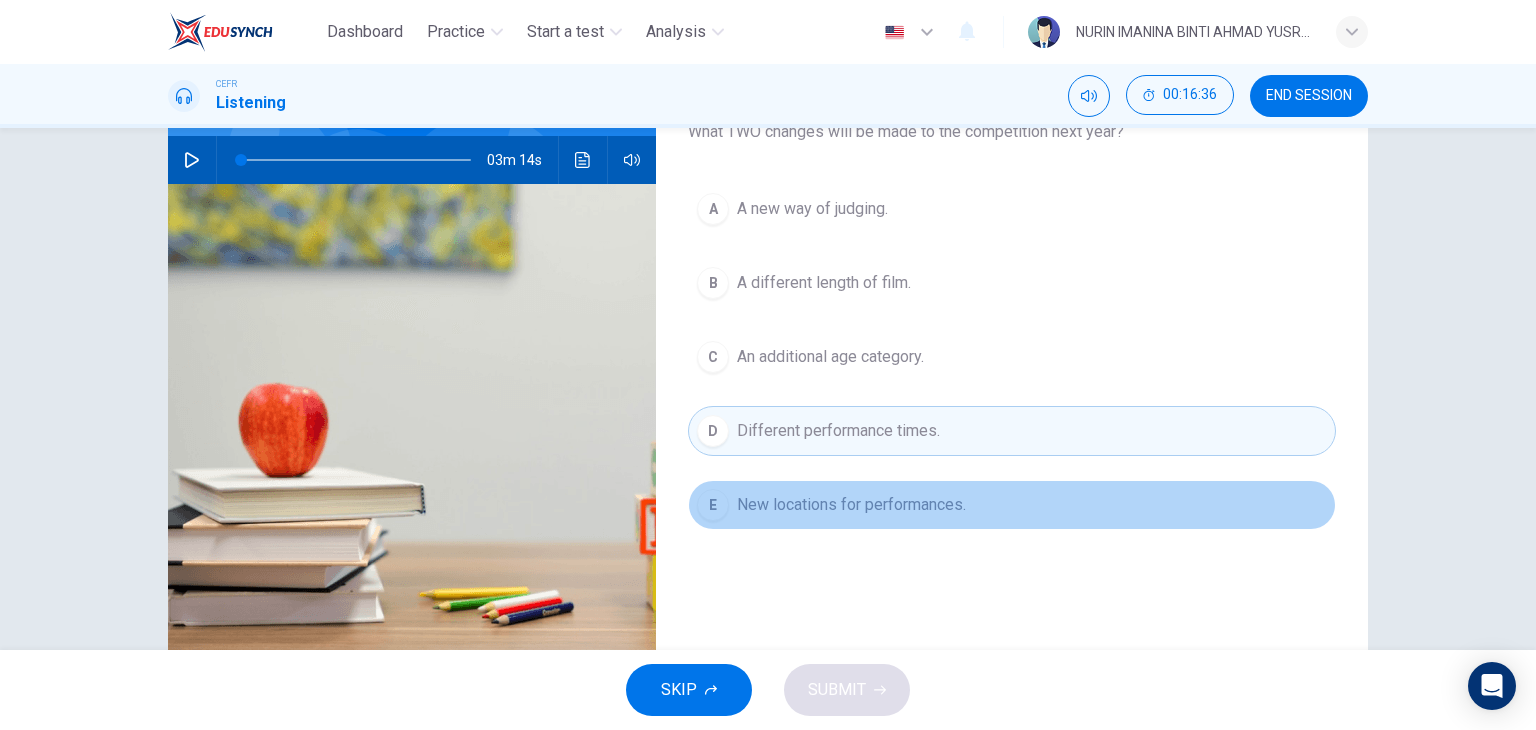 click on "E New locations for performances." at bounding box center (1012, 505) 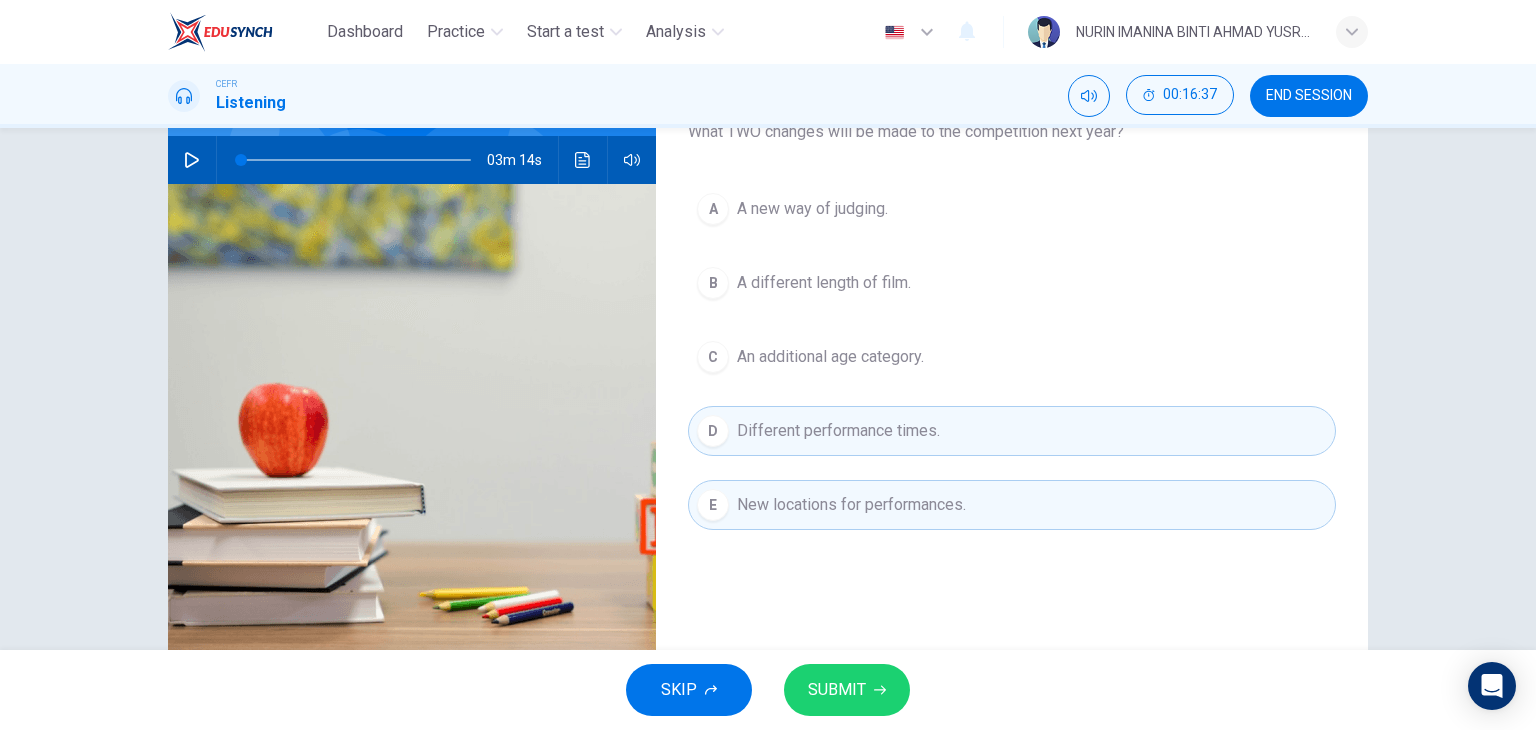 click on "SUBMIT" at bounding box center (837, 690) 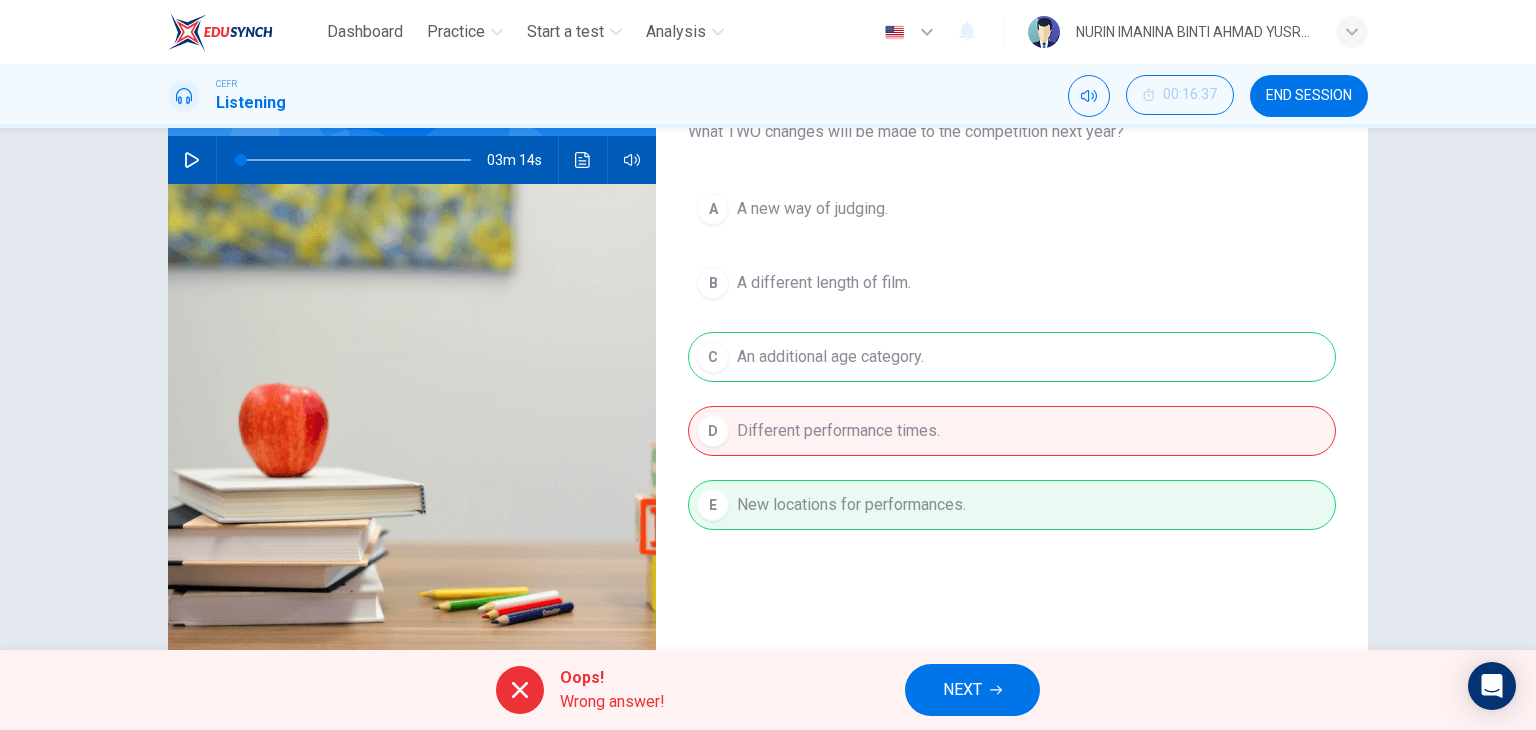 click on "NEXT" at bounding box center [972, 690] 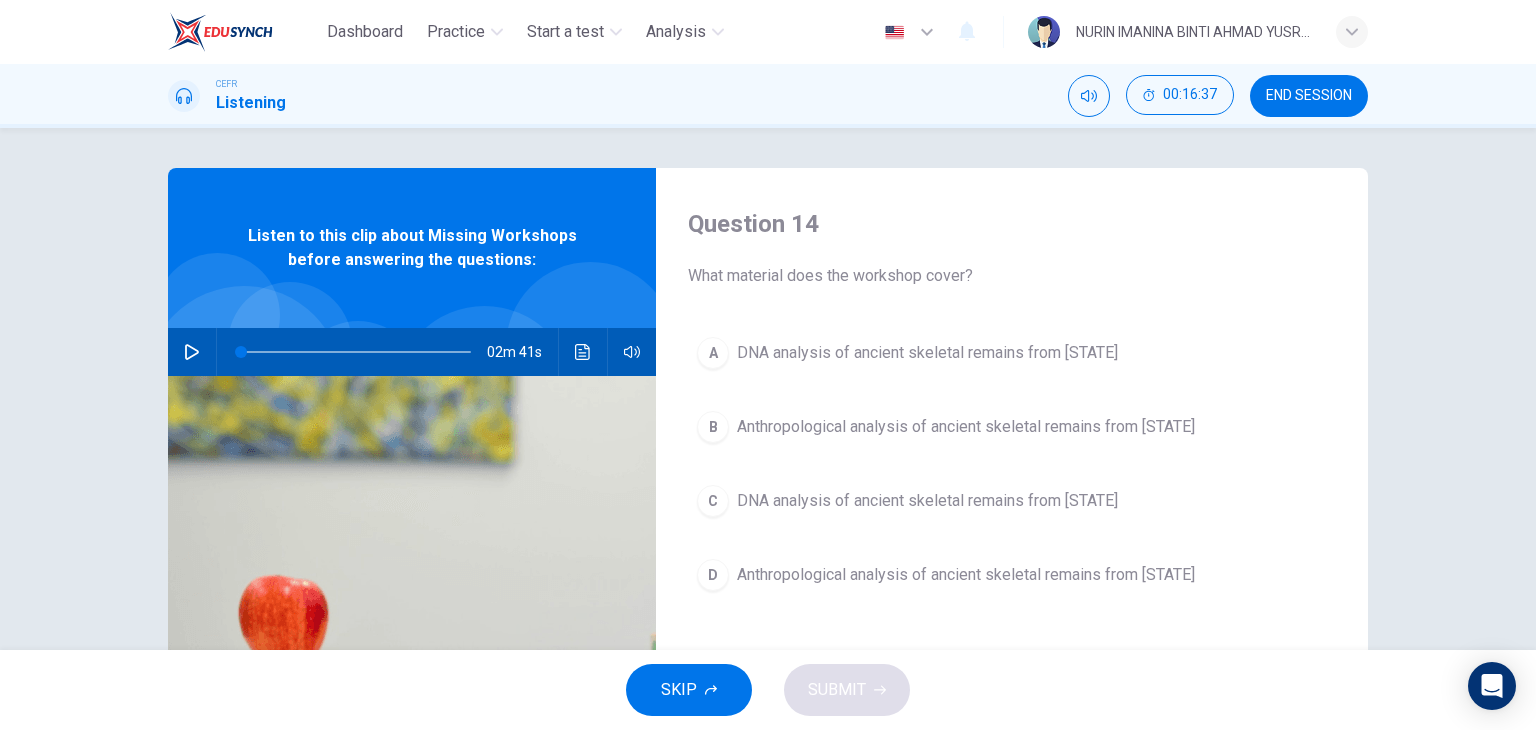 scroll, scrollTop: 20, scrollLeft: 0, axis: vertical 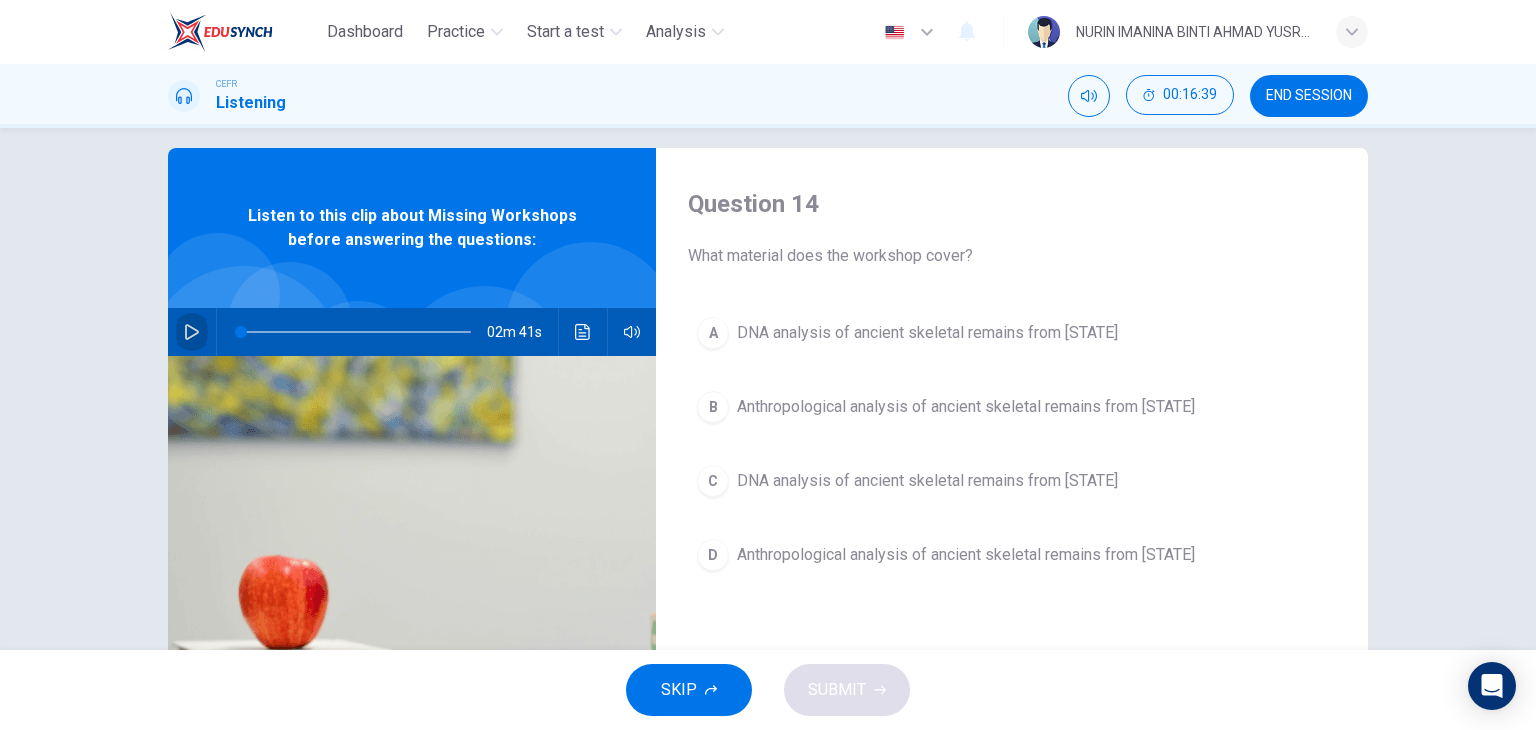 click at bounding box center (192, 332) 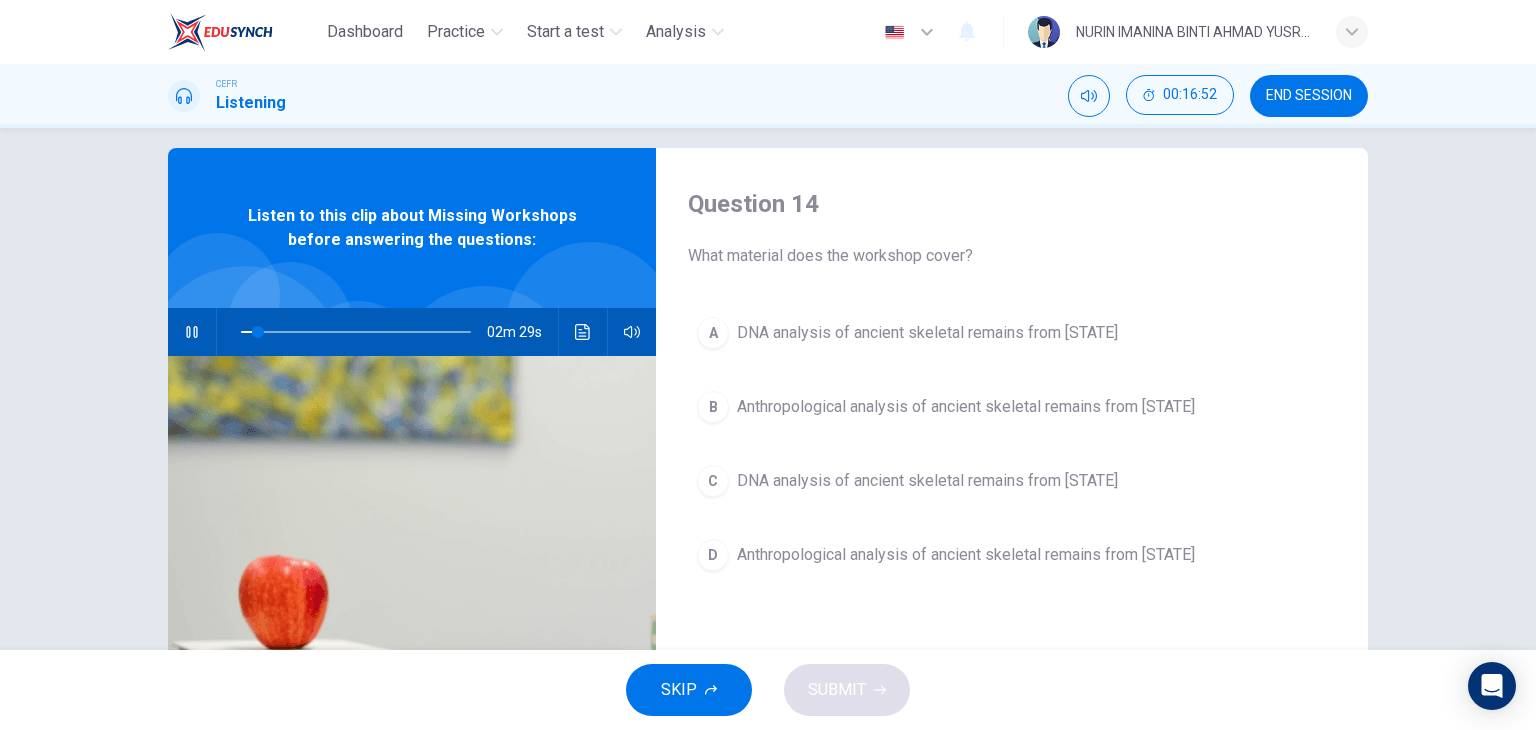 type 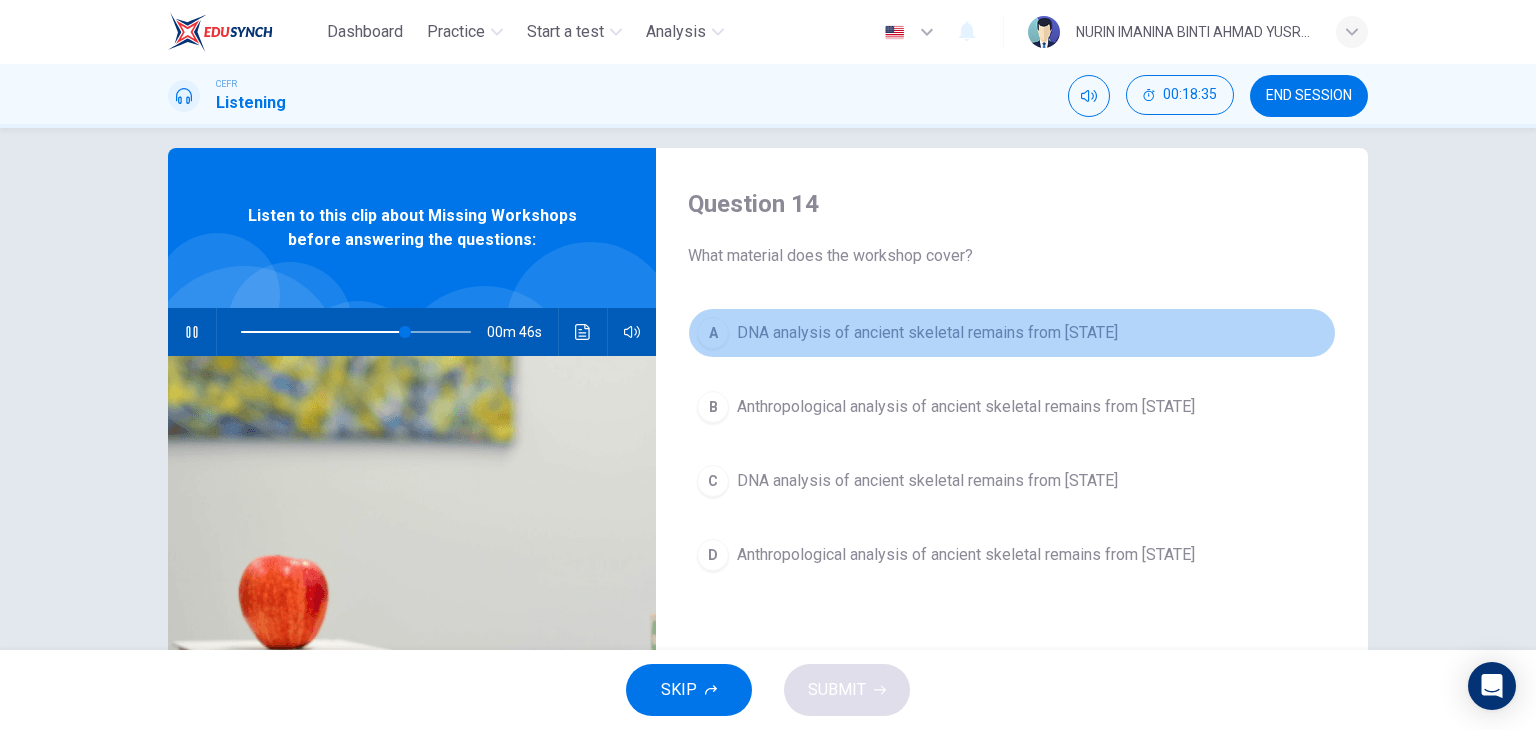 click on "DNA analysis of ancient skeletal remains from [STATE]" at bounding box center (927, 333) 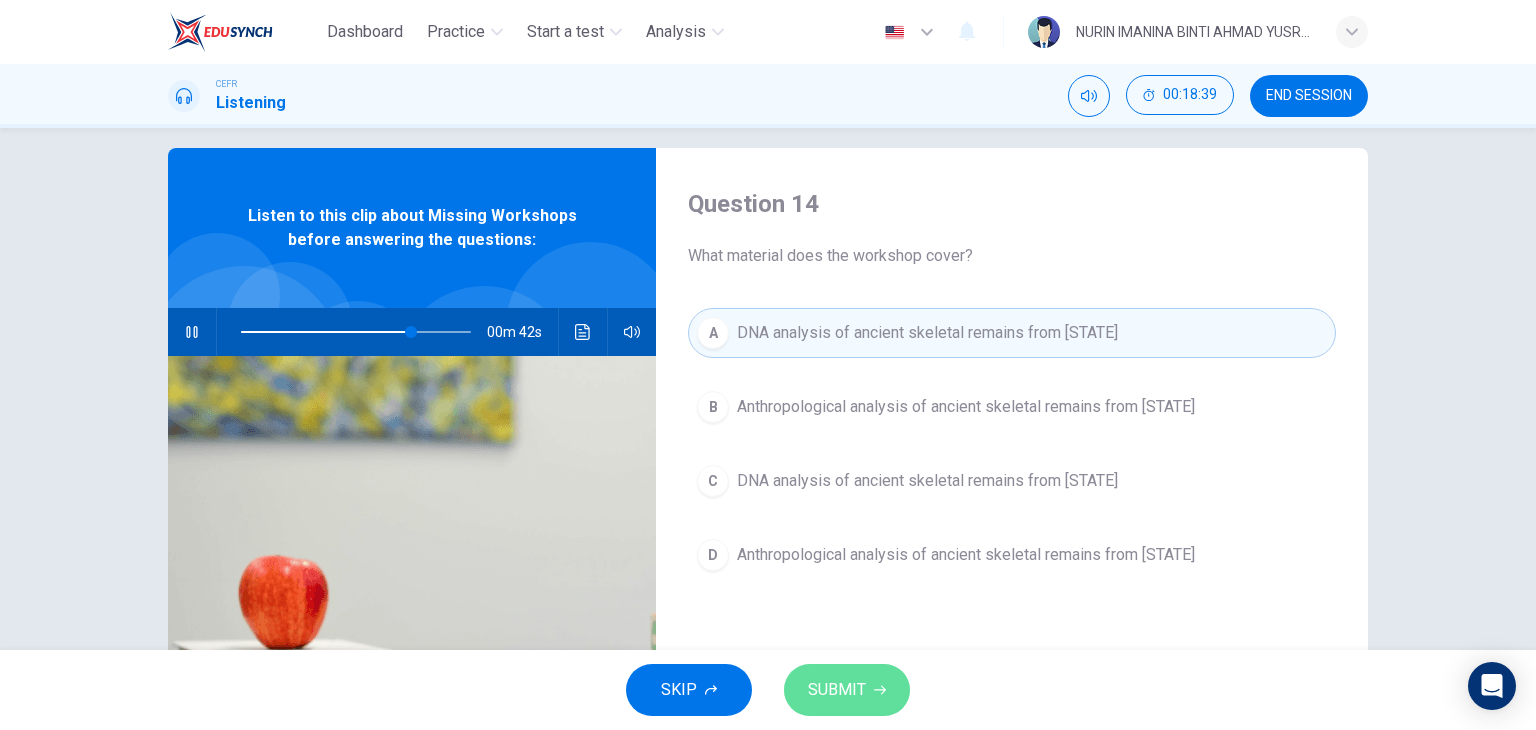 click on "SUBMIT" at bounding box center [847, 690] 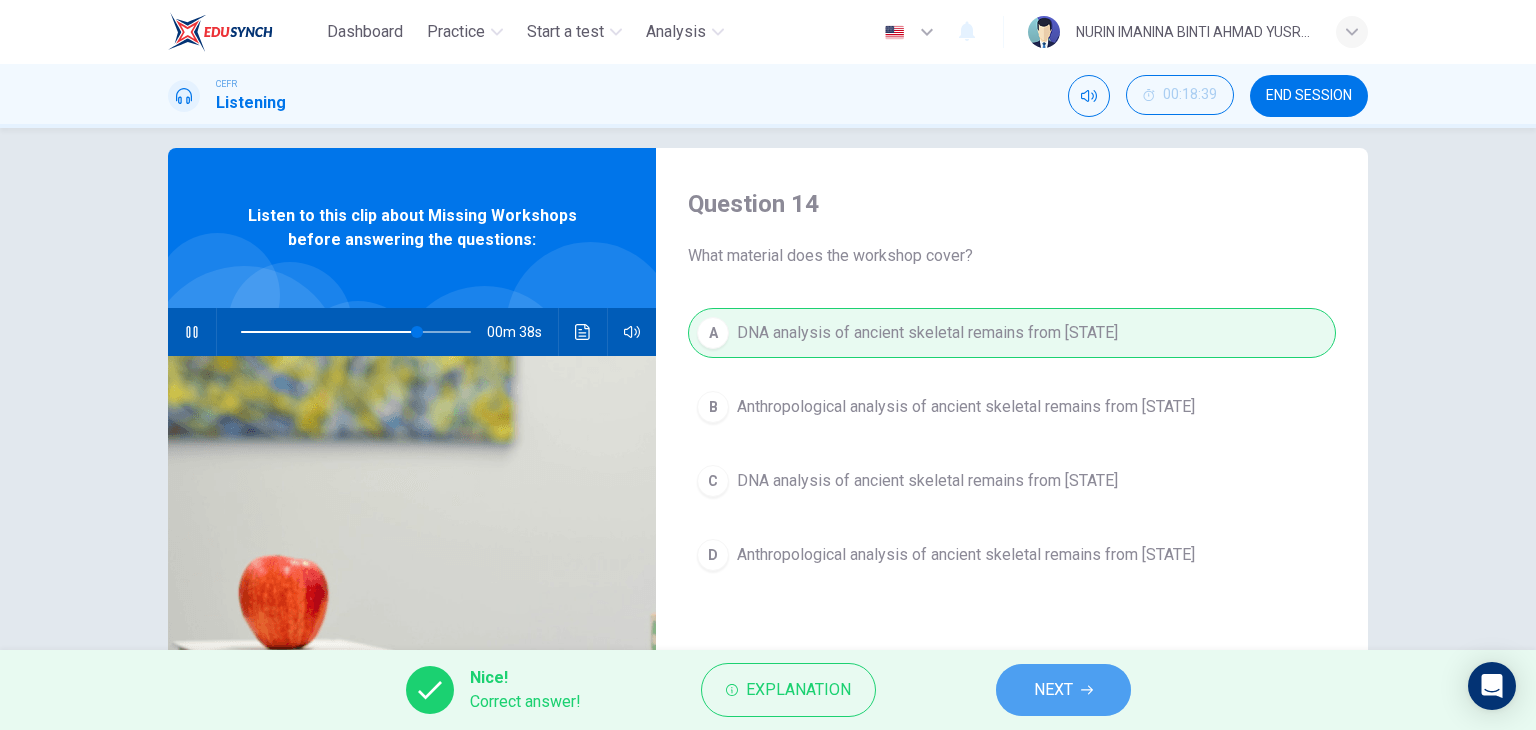 click on "NEXT" at bounding box center (1063, 690) 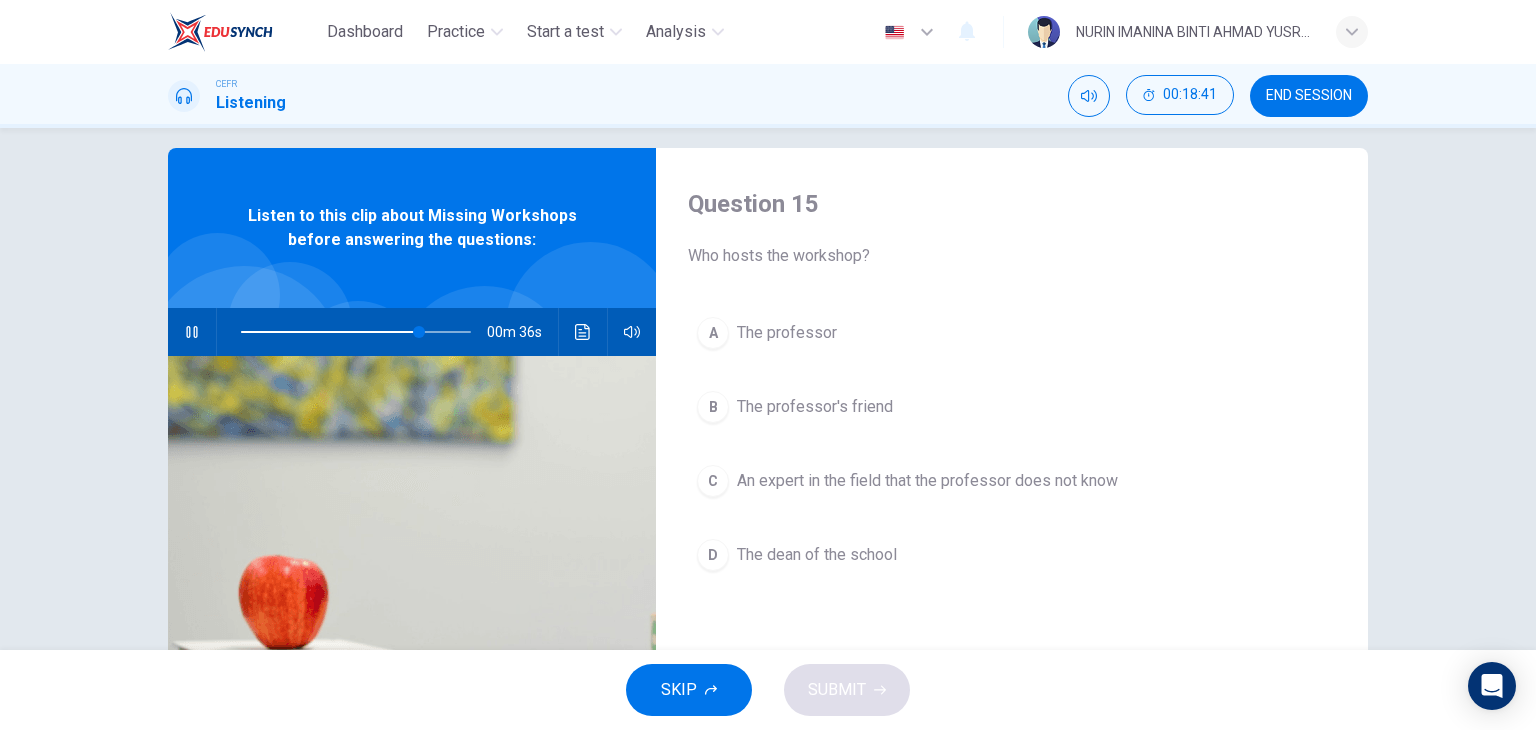 click on "The professor's friend" at bounding box center [787, 333] 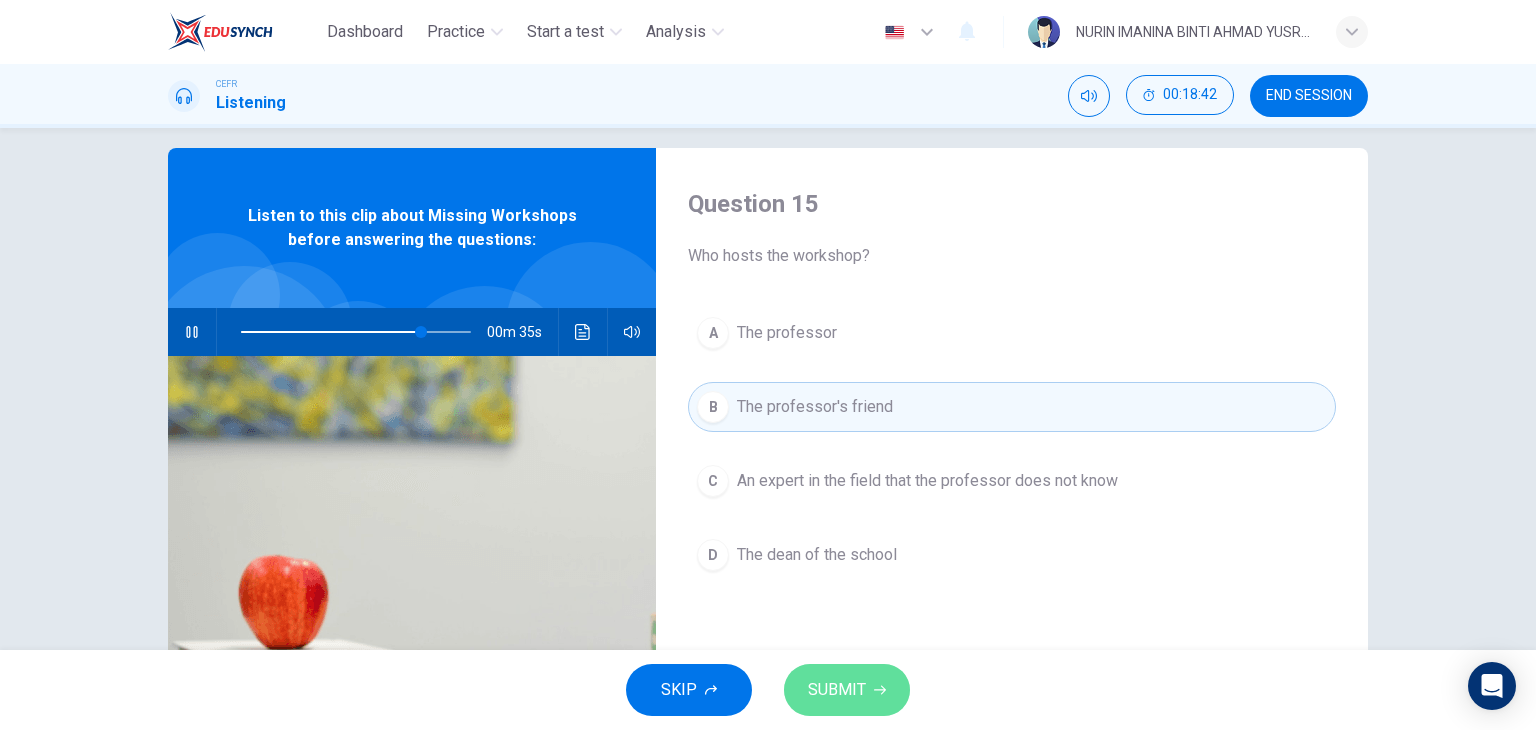 click on "SUBMIT" at bounding box center (837, 690) 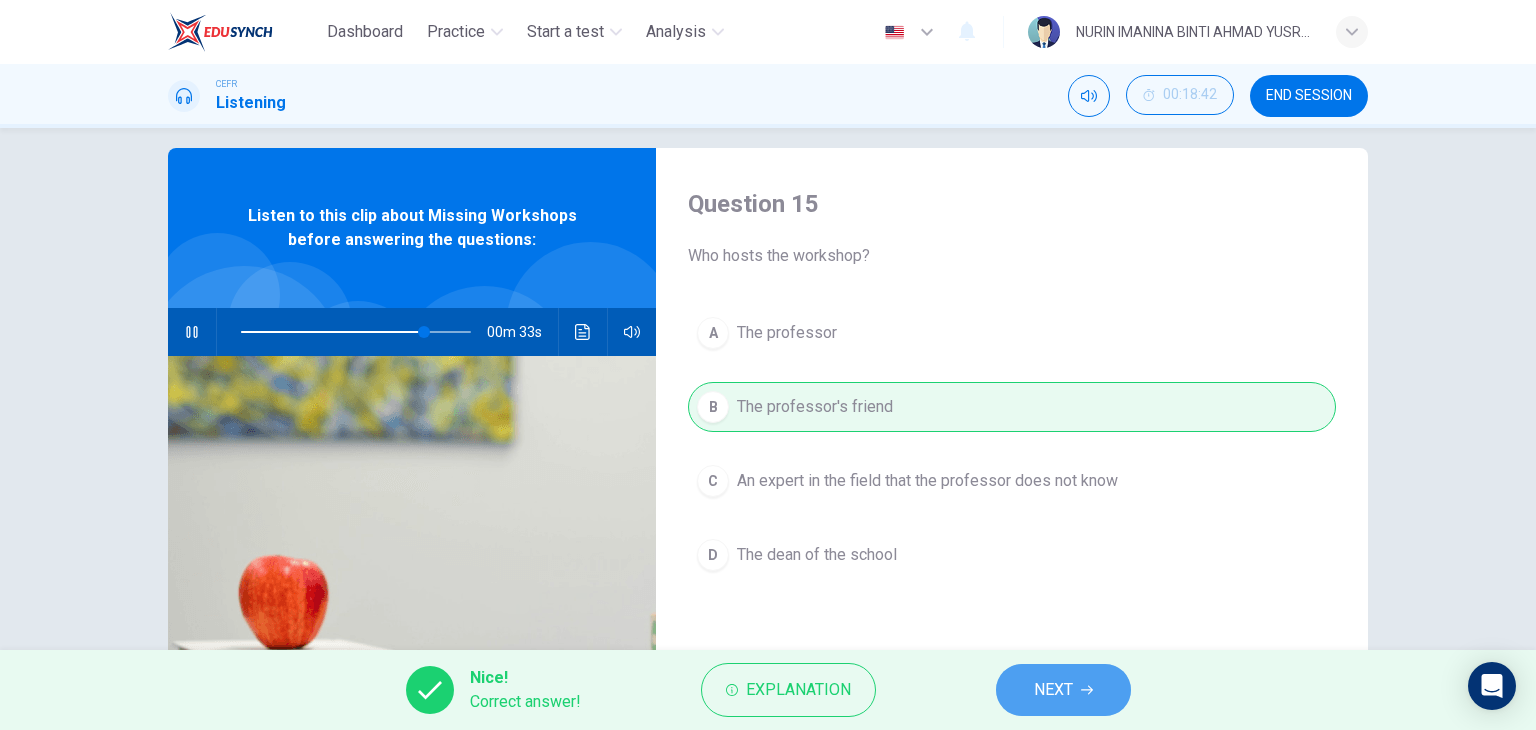 click on "NEXT" at bounding box center (1053, 690) 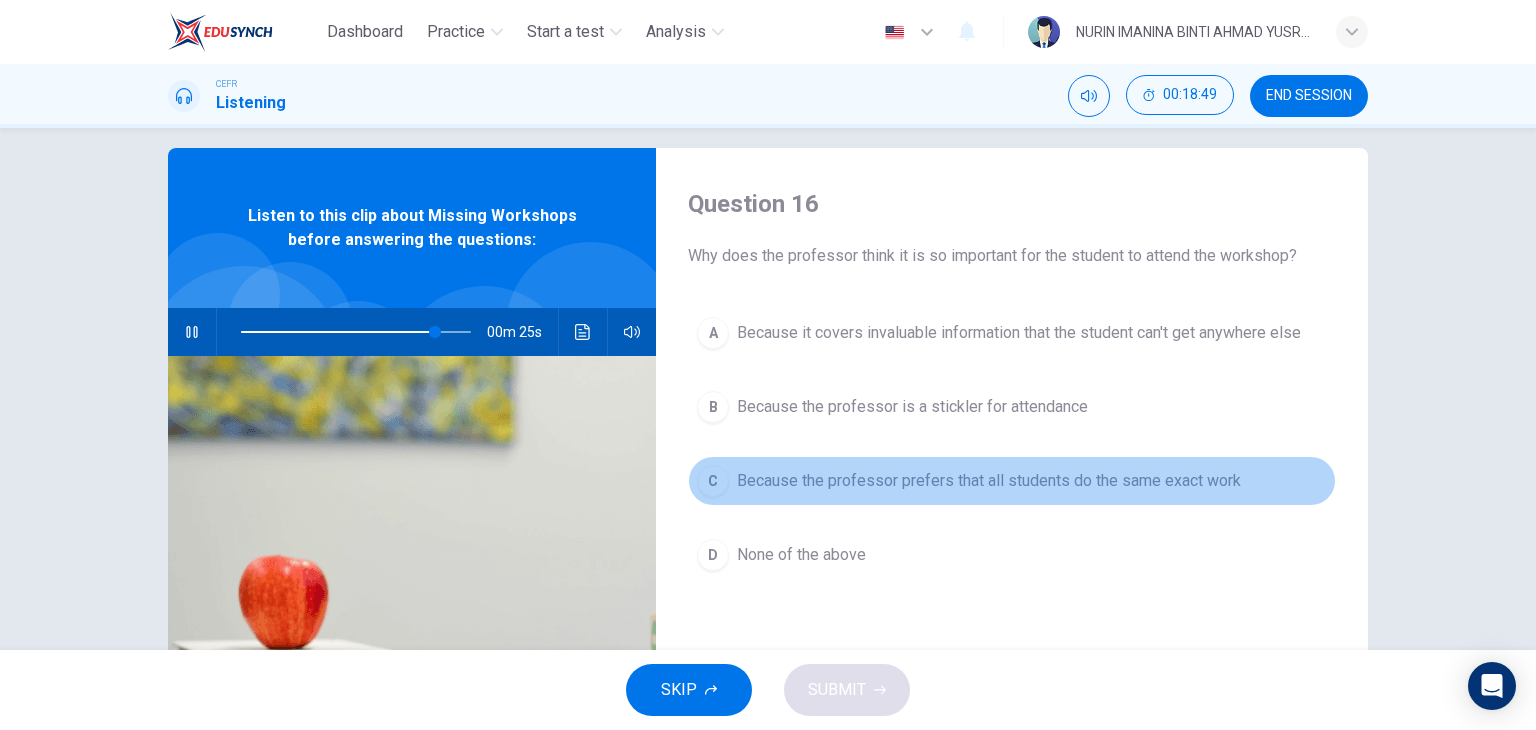 click on "C Because the professor prefers that all students do the same exact work" at bounding box center (1012, 481) 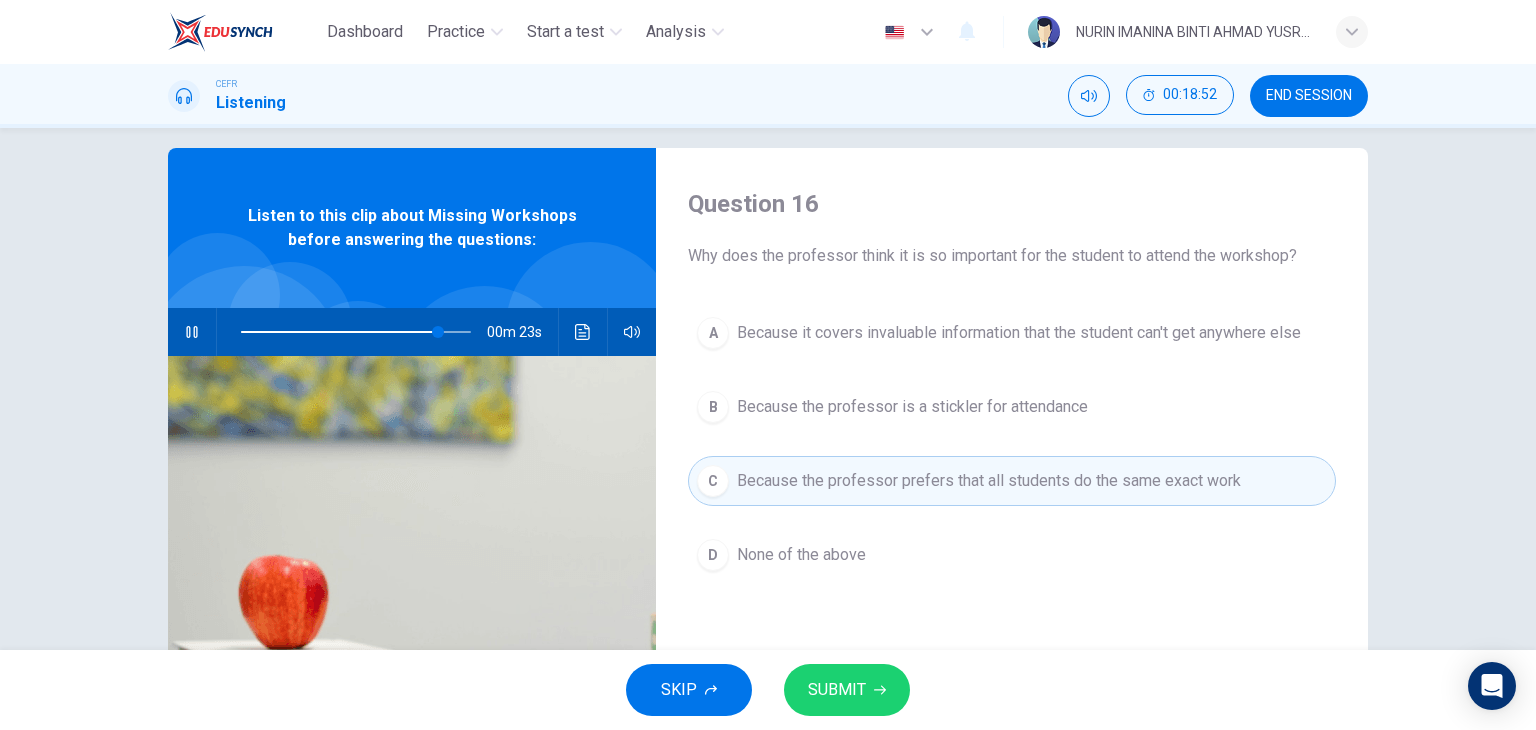 click on "SUBMIT" at bounding box center (837, 690) 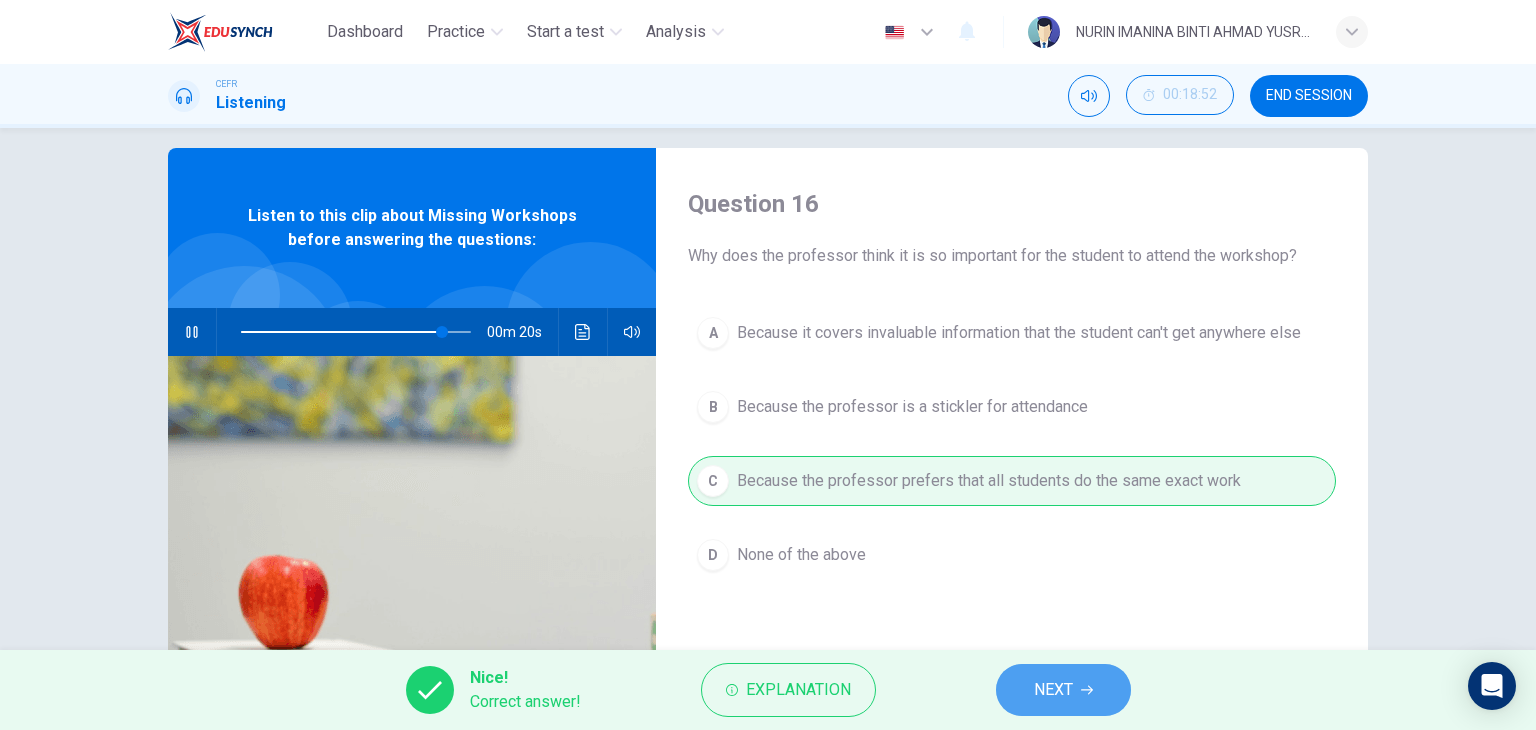 click on "NEXT" at bounding box center [1063, 690] 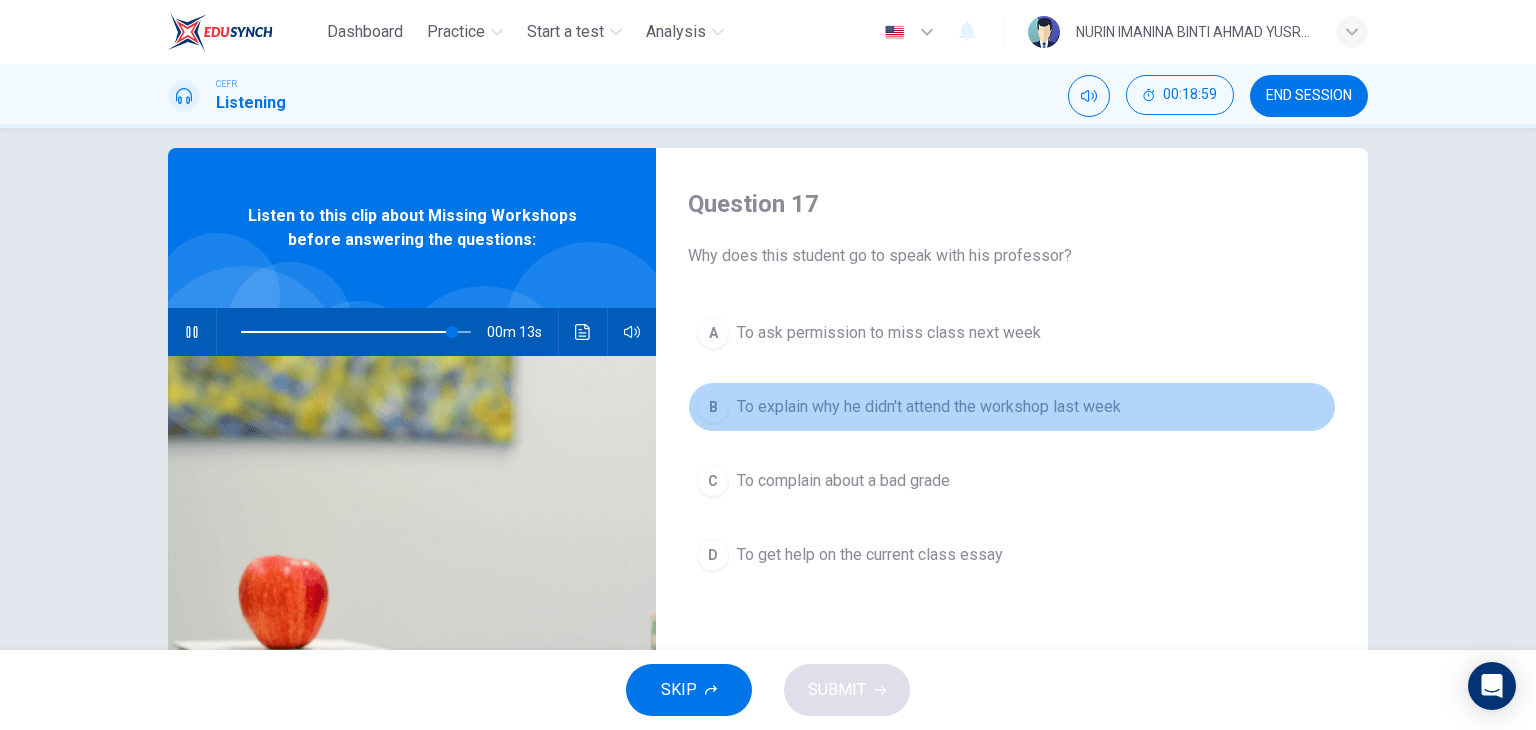 click on "To explain why he didn't attend the workshop last week" at bounding box center (889, 333) 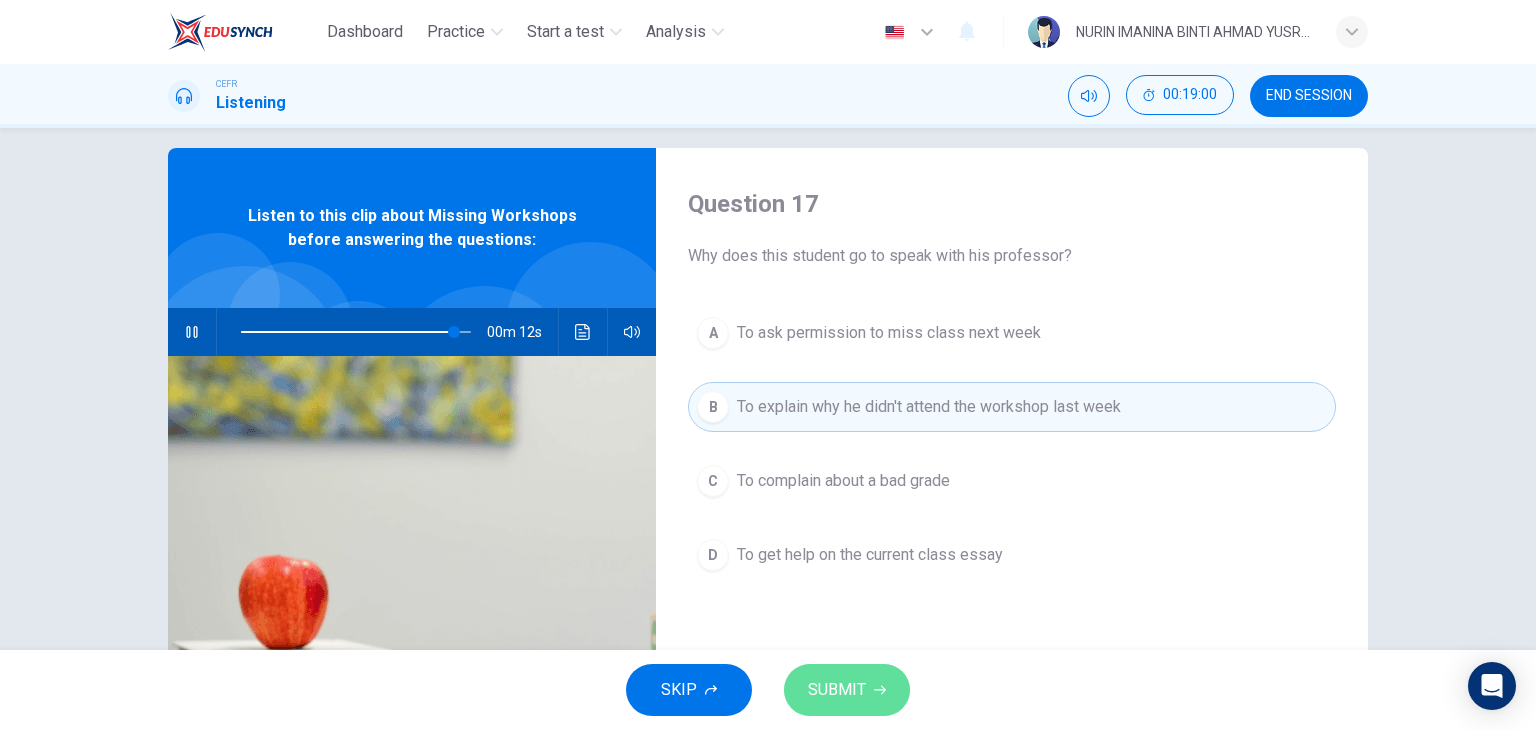 click on "SUBMIT" at bounding box center (847, 690) 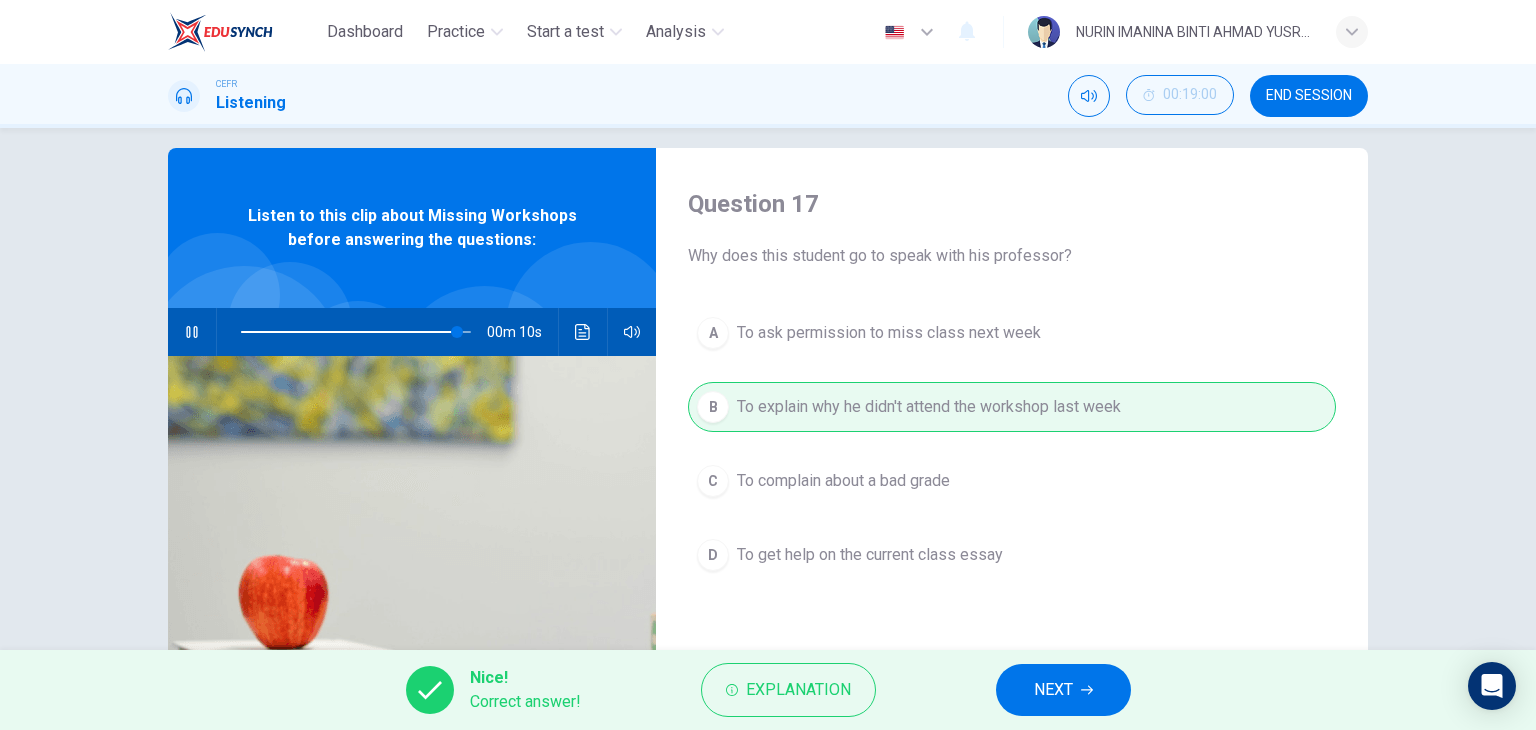 click on "NEXT" at bounding box center (1053, 690) 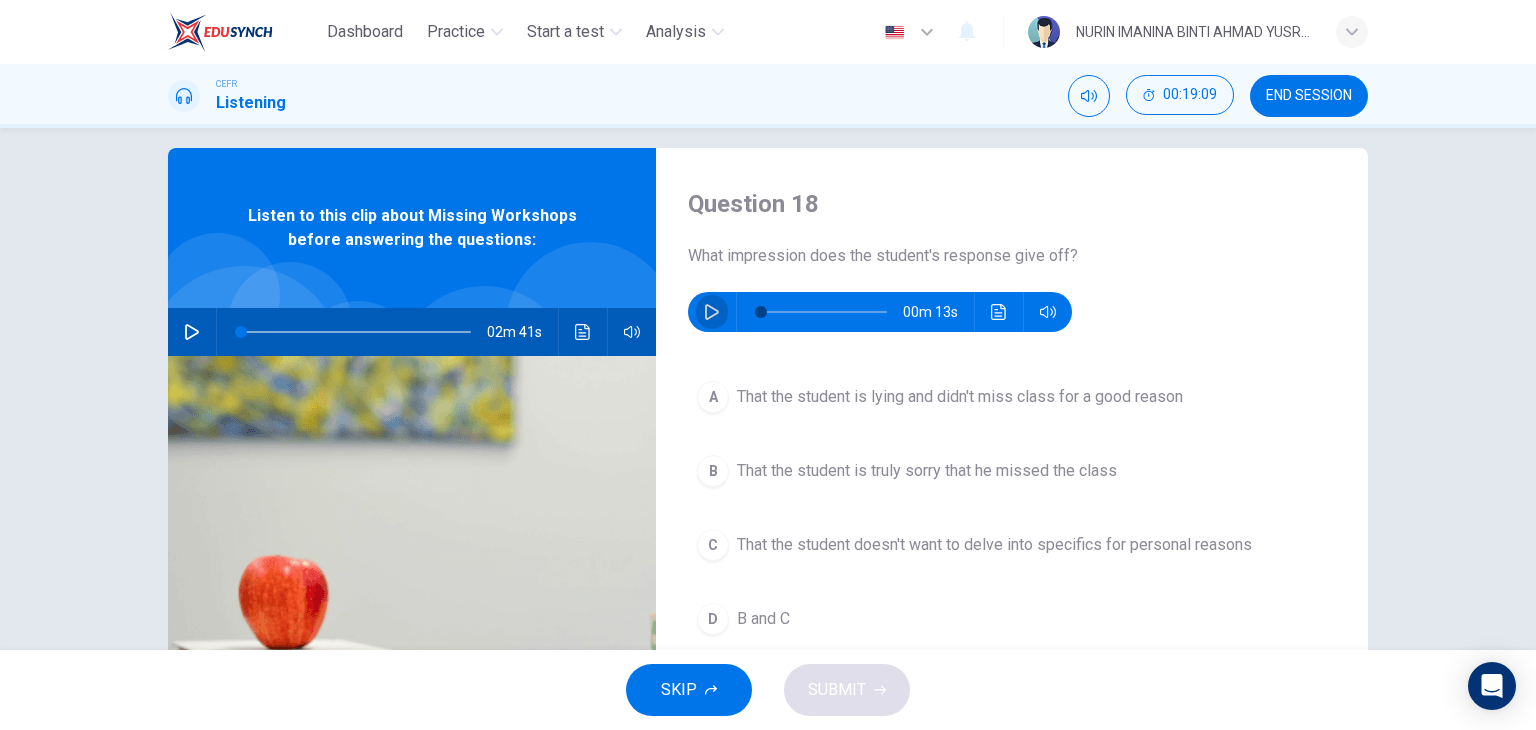 click at bounding box center [712, 312] 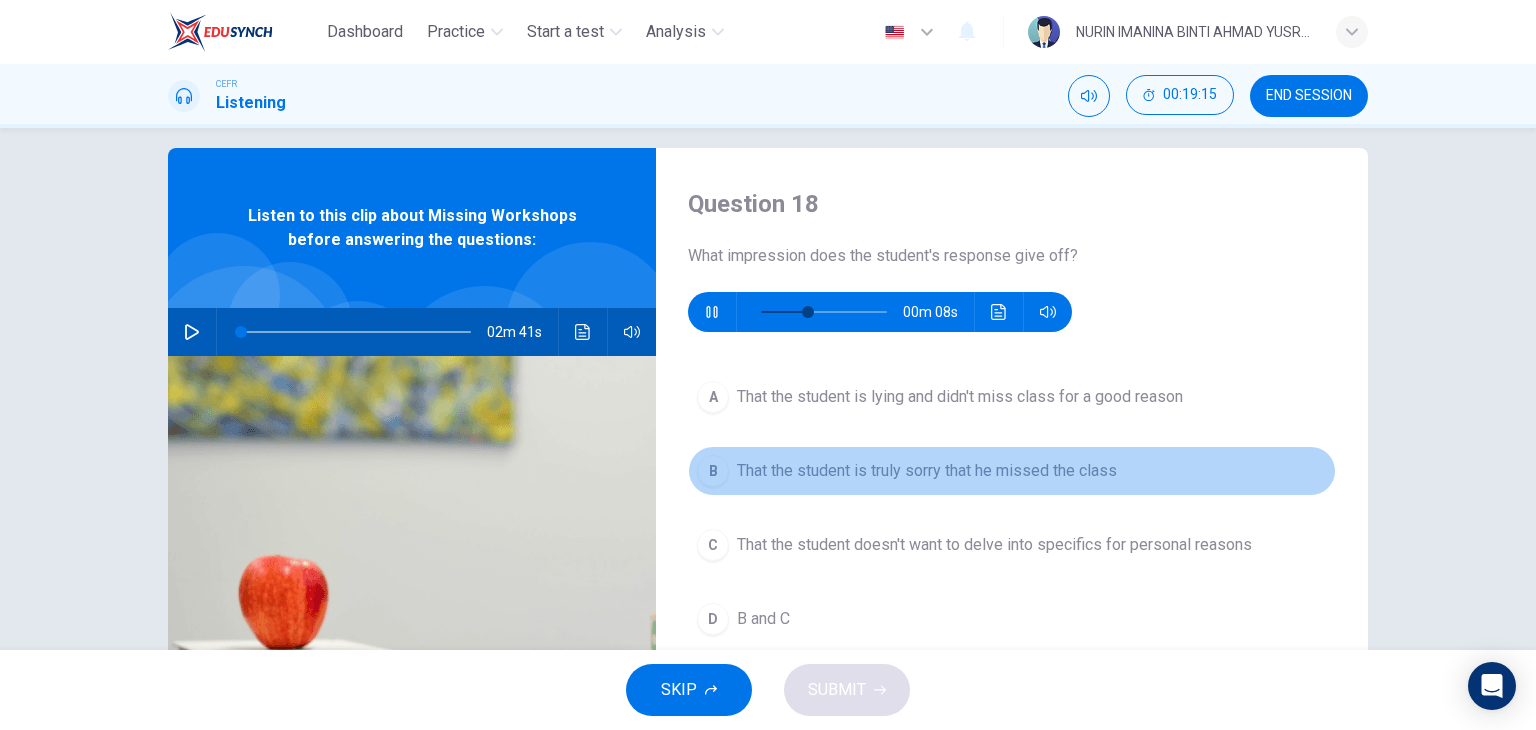 click on "That the student is truly sorry that he missed the class" at bounding box center (960, 397) 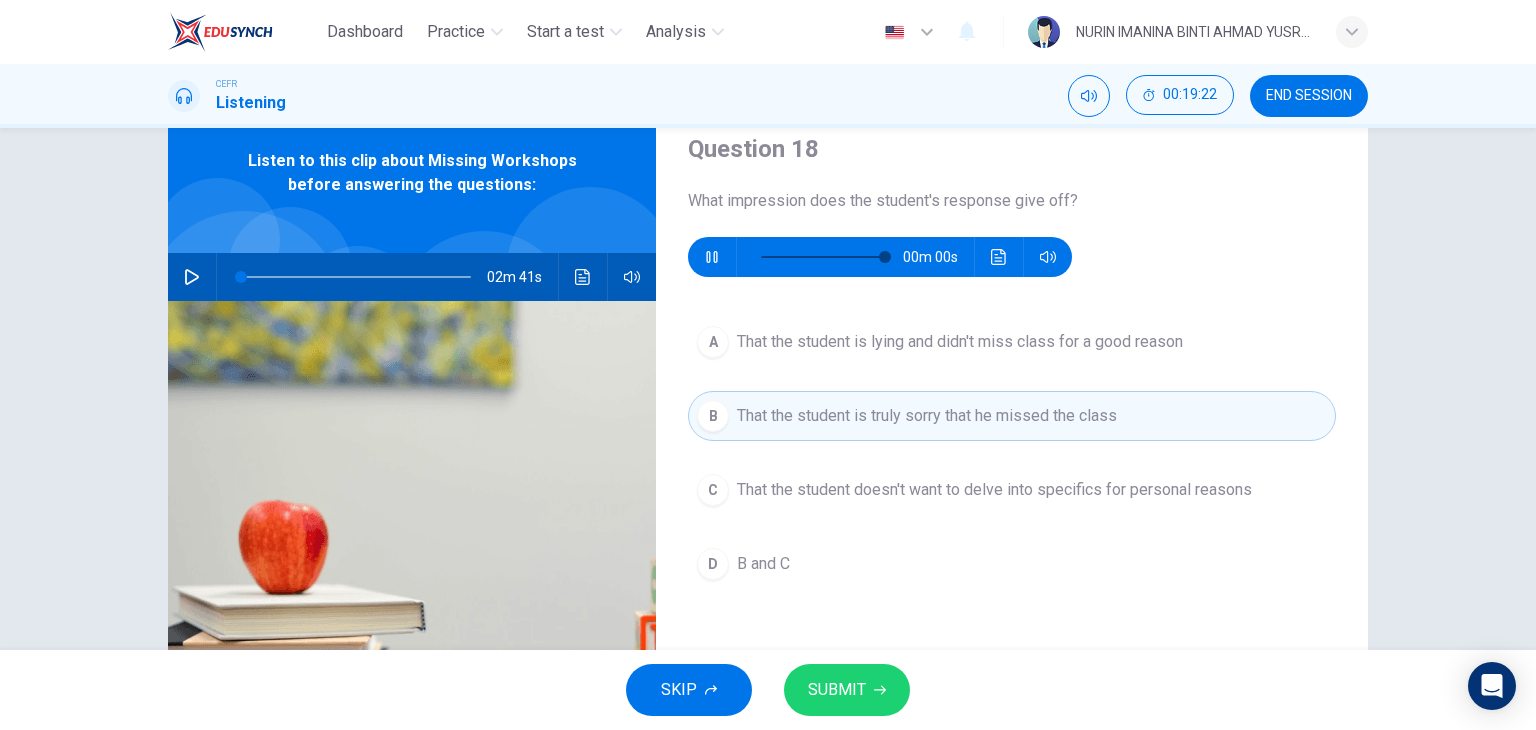 scroll, scrollTop: 76, scrollLeft: 0, axis: vertical 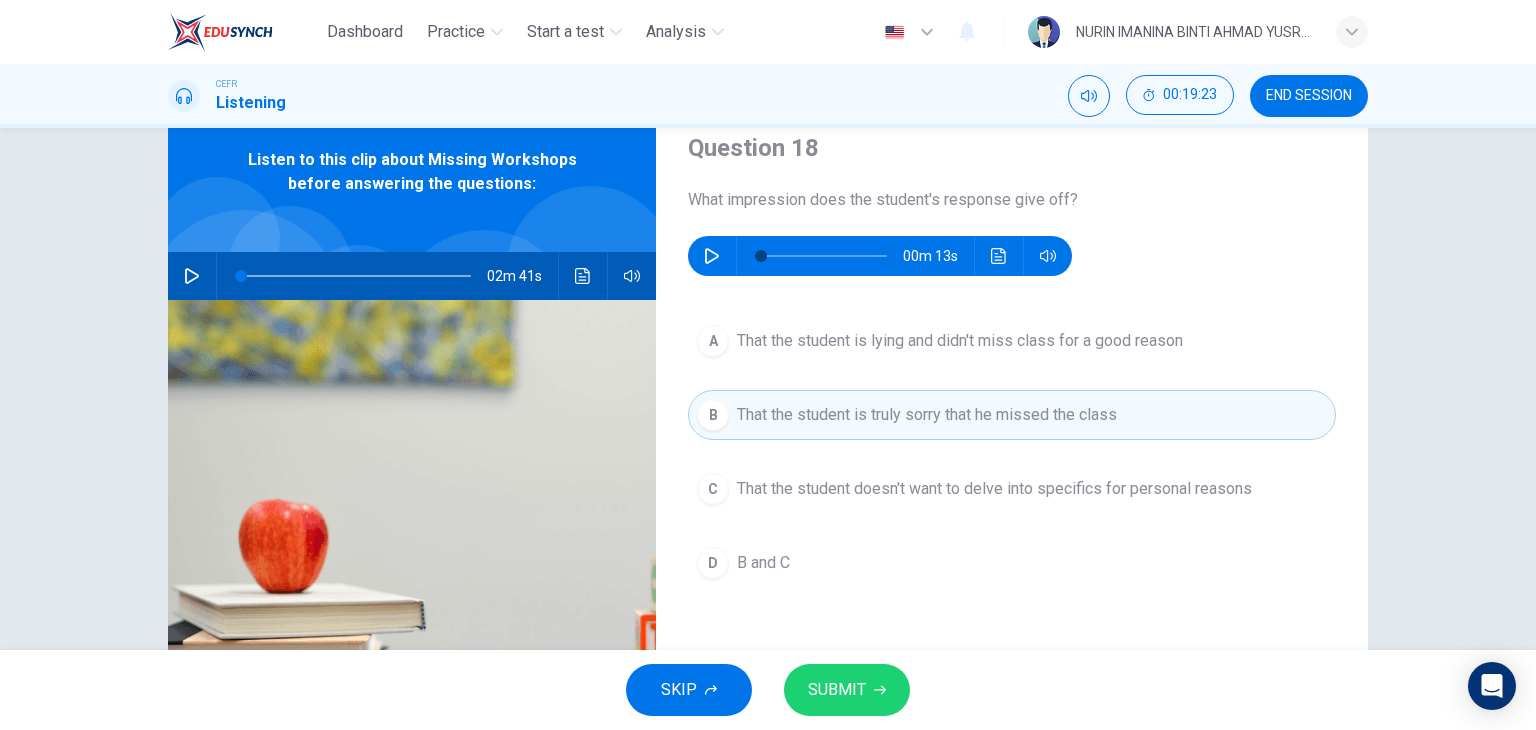 click on "SUBMIT" at bounding box center (837, 690) 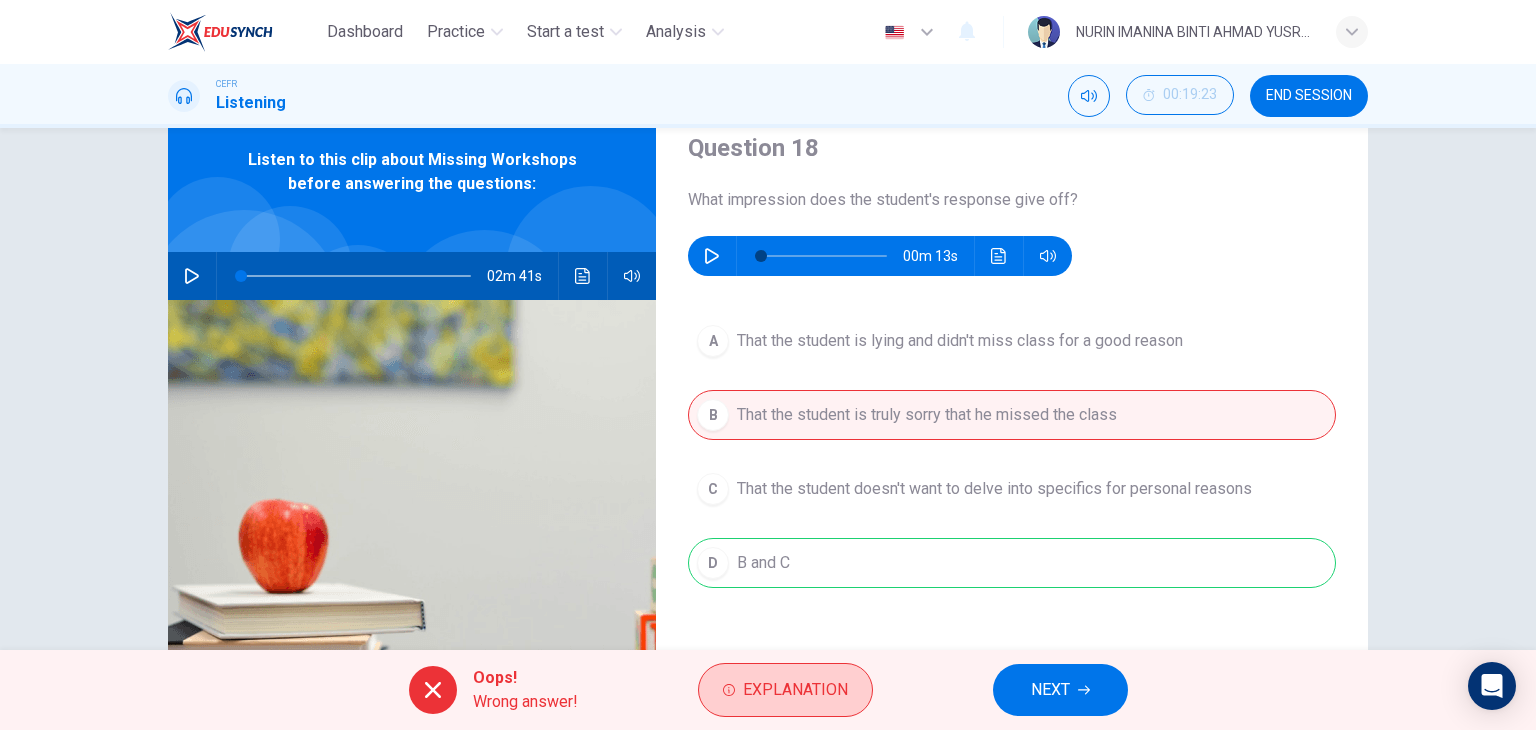 click on "Explanation" at bounding box center (795, 690) 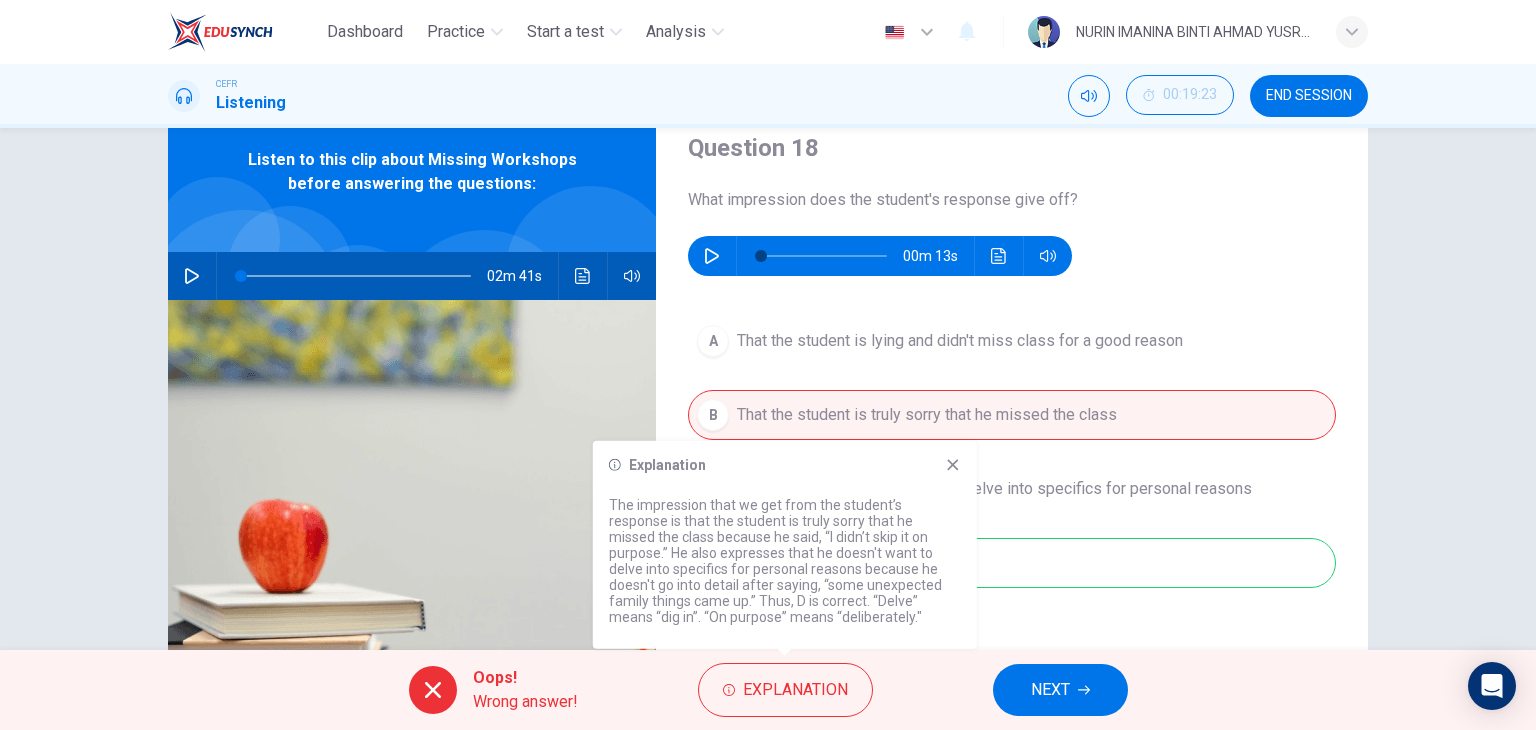 click at bounding box center (952, 464) 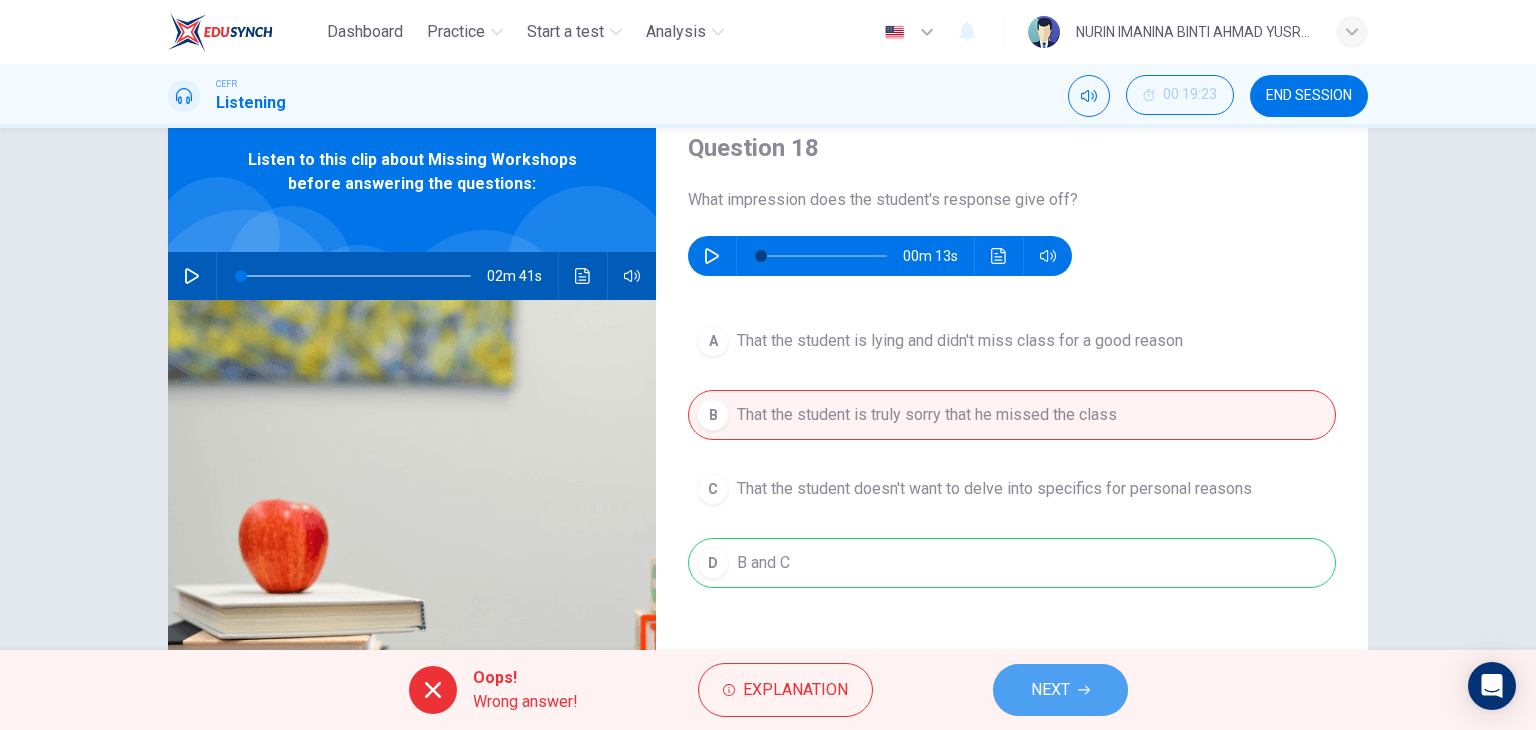 click on "NEXT" at bounding box center [1060, 690] 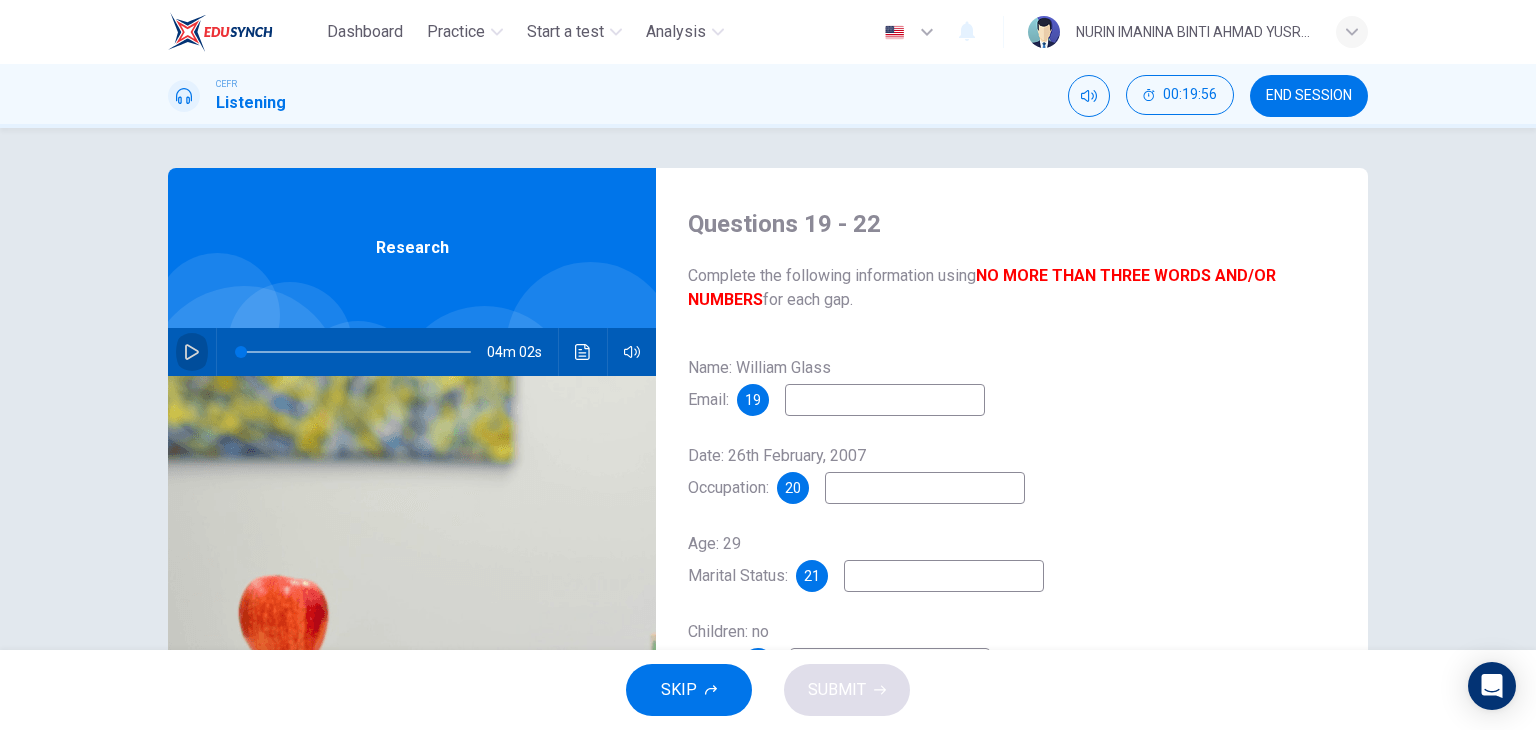 click at bounding box center (192, 352) 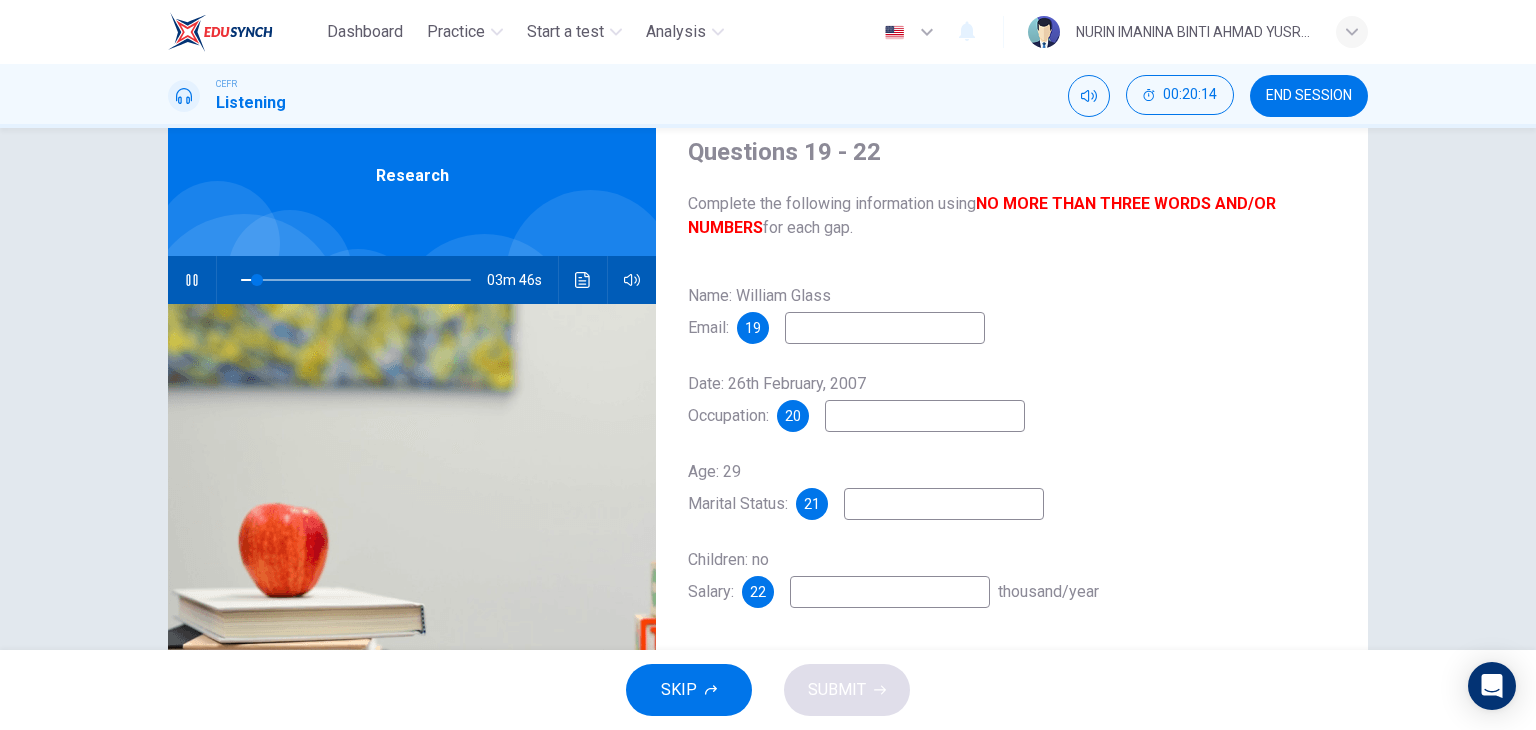 scroll, scrollTop: 72, scrollLeft: 0, axis: vertical 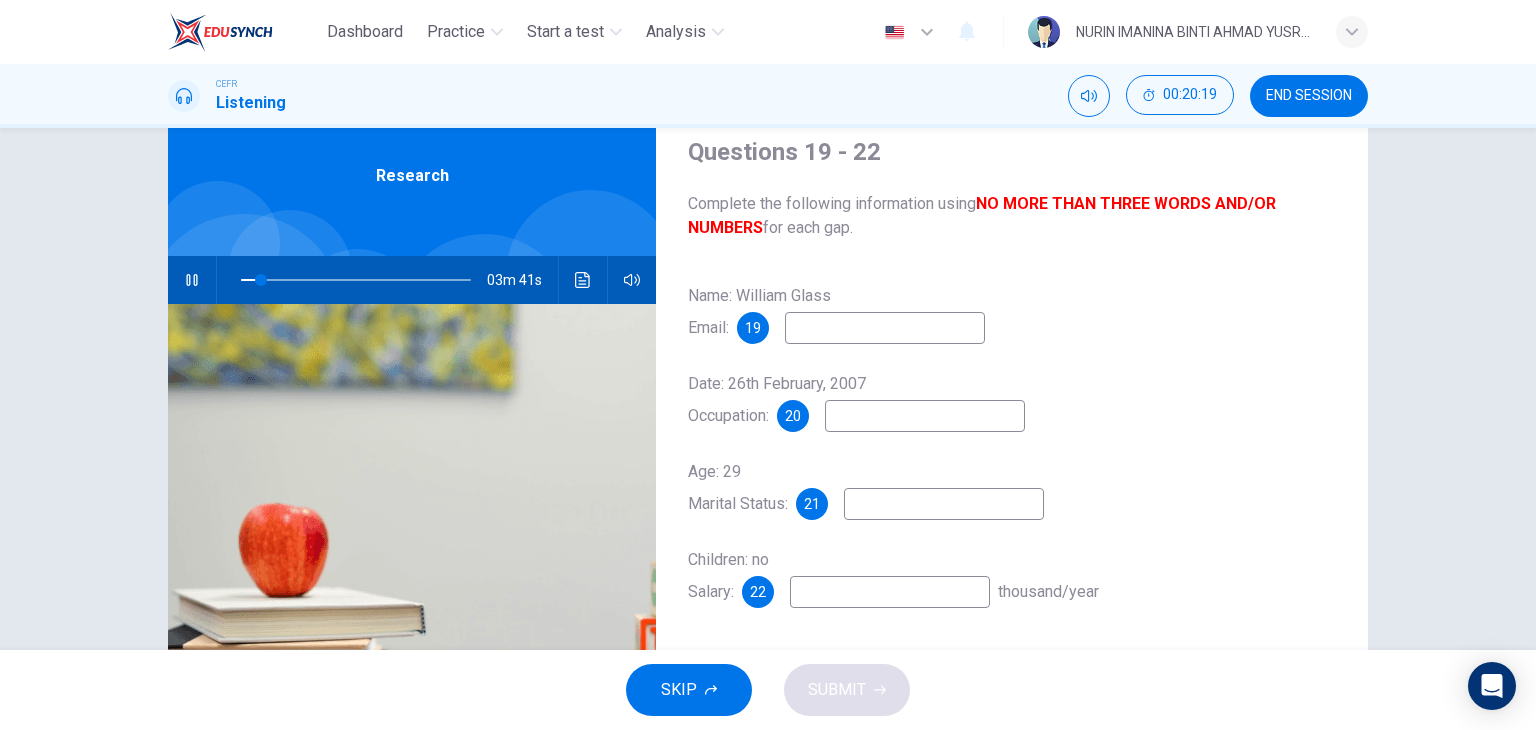 click at bounding box center (192, 280) 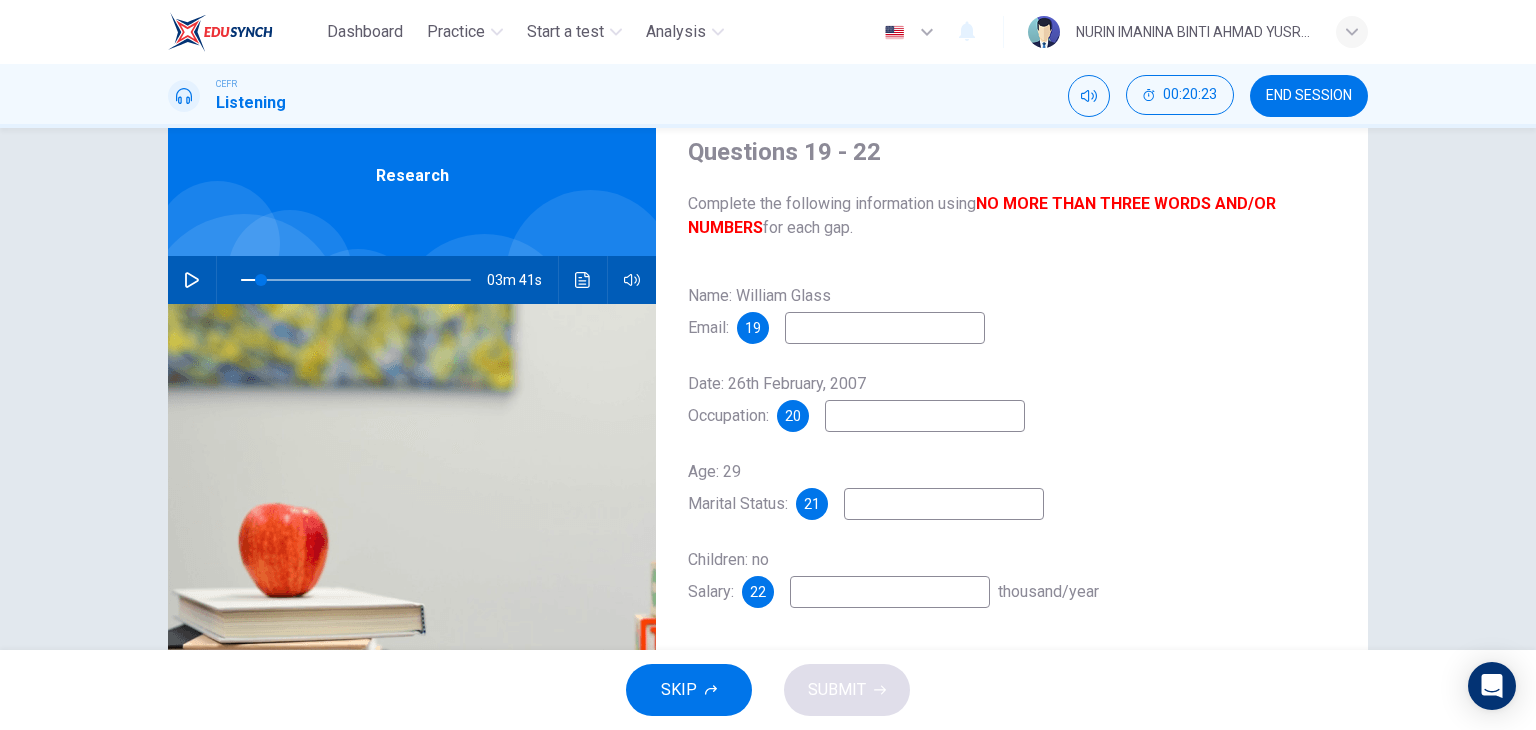 click at bounding box center (192, 280) 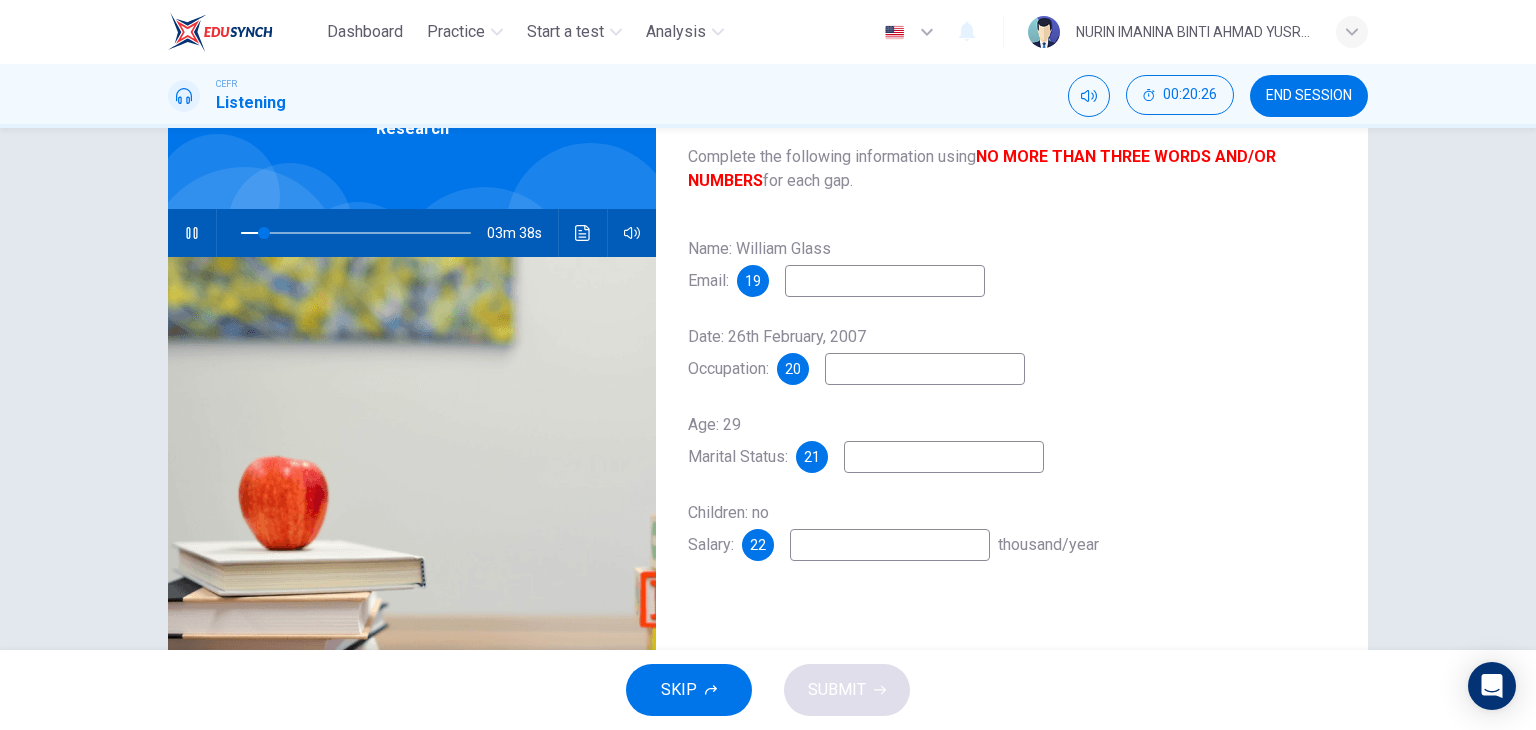 scroll, scrollTop: 118, scrollLeft: 0, axis: vertical 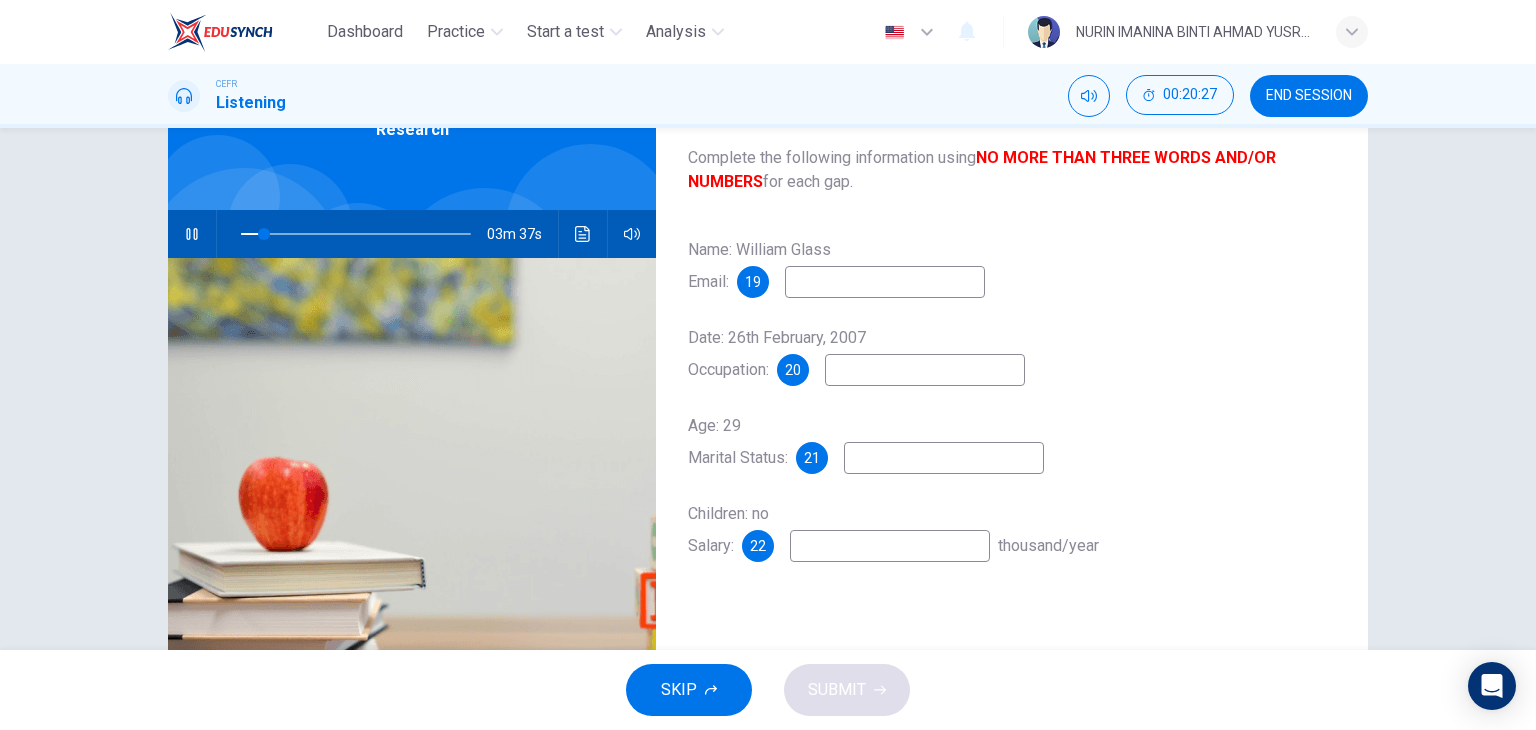 click at bounding box center (885, 282) 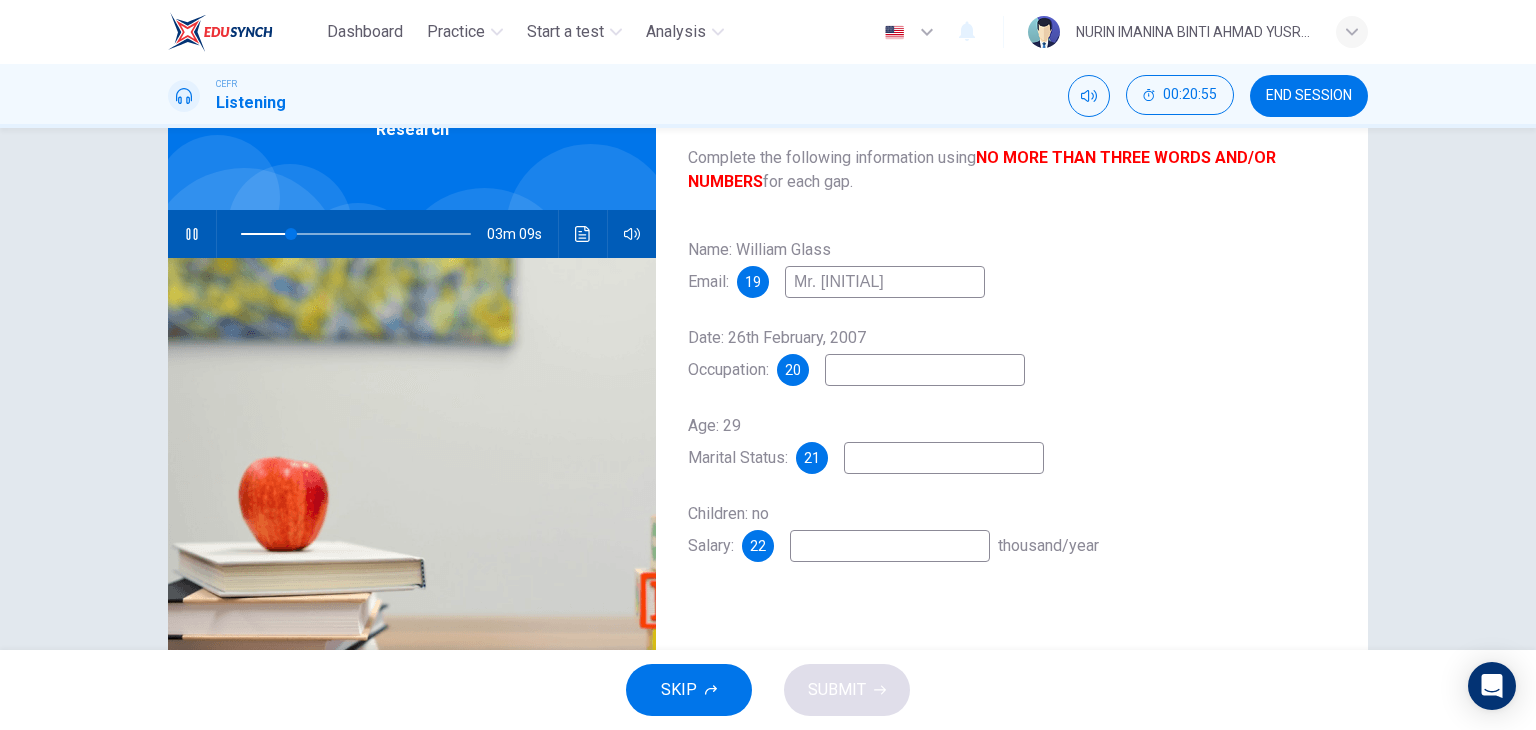 type on "Mr. [INITIAL]" 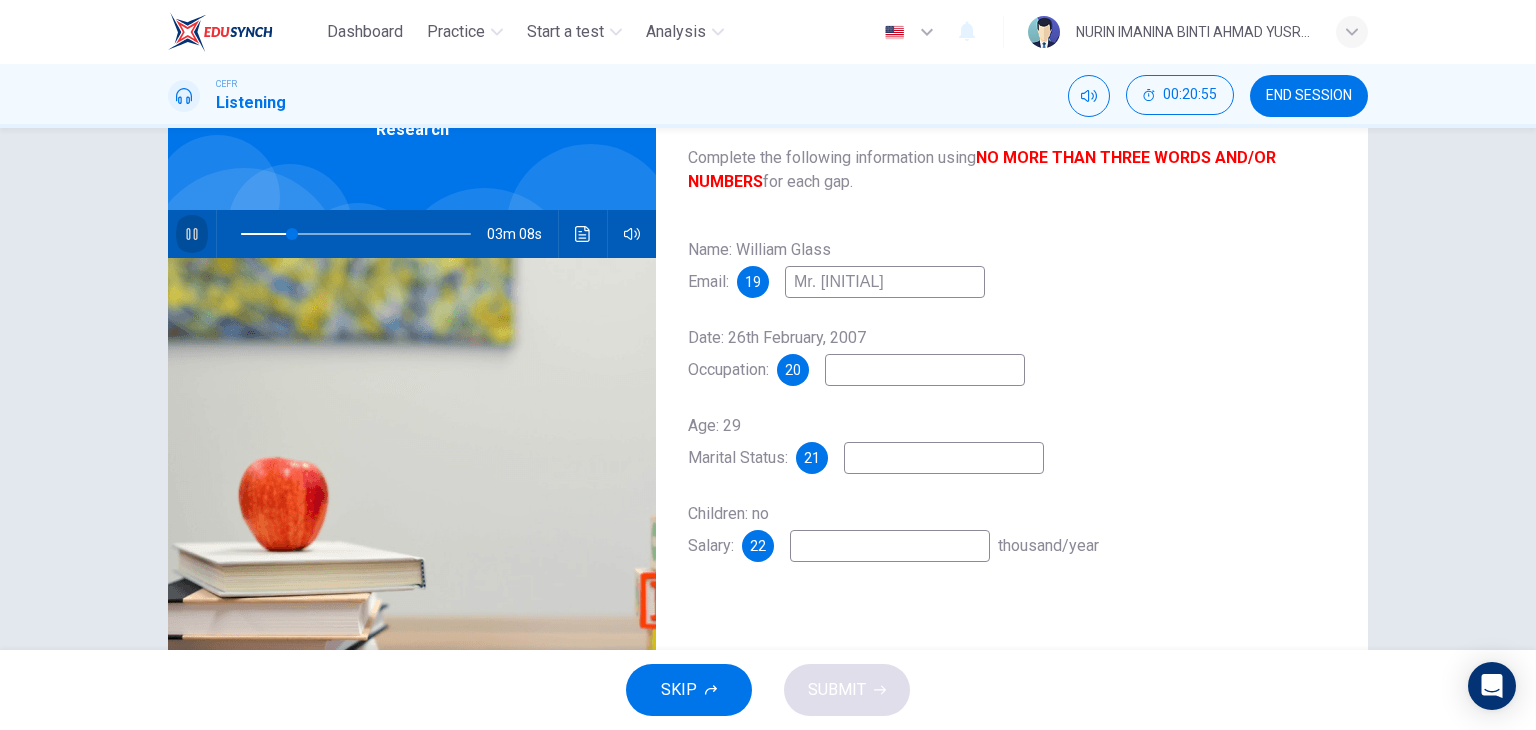 click at bounding box center (191, 234) 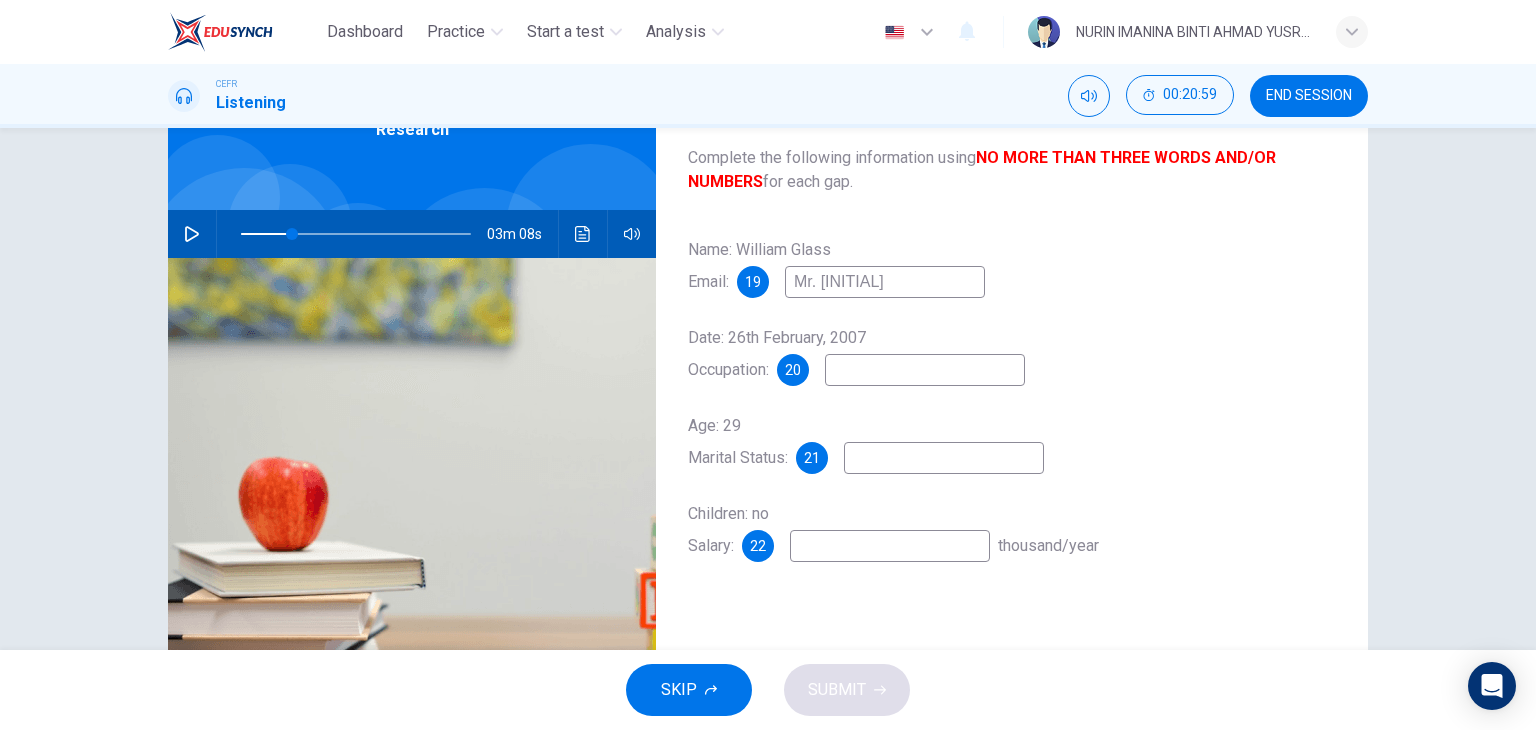 type 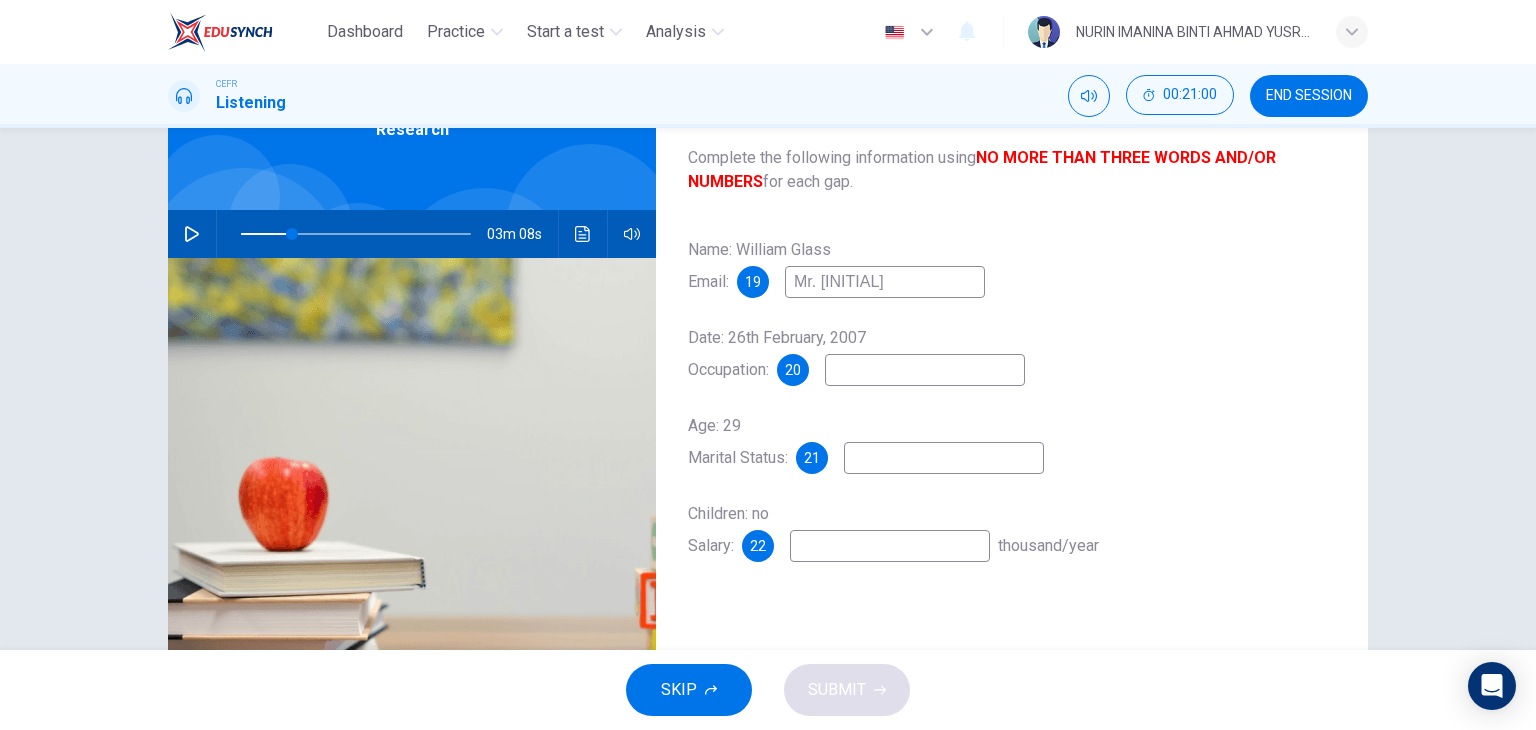click on "Mr. [INITIAL]" at bounding box center (885, 282) 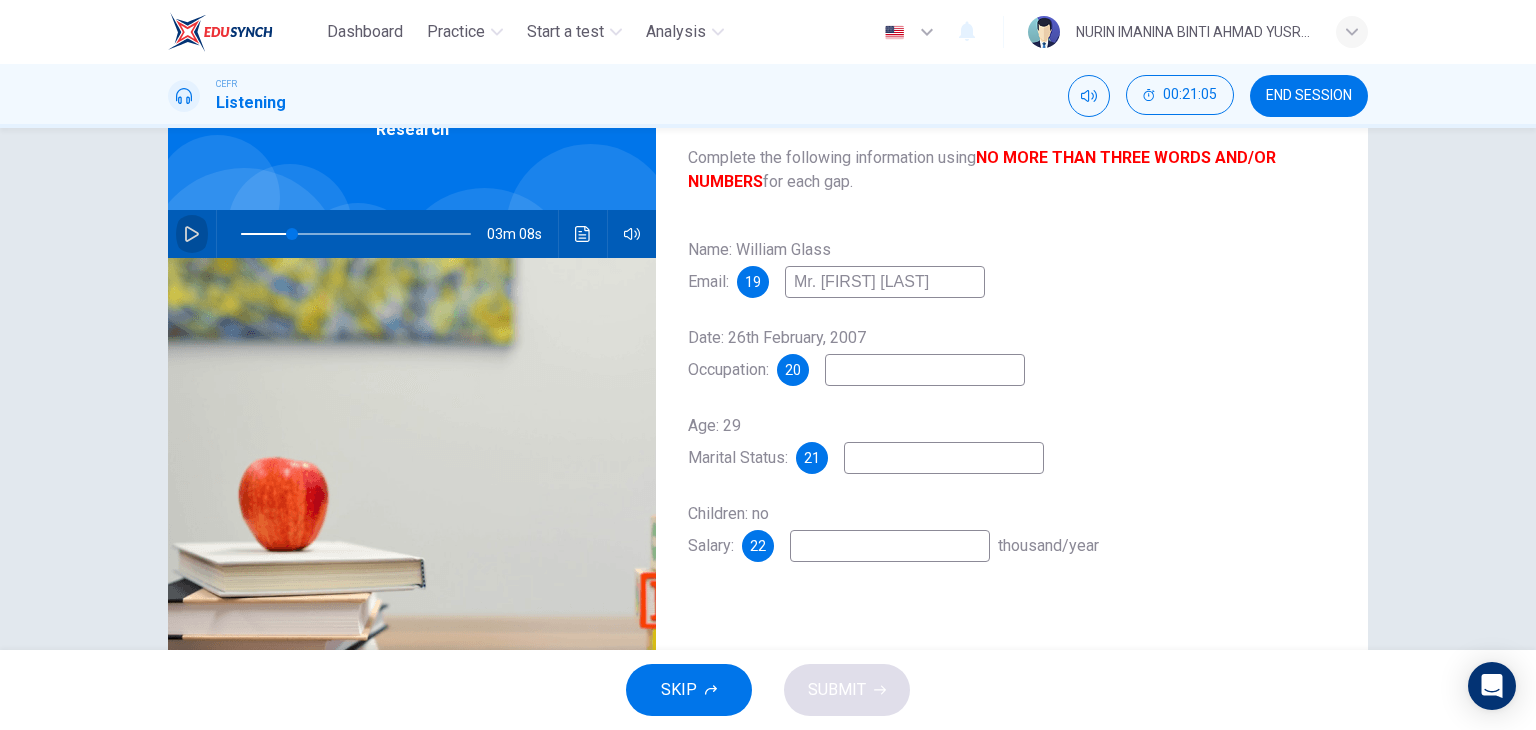 click at bounding box center (192, 234) 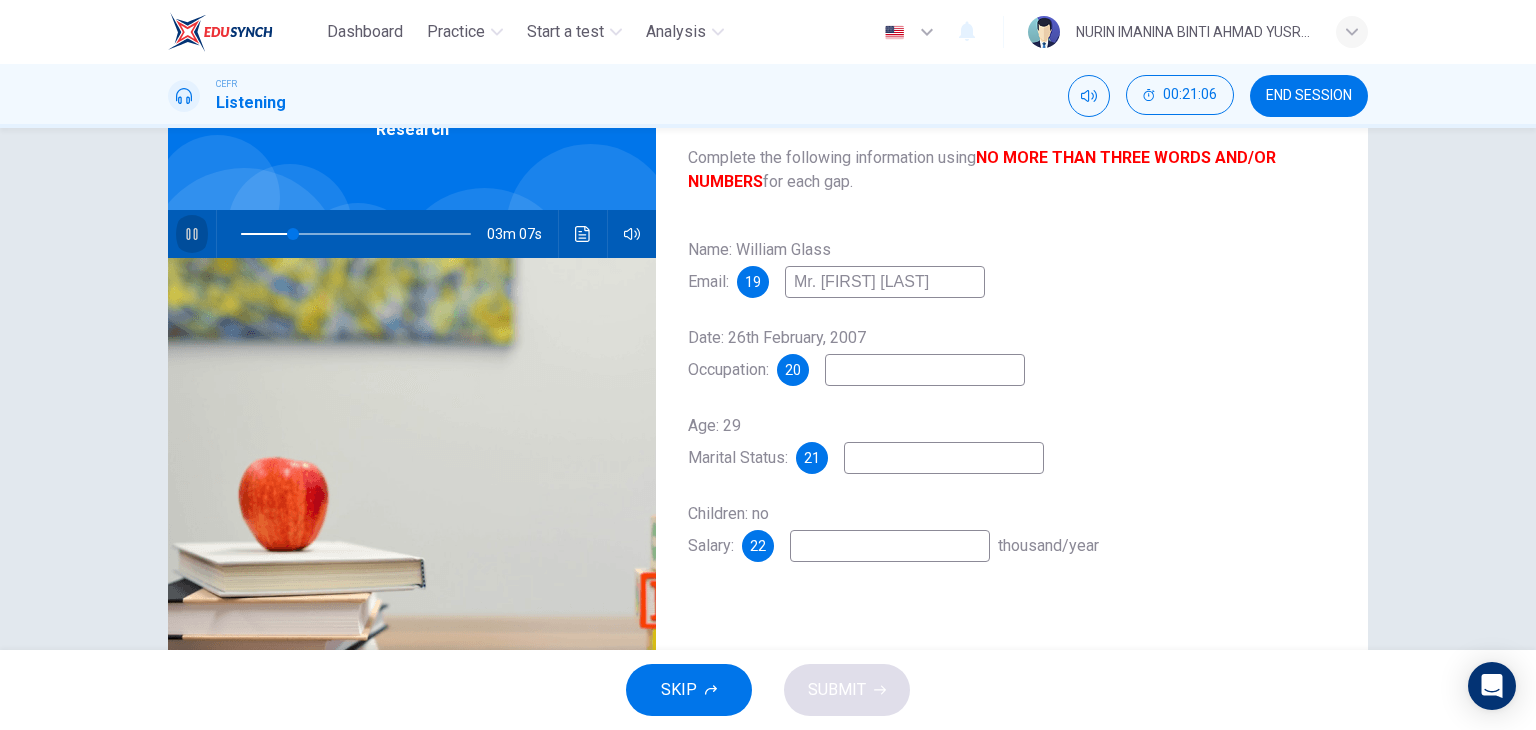 click at bounding box center [192, 234] 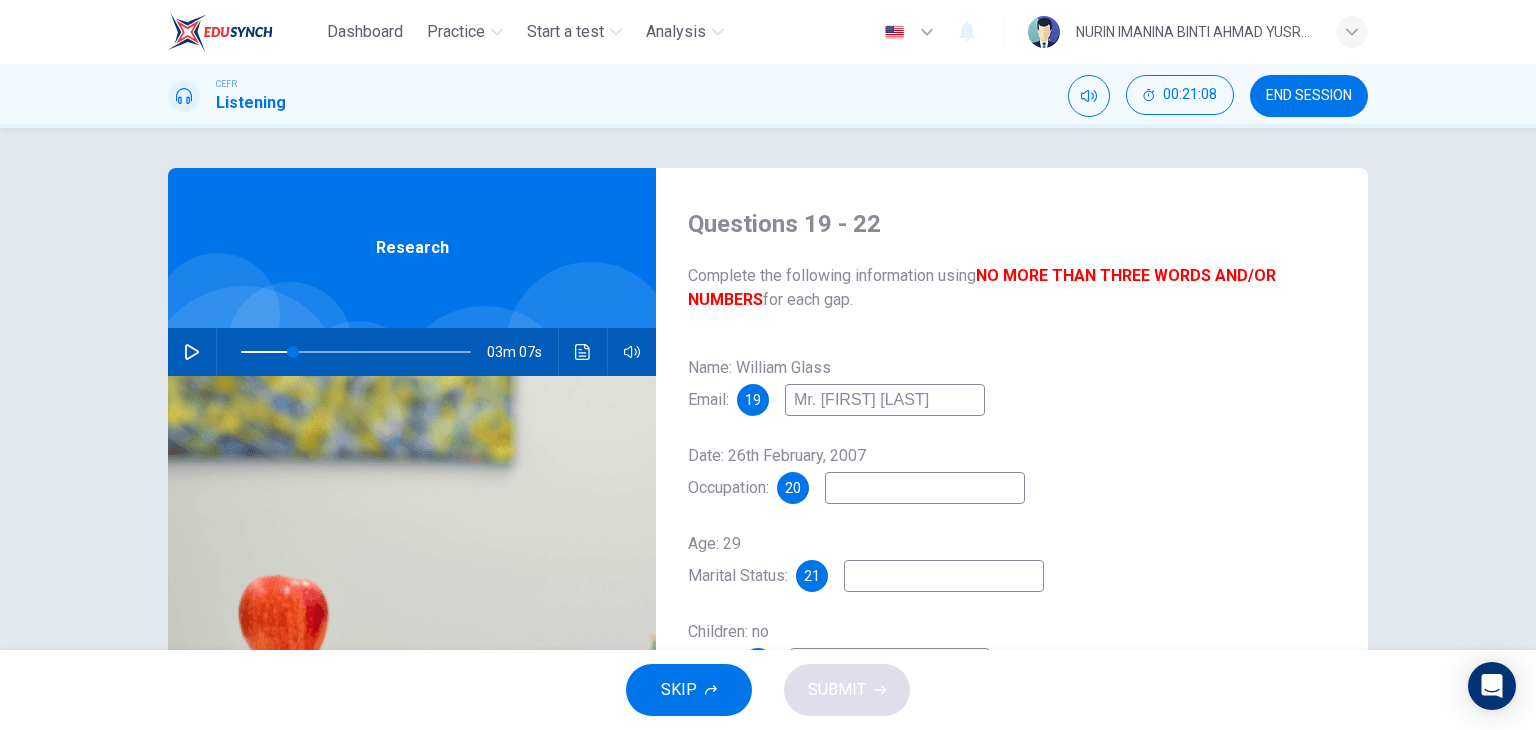 scroll, scrollTop: 120, scrollLeft: 0, axis: vertical 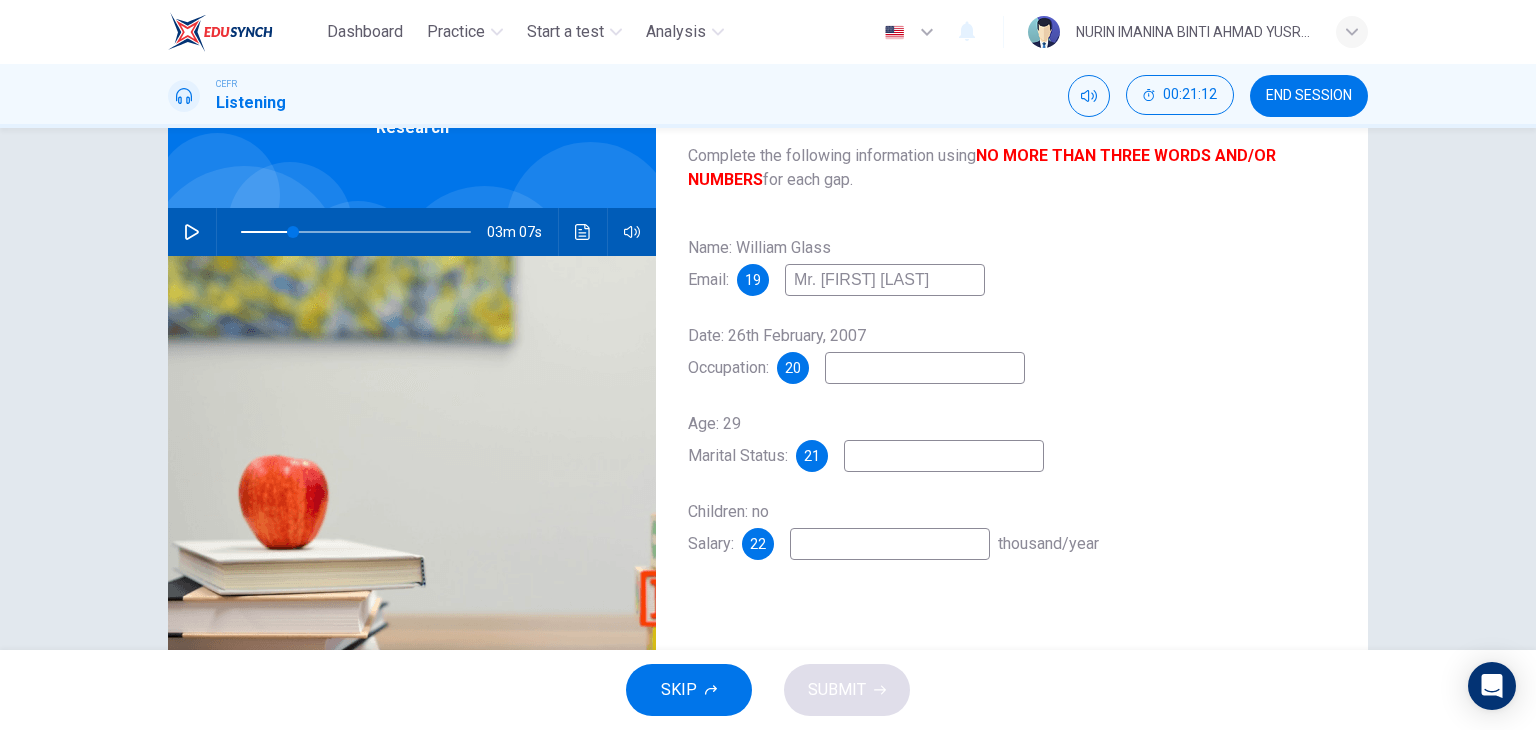 drag, startPoint x: 936, startPoint y: 290, endPoint x: 696, endPoint y: 293, distance: 240.01875 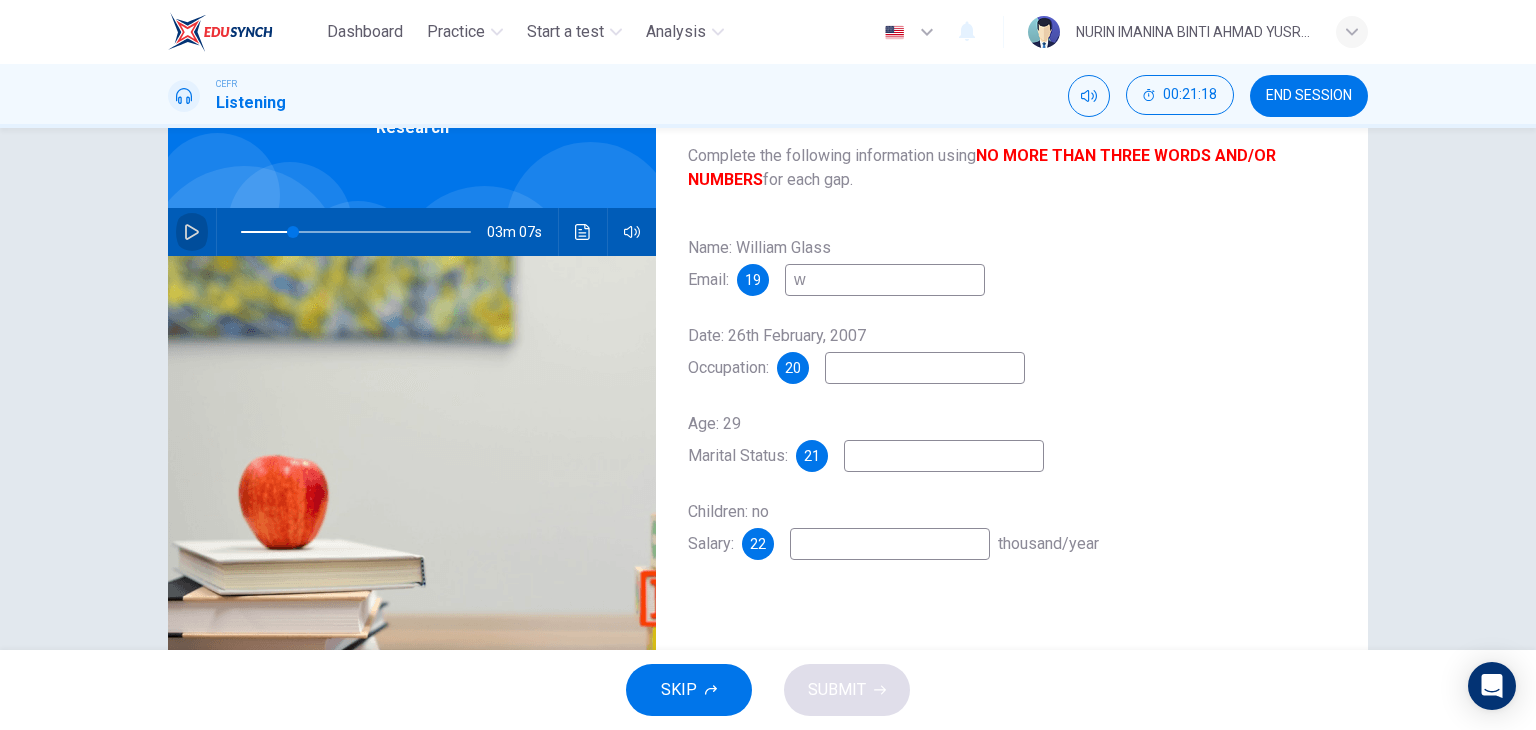 click at bounding box center [192, 232] 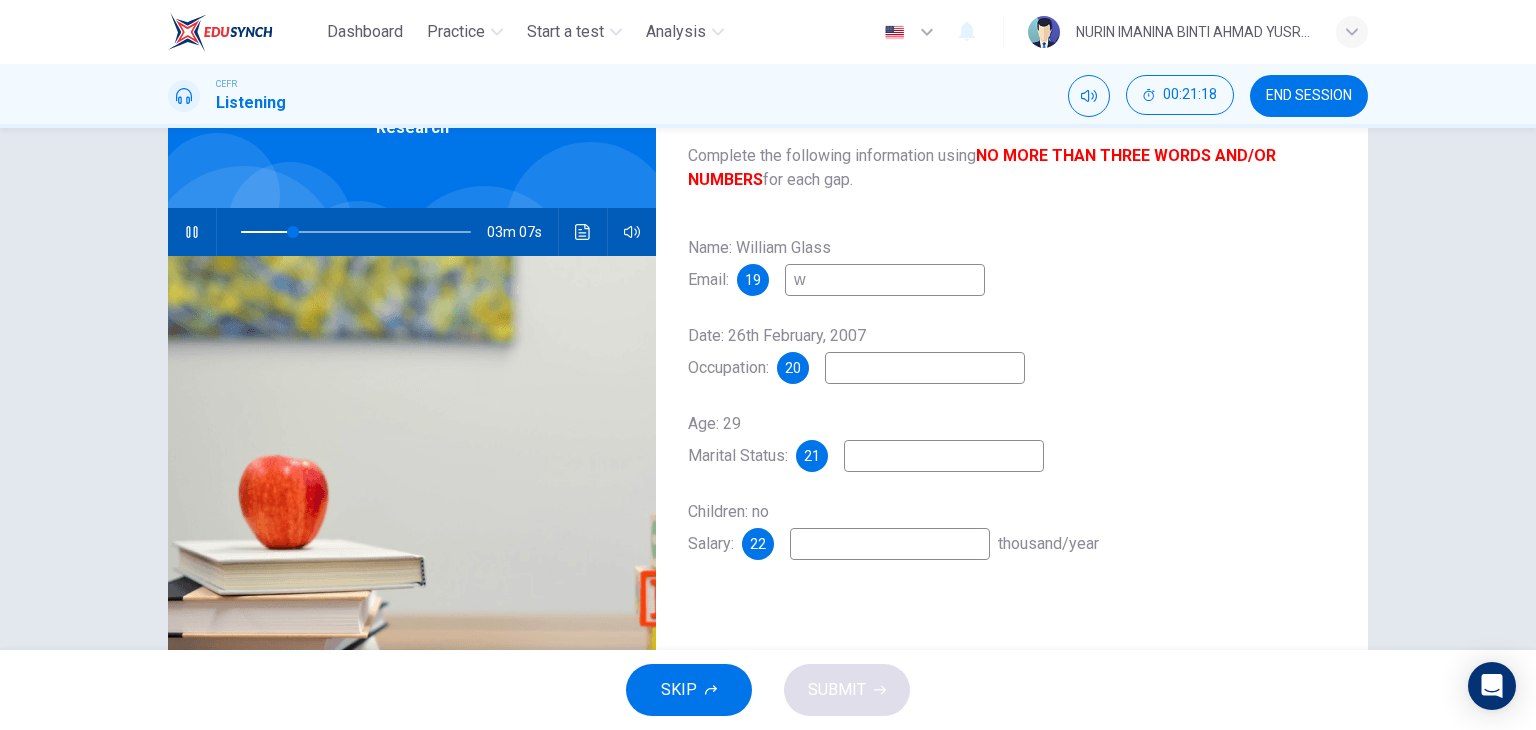 click at bounding box center (191, 232) 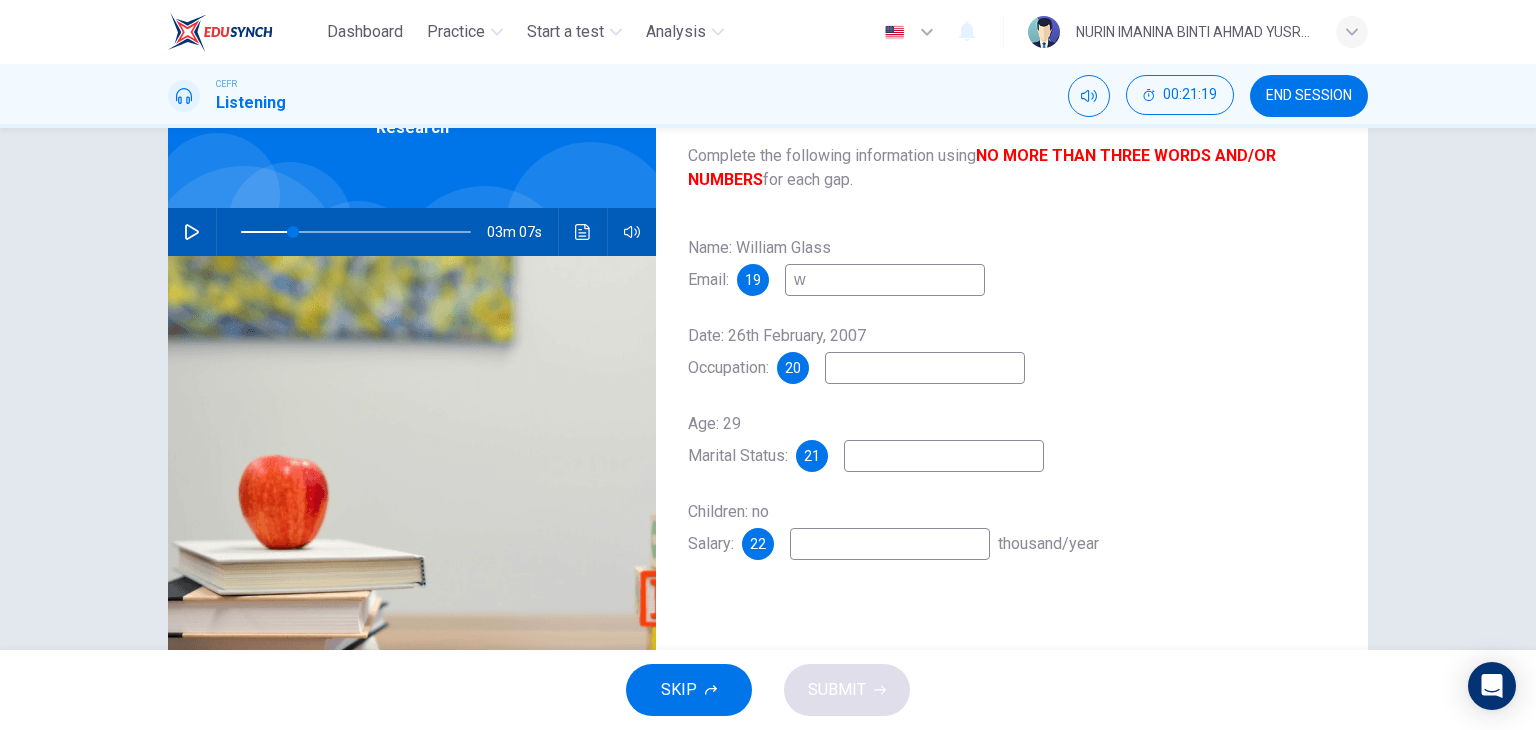 click on "w" at bounding box center [885, 280] 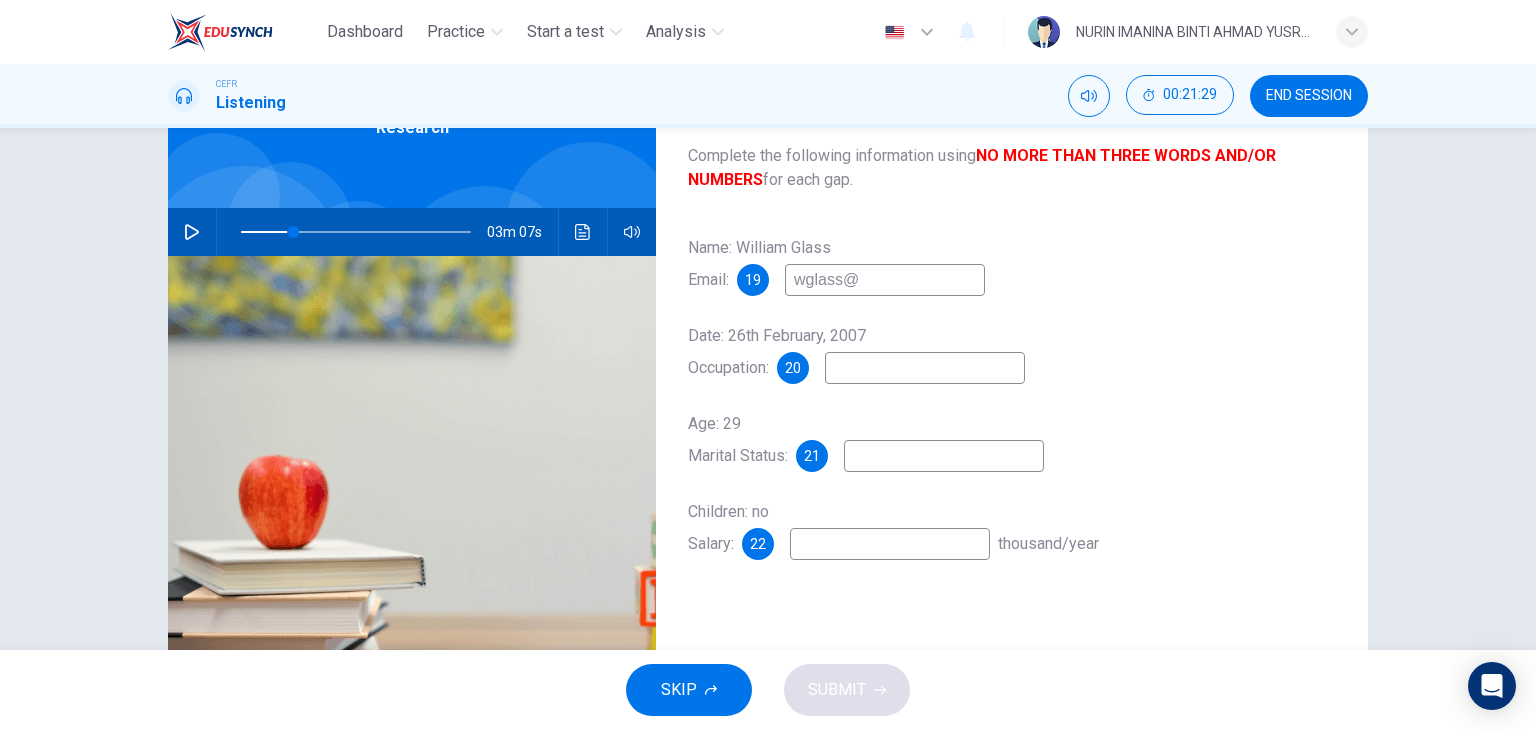 click at bounding box center [192, 232] 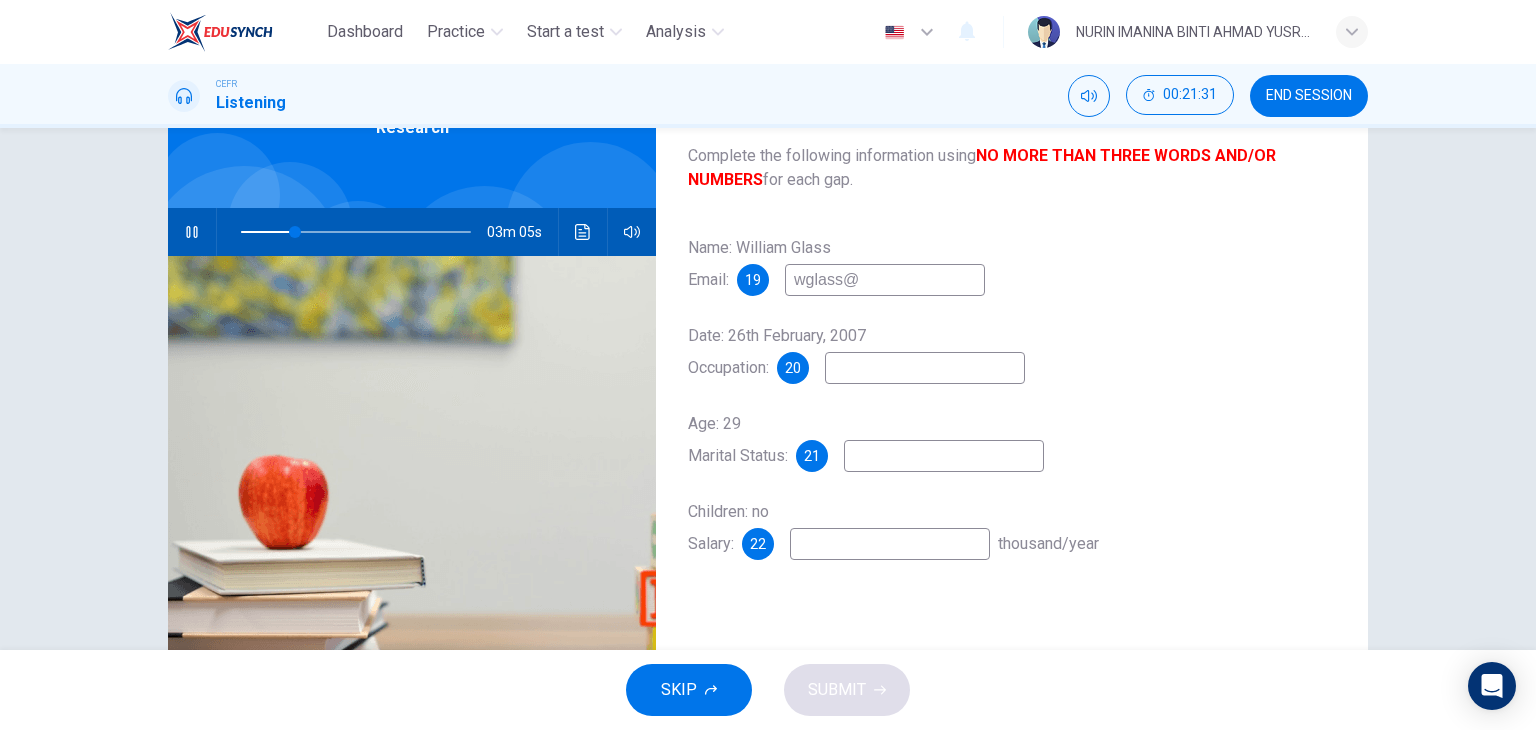 click on "wglass@" at bounding box center [885, 280] 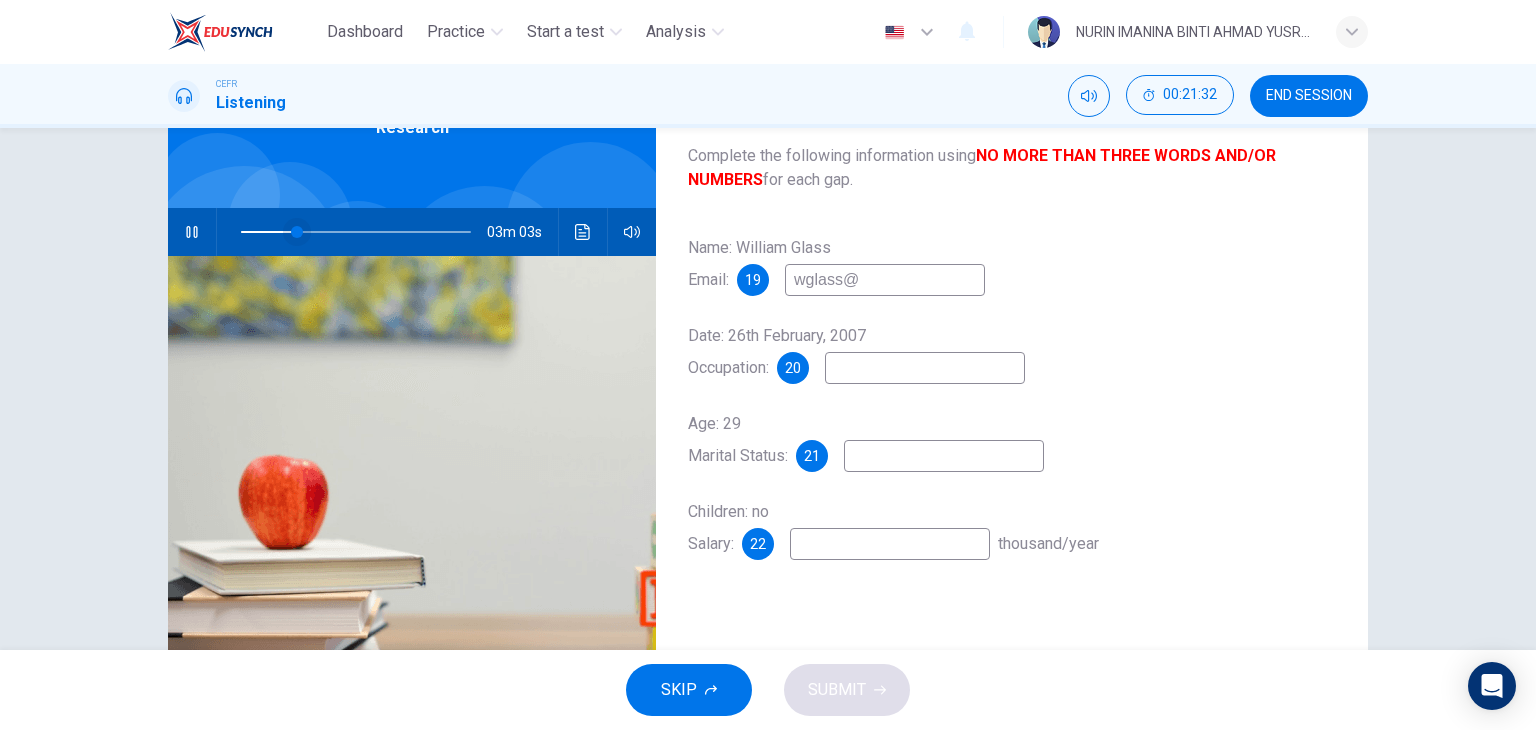 click at bounding box center [297, 232] 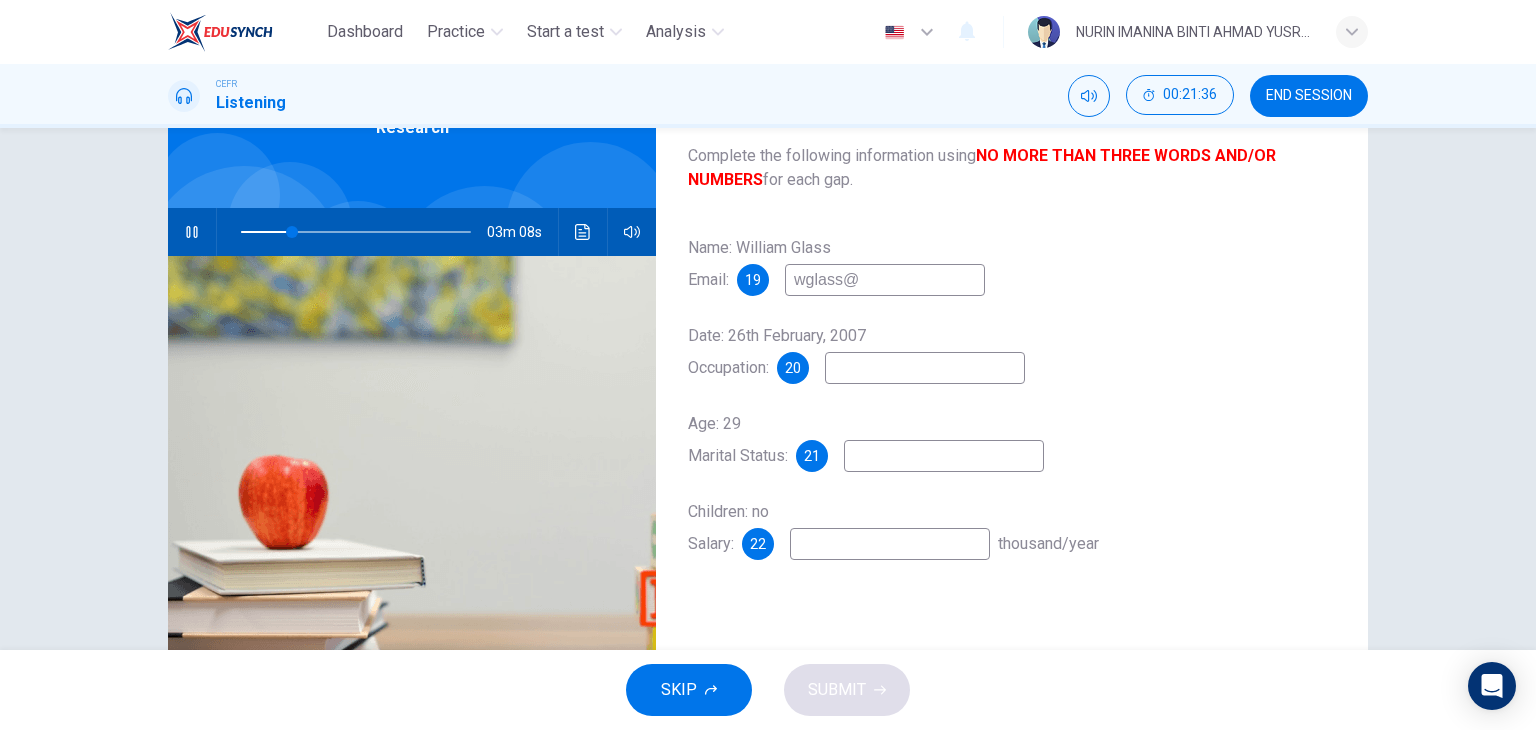 click on "wglass@" at bounding box center [885, 280] 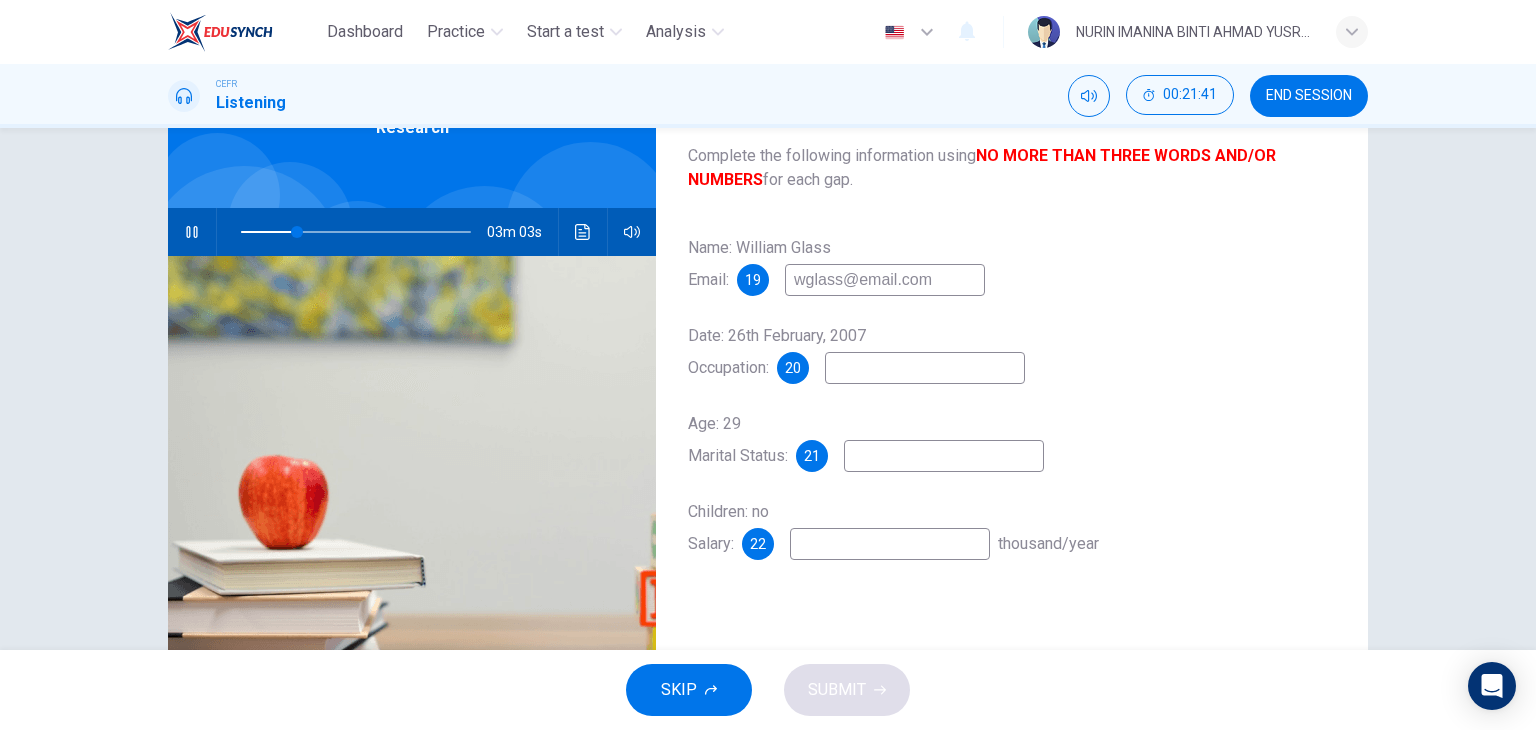 type on "wglass@email.com" 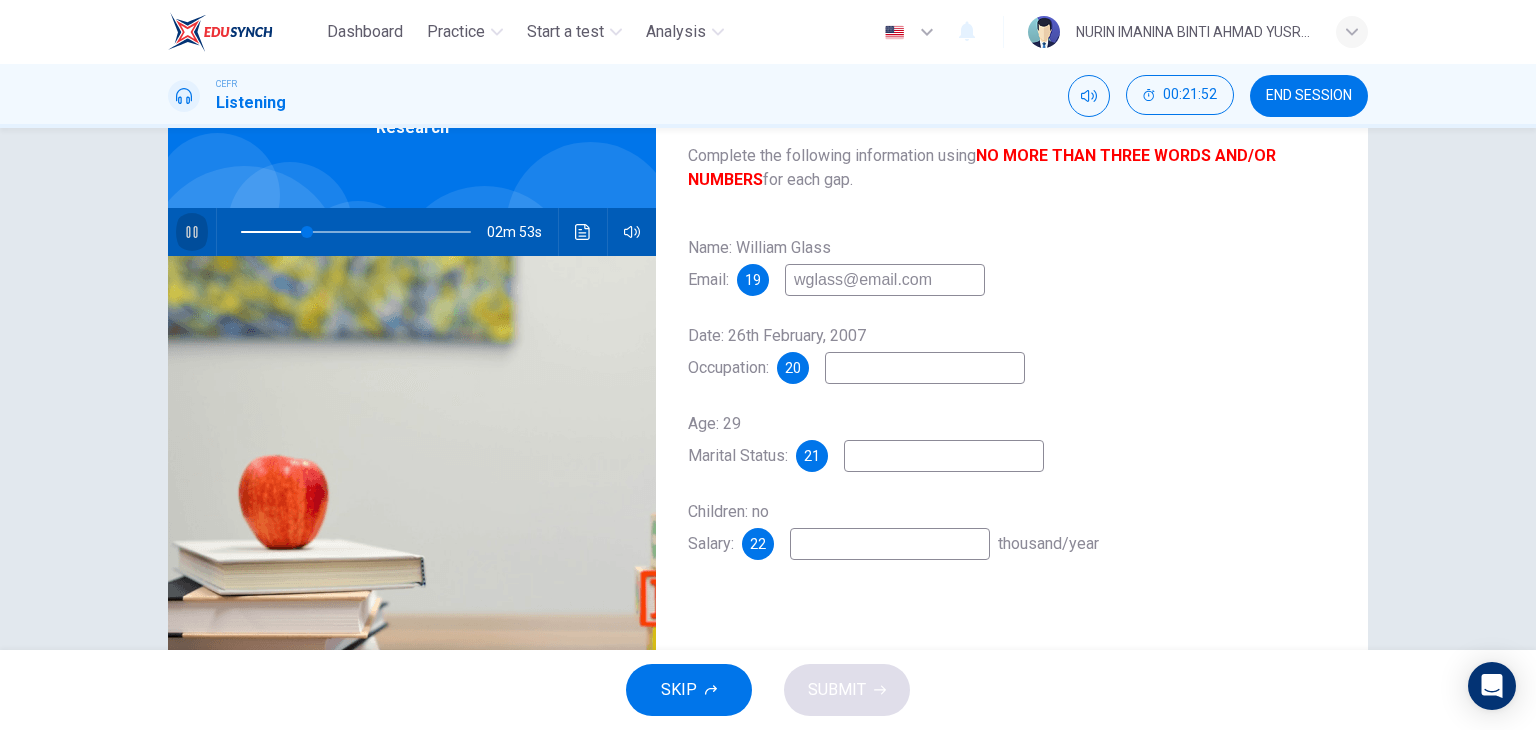 click at bounding box center [191, 232] 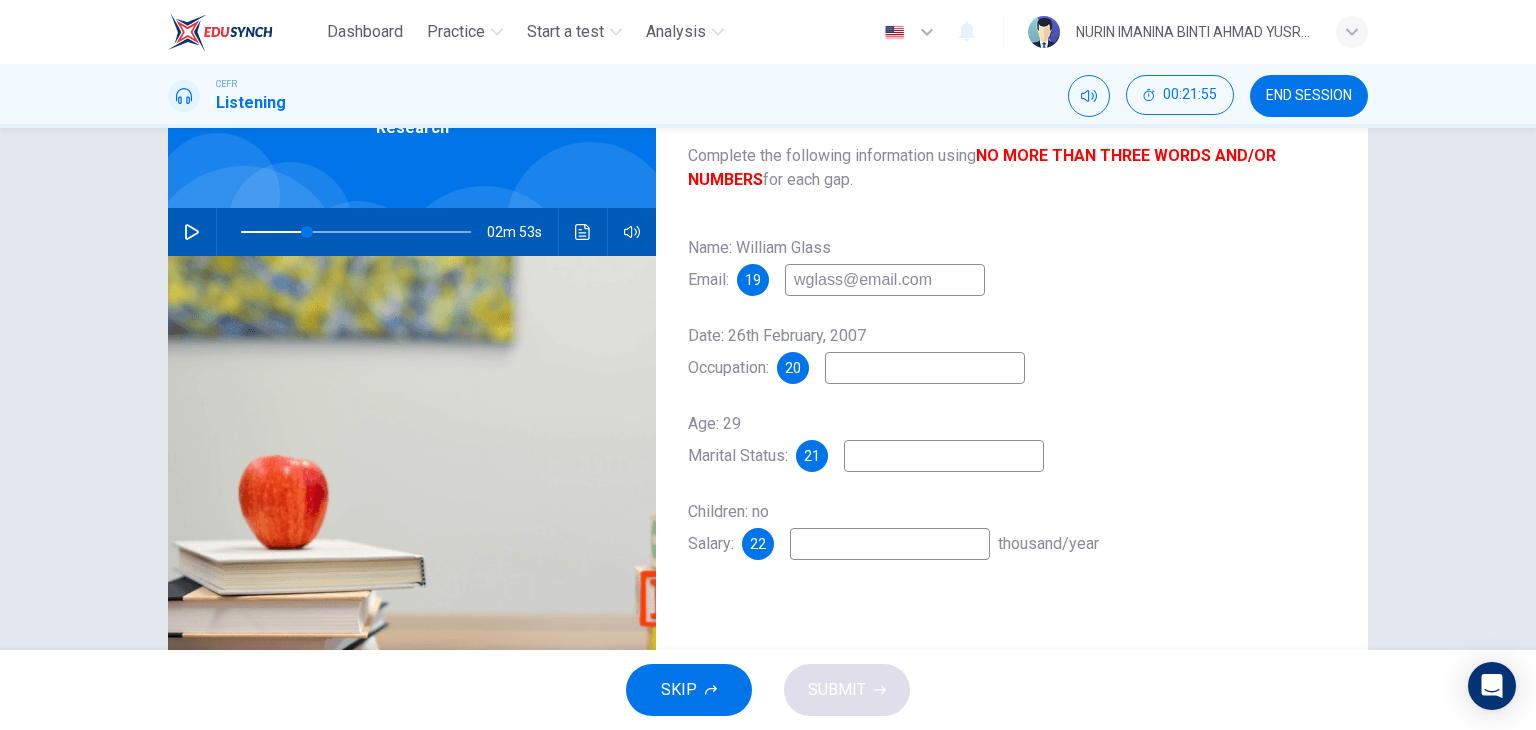 click at bounding box center (885, 280) 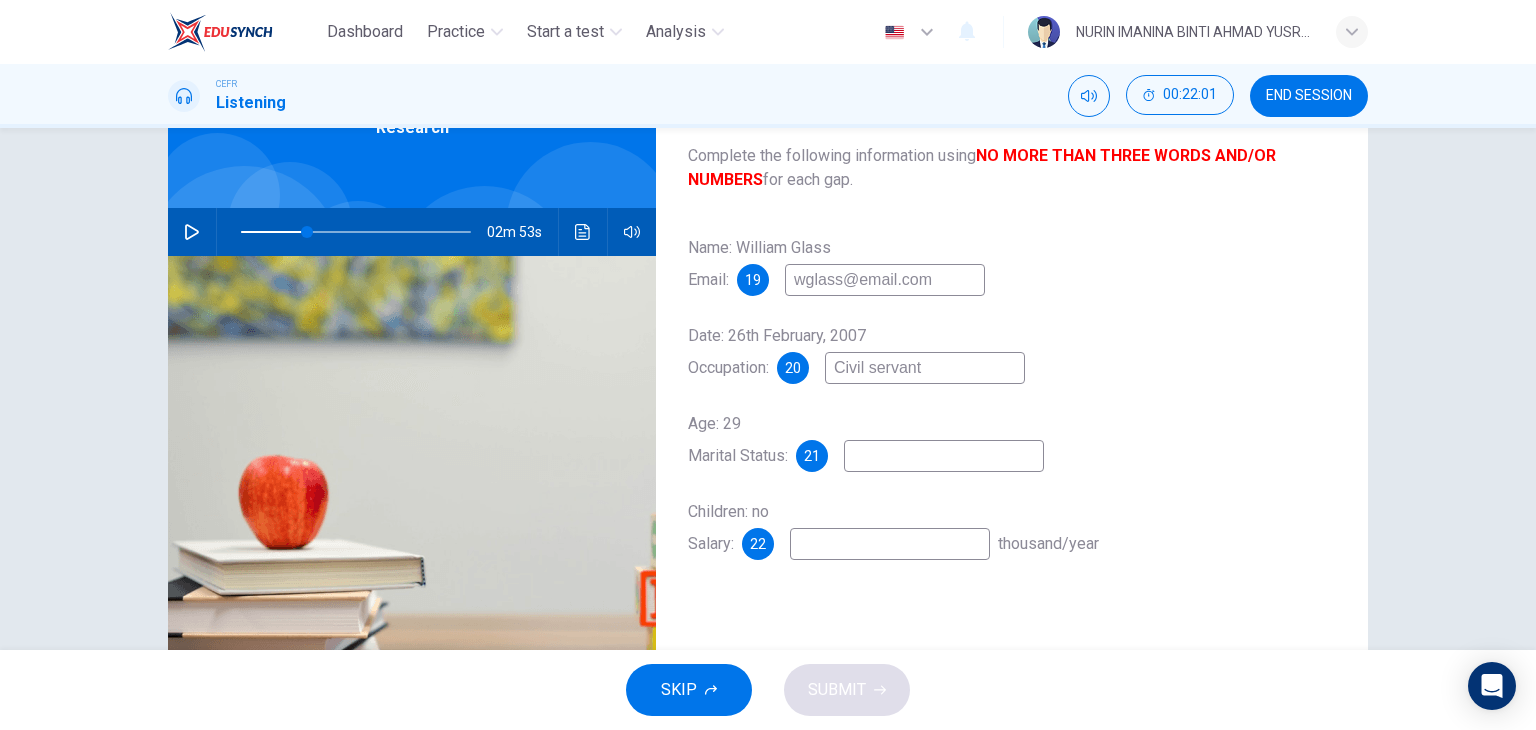 type on "Civil servant" 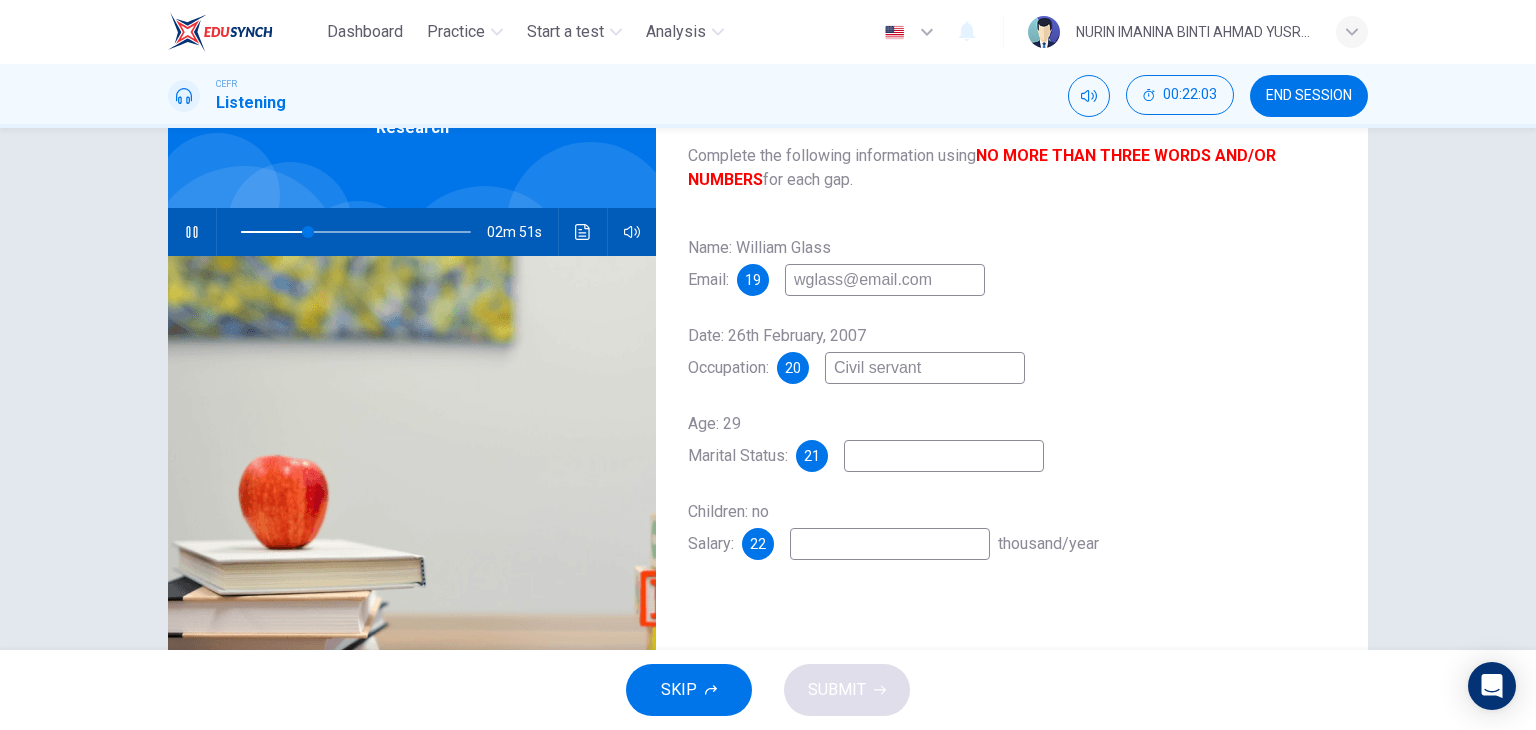 click at bounding box center [885, 280] 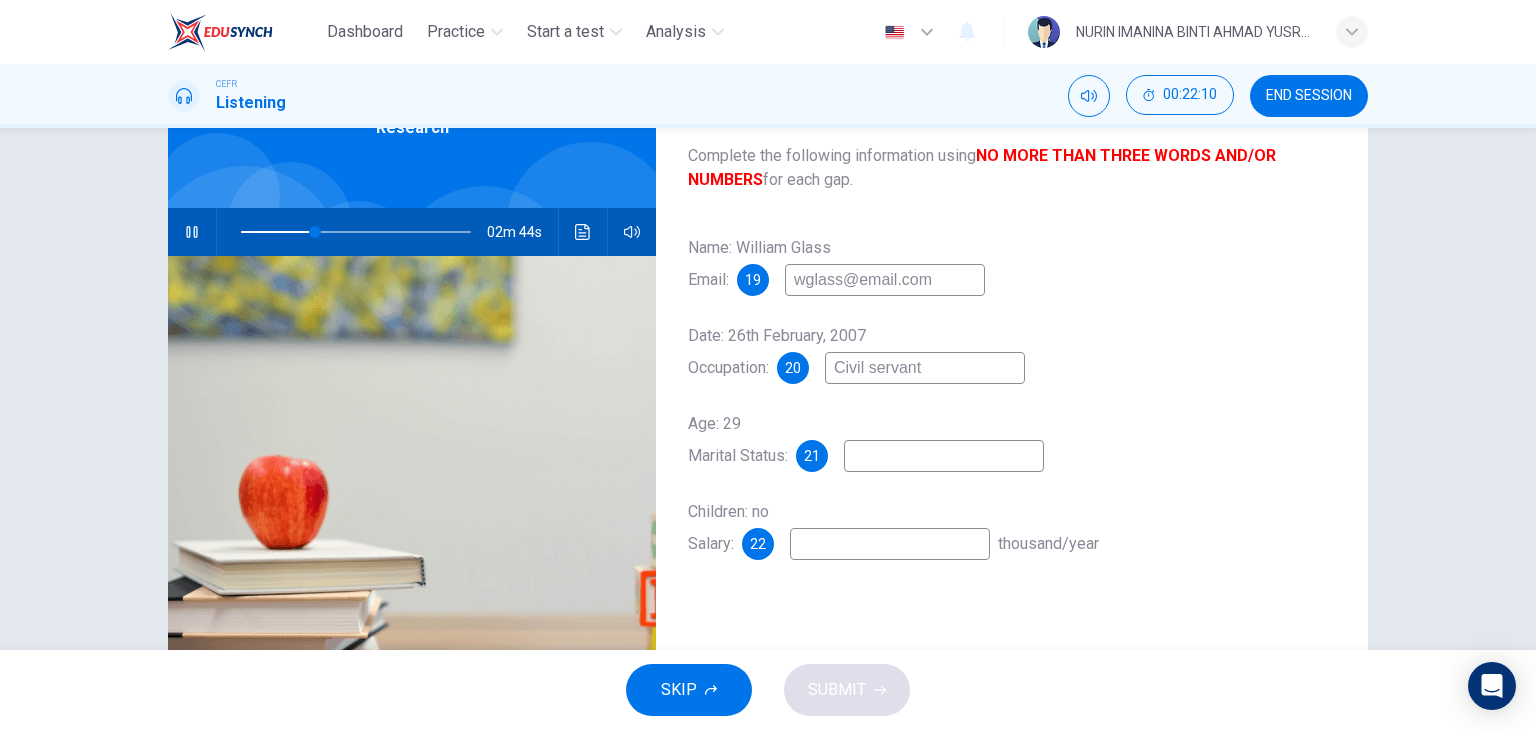 click at bounding box center [885, 280] 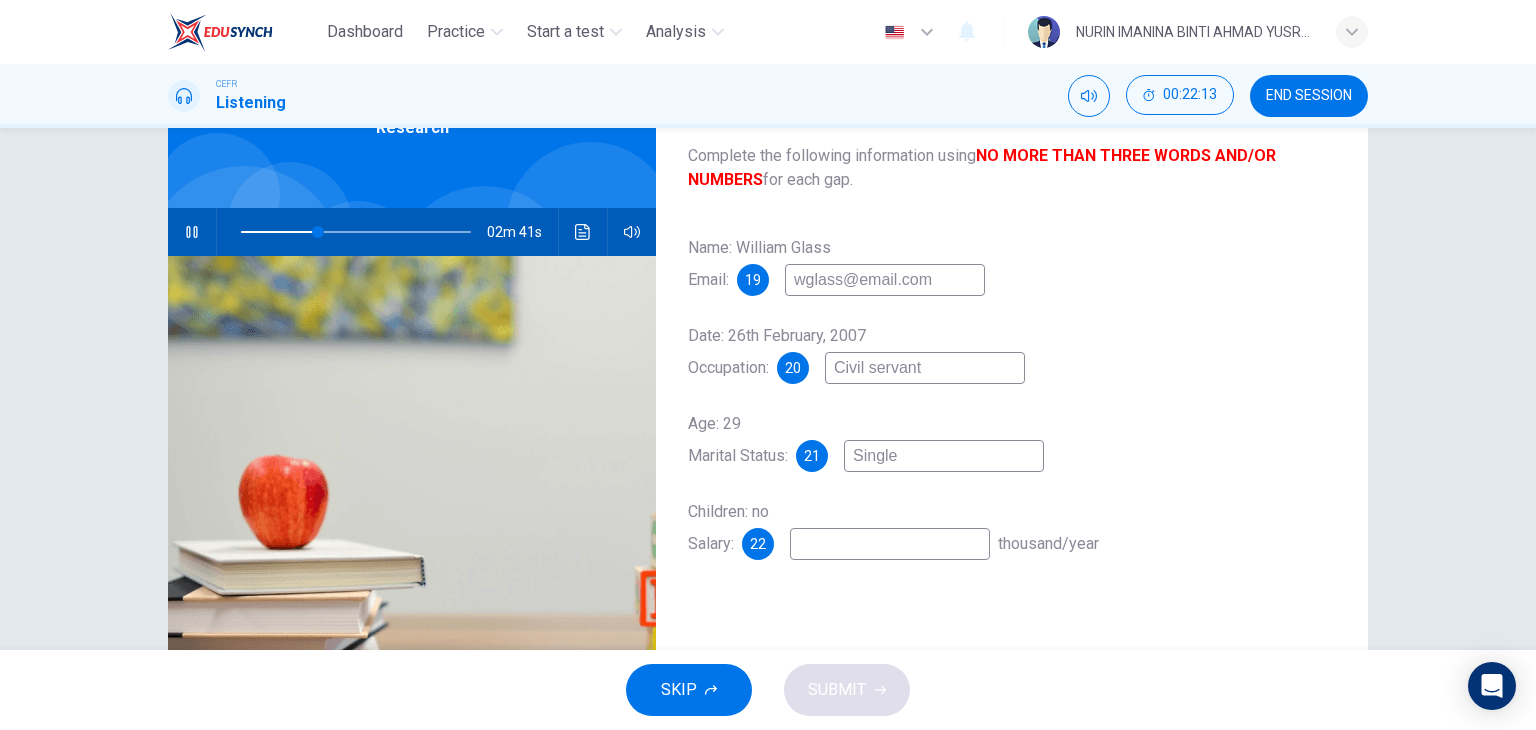 type on "Single" 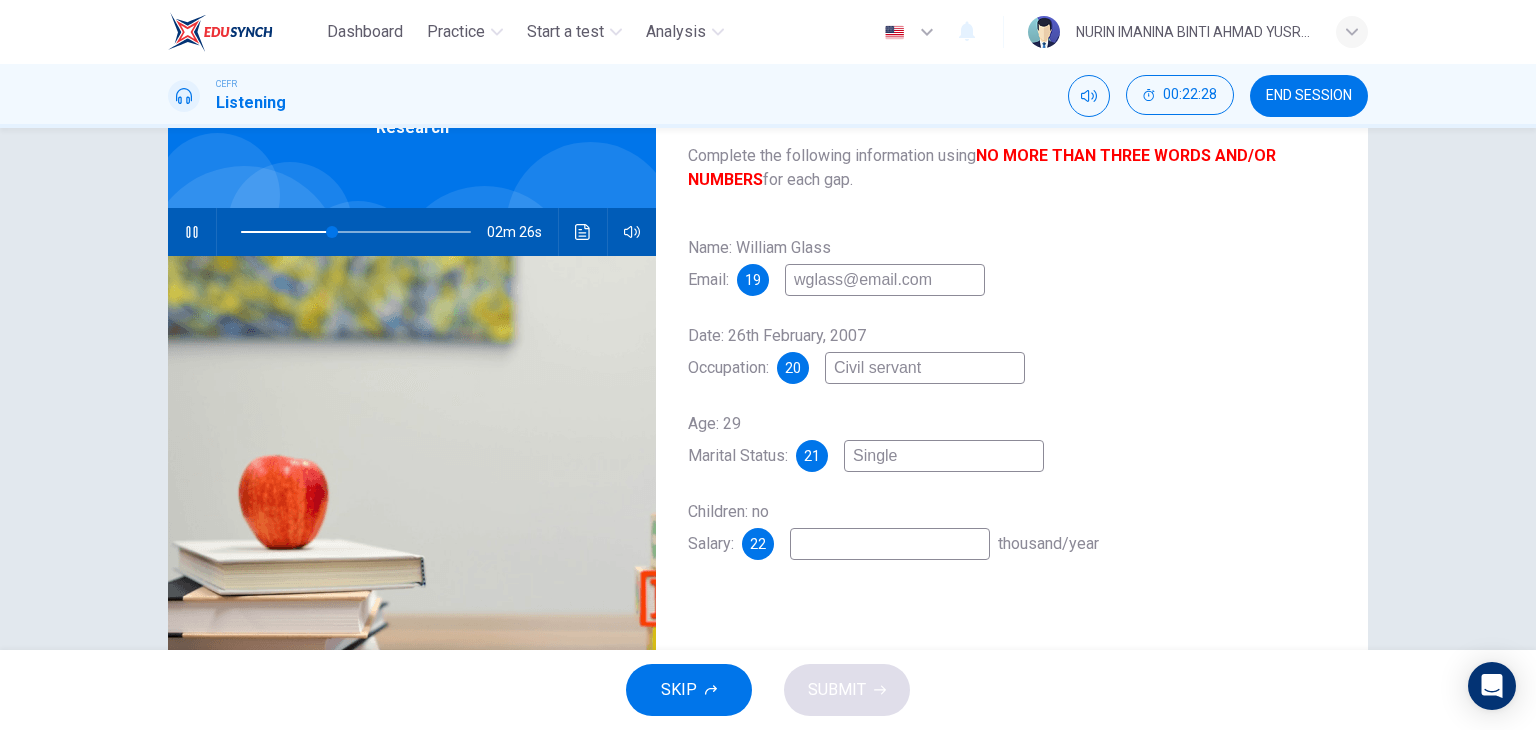 click at bounding box center (192, 232) 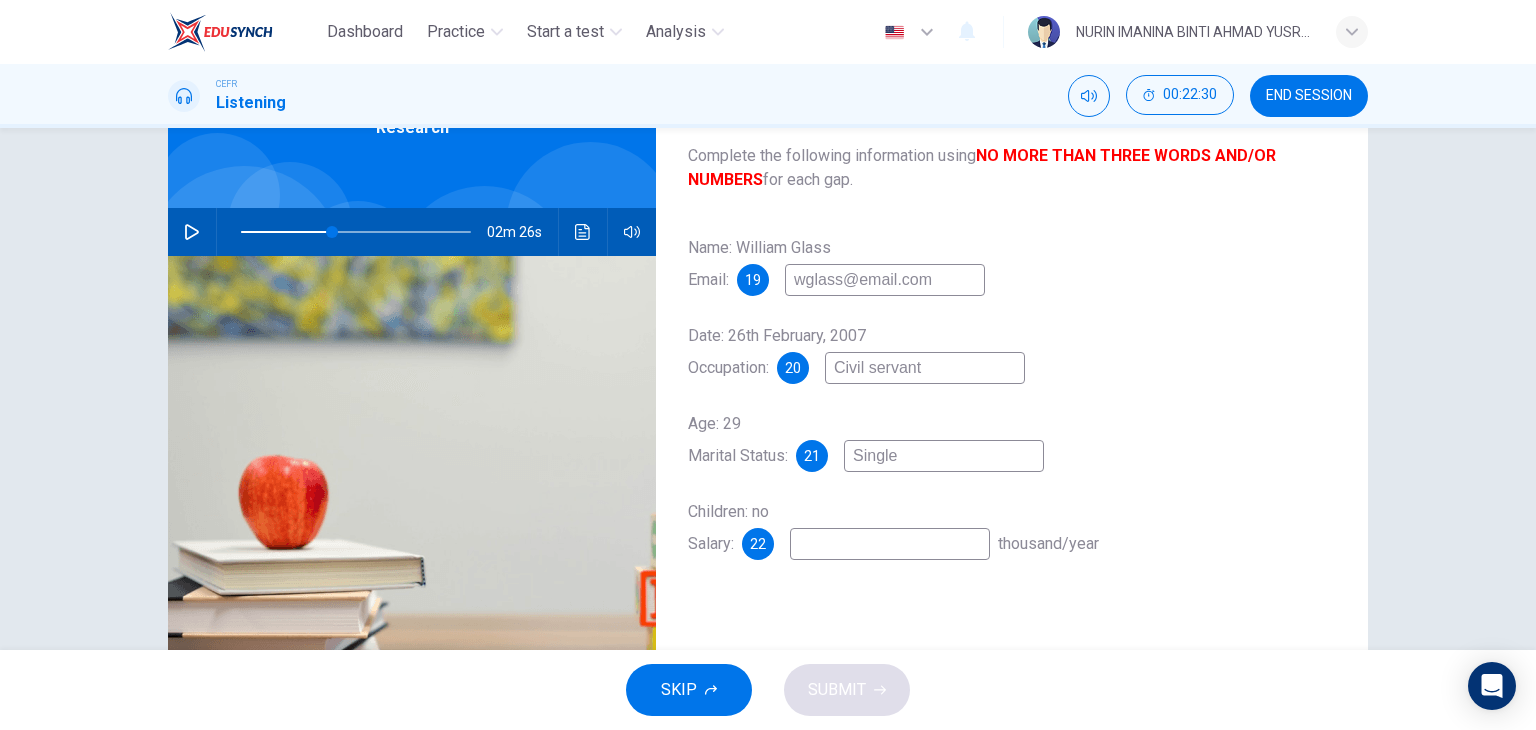 click at bounding box center [885, 280] 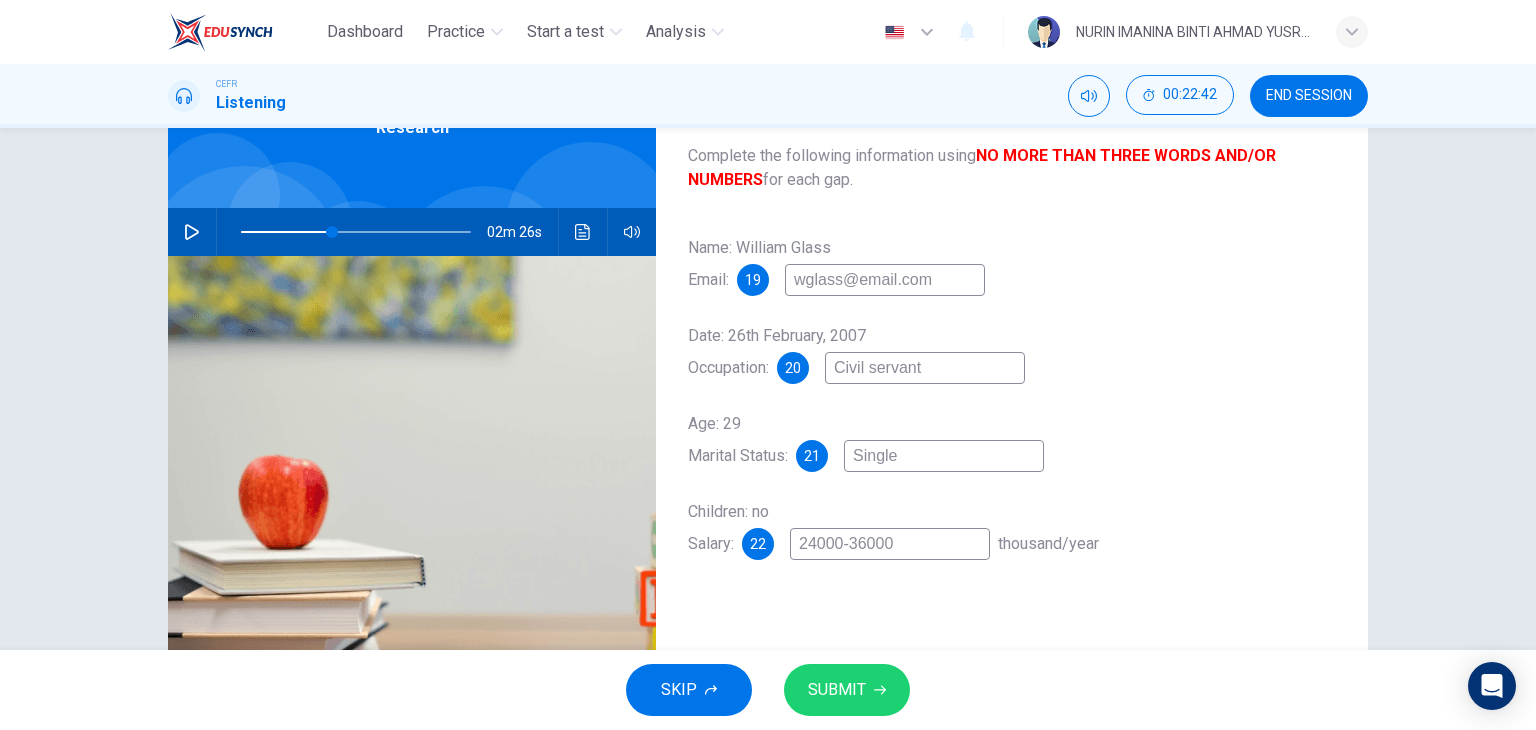 click on "24000-36000" at bounding box center [885, 280] 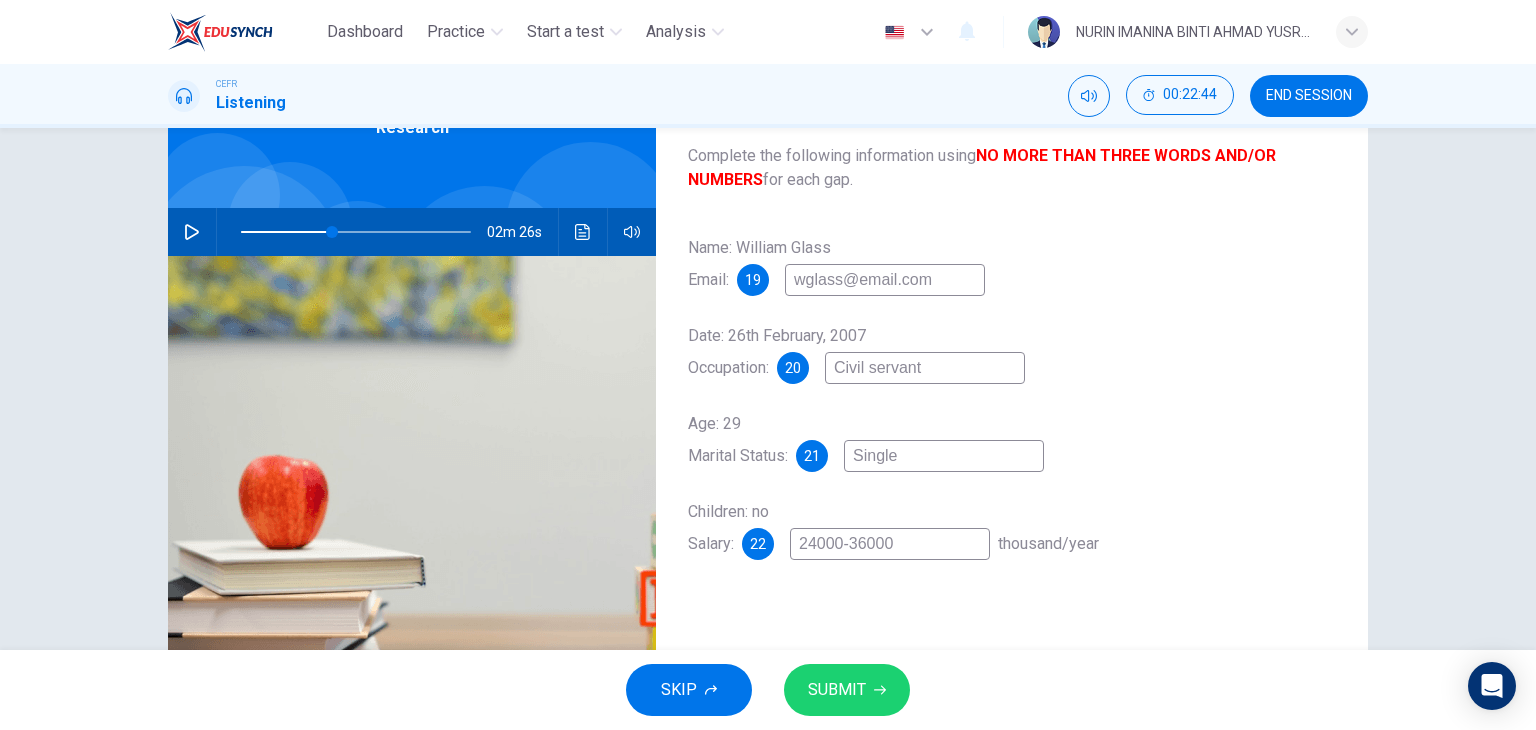 type on "24000-36000" 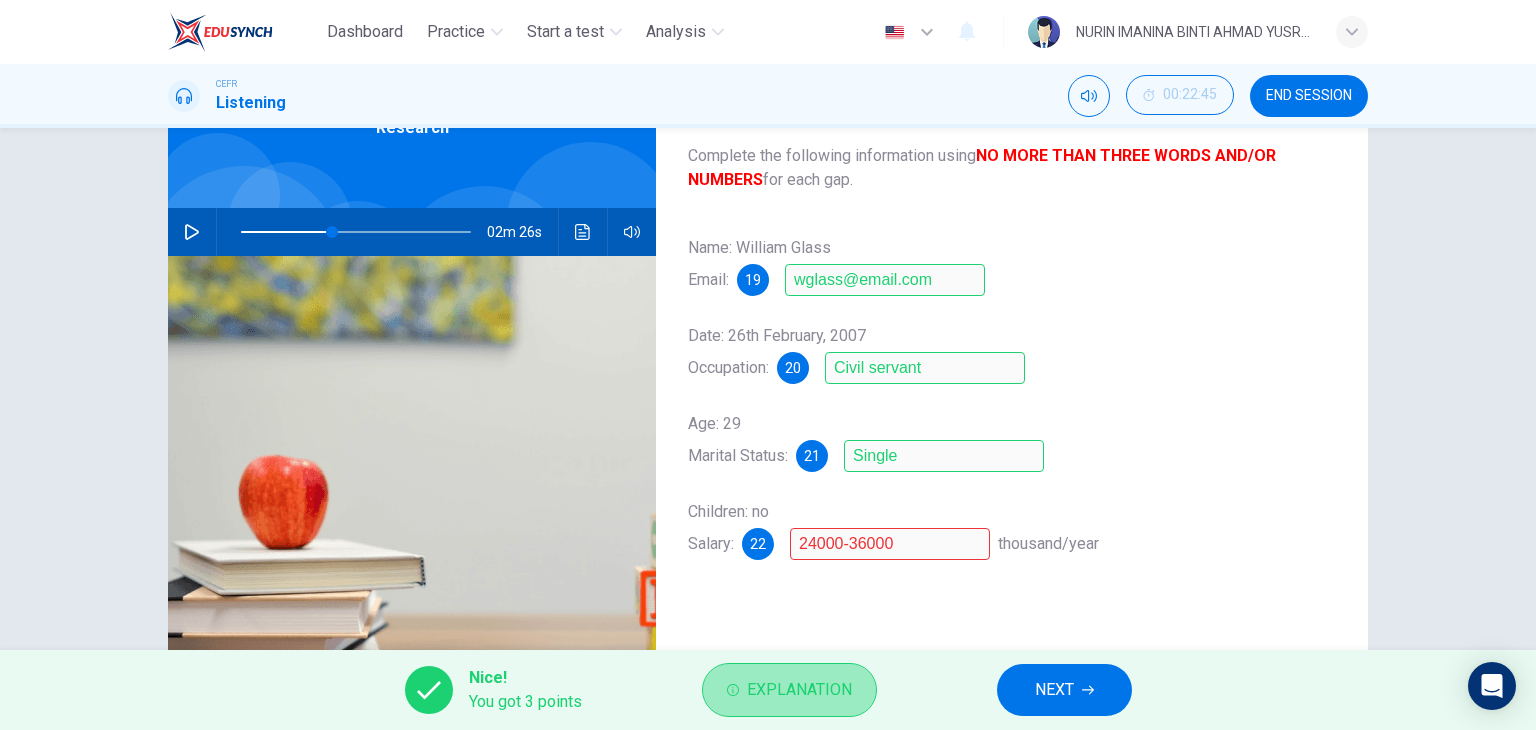 click on "Explanation" at bounding box center [799, 690] 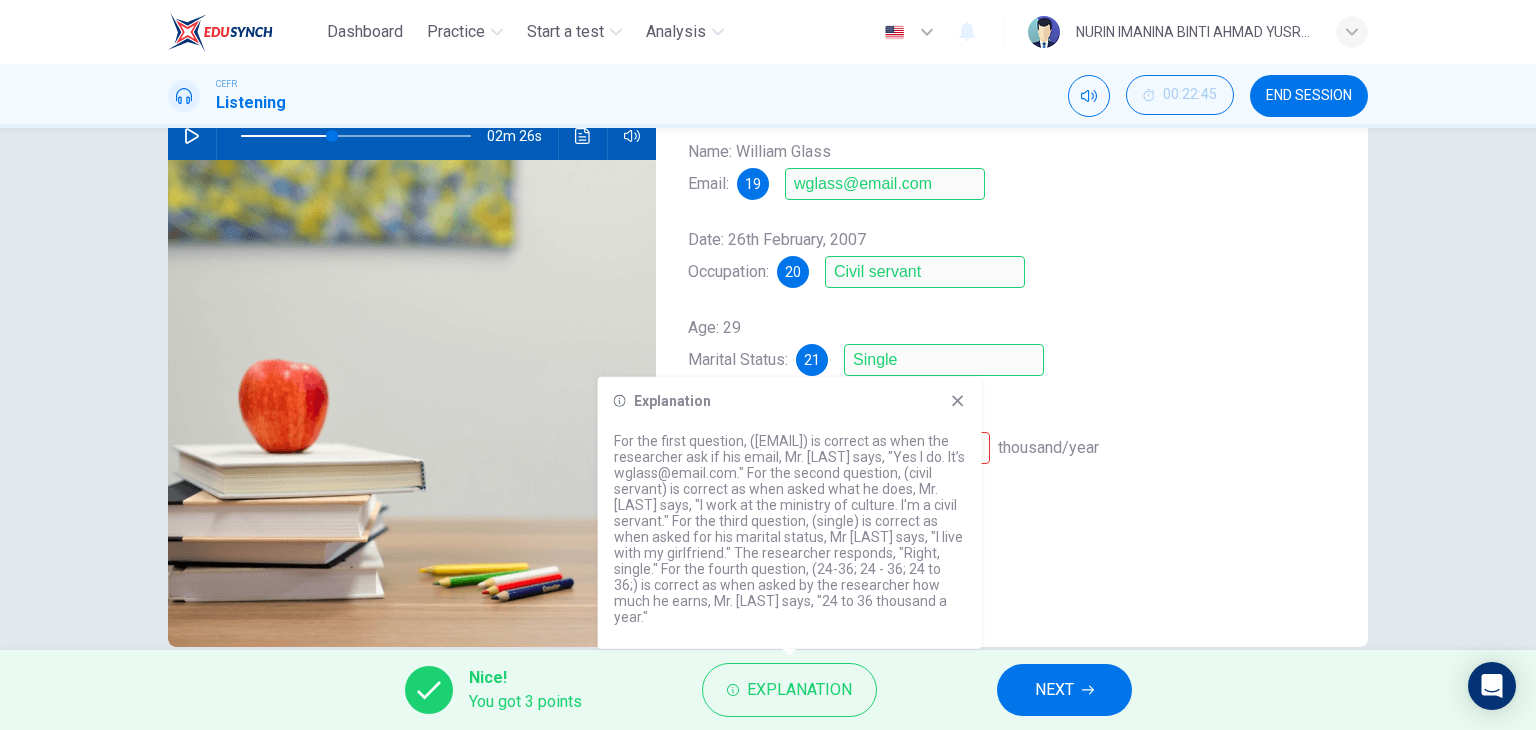 scroll, scrollTop: 196, scrollLeft: 0, axis: vertical 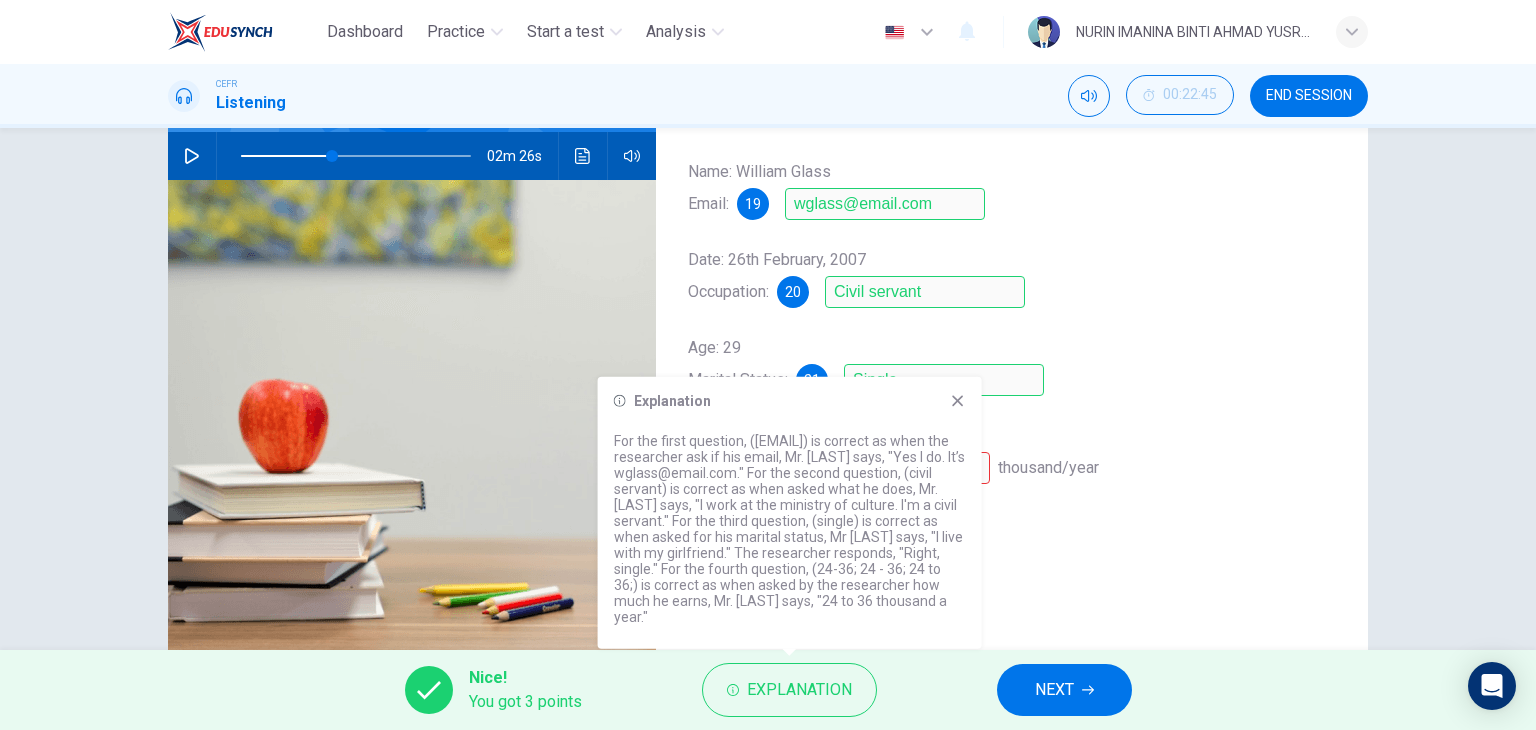 drag, startPoint x: 911, startPoint y: 604, endPoint x: 968, endPoint y: 625, distance: 60.74537 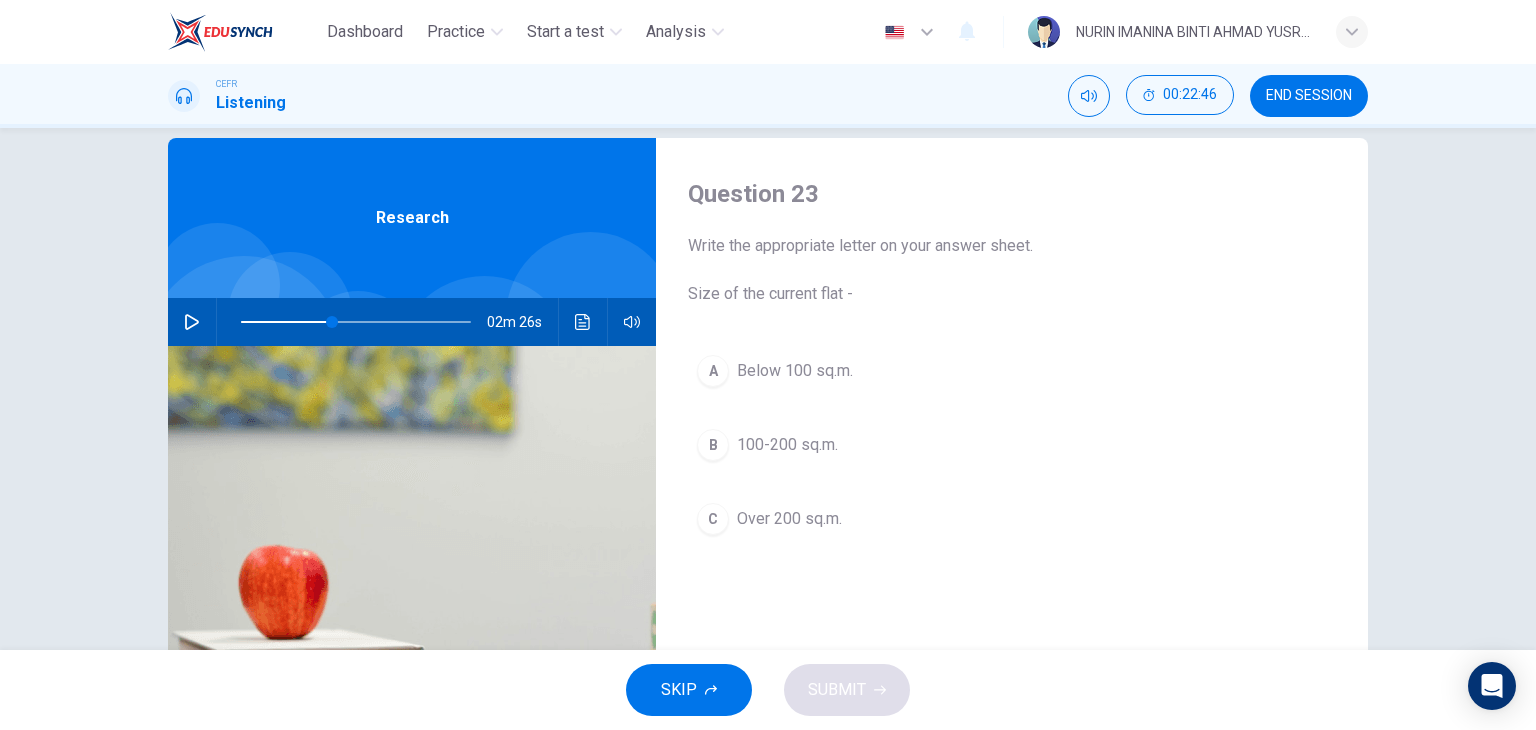 scroll, scrollTop: 26, scrollLeft: 0, axis: vertical 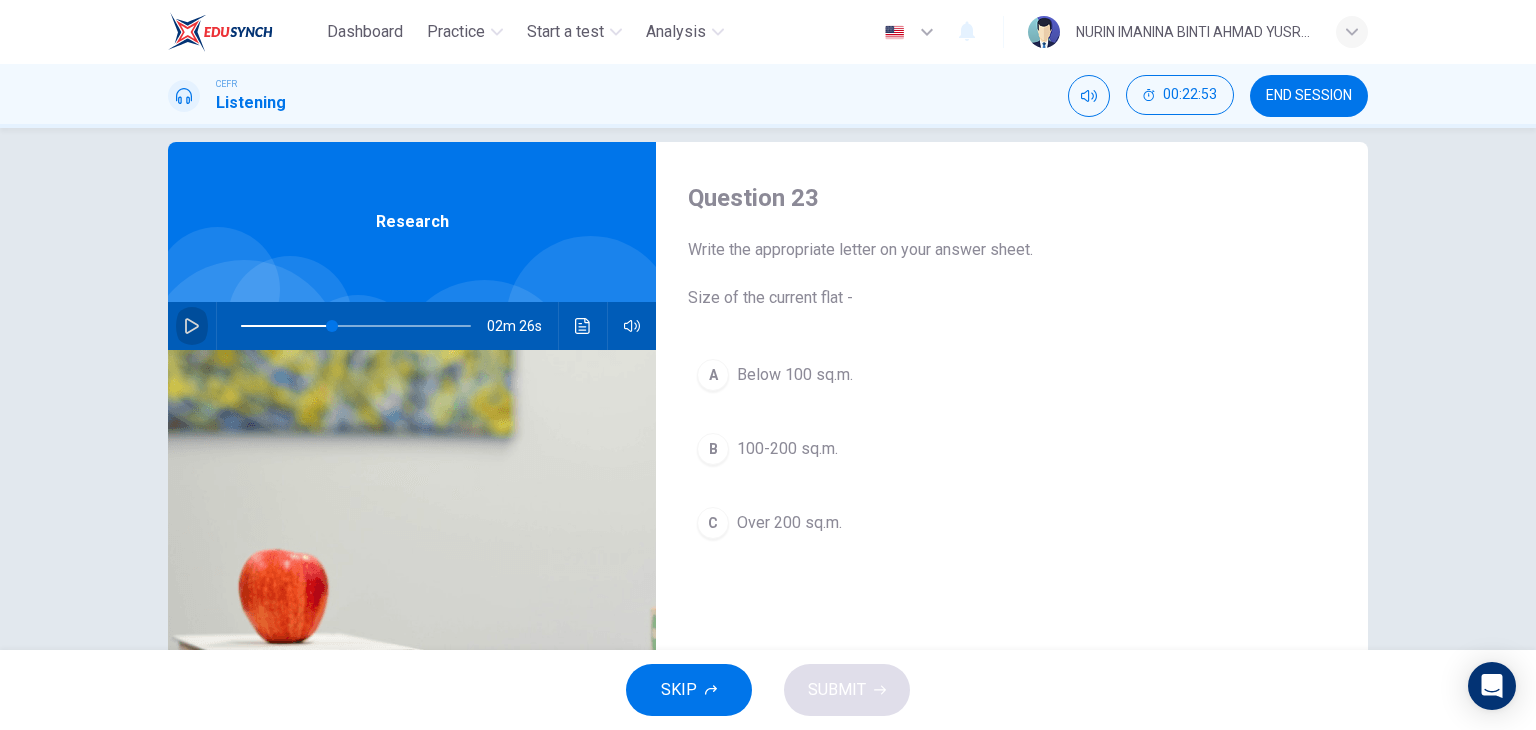 click at bounding box center (192, 326) 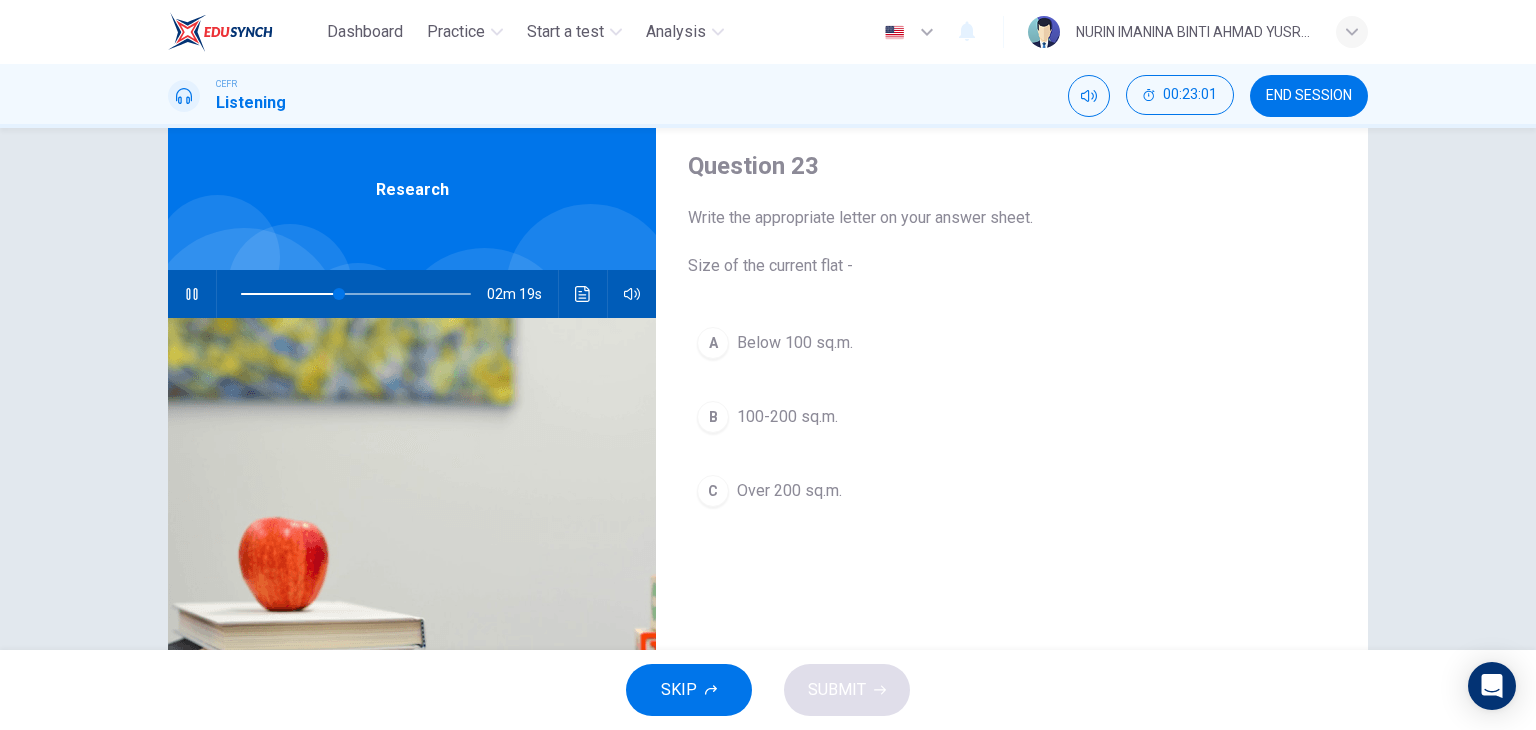 scroll, scrollTop: 60, scrollLeft: 0, axis: vertical 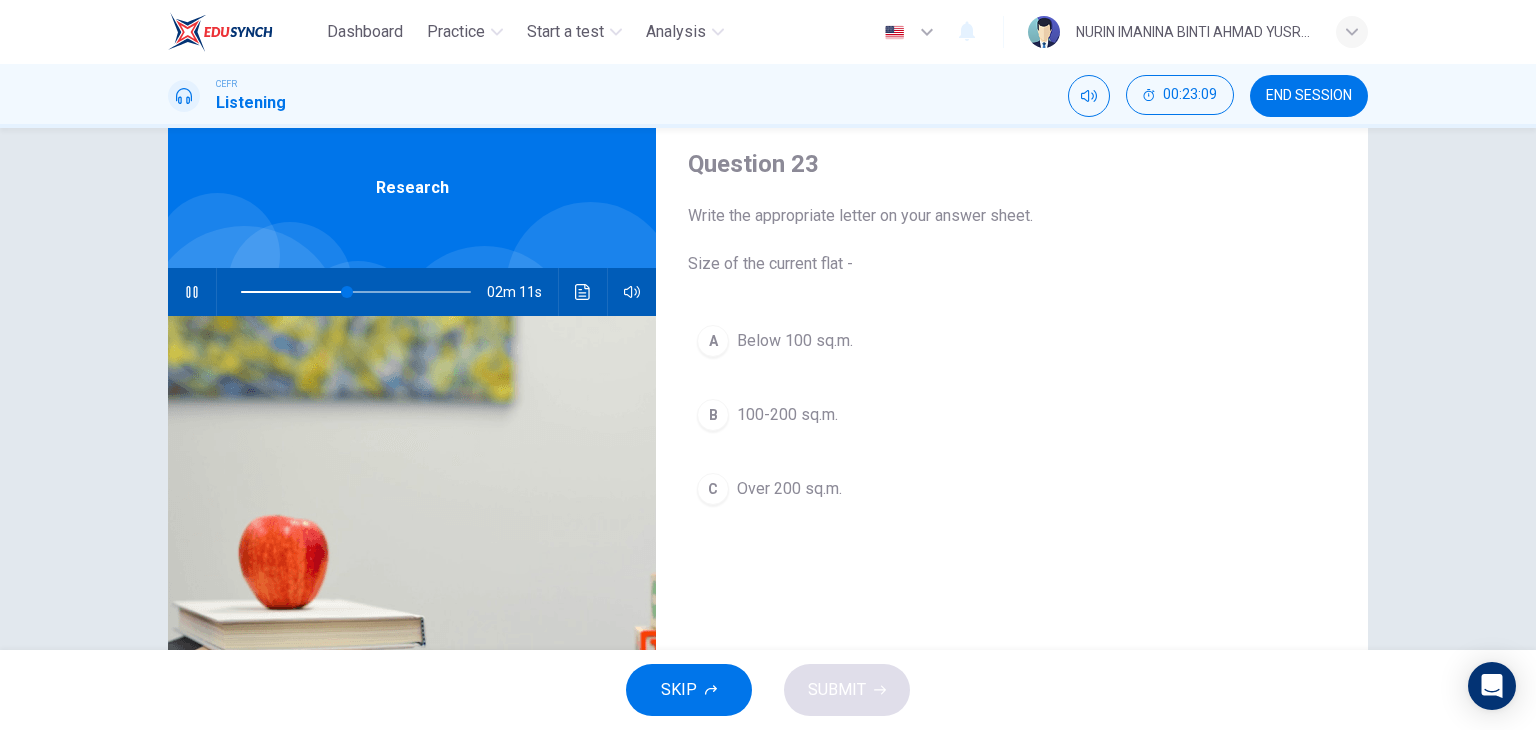 click at bounding box center [192, 292] 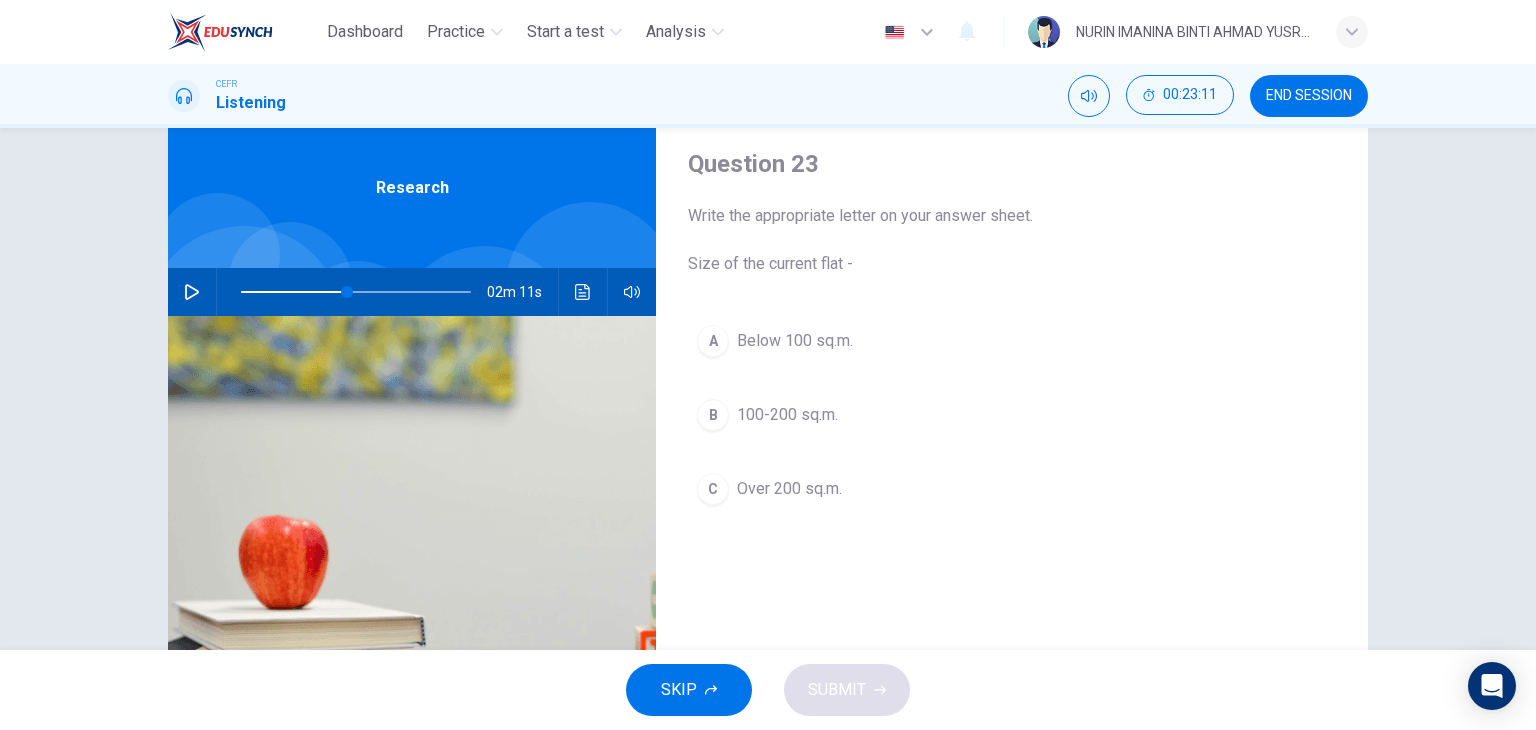 click on "100-200 sq.m." at bounding box center (795, 341) 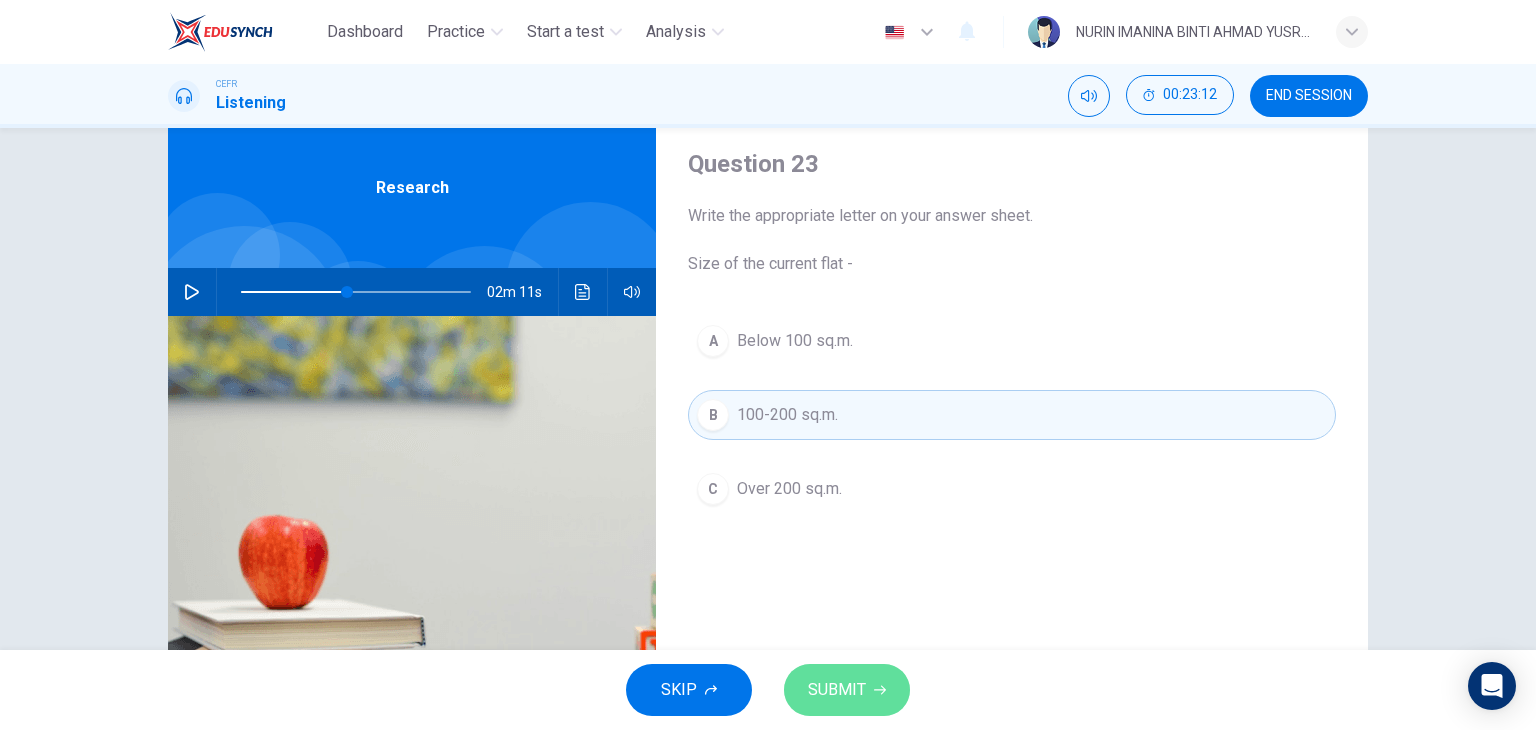 click on "SUBMIT" at bounding box center (837, 690) 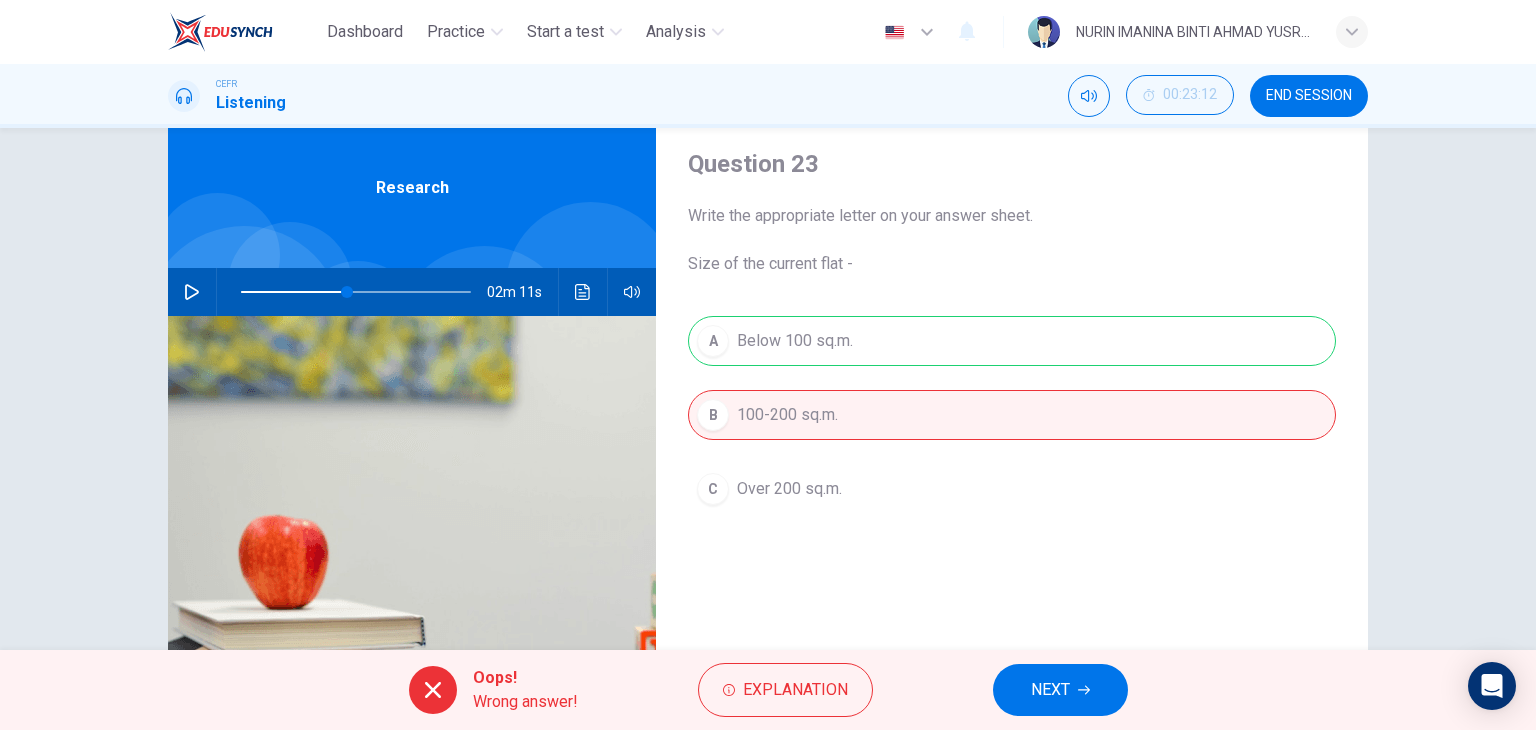 click on "A Below 100 sq.m. B 100-200 sq.m. C Over 200 sq.m." at bounding box center [1012, 435] 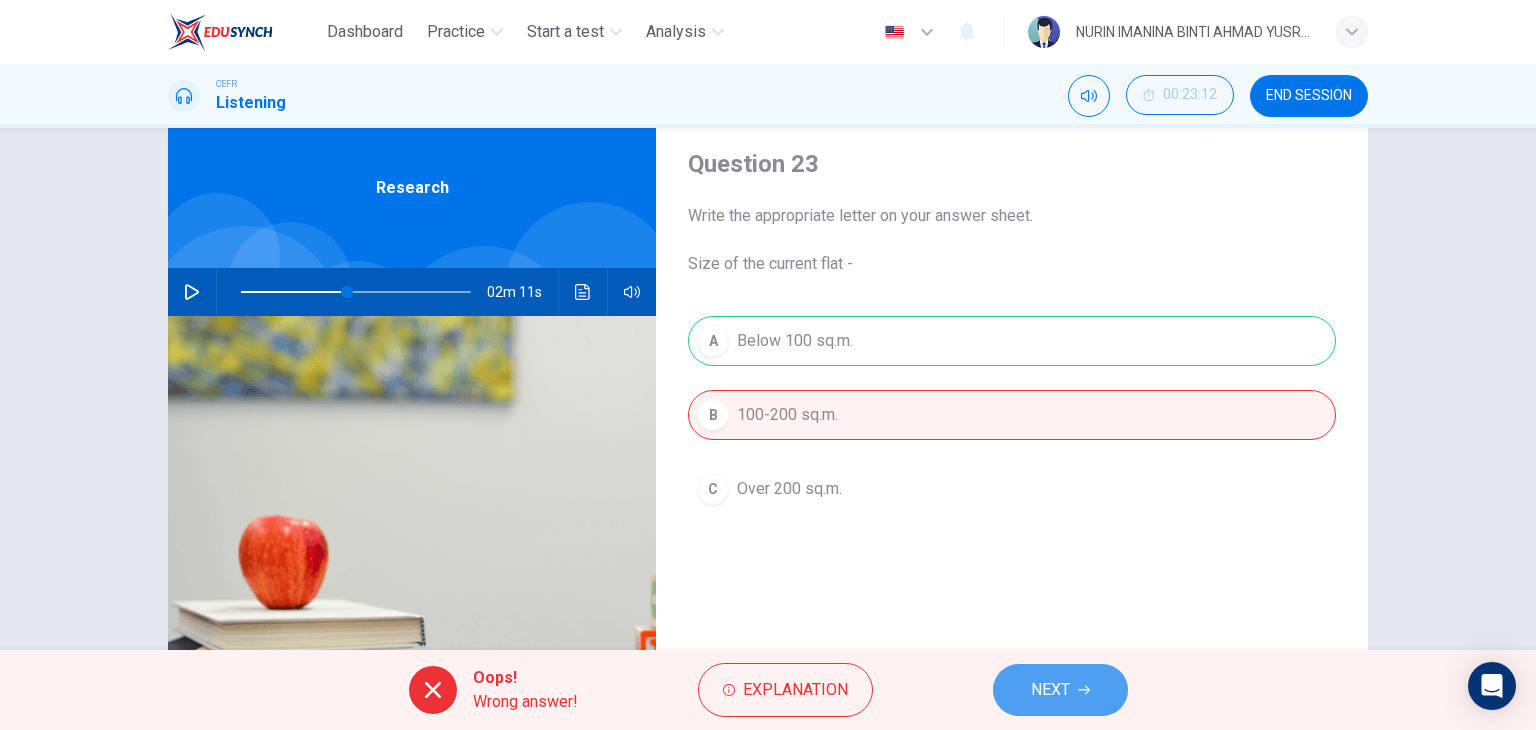 click on "NEXT" at bounding box center (1060, 690) 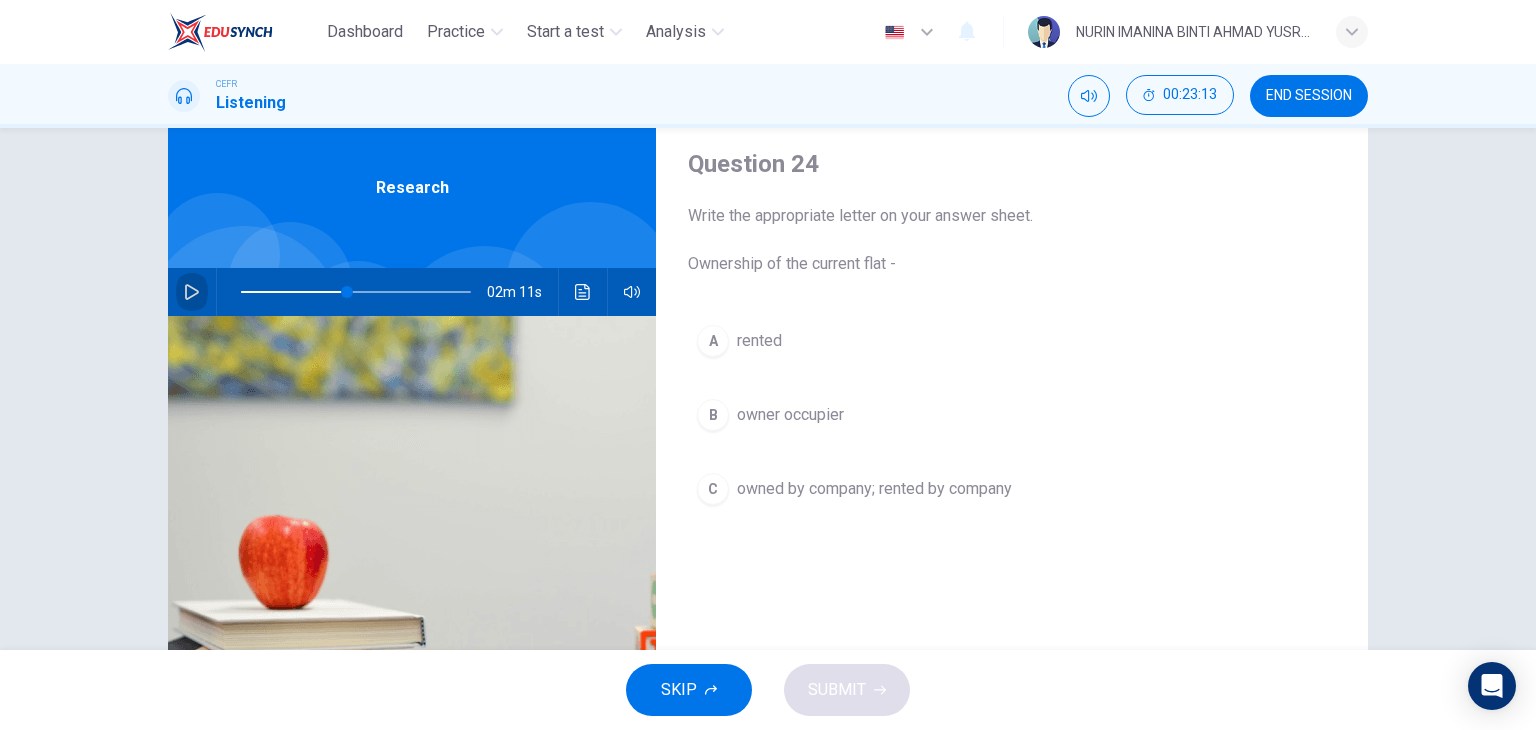 click at bounding box center (192, 292) 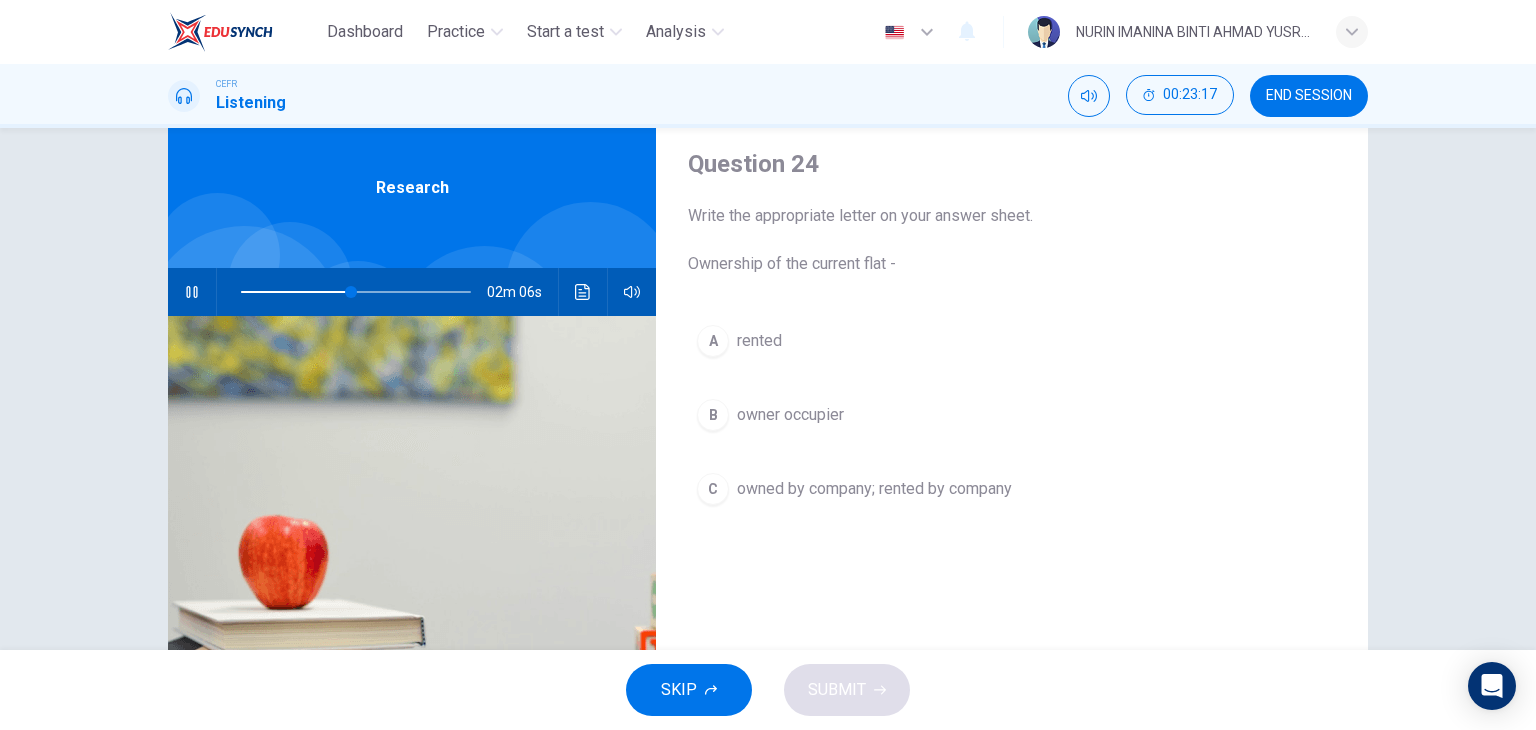 click at bounding box center [192, 292] 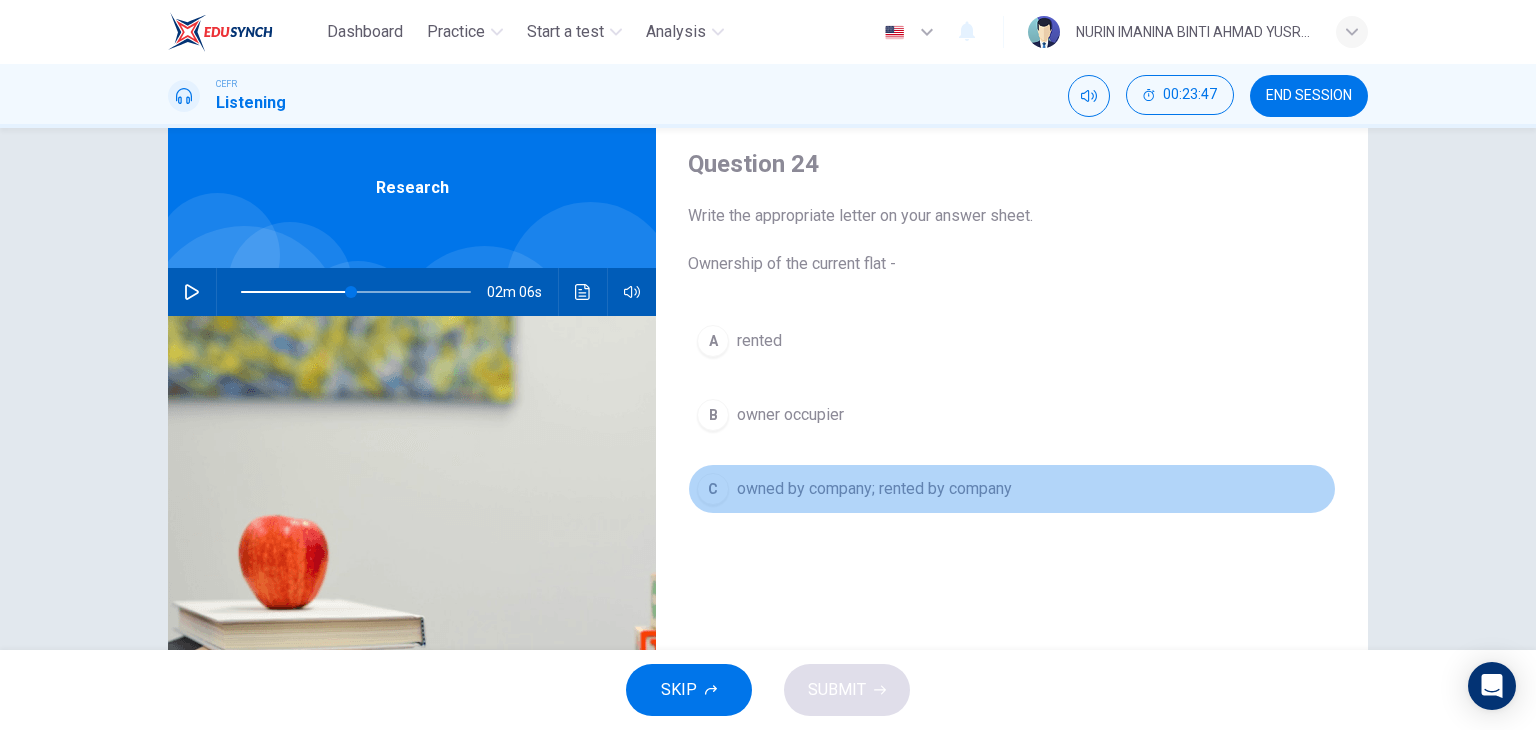 click on "owned by company; rented by company" at bounding box center [759, 341] 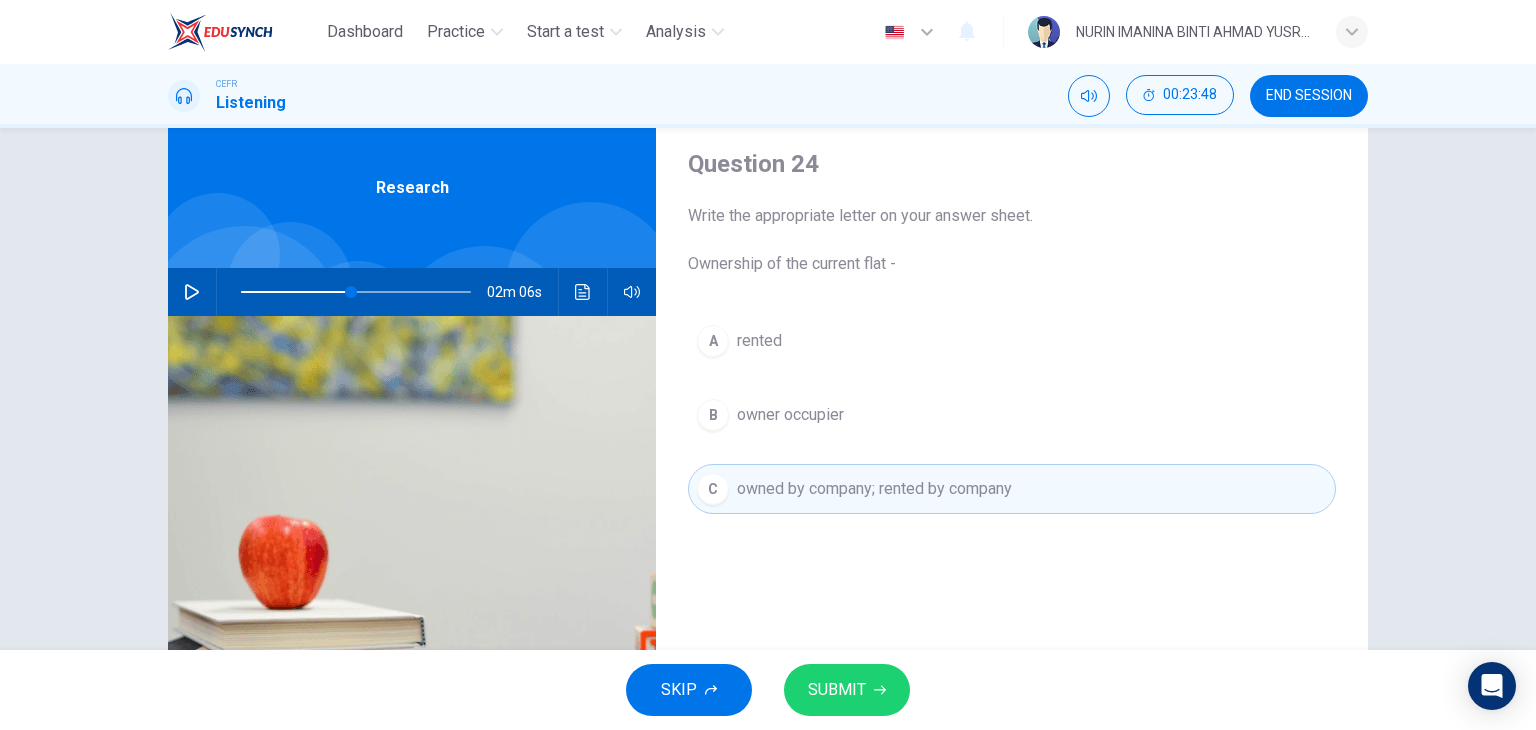 click on "SUBMIT" at bounding box center (837, 690) 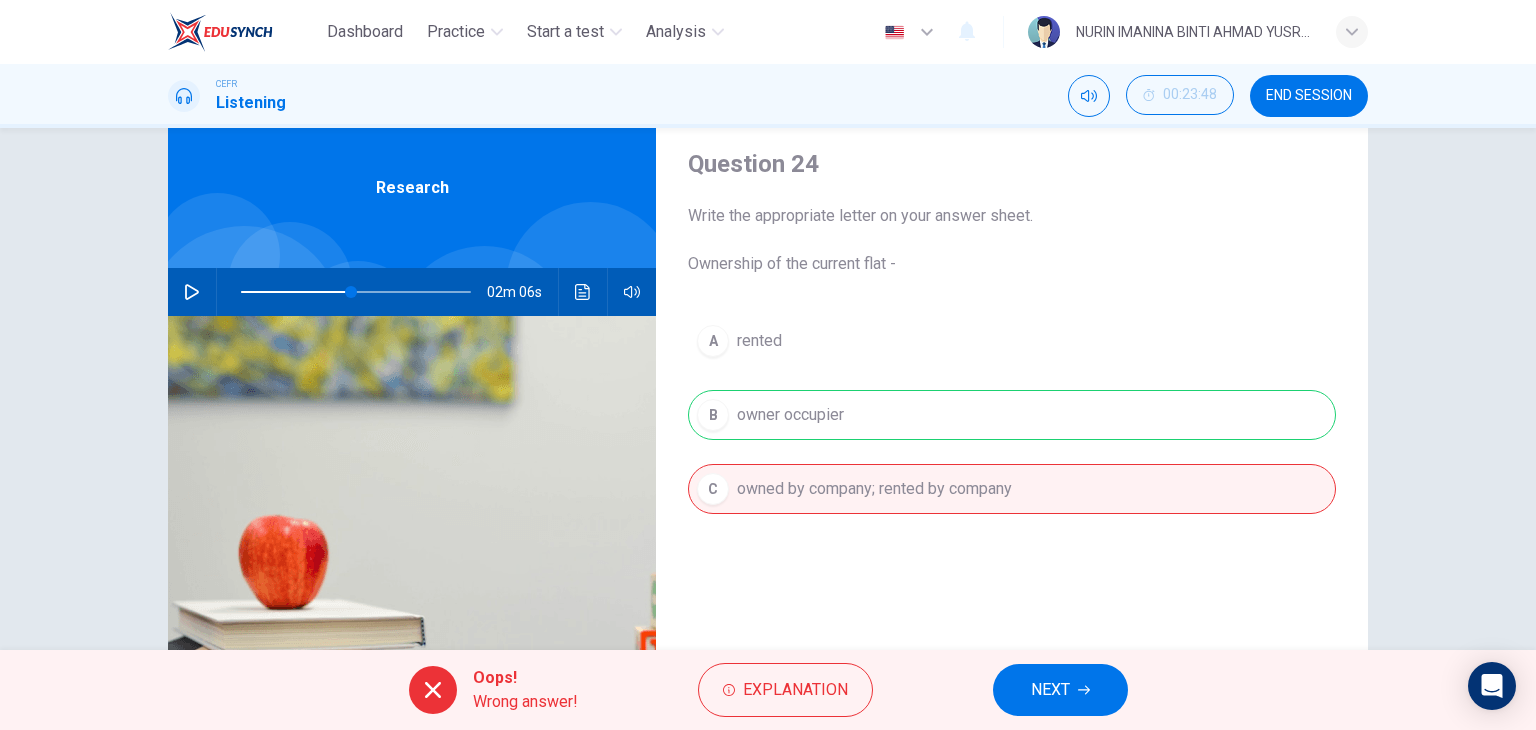 click on "A rented B owner occupier C owned by company; rented by company" at bounding box center (1012, 435) 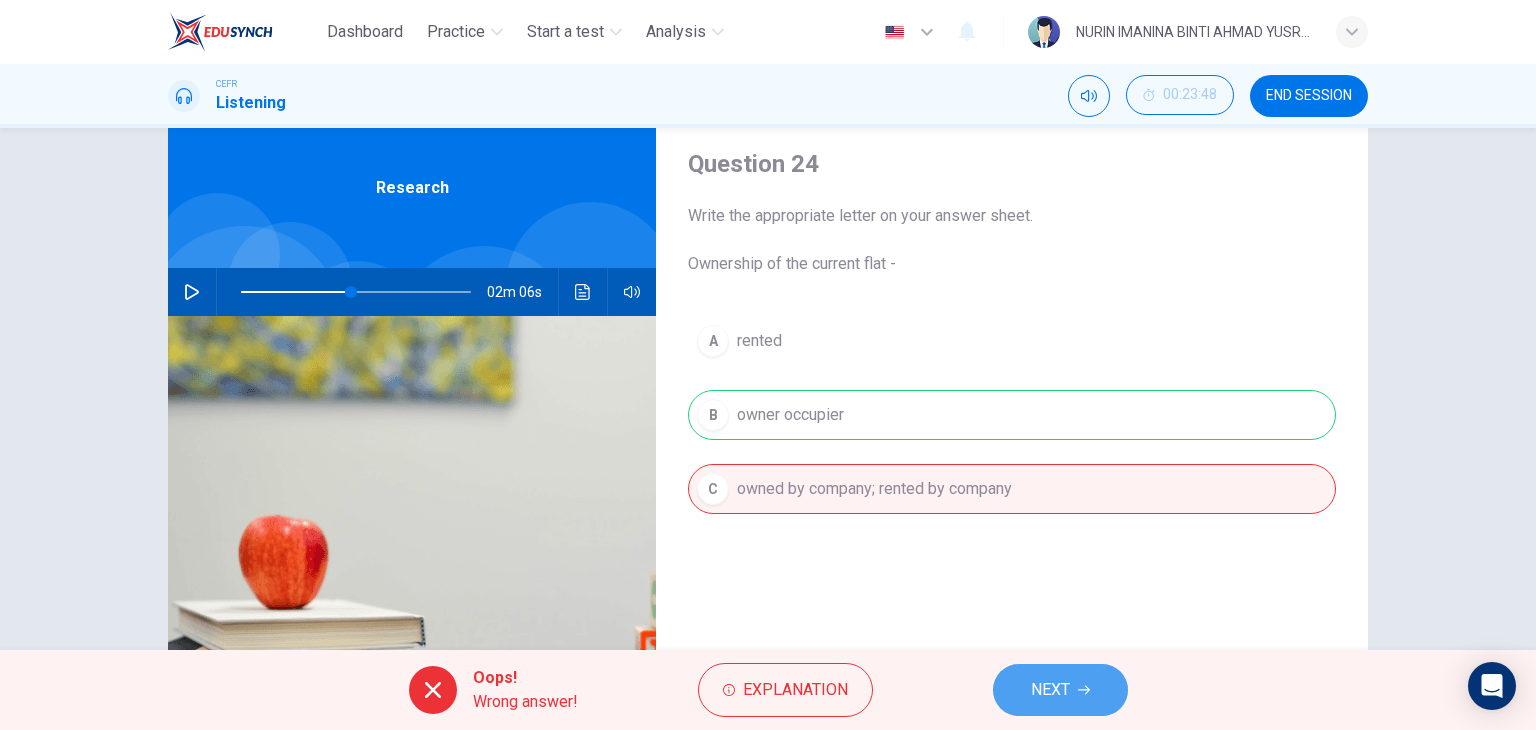 click on "NEXT" at bounding box center (1050, 690) 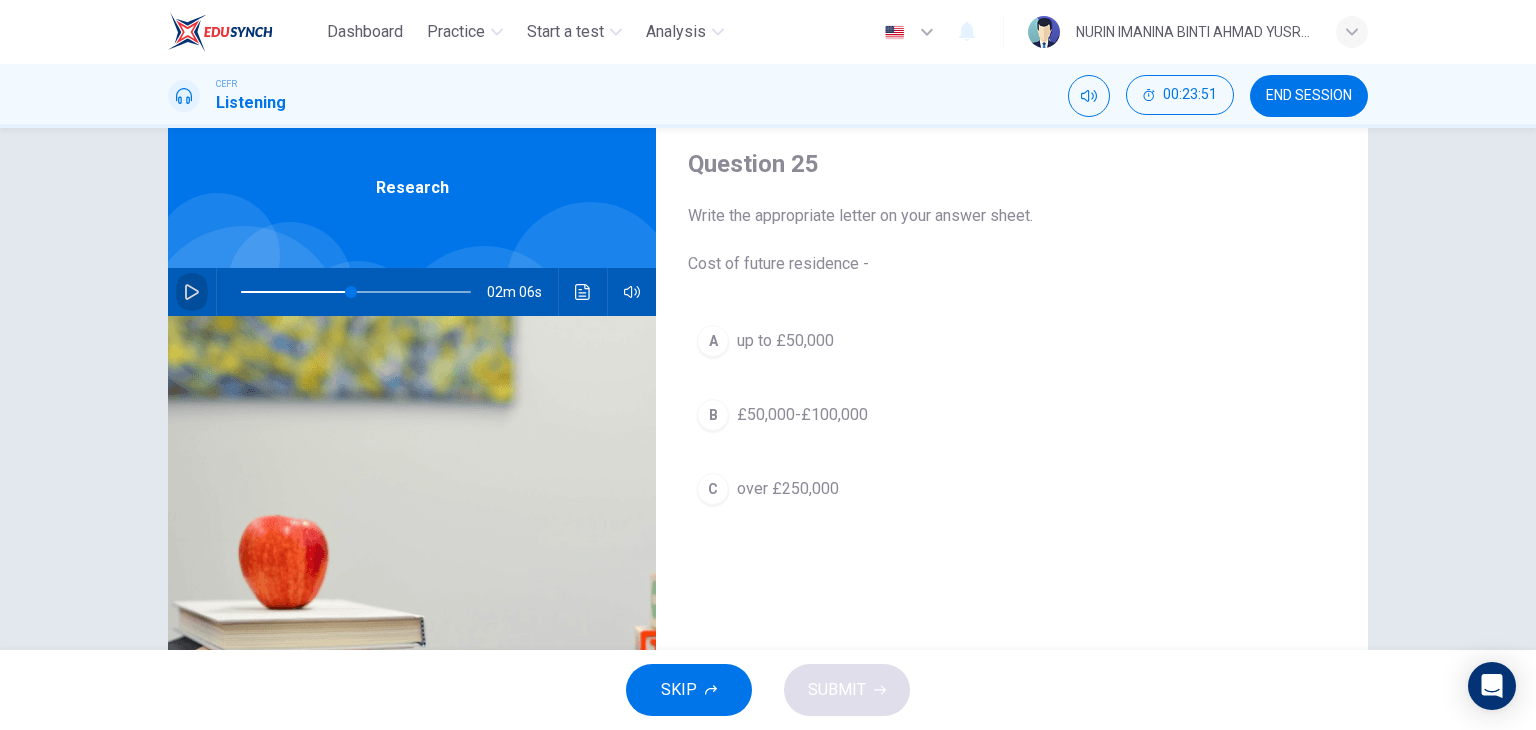 click at bounding box center (192, 292) 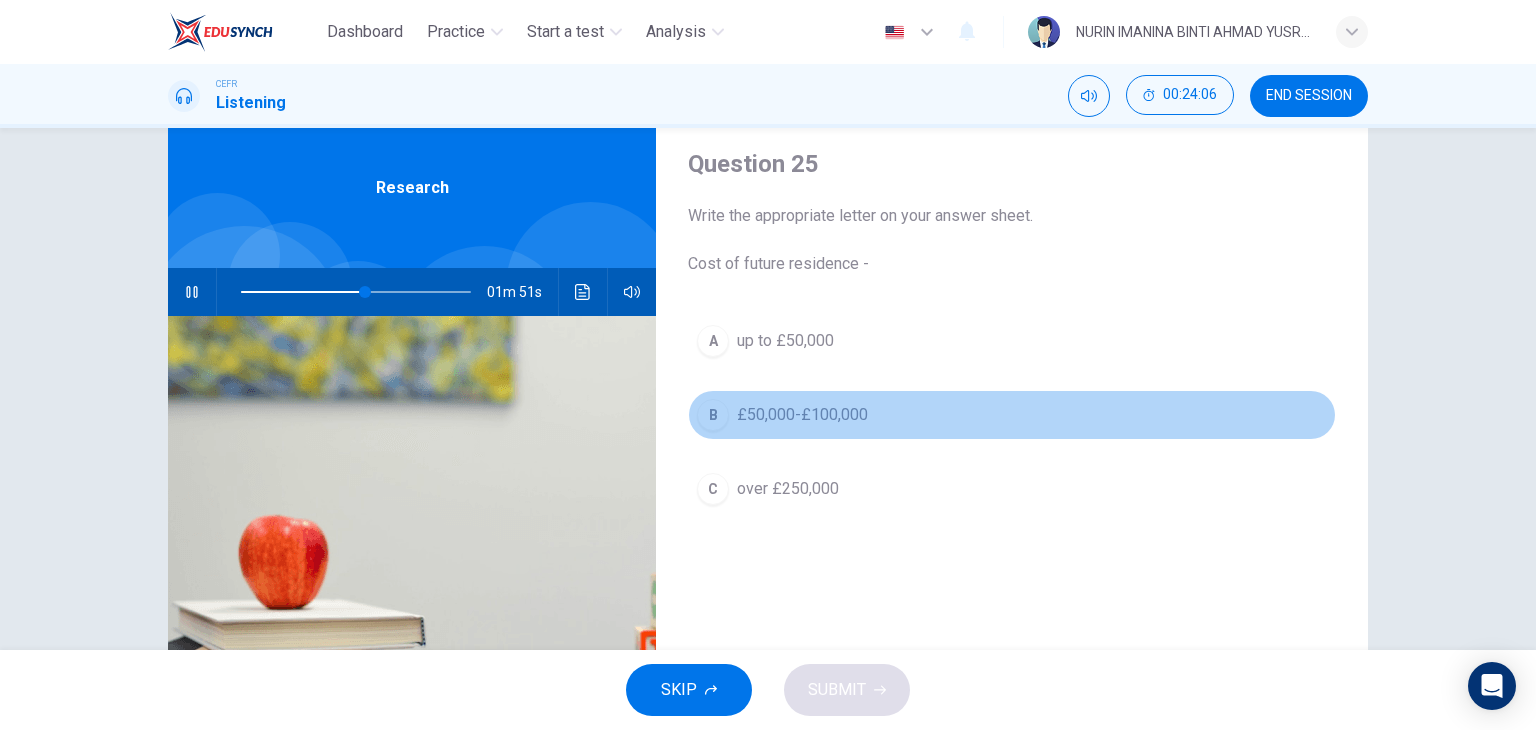 click on "£50,000-£100,000" at bounding box center (785, 341) 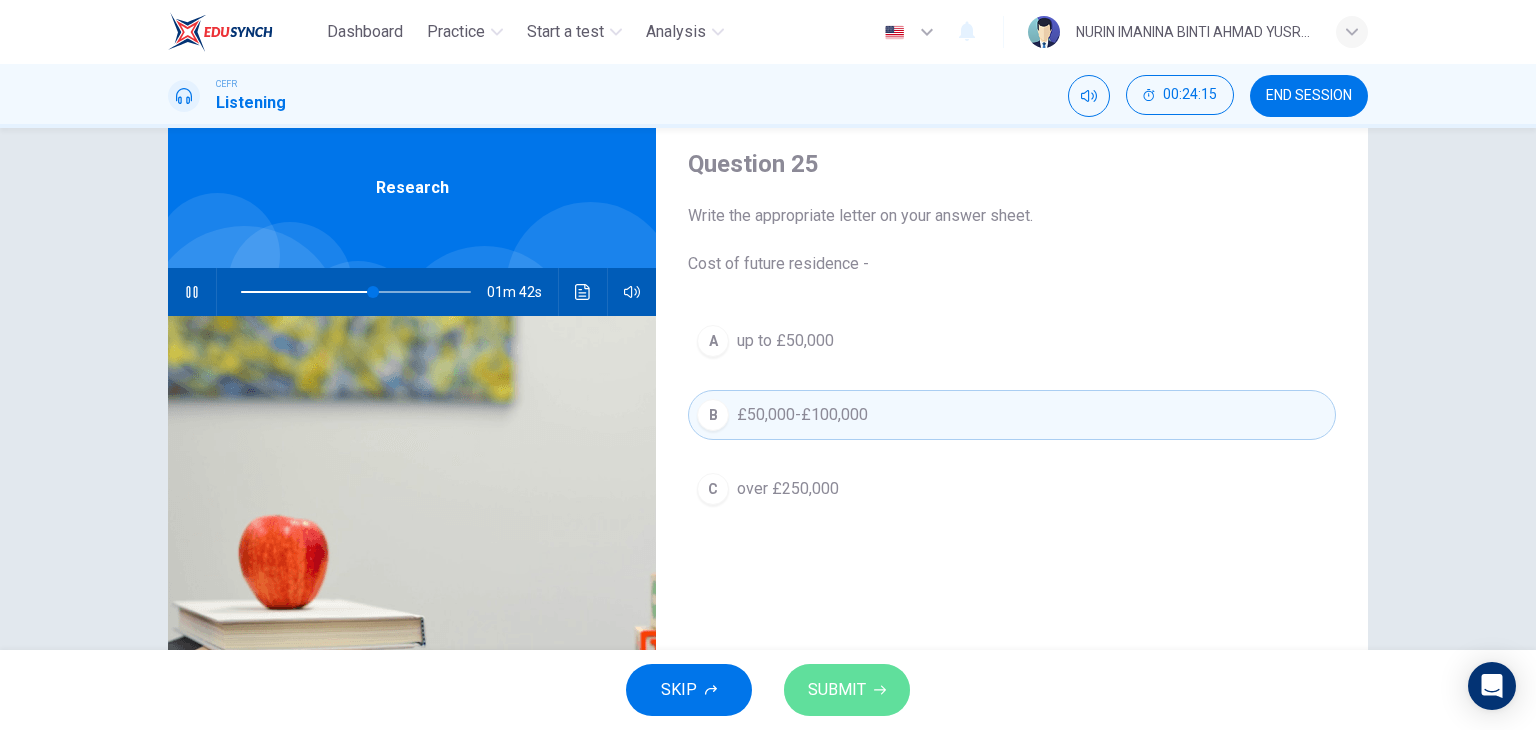 click on "SUBMIT" at bounding box center [837, 690] 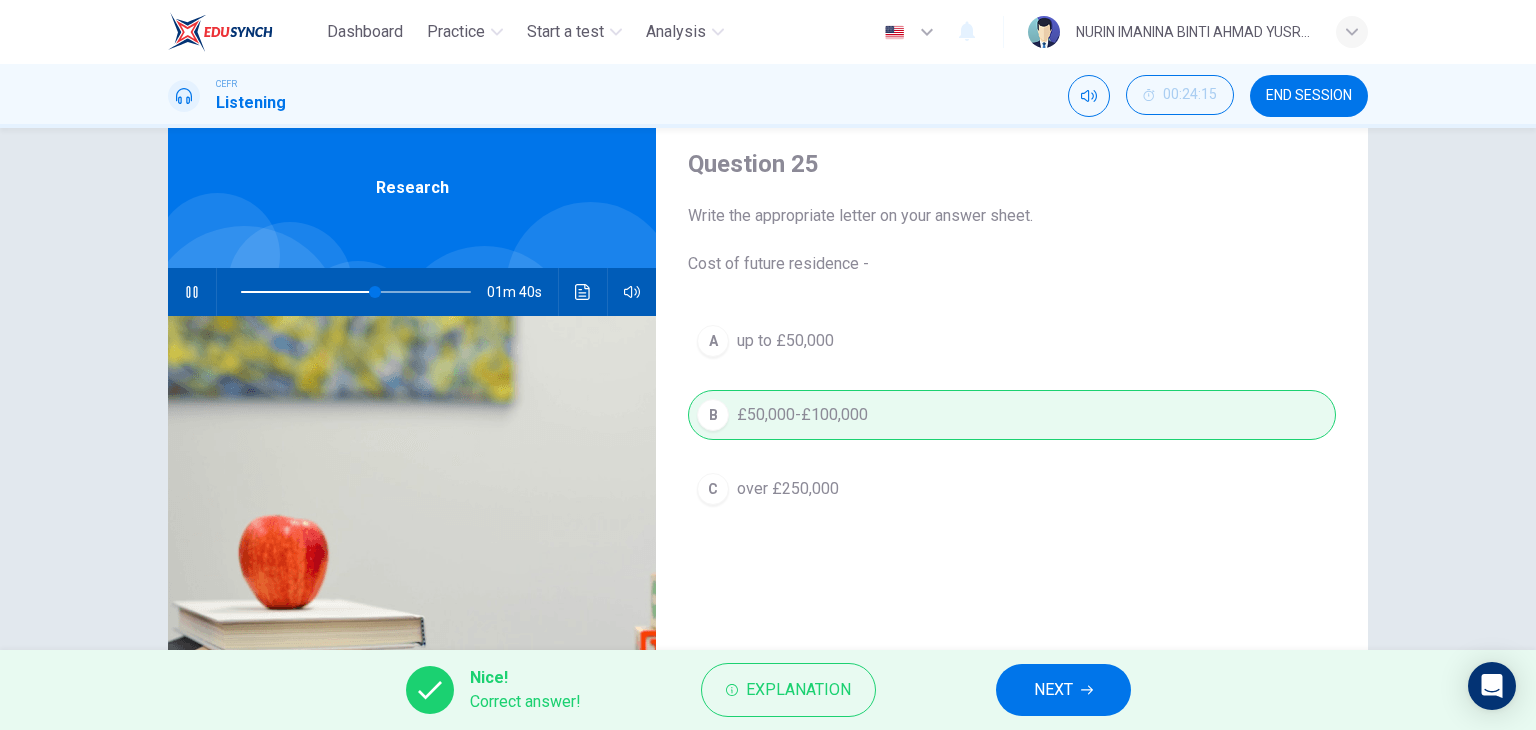 click at bounding box center (192, 292) 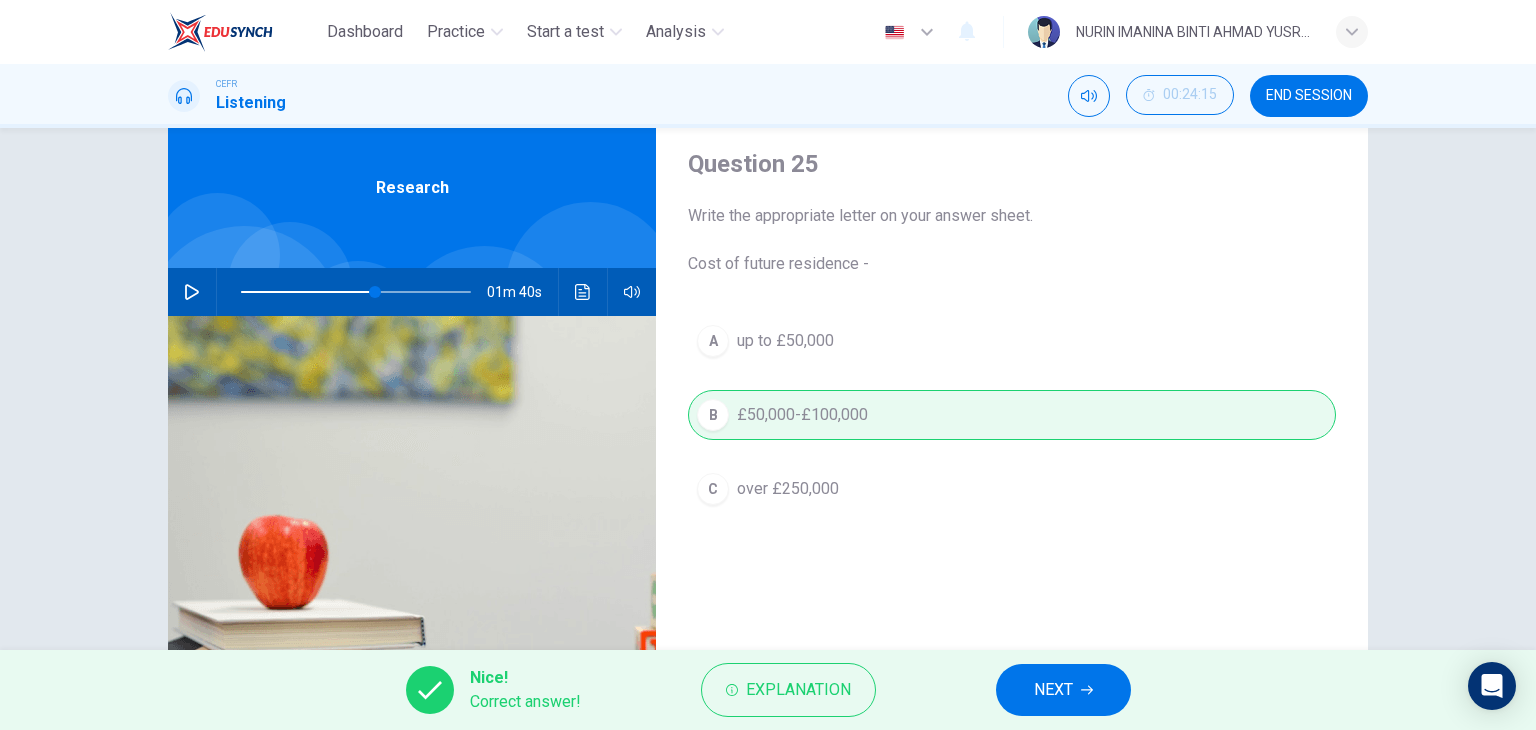 click on "NEXT" at bounding box center [1063, 690] 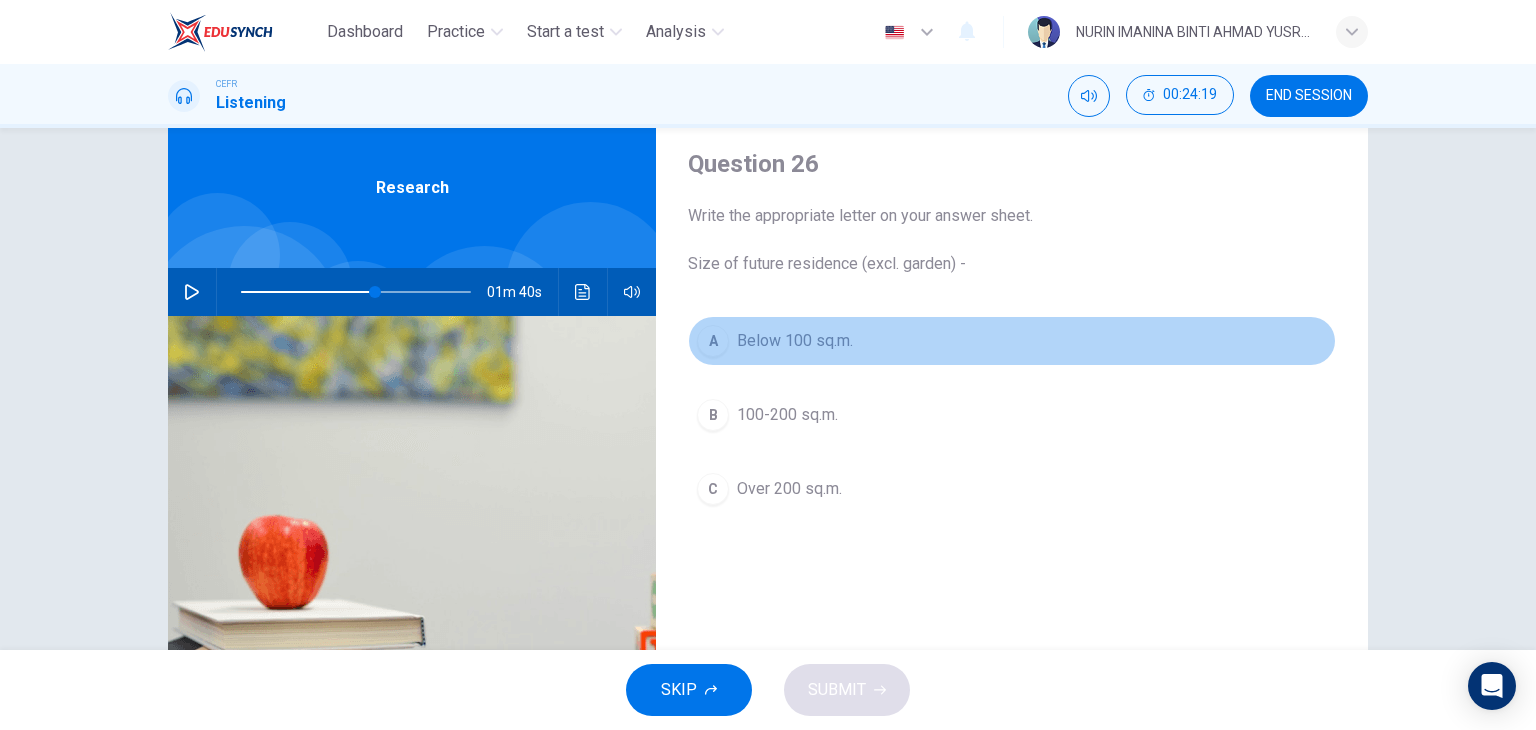 click on "A Below 100 sq.m." at bounding box center [1012, 341] 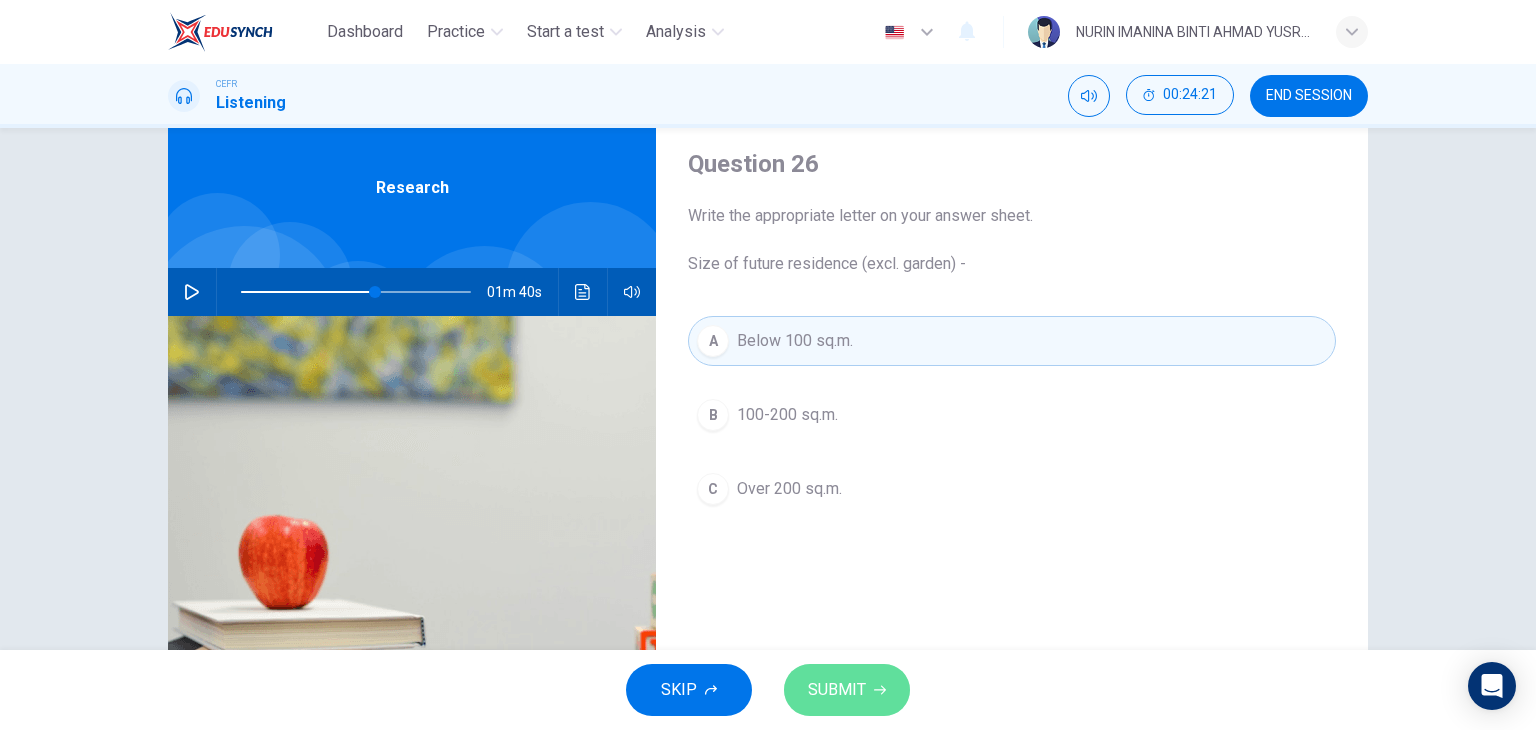 click on "SUBMIT" at bounding box center (837, 690) 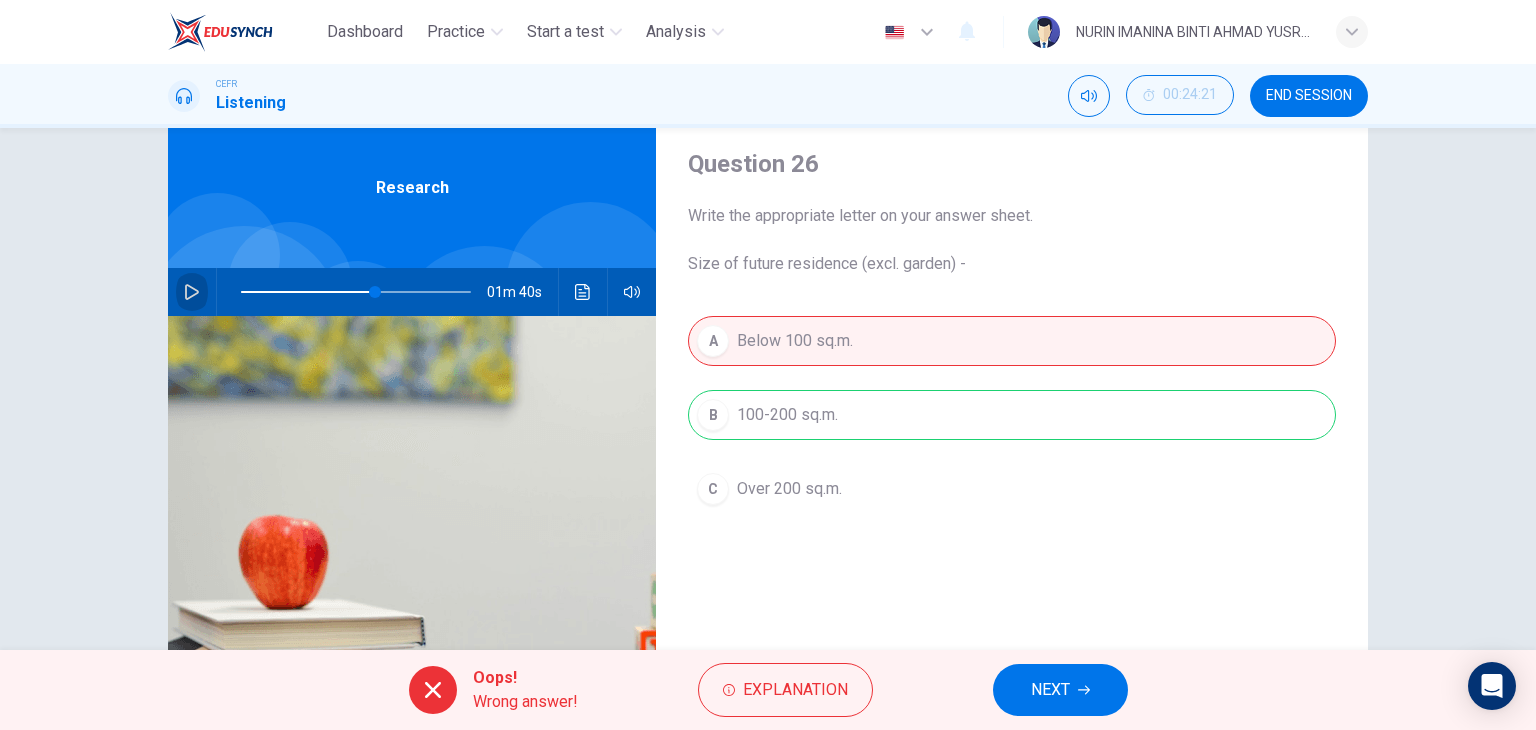 click at bounding box center (192, 292) 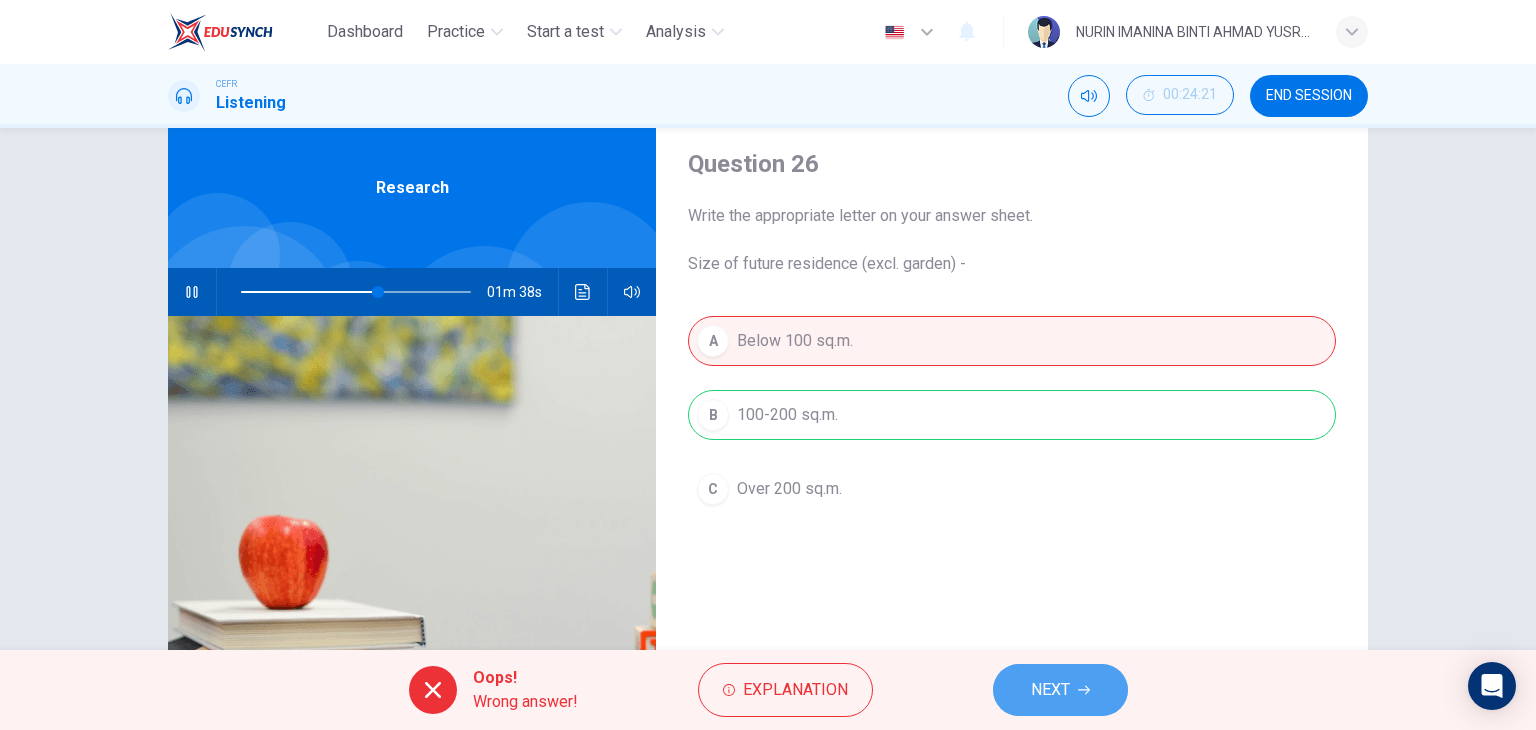 click on "NEXT" at bounding box center [1050, 690] 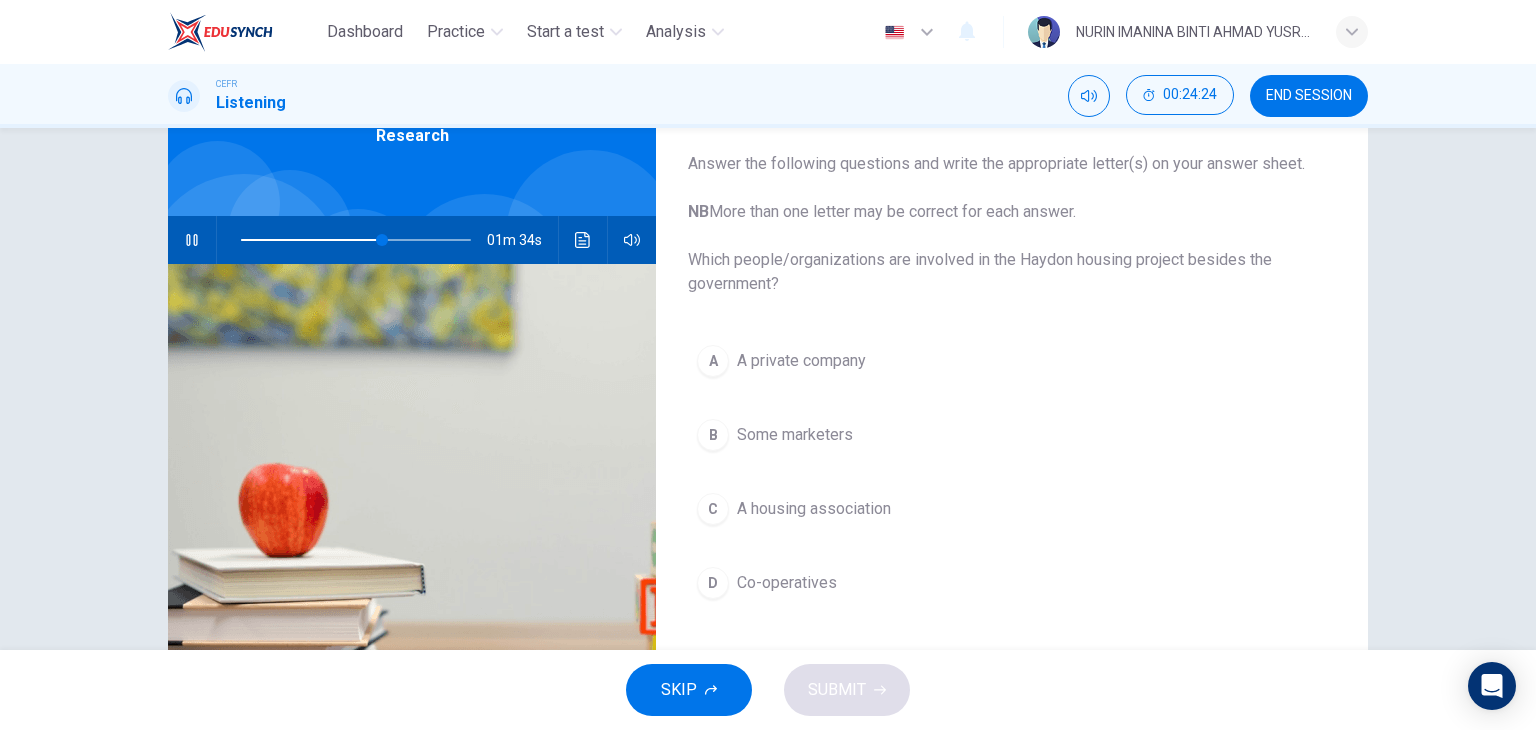 scroll, scrollTop: 145, scrollLeft: 0, axis: vertical 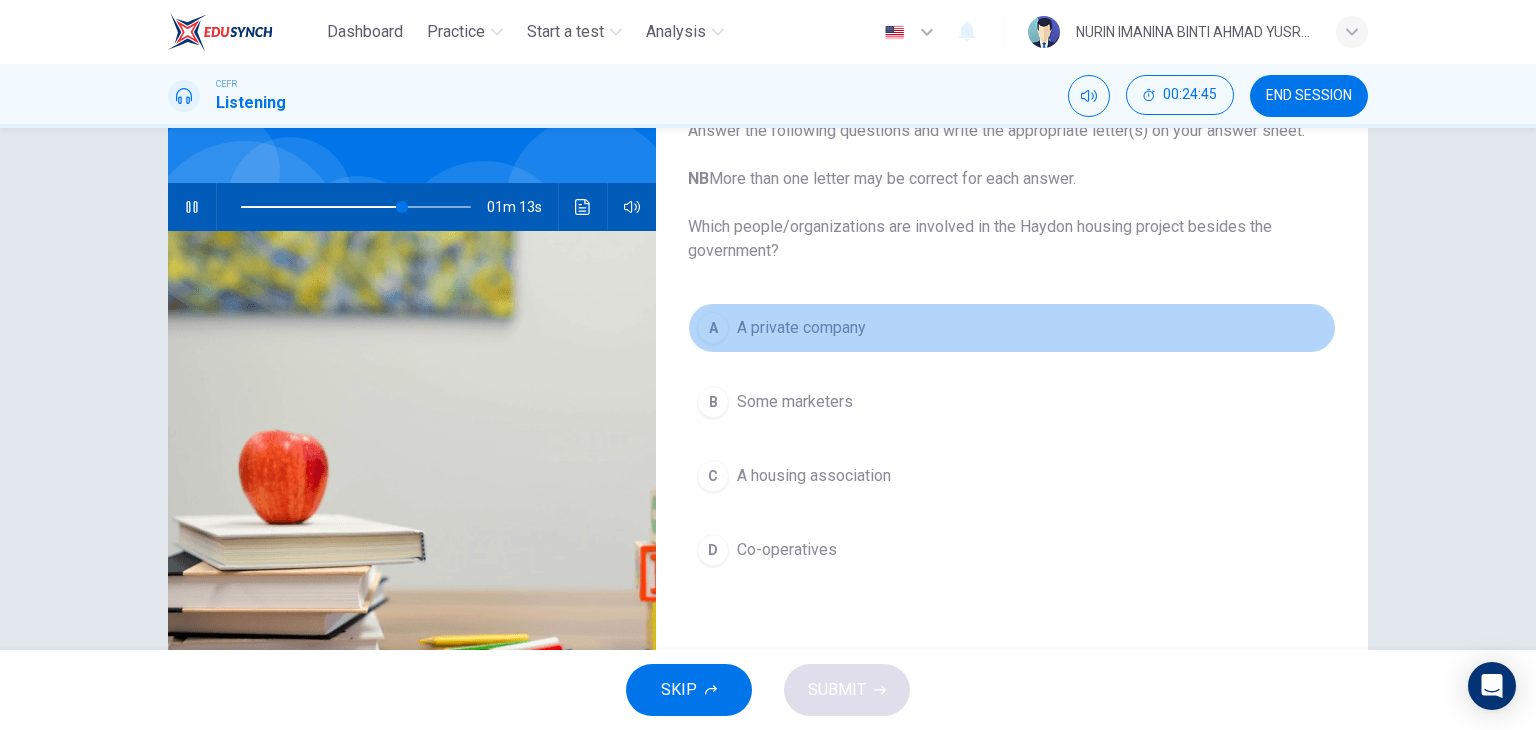click on "A A private company" at bounding box center (1012, 328) 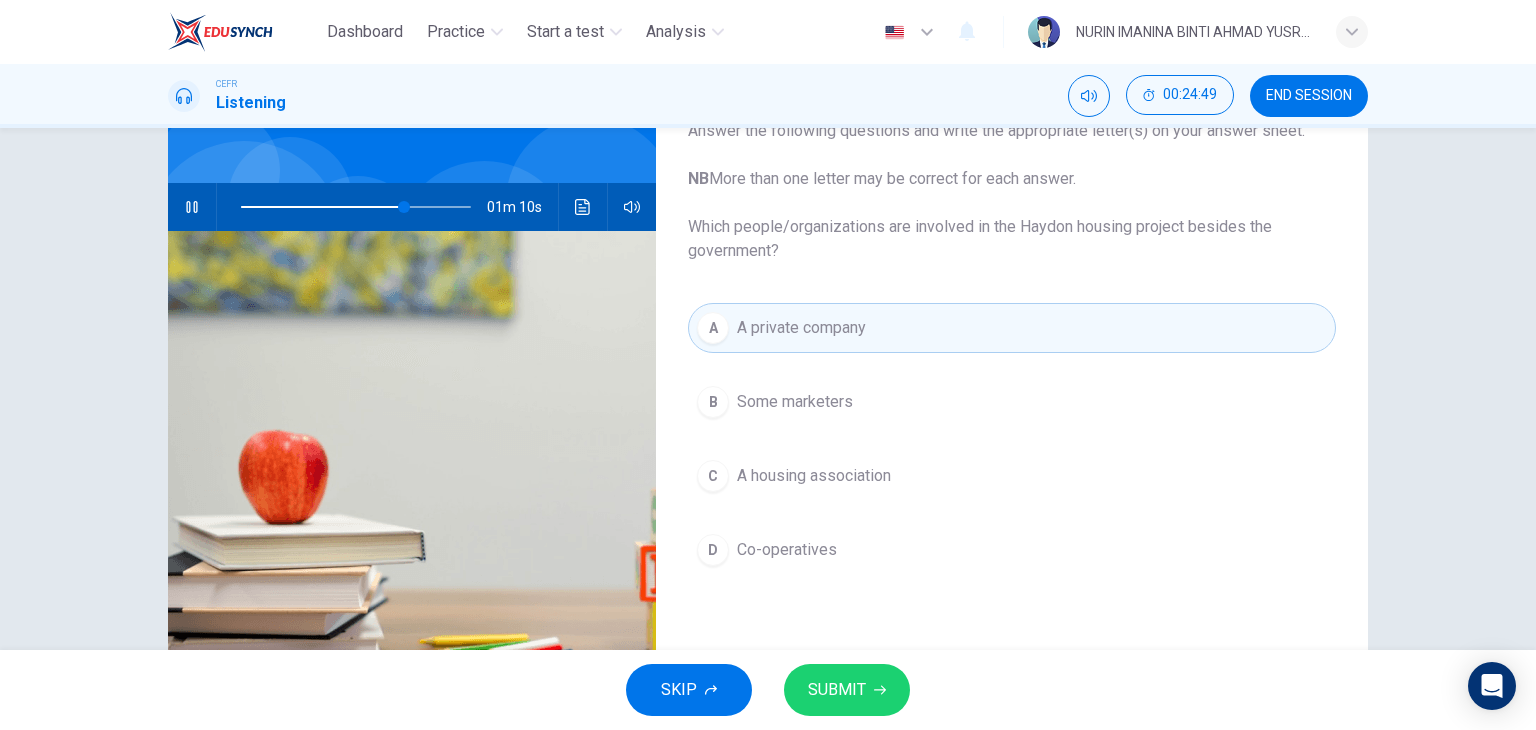 click on "A A private company B Some marketers C A housing association D Co-operatives" at bounding box center [1012, 459] 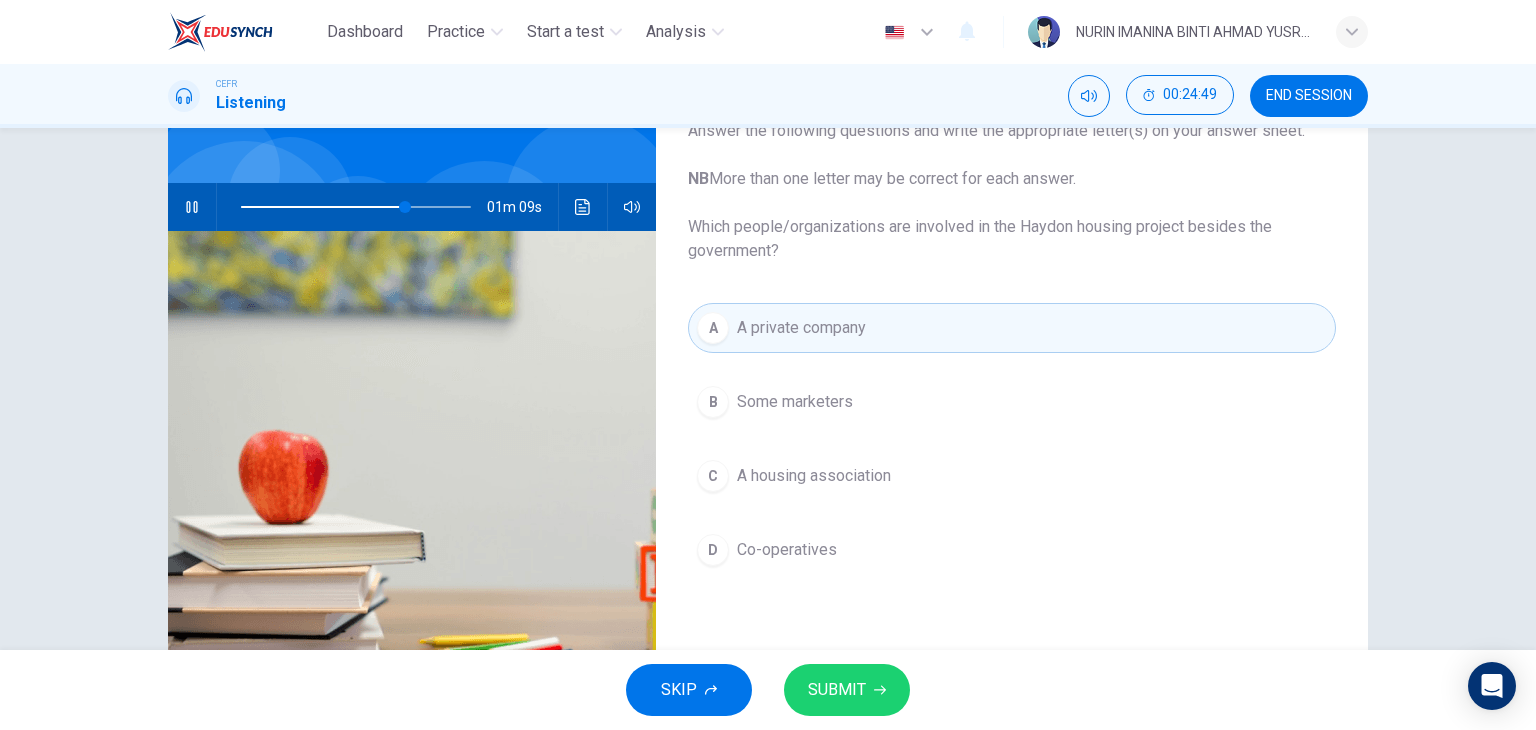 click on "A housing association" at bounding box center (795, 402) 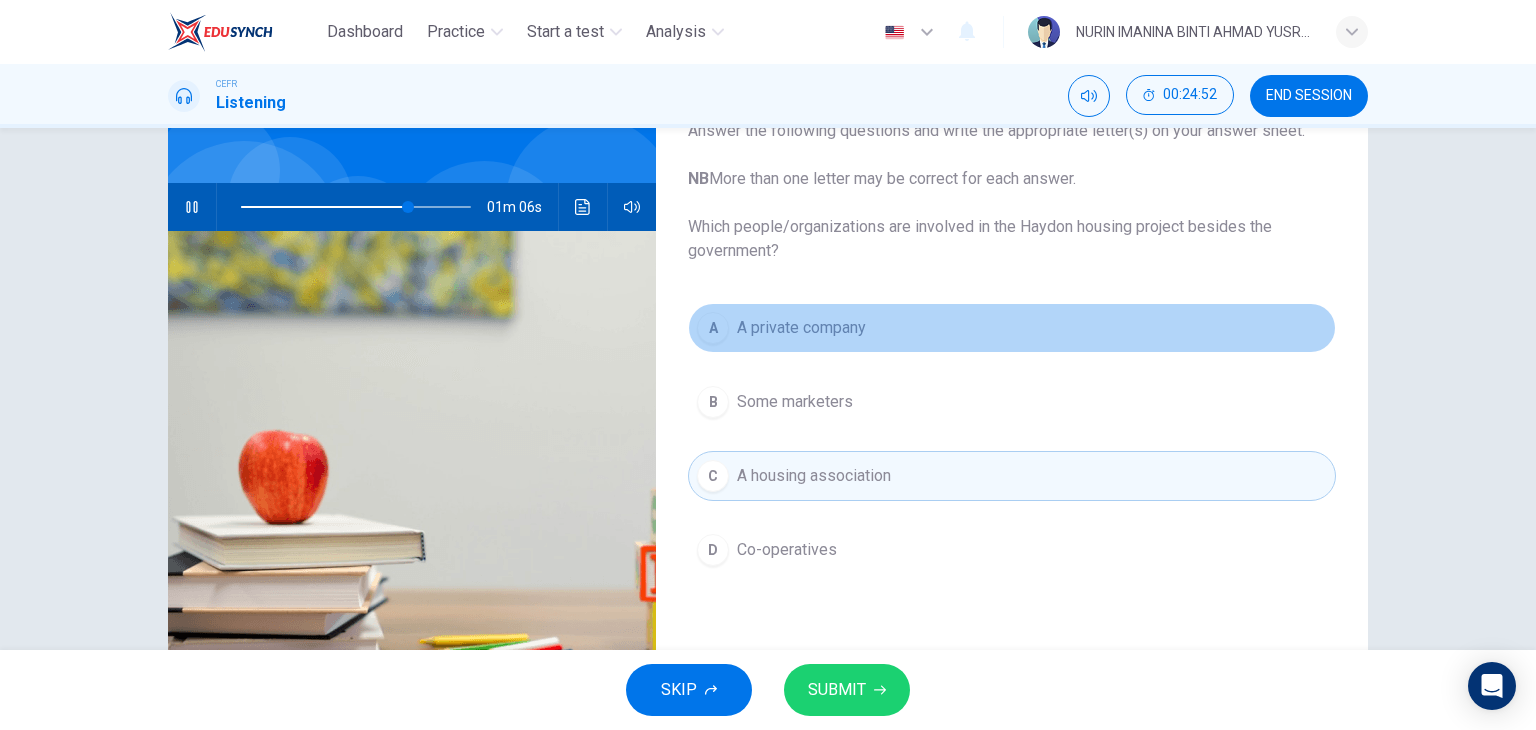 click on "A A private company" at bounding box center (1012, 328) 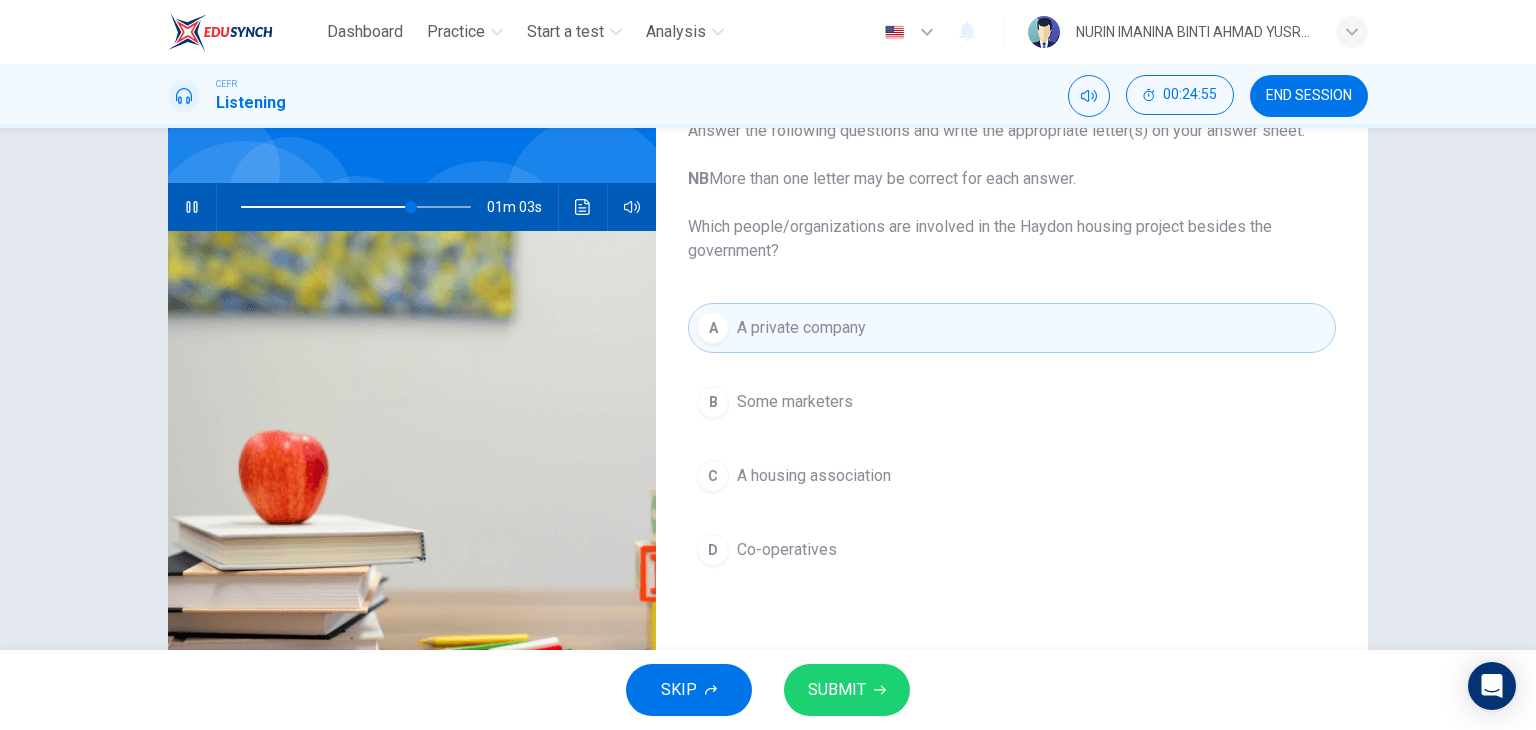click on "SUBMIT" at bounding box center (837, 690) 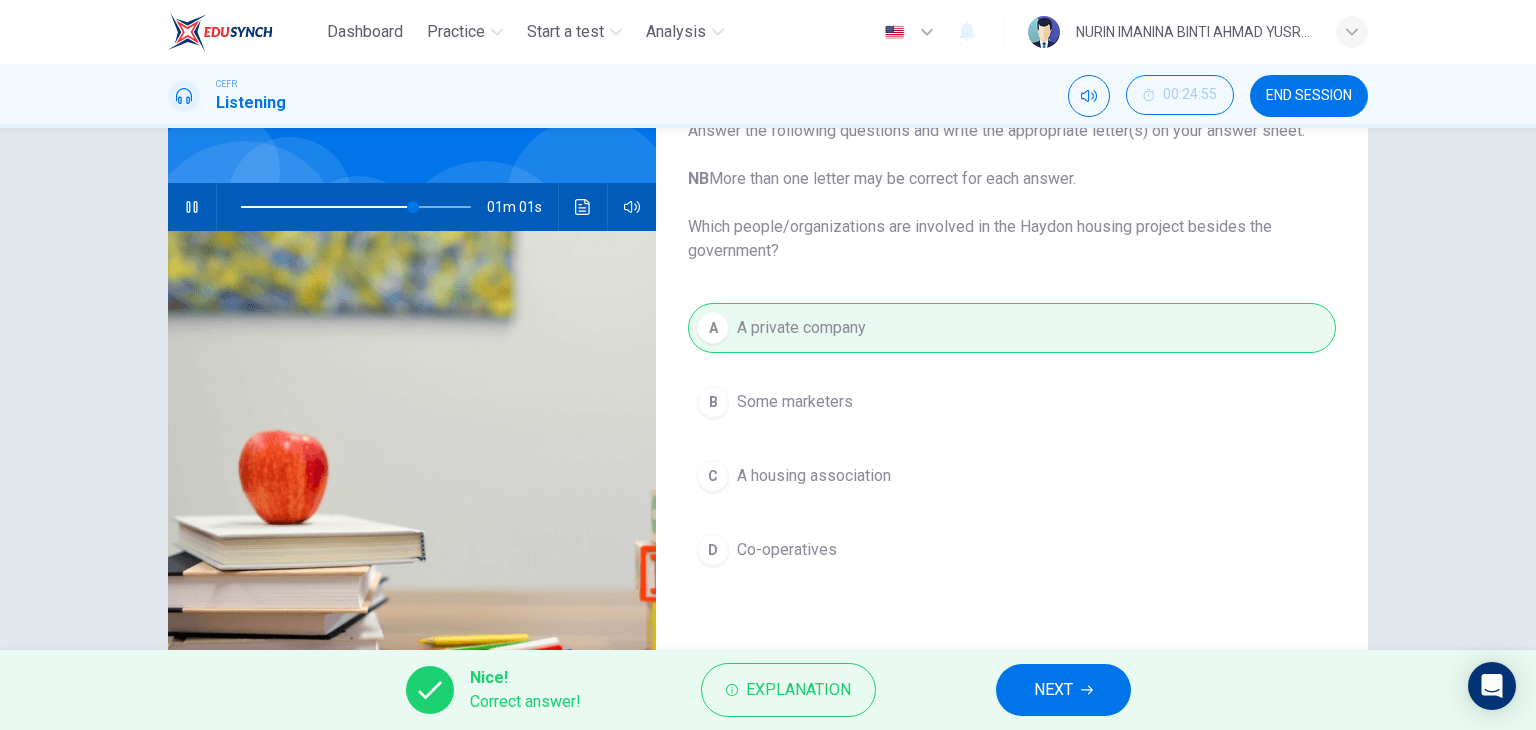 click at bounding box center (1087, 690) 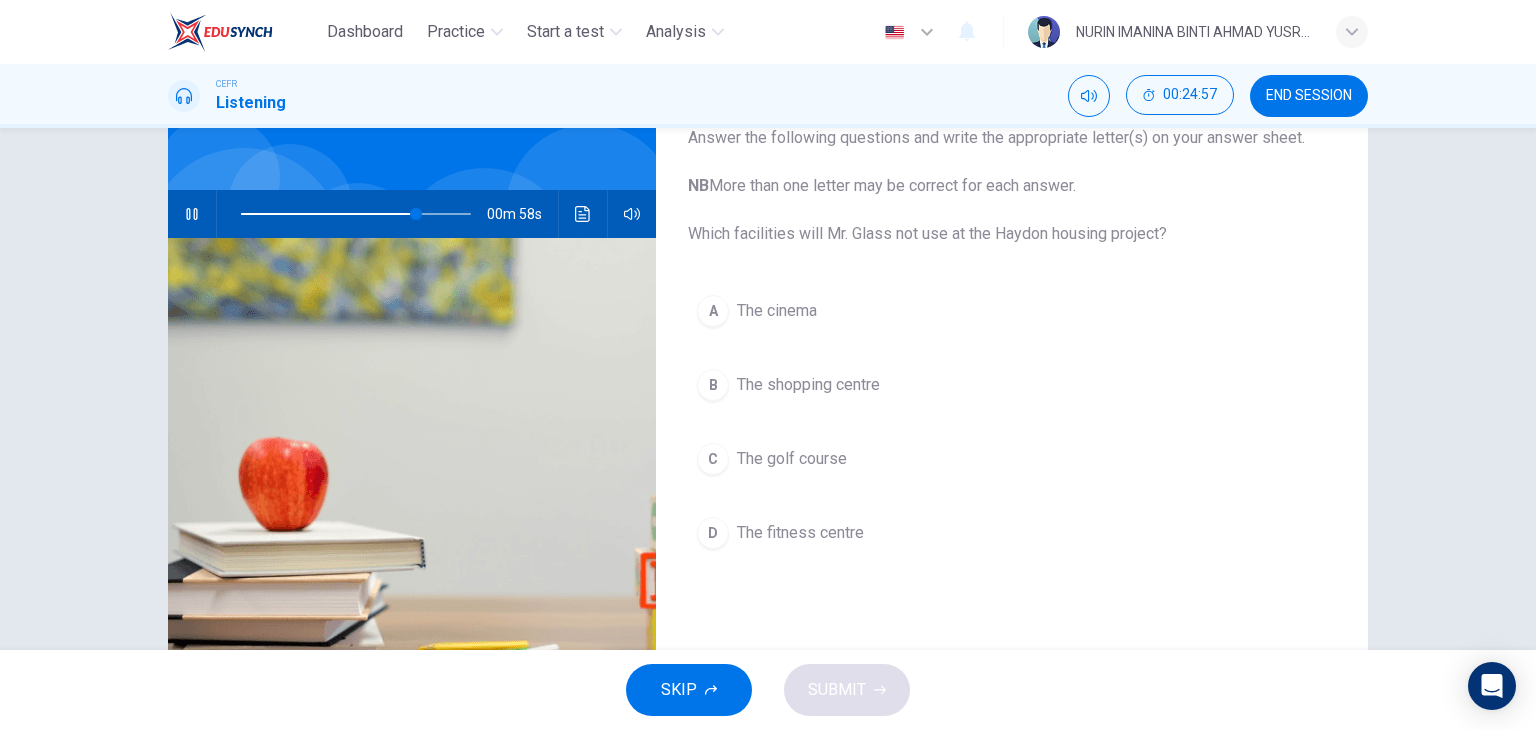 scroll, scrollTop: 137, scrollLeft: 0, axis: vertical 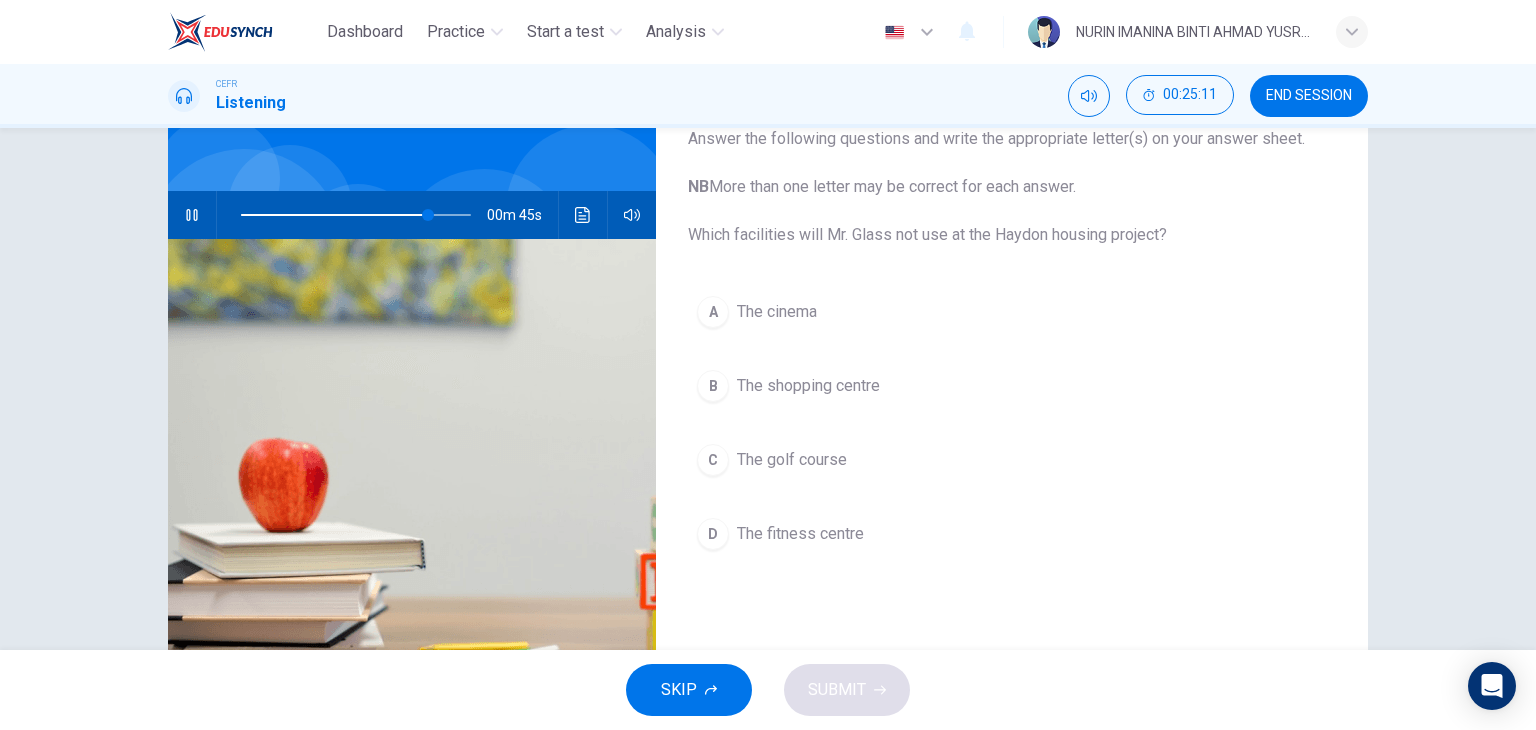 click on "C The golf course" at bounding box center (1012, 460) 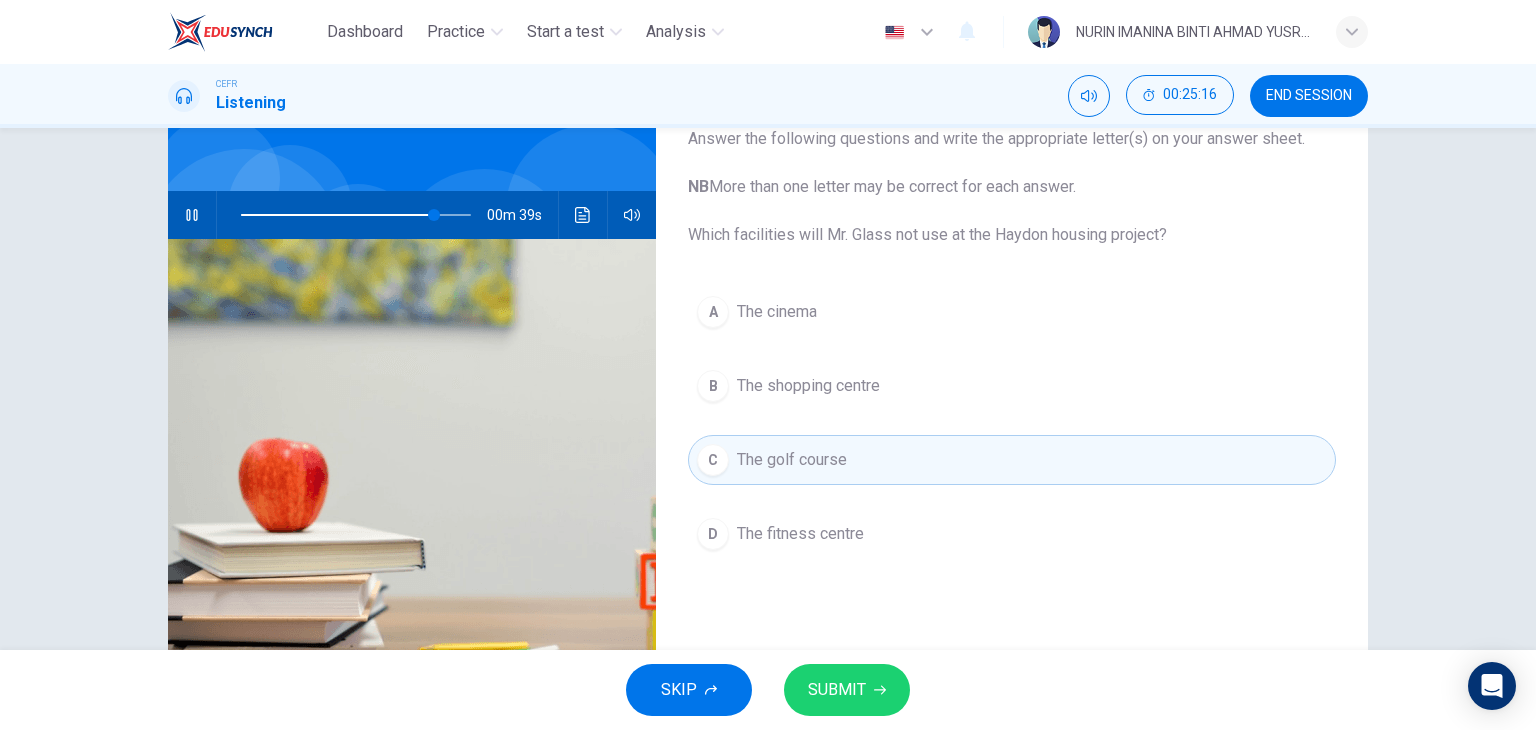 click on "SUBMIT" at bounding box center (837, 690) 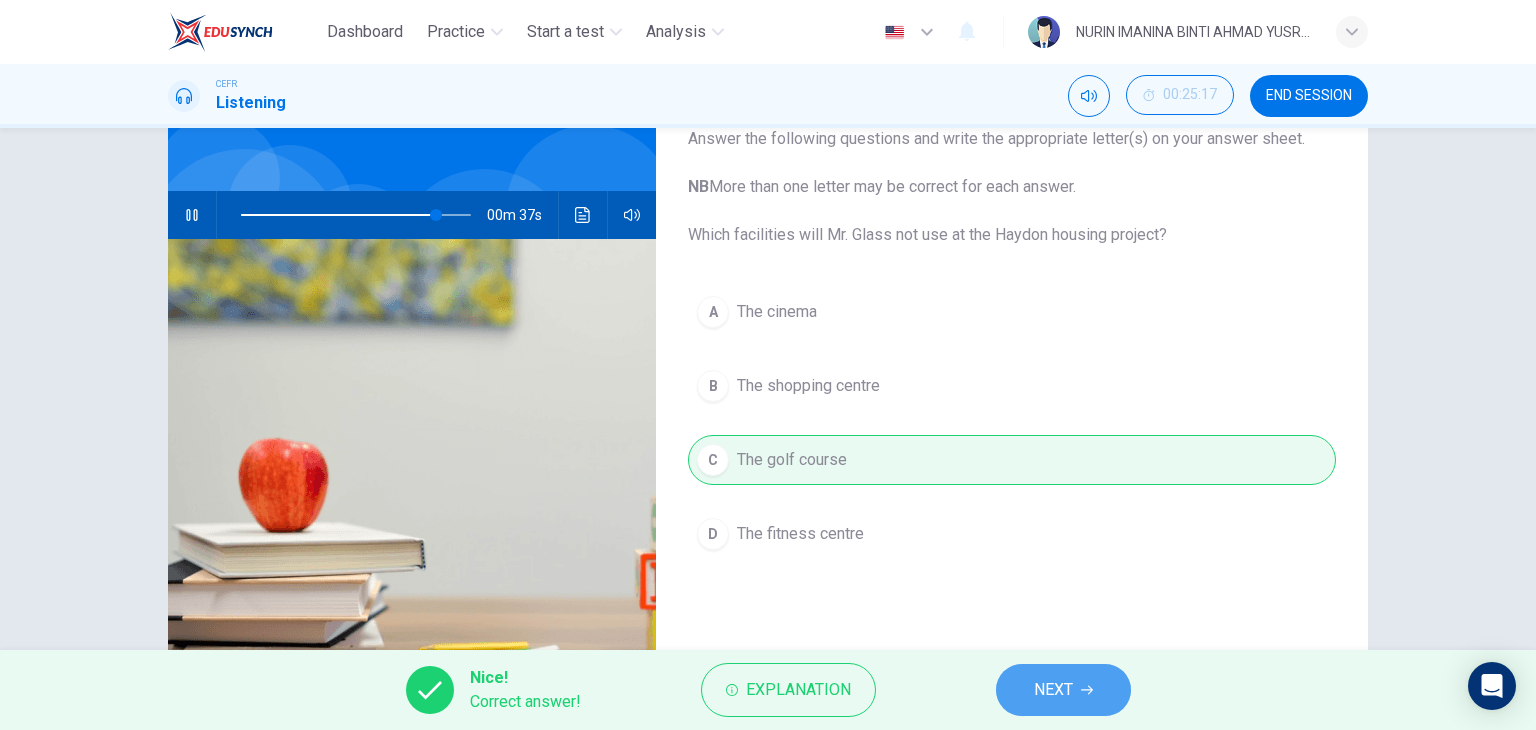 click on "NEXT" at bounding box center [1063, 690] 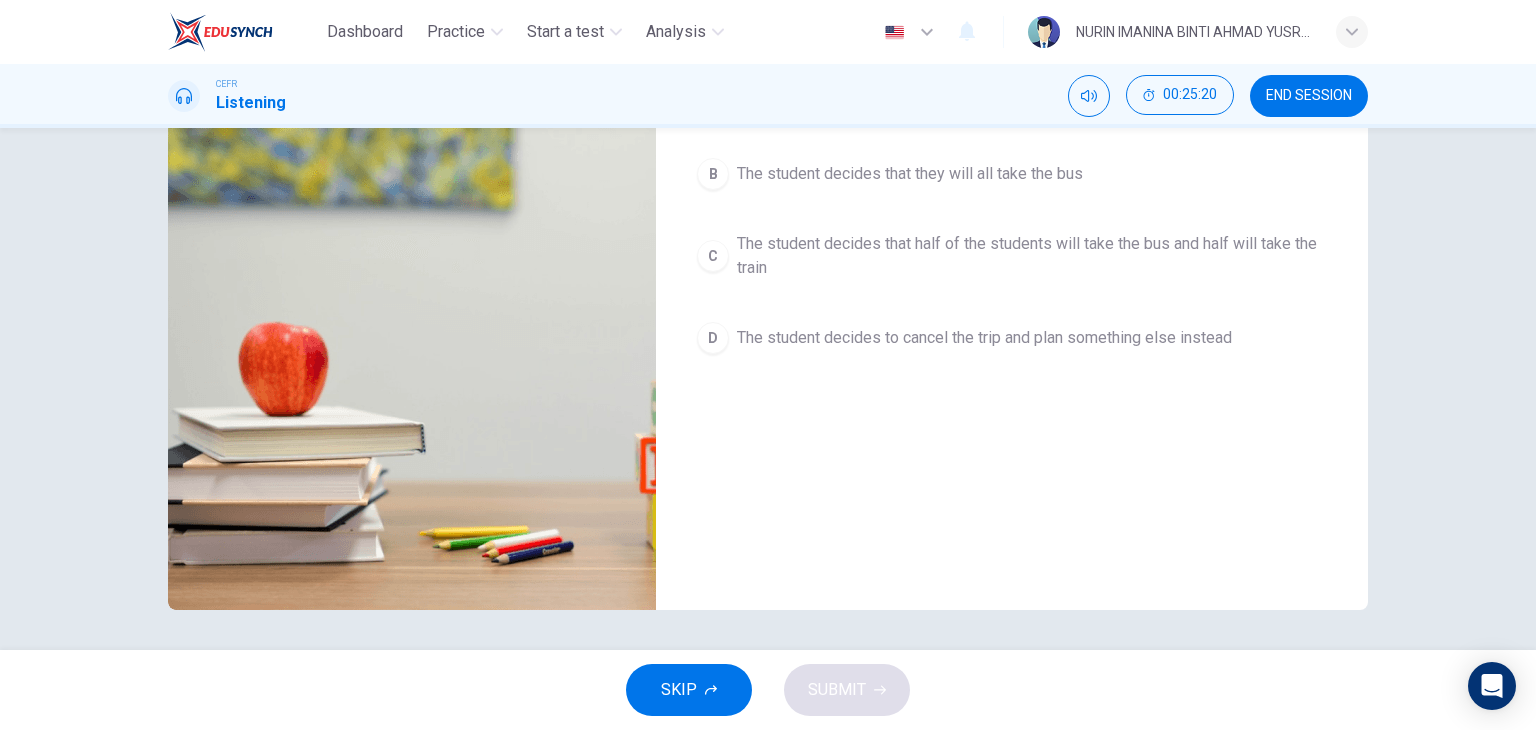 scroll, scrollTop: 0, scrollLeft: 0, axis: both 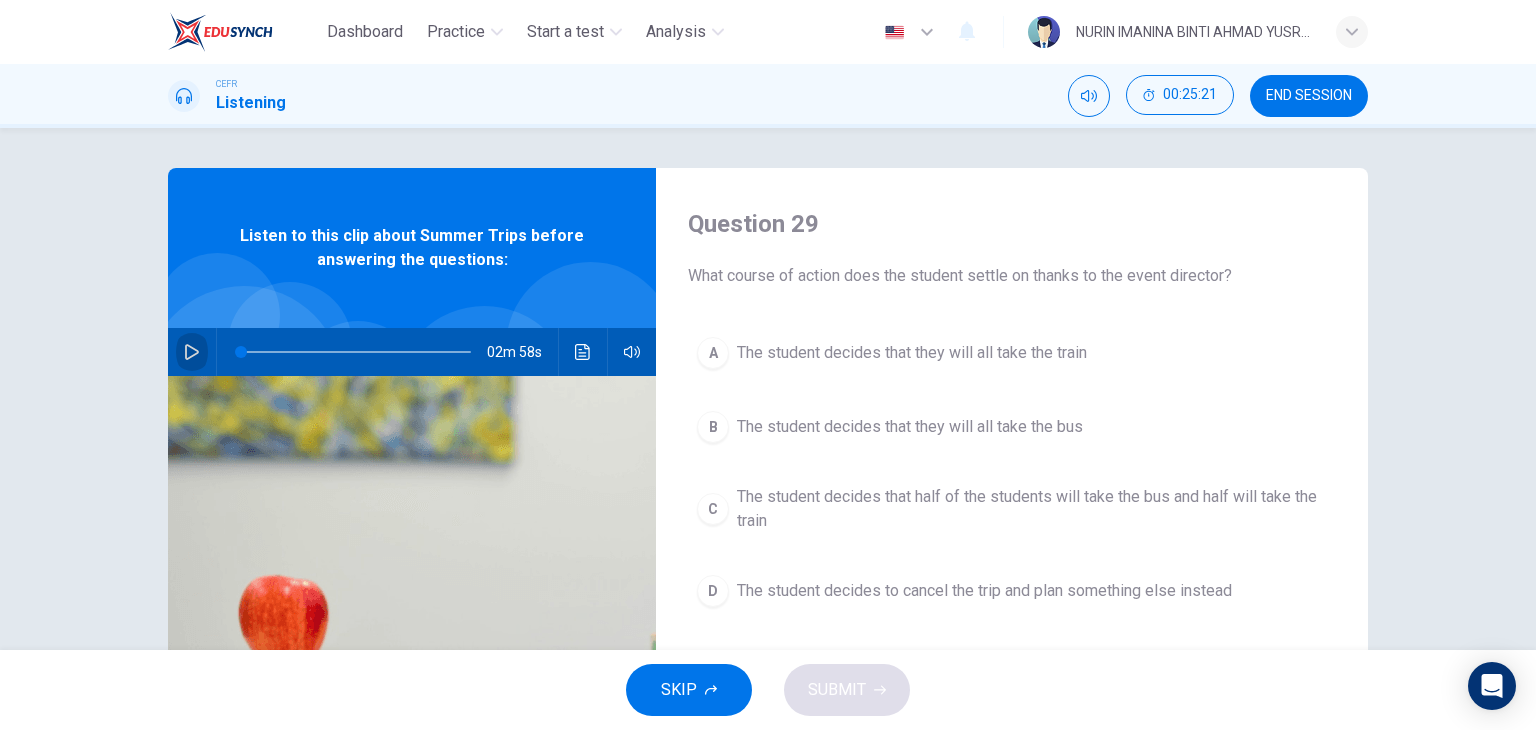 click at bounding box center (192, 352) 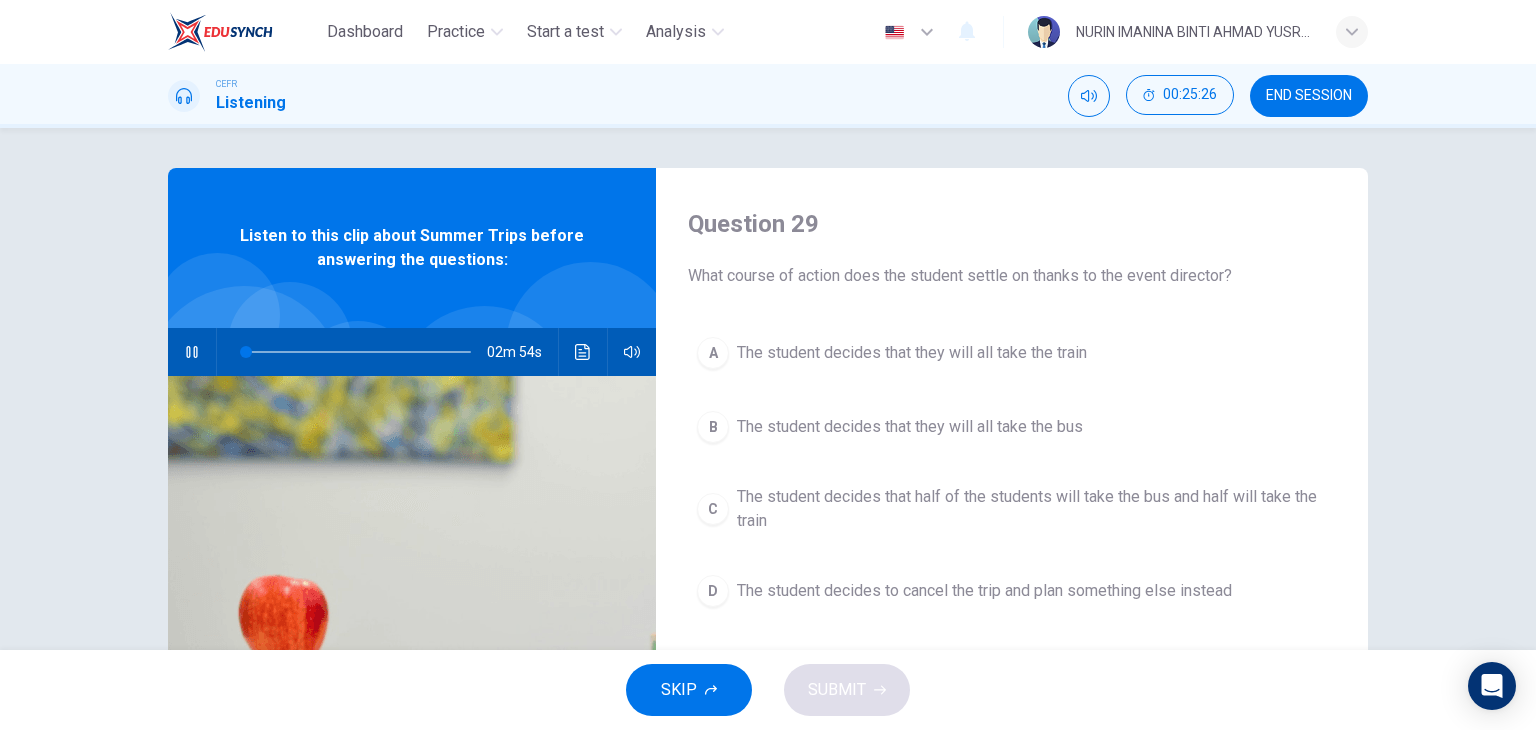 scroll, scrollTop: 4, scrollLeft: 0, axis: vertical 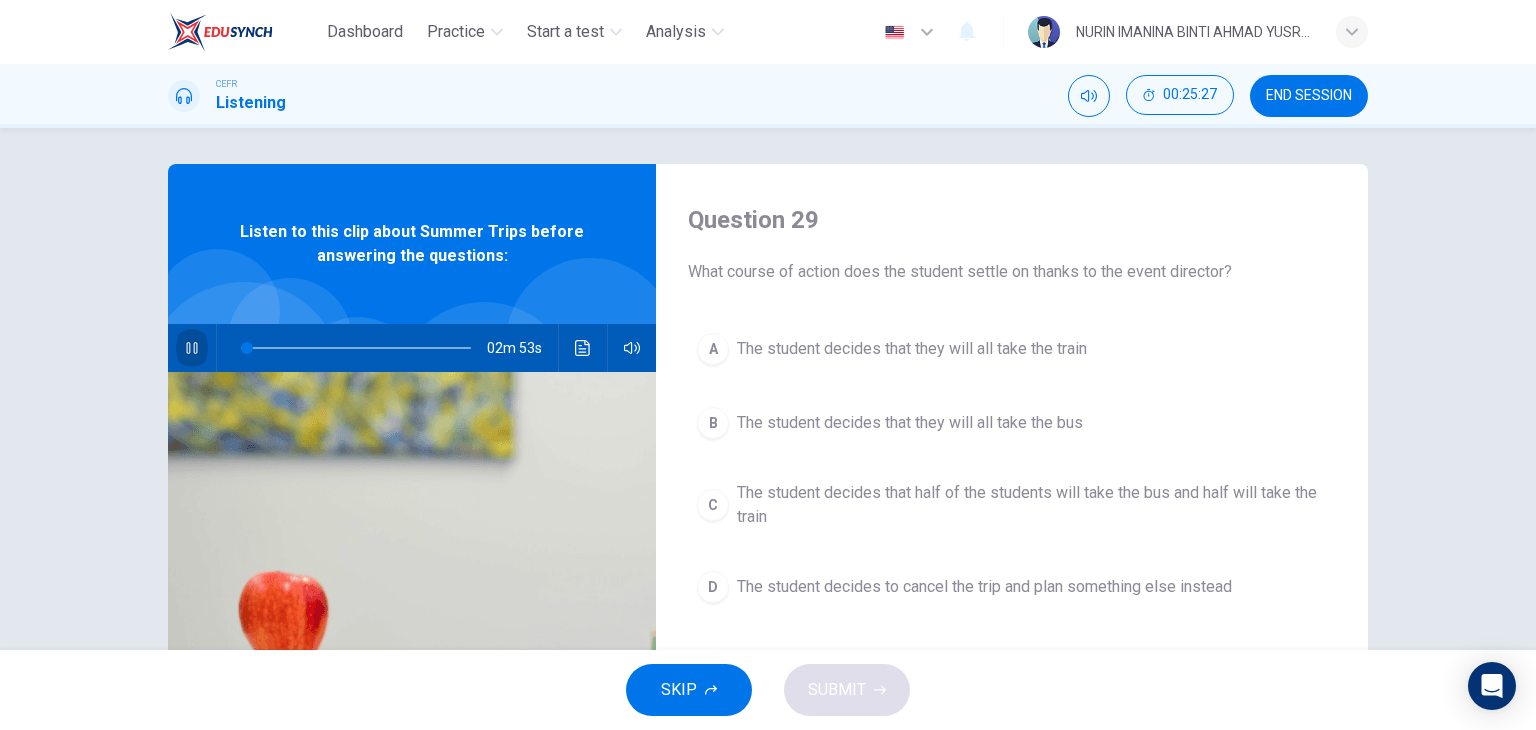 click at bounding box center (192, 348) 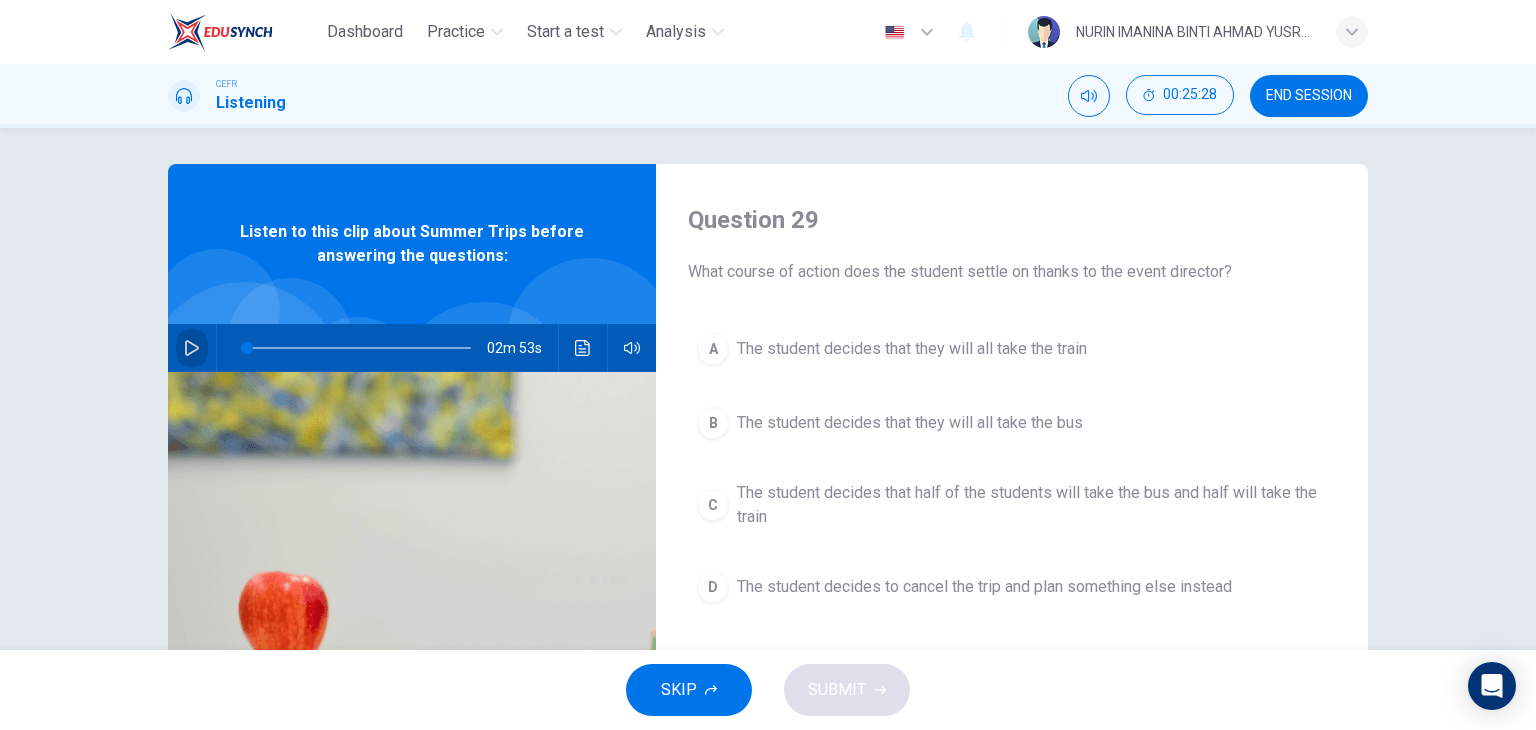 click at bounding box center [192, 348] 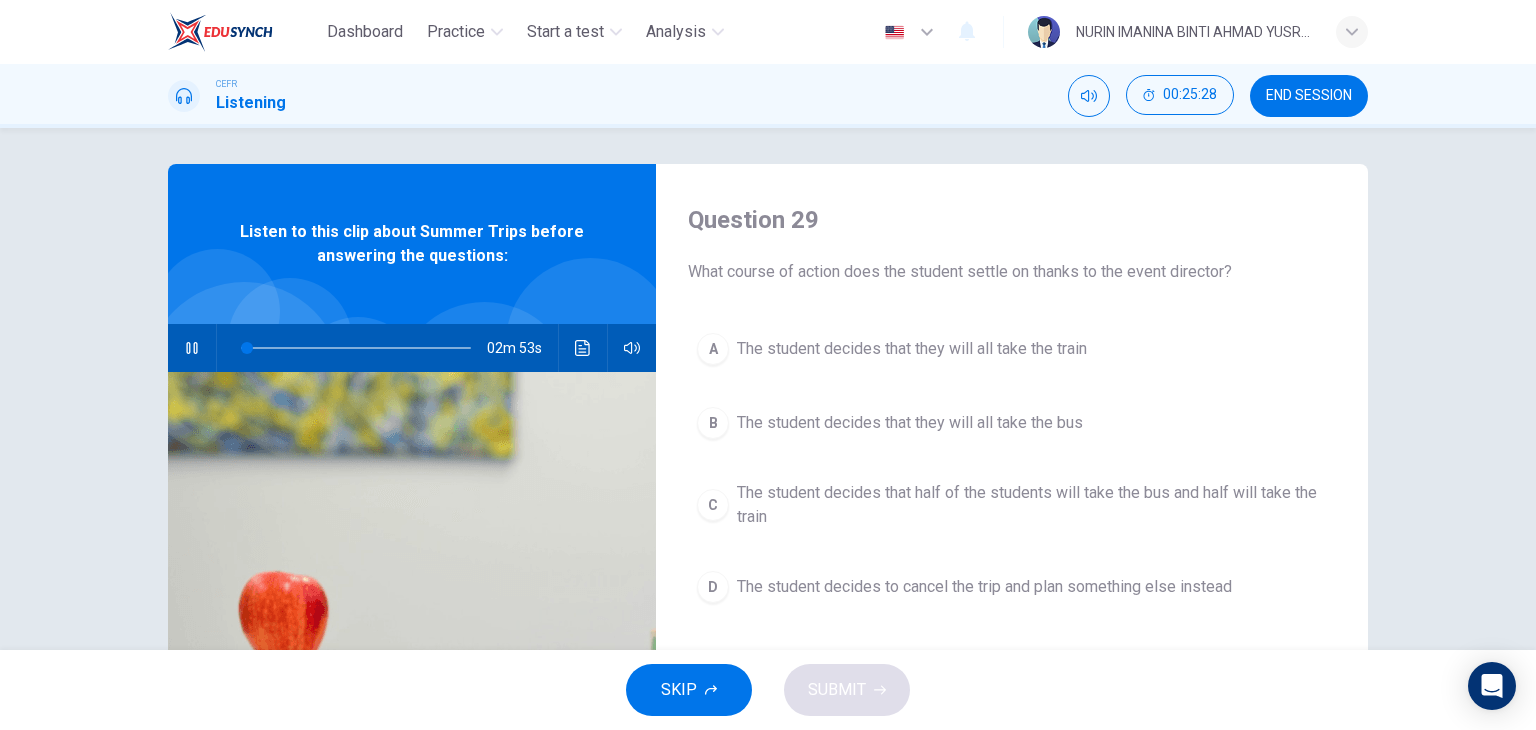 click at bounding box center [192, 348] 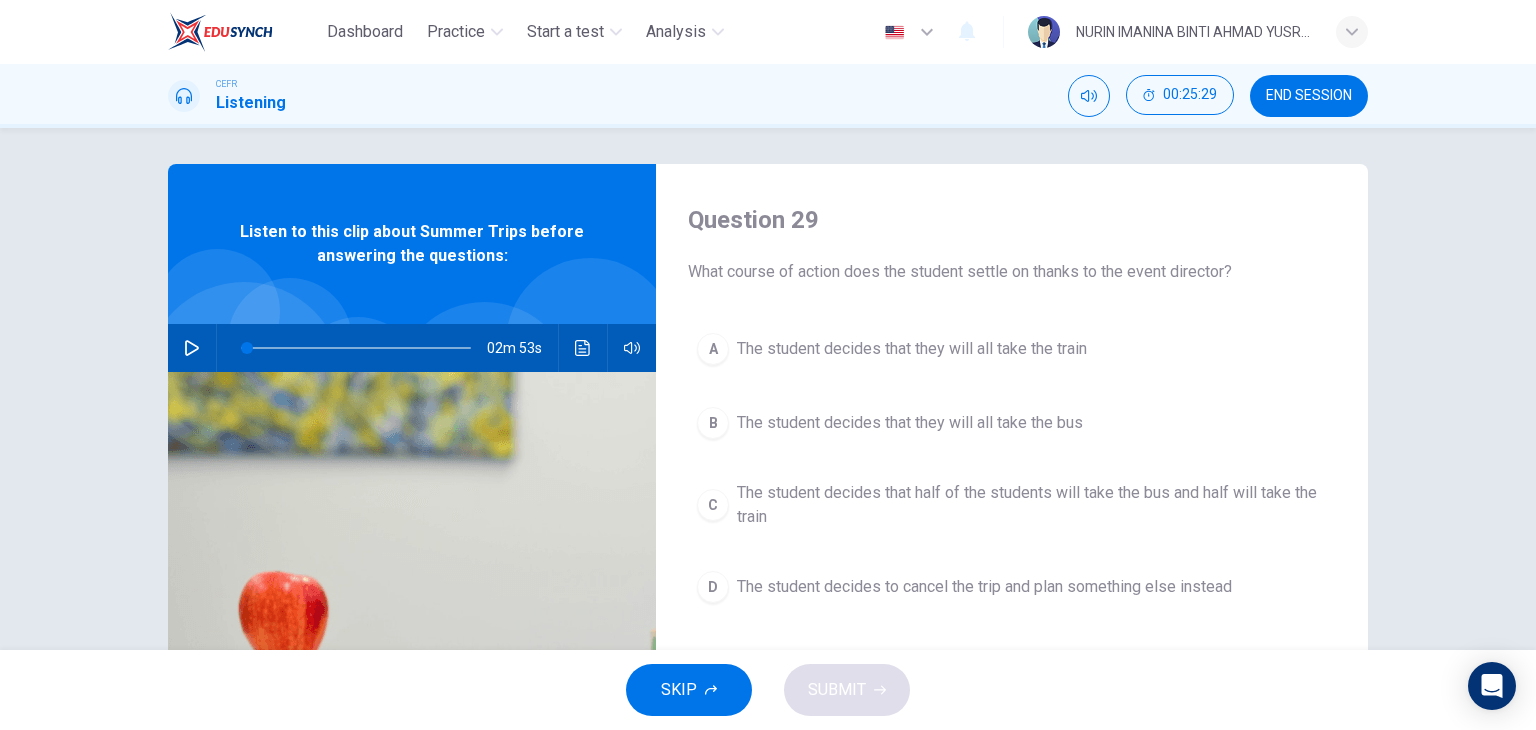 click at bounding box center [192, 348] 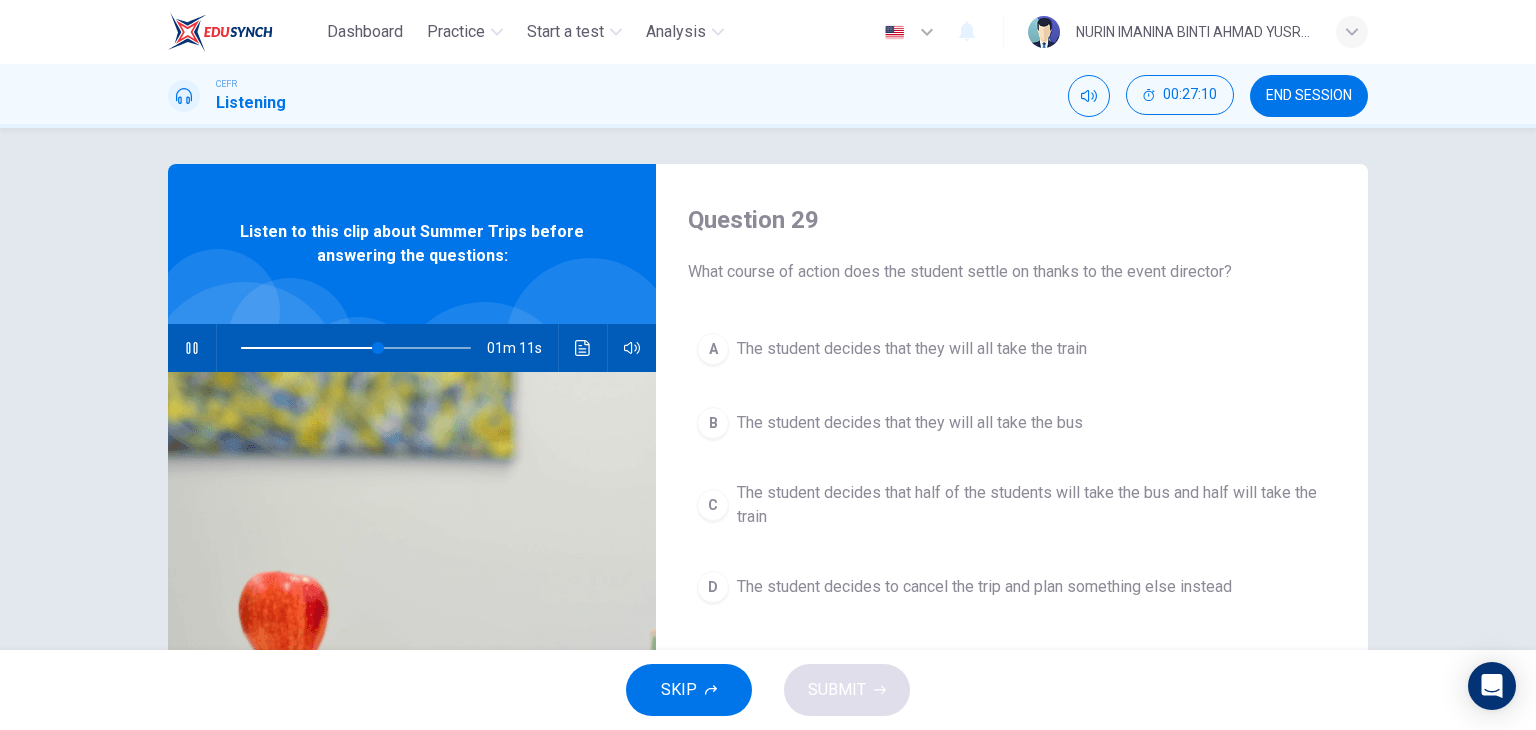 click at bounding box center (192, 348) 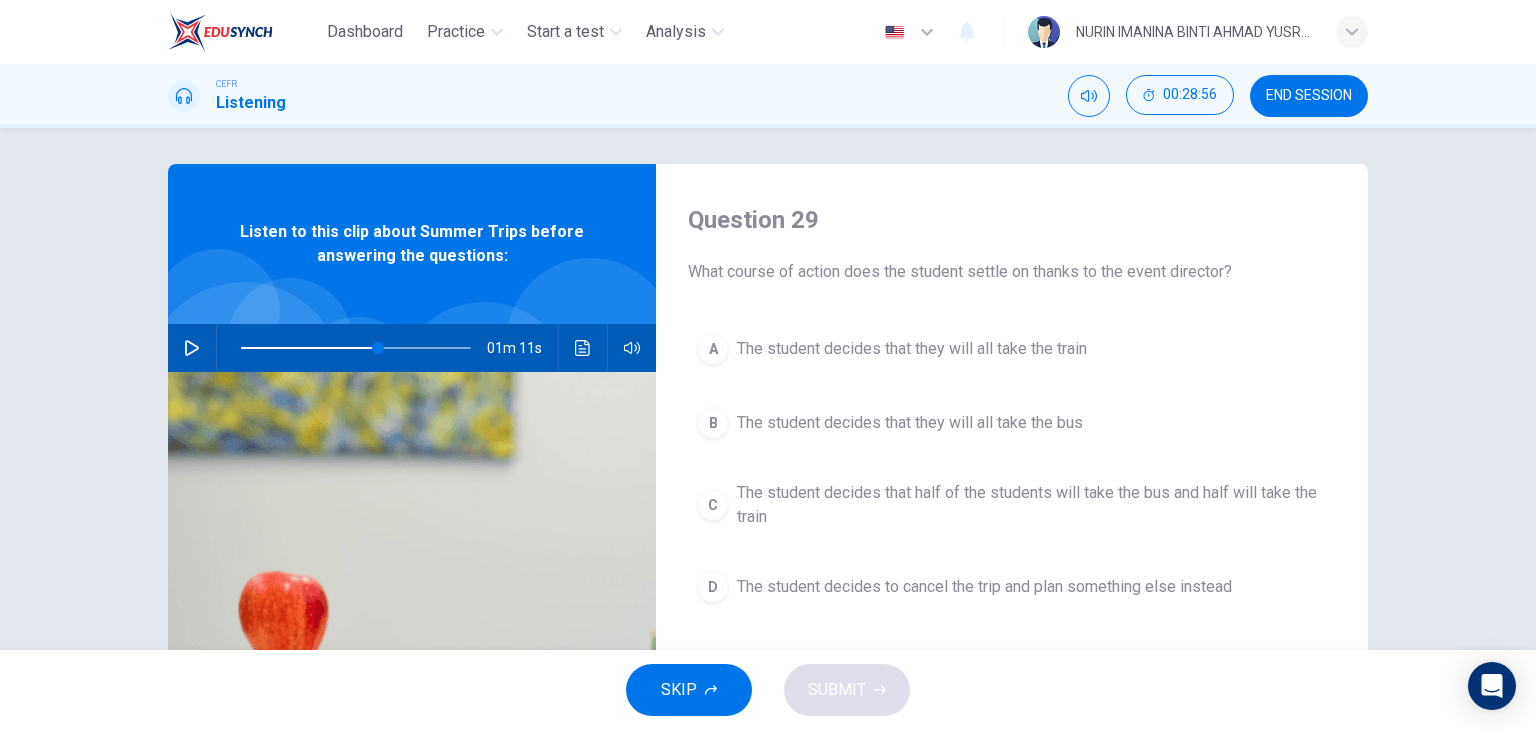 click at bounding box center (192, 348) 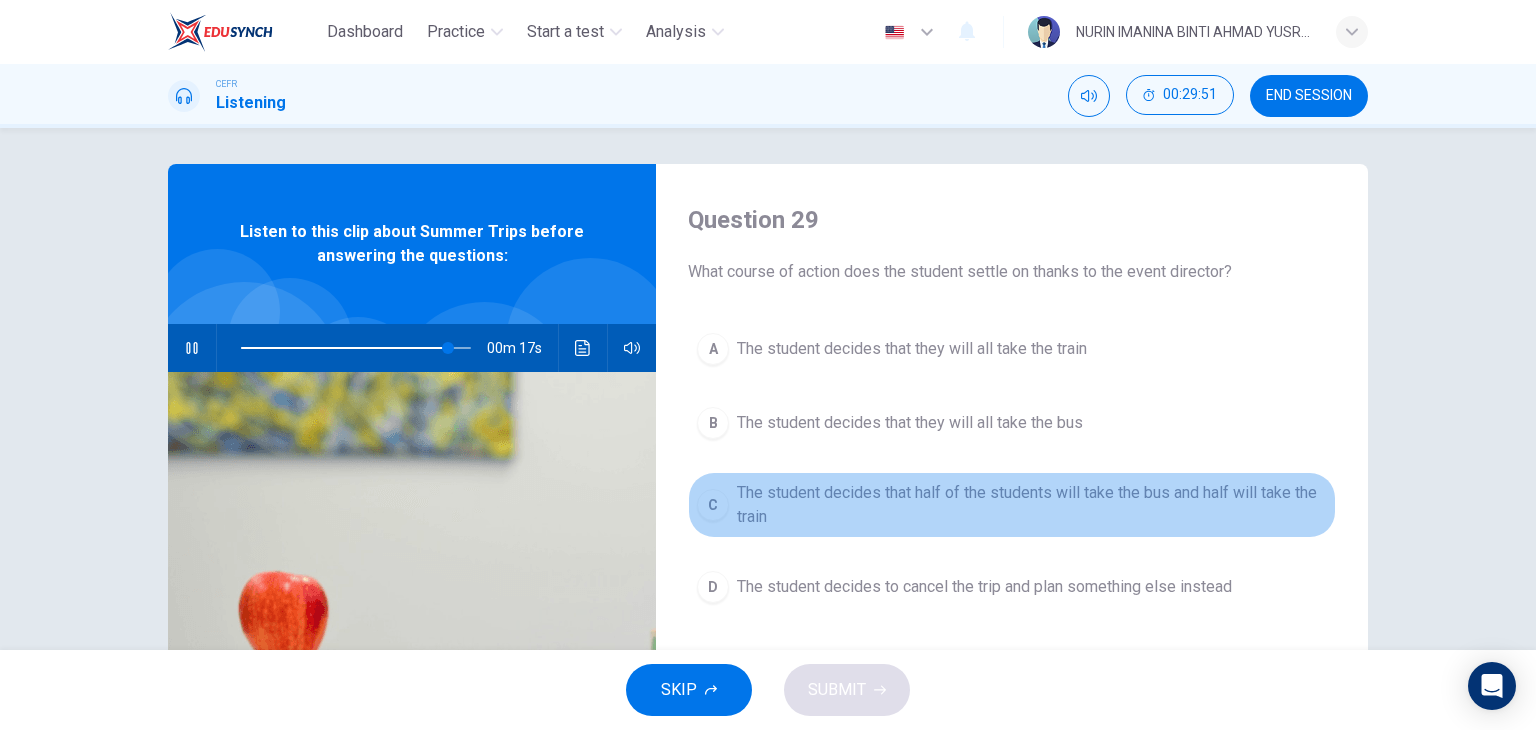 click on "C" at bounding box center (713, 349) 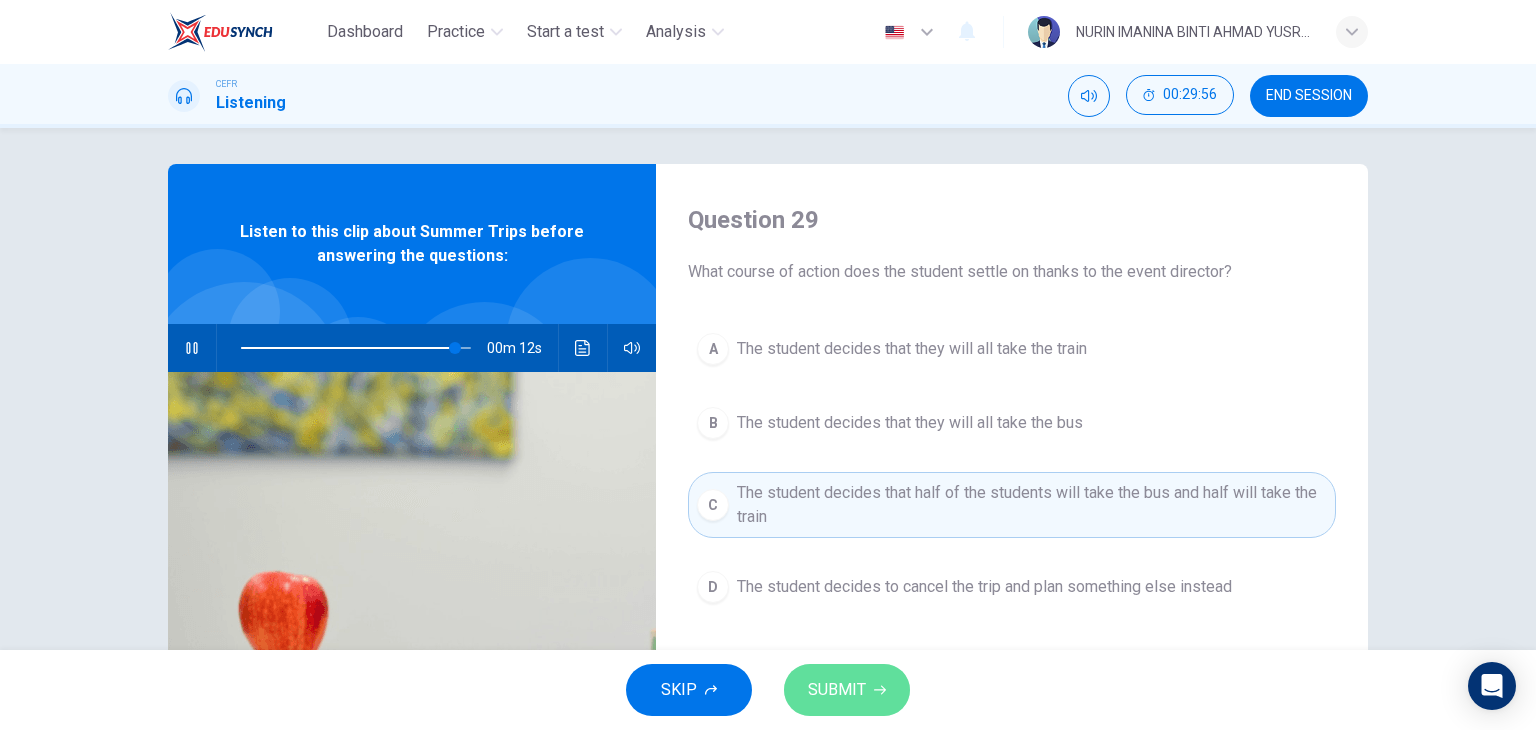 click on "SUBMIT" at bounding box center (847, 690) 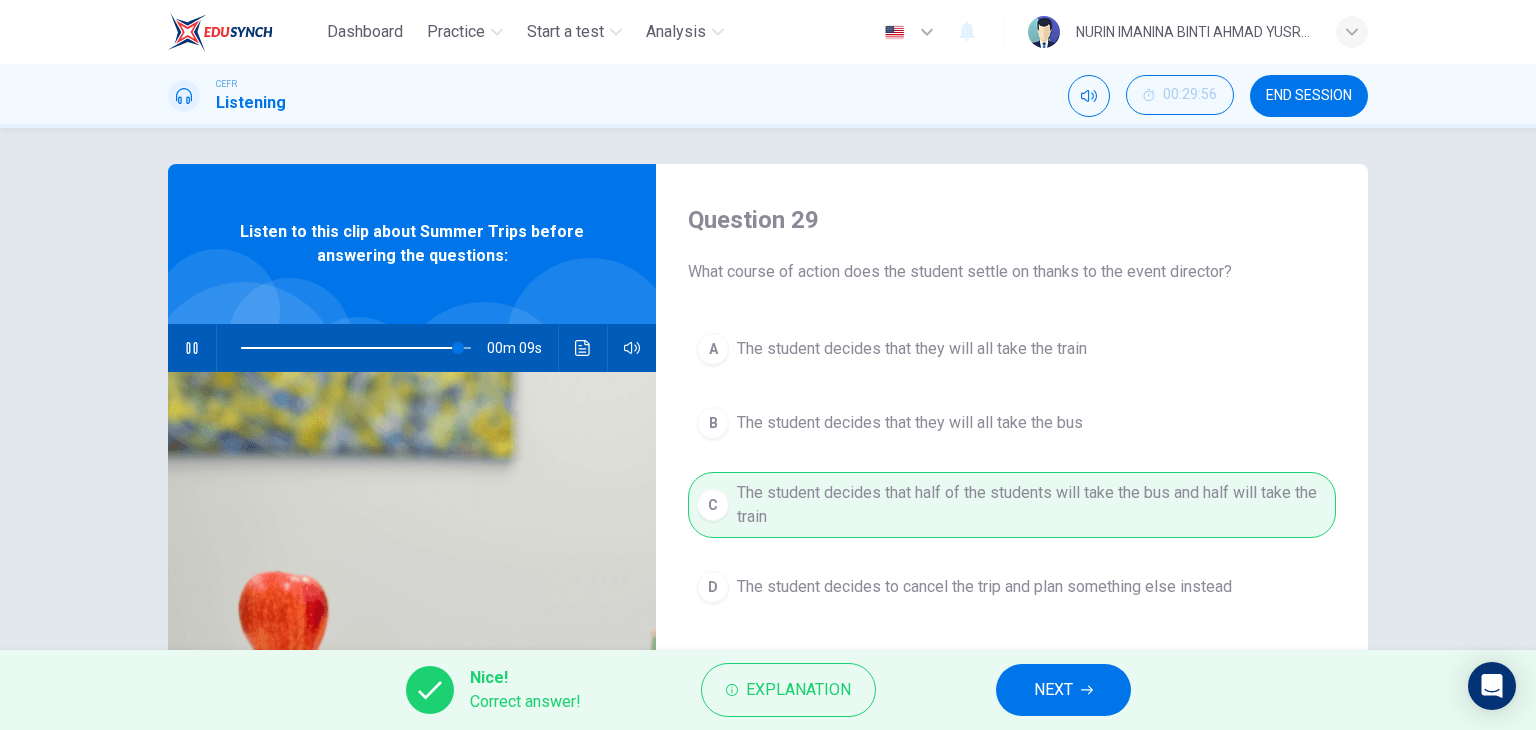 click on "NEXT" at bounding box center [1063, 690] 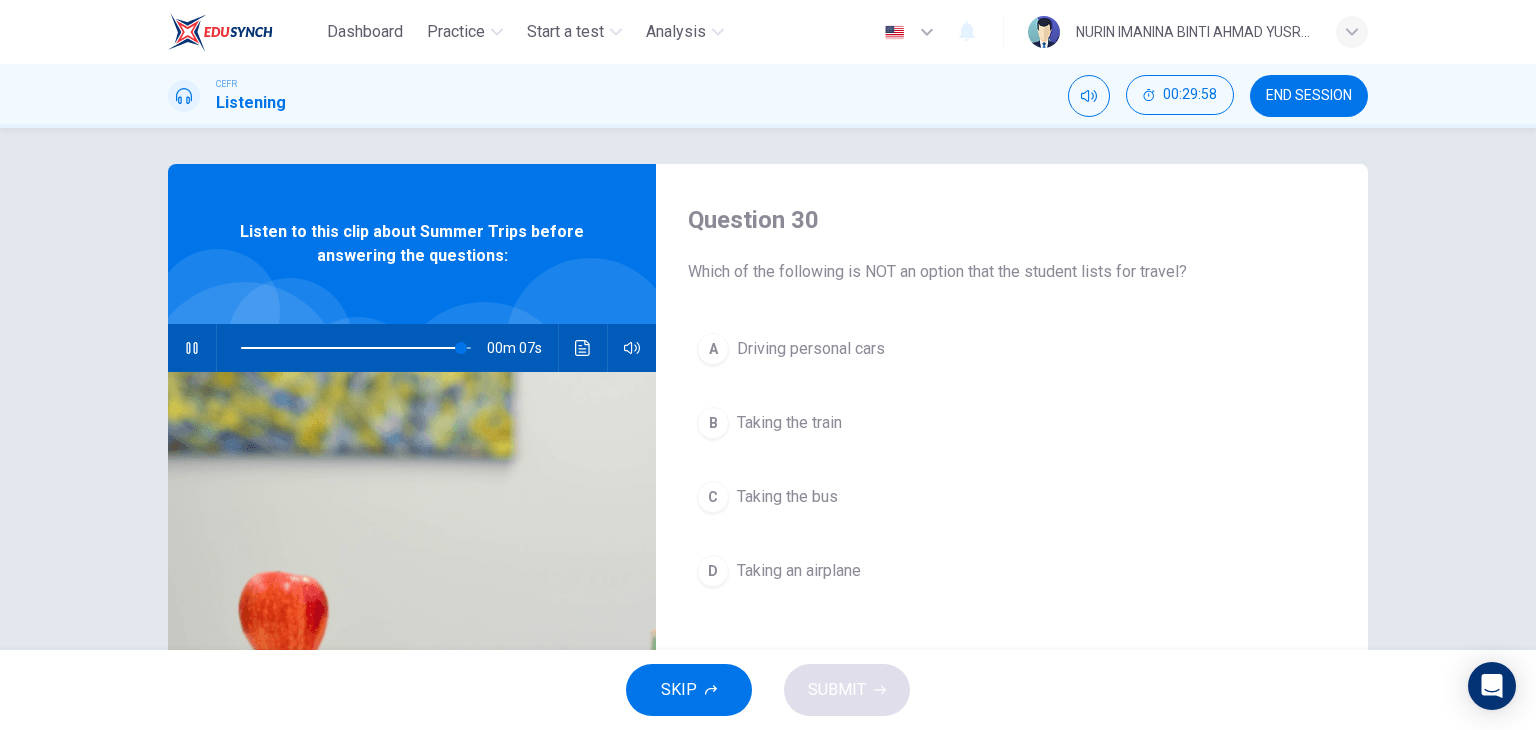 click at bounding box center (192, 348) 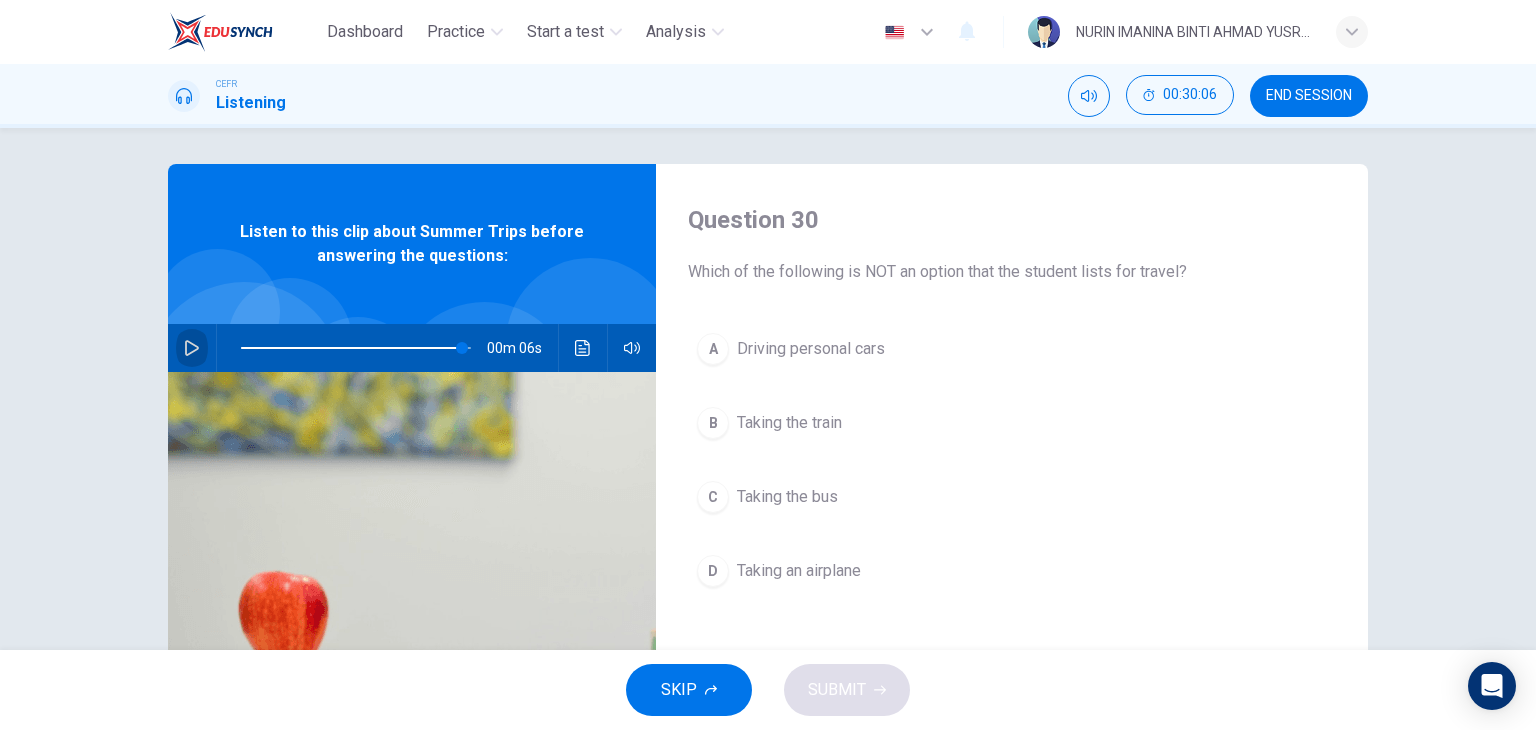 click at bounding box center (192, 348) 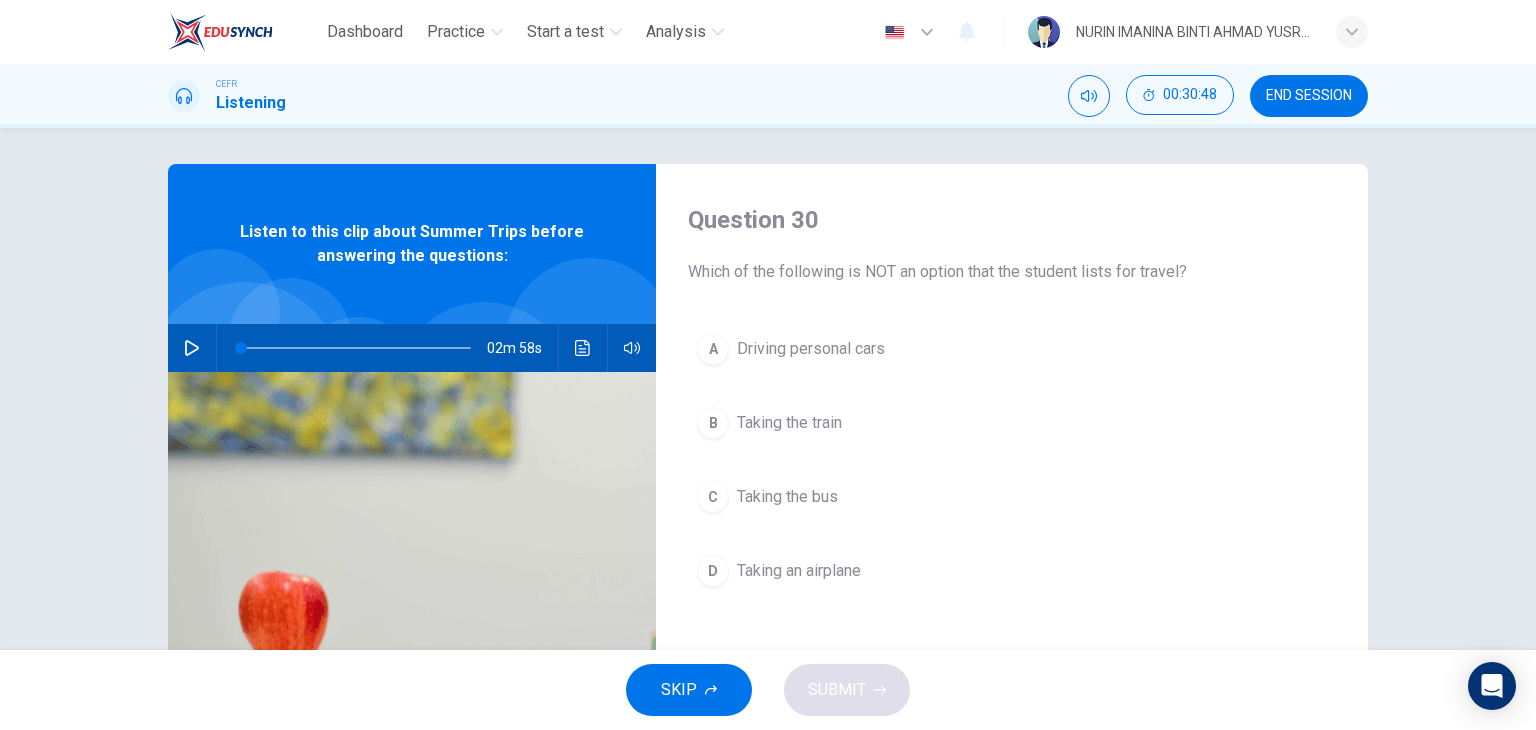 click at bounding box center (192, 348) 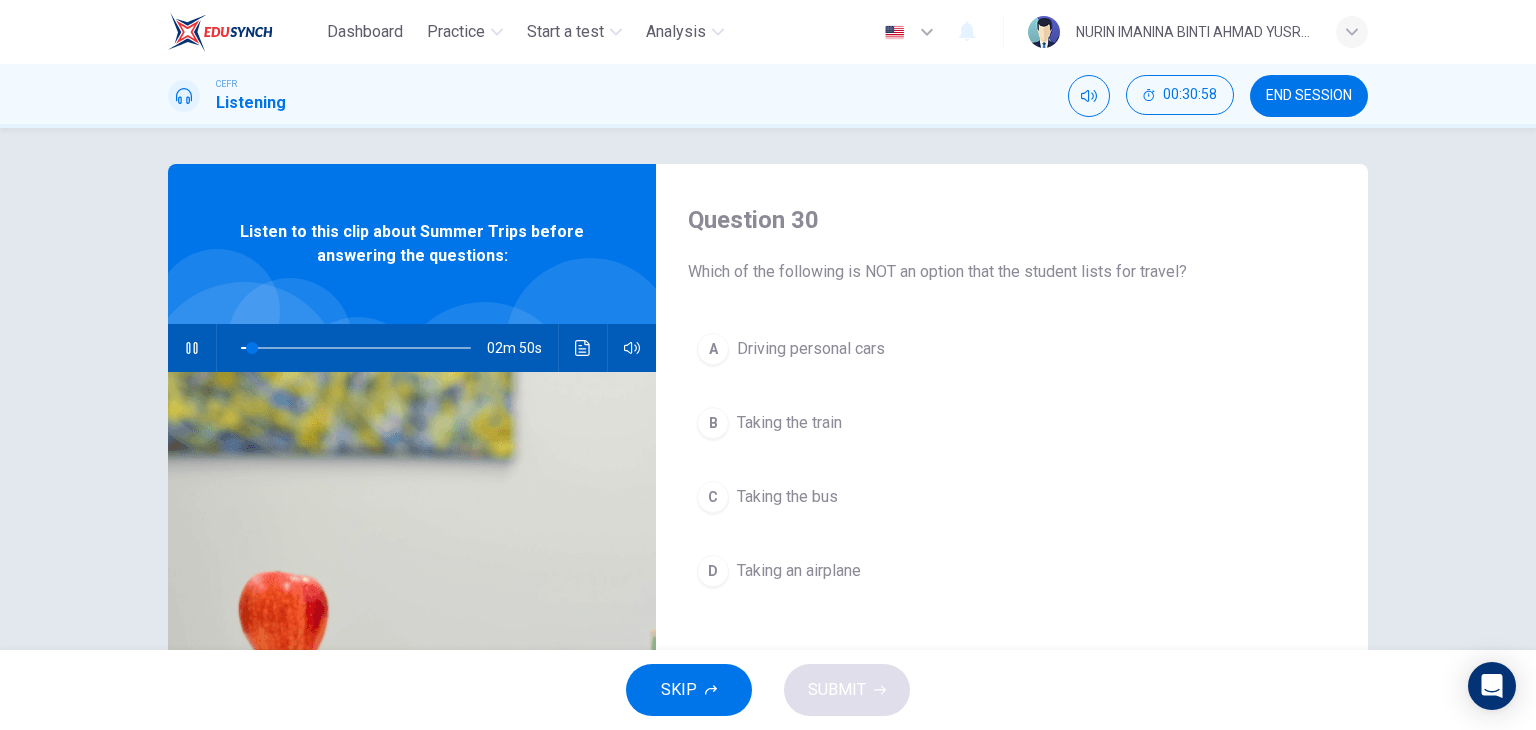 click at bounding box center [192, 348] 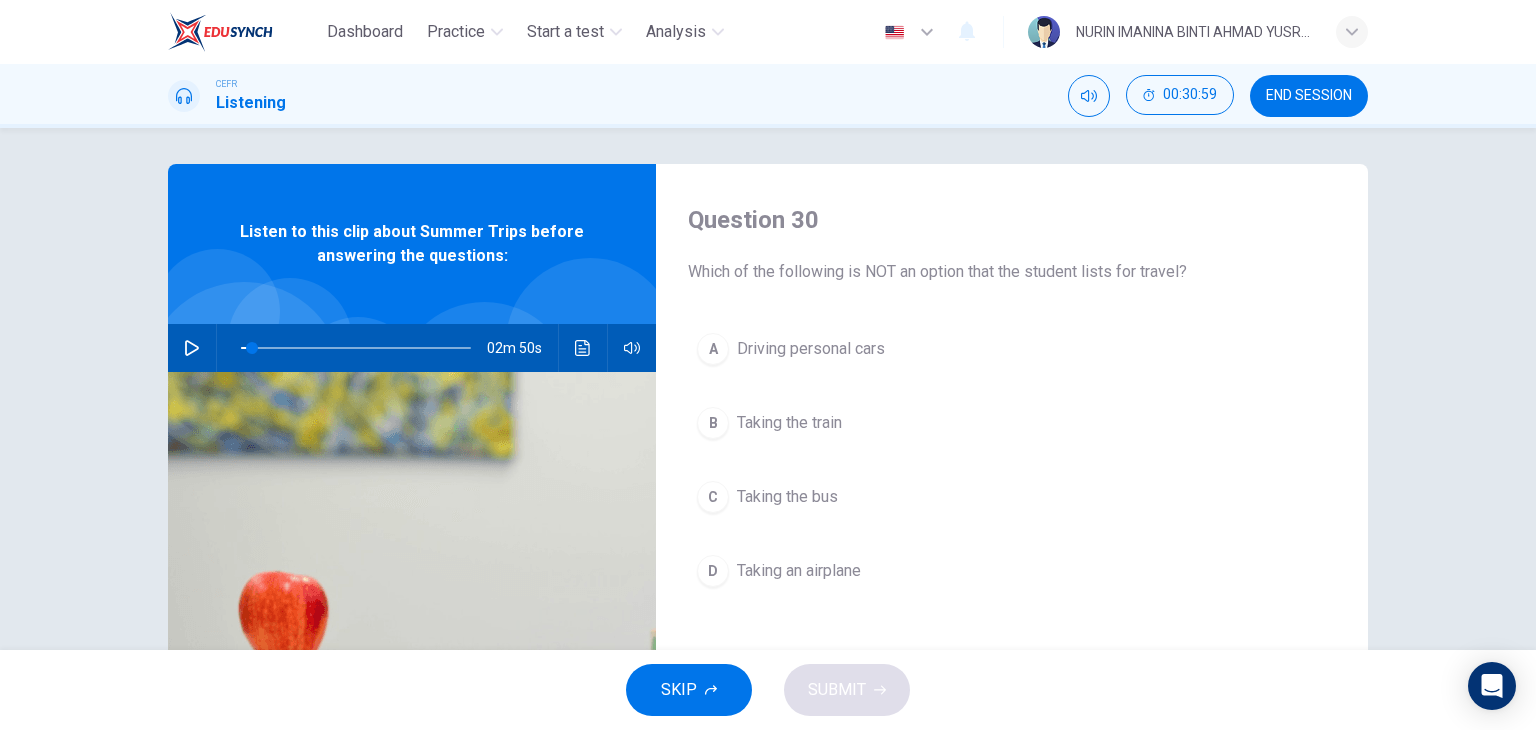 click on "Taking an airplane" at bounding box center [811, 349] 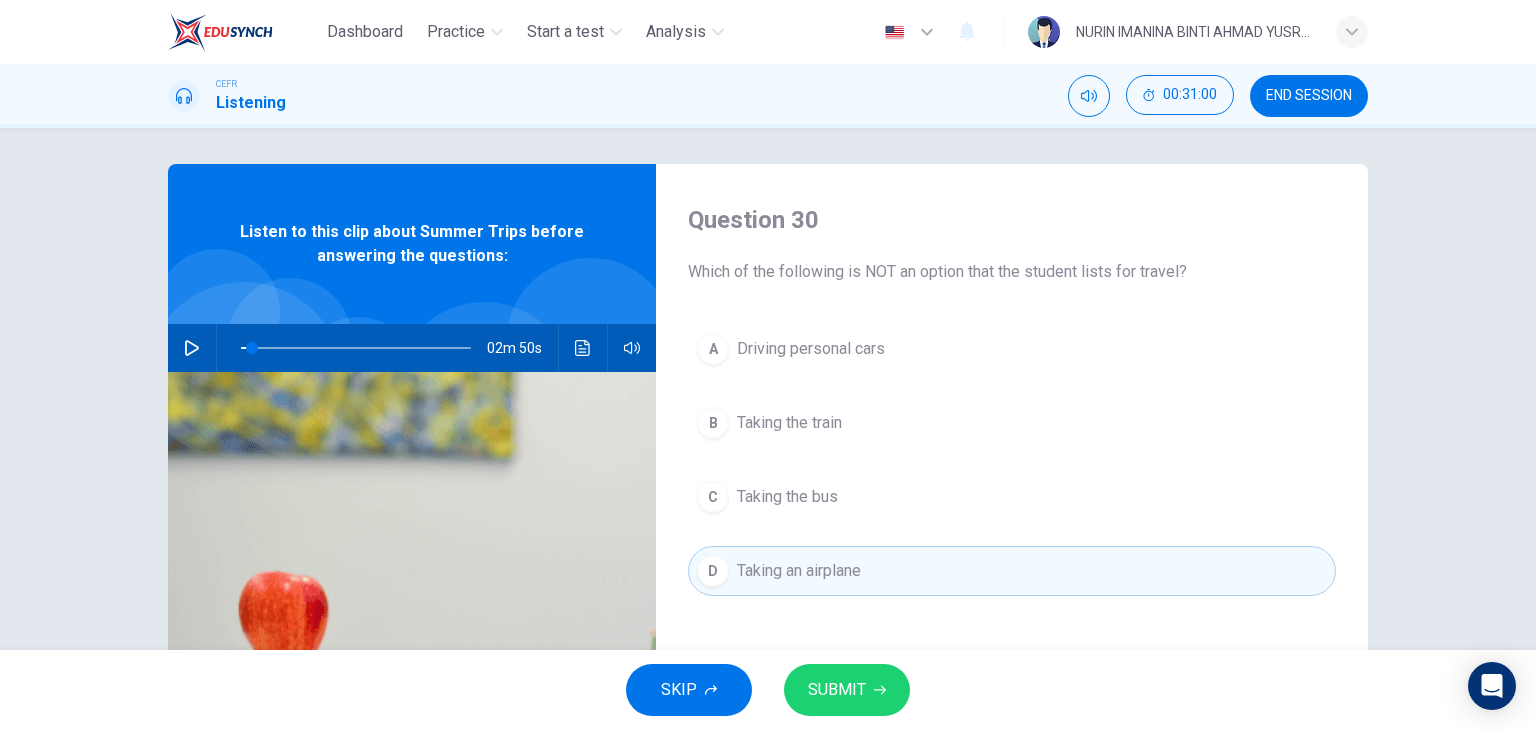 click on "SUBMIT" at bounding box center [847, 690] 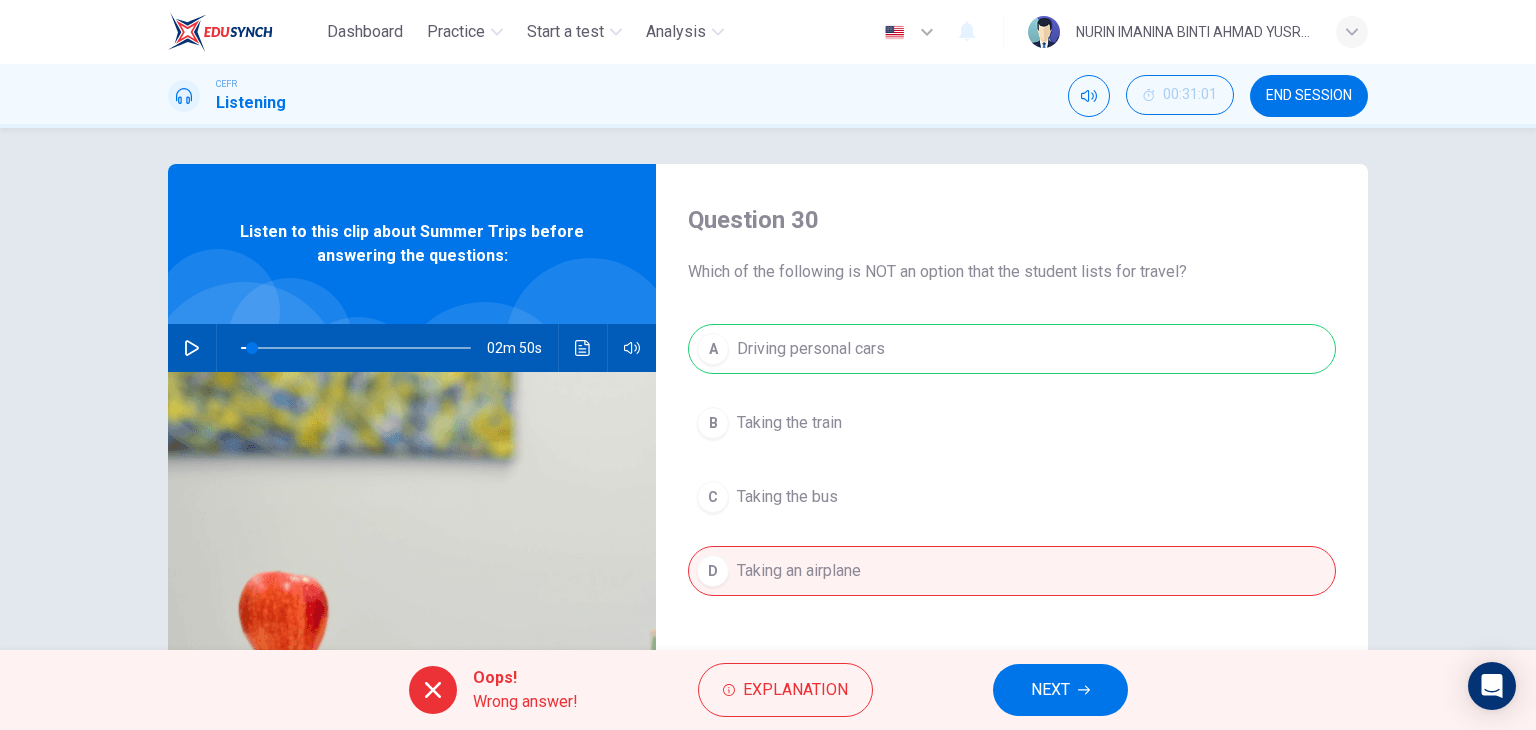 click on "A Driving personal cars B Taking the train C Taking the bus D Taking an airplane" at bounding box center (1012, 480) 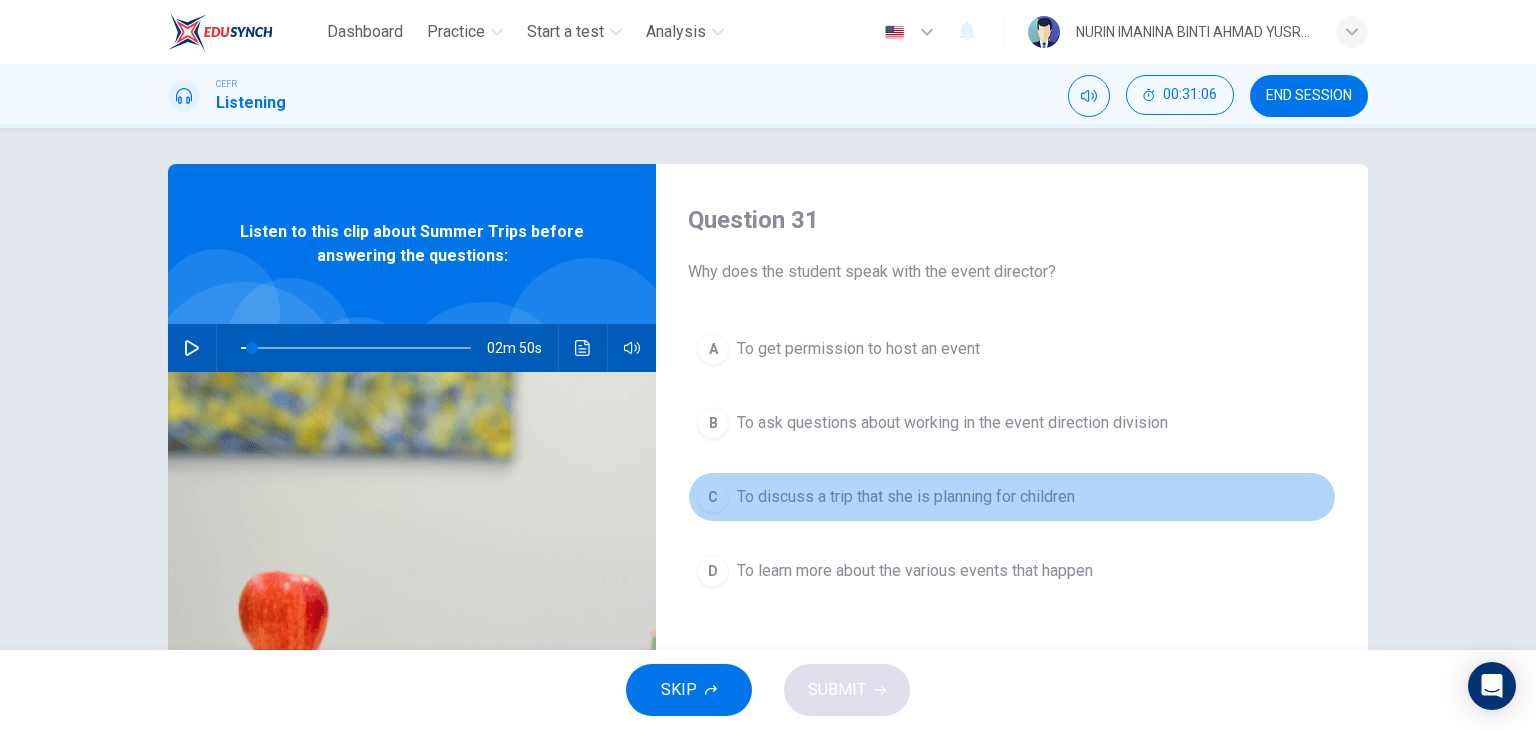 click on "To discuss a trip that she is planning for children" at bounding box center [858, 349] 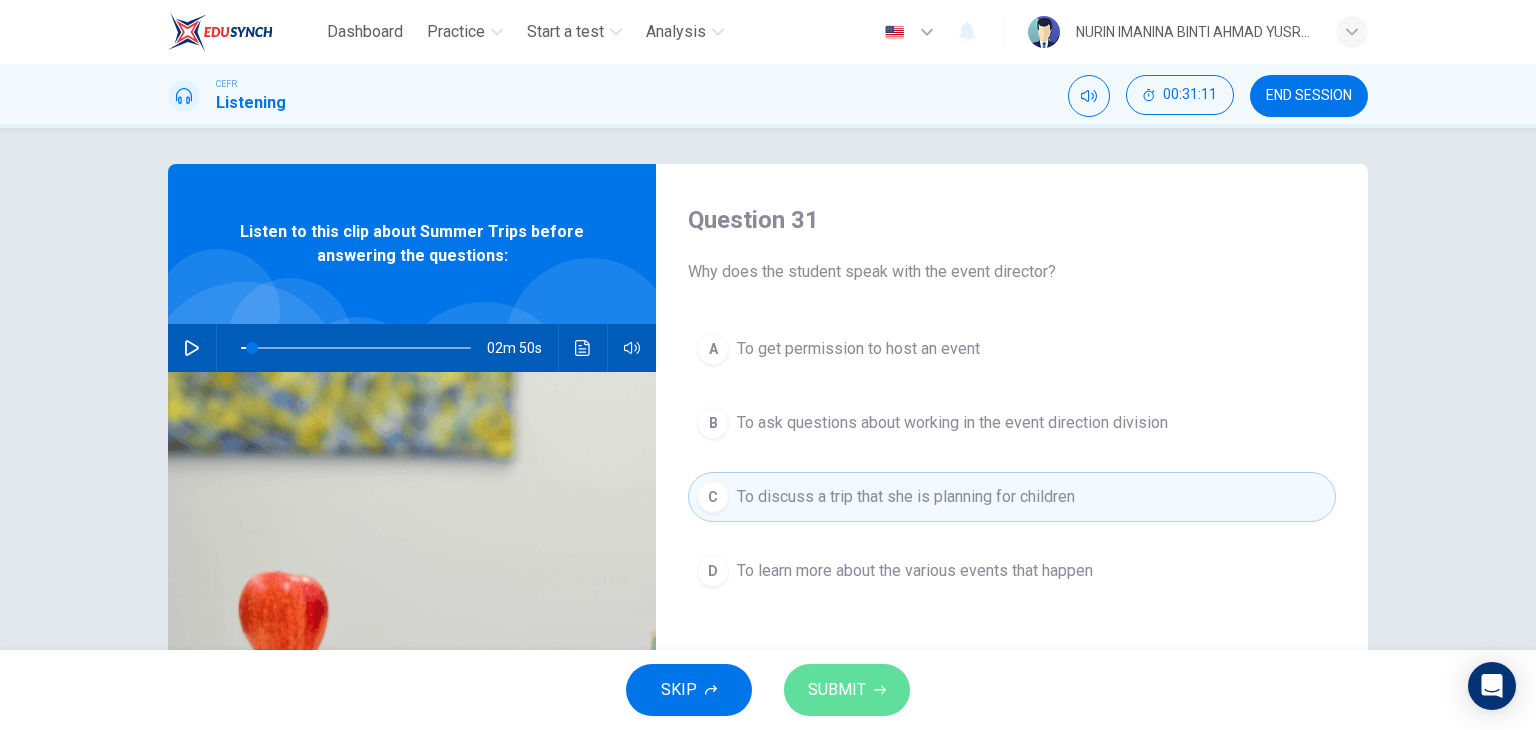click on "SUBMIT" at bounding box center [837, 690] 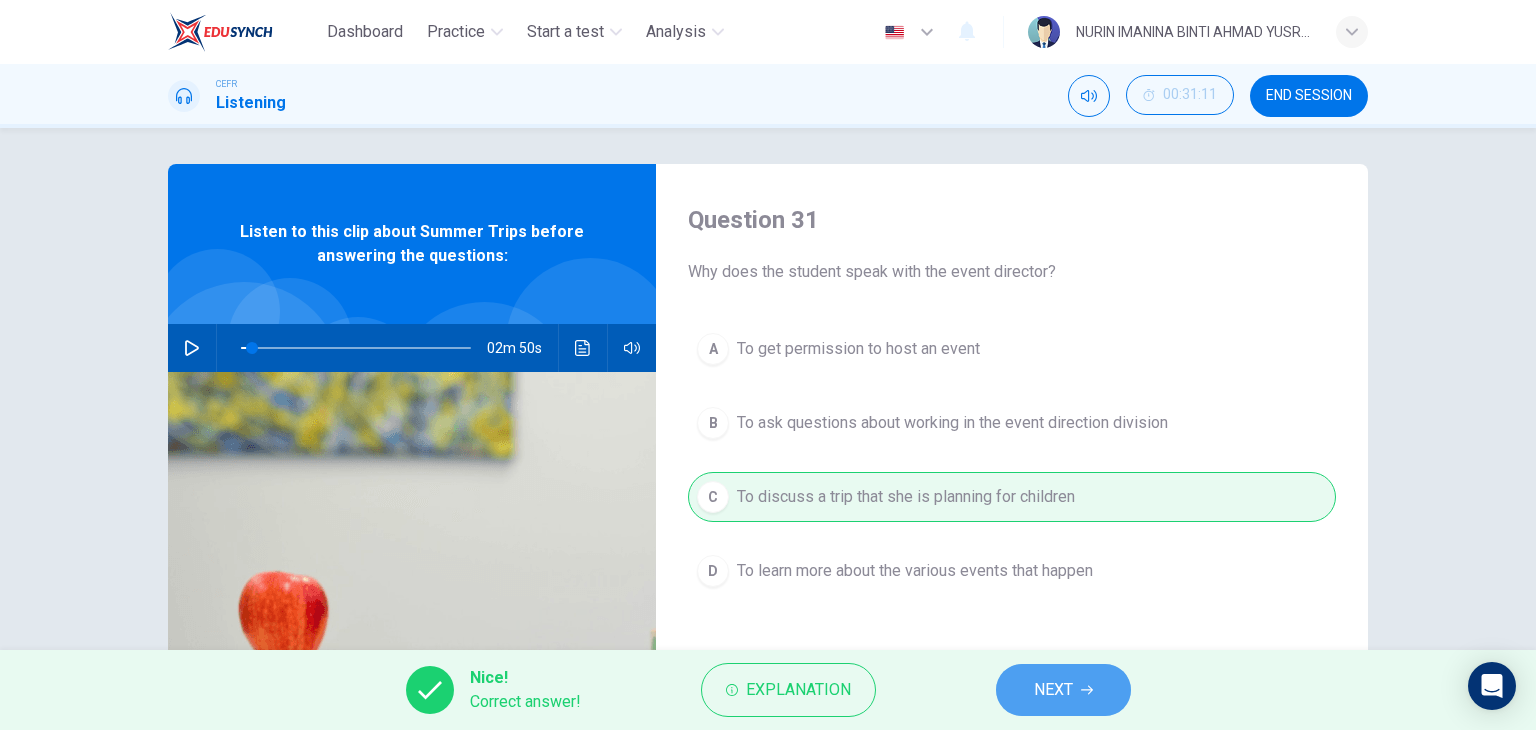click on "NEXT" at bounding box center [1053, 690] 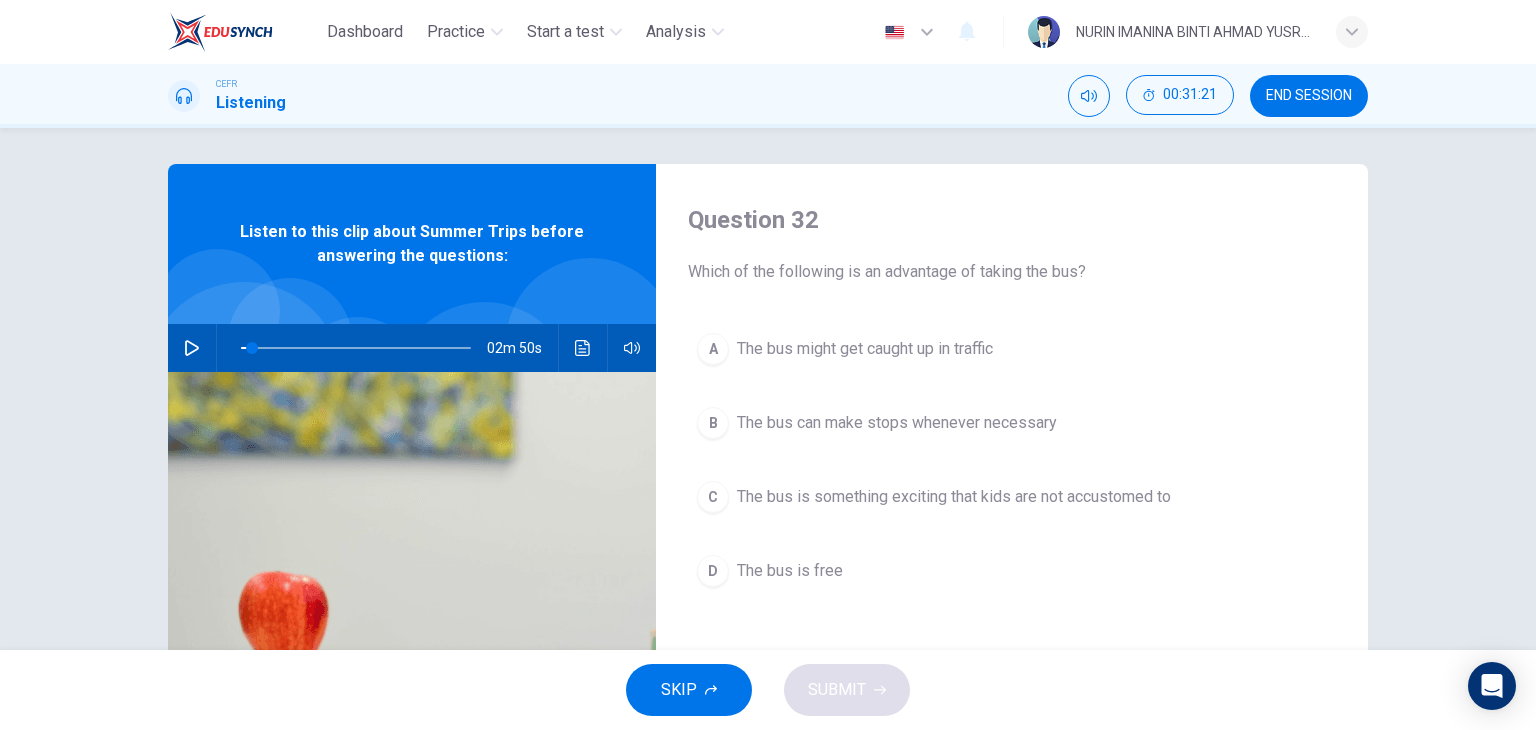 click on "The bus can make stops whenever necessary" at bounding box center [865, 349] 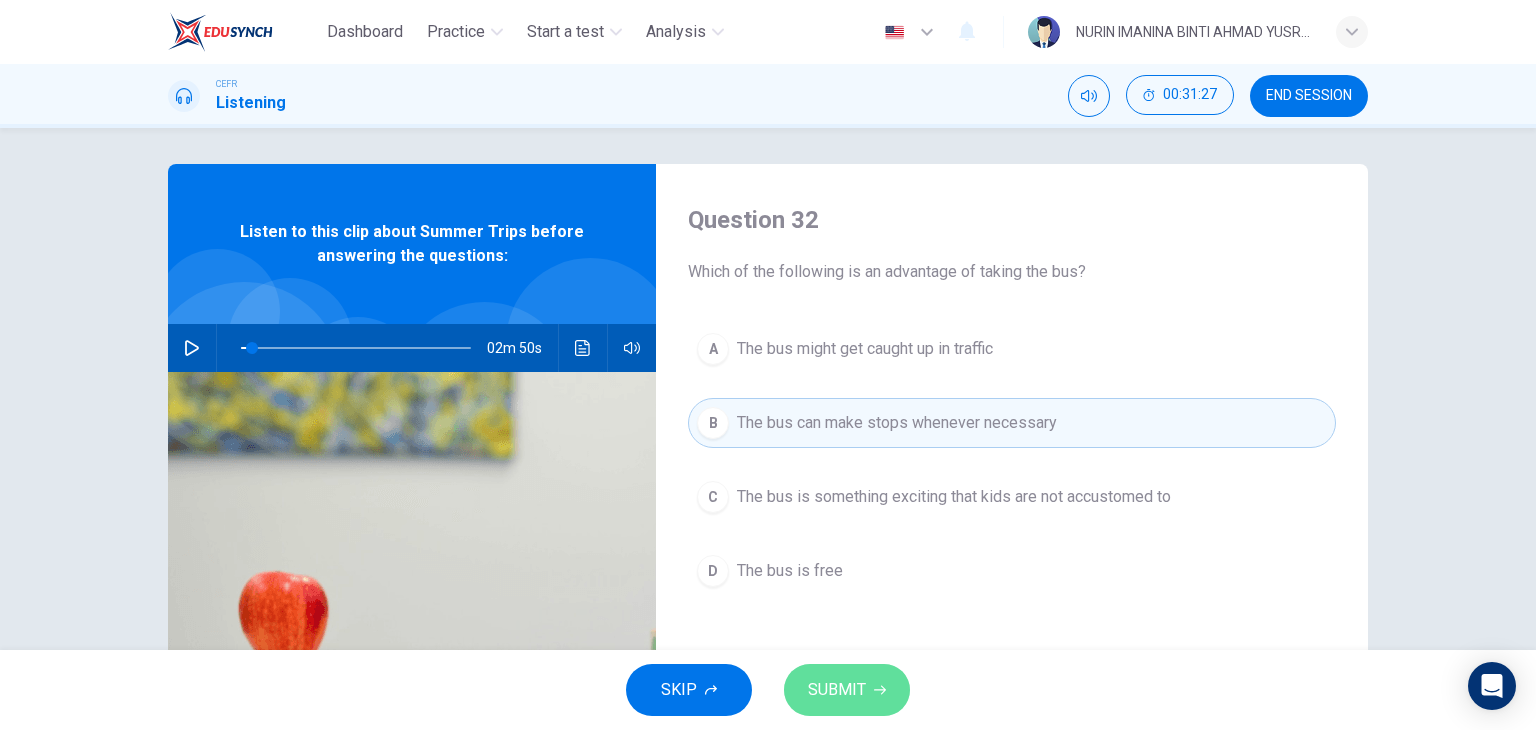 click on "SUBMIT" at bounding box center (837, 690) 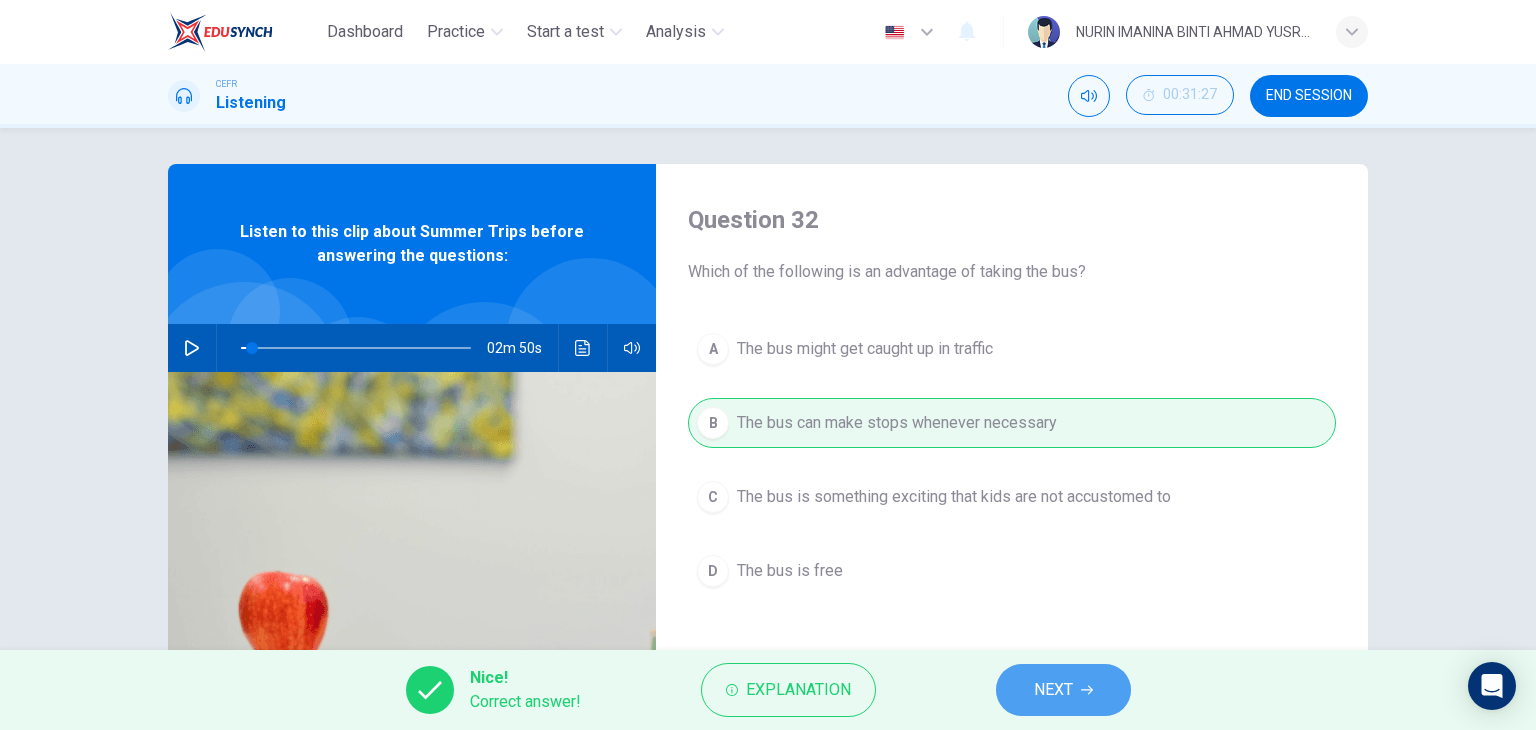 click on "NEXT" at bounding box center [1063, 690] 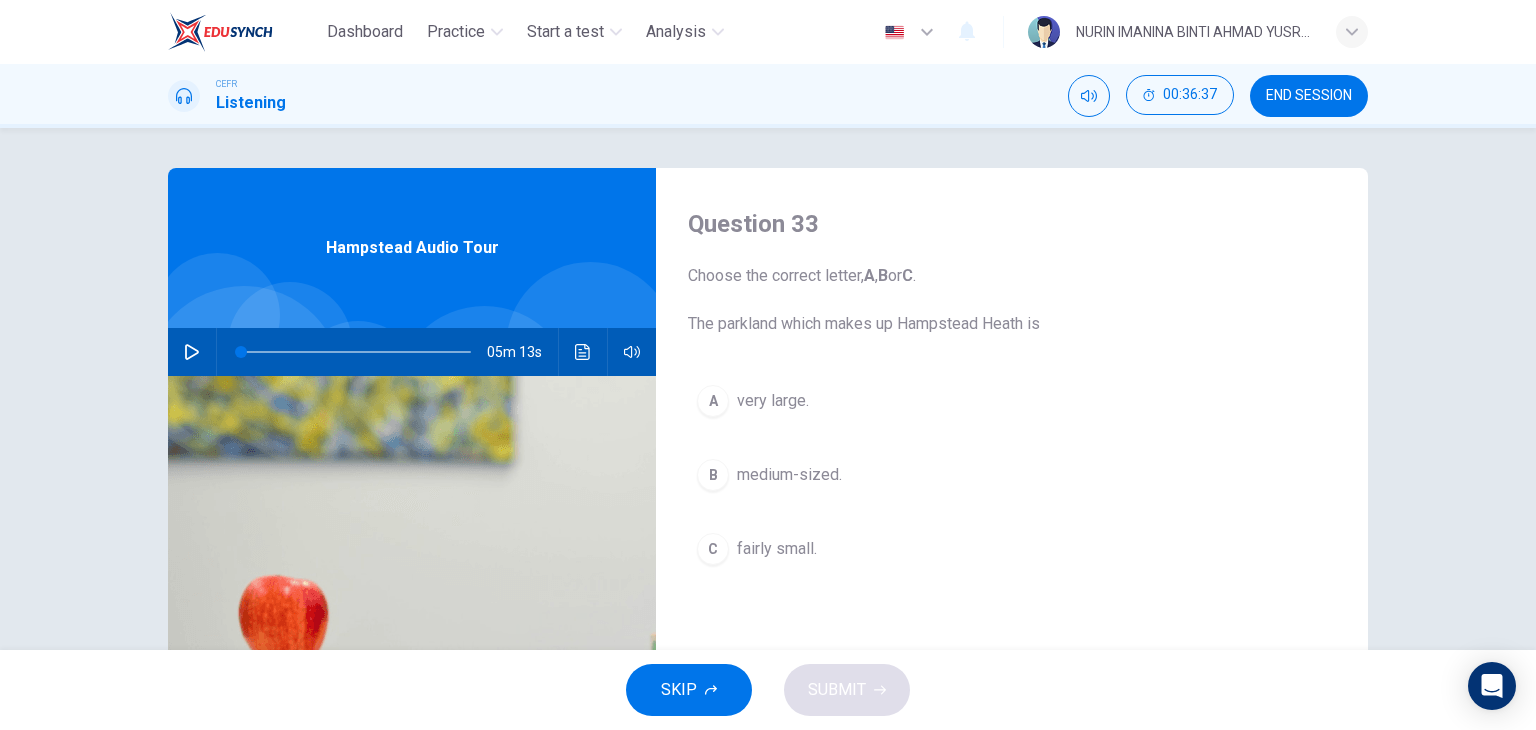 click at bounding box center (192, 352) 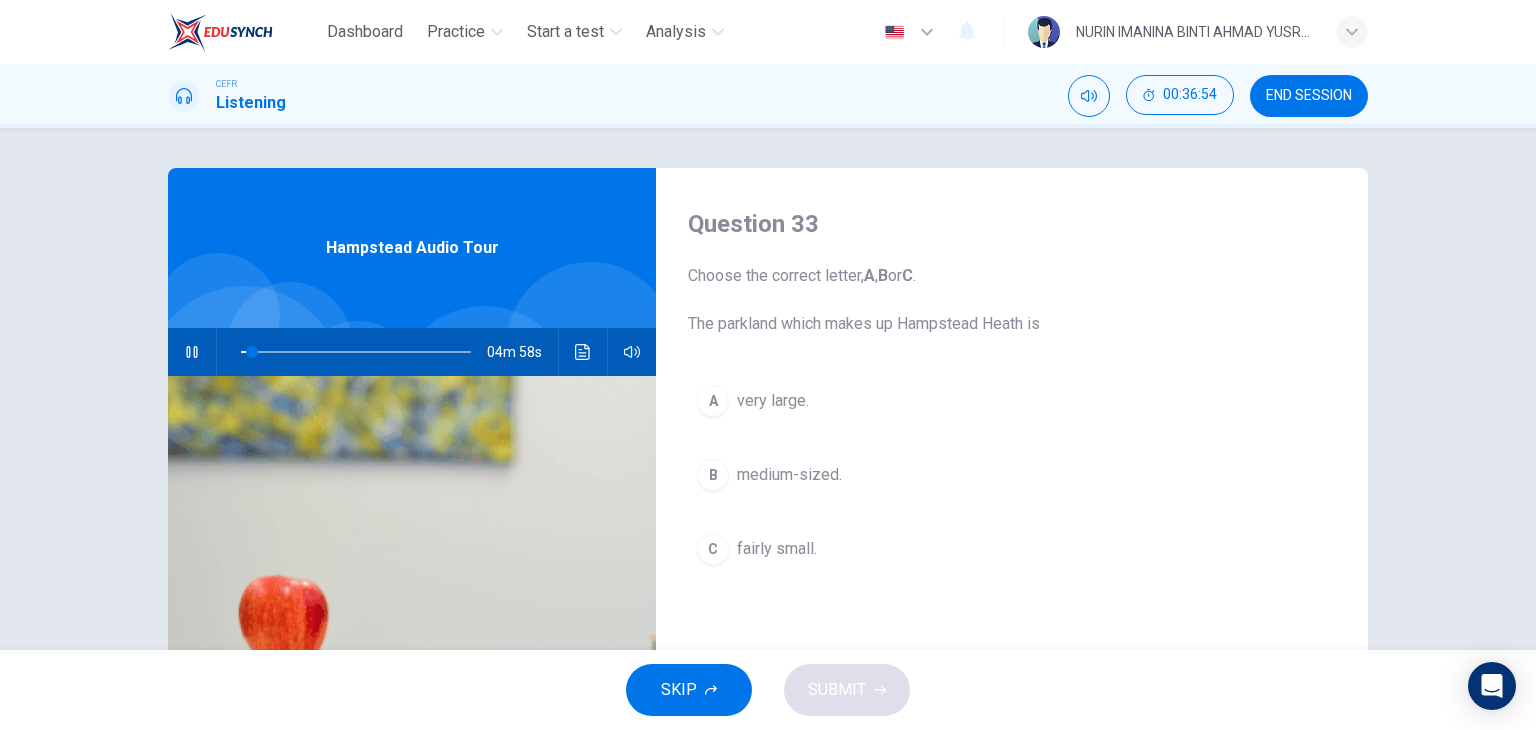 click at bounding box center [192, 352] 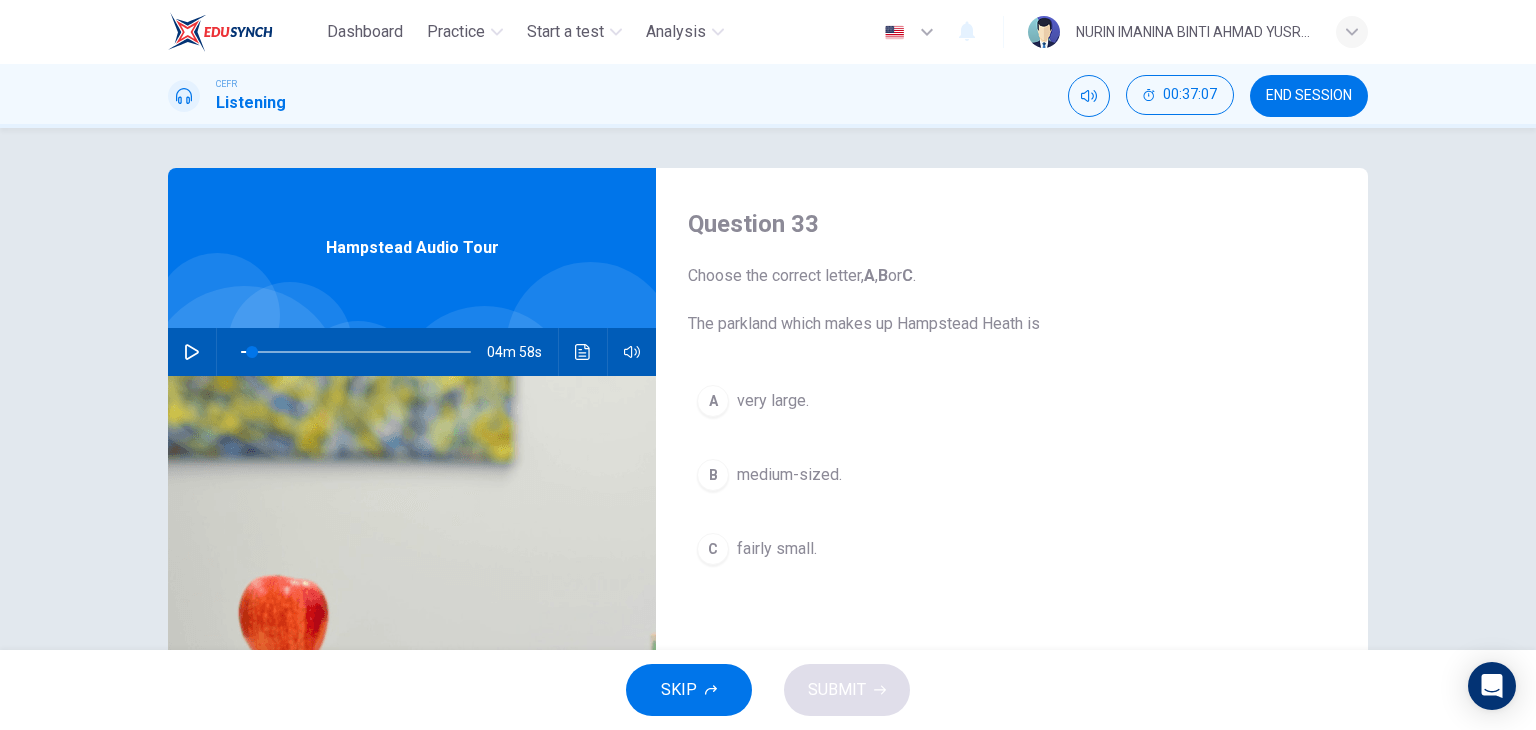type 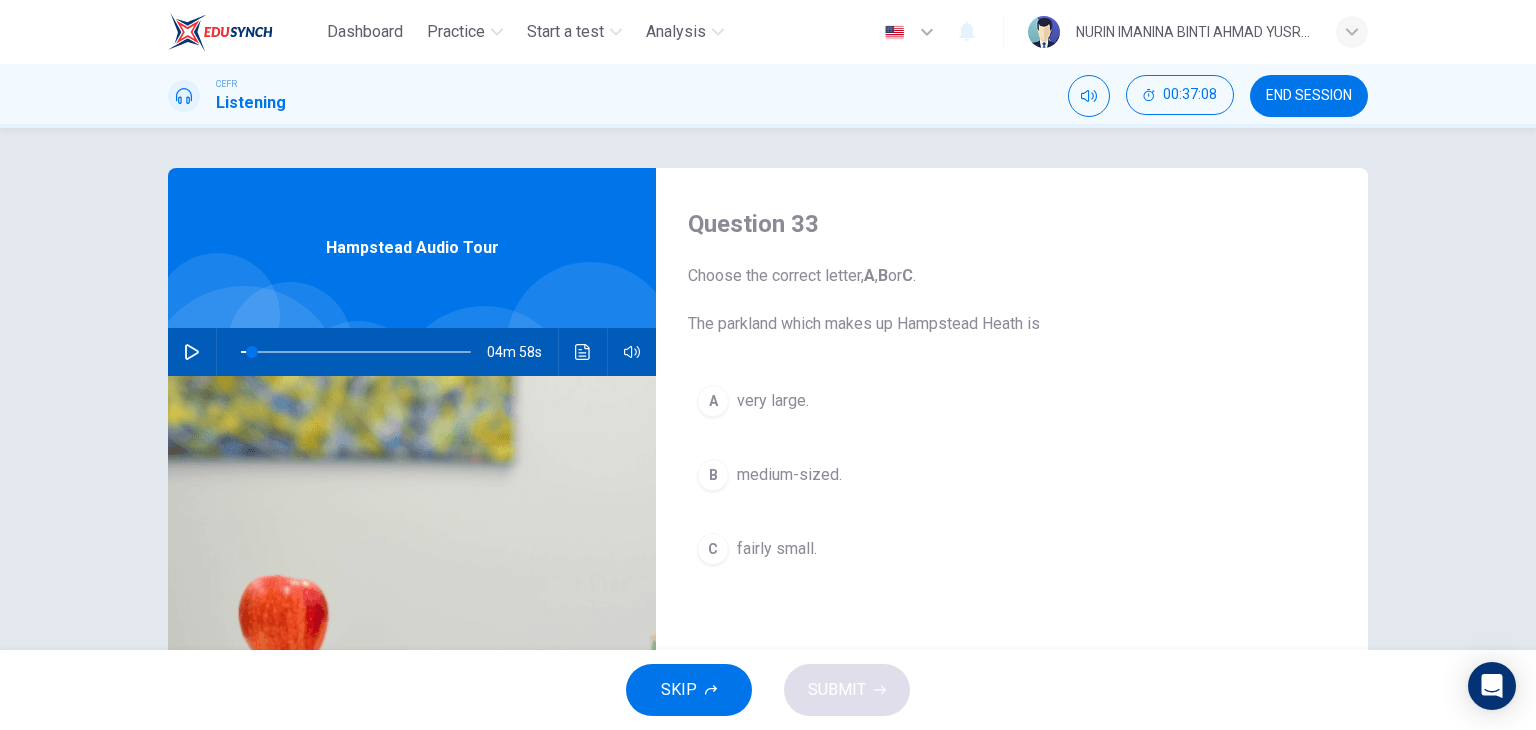 click at bounding box center (192, 352) 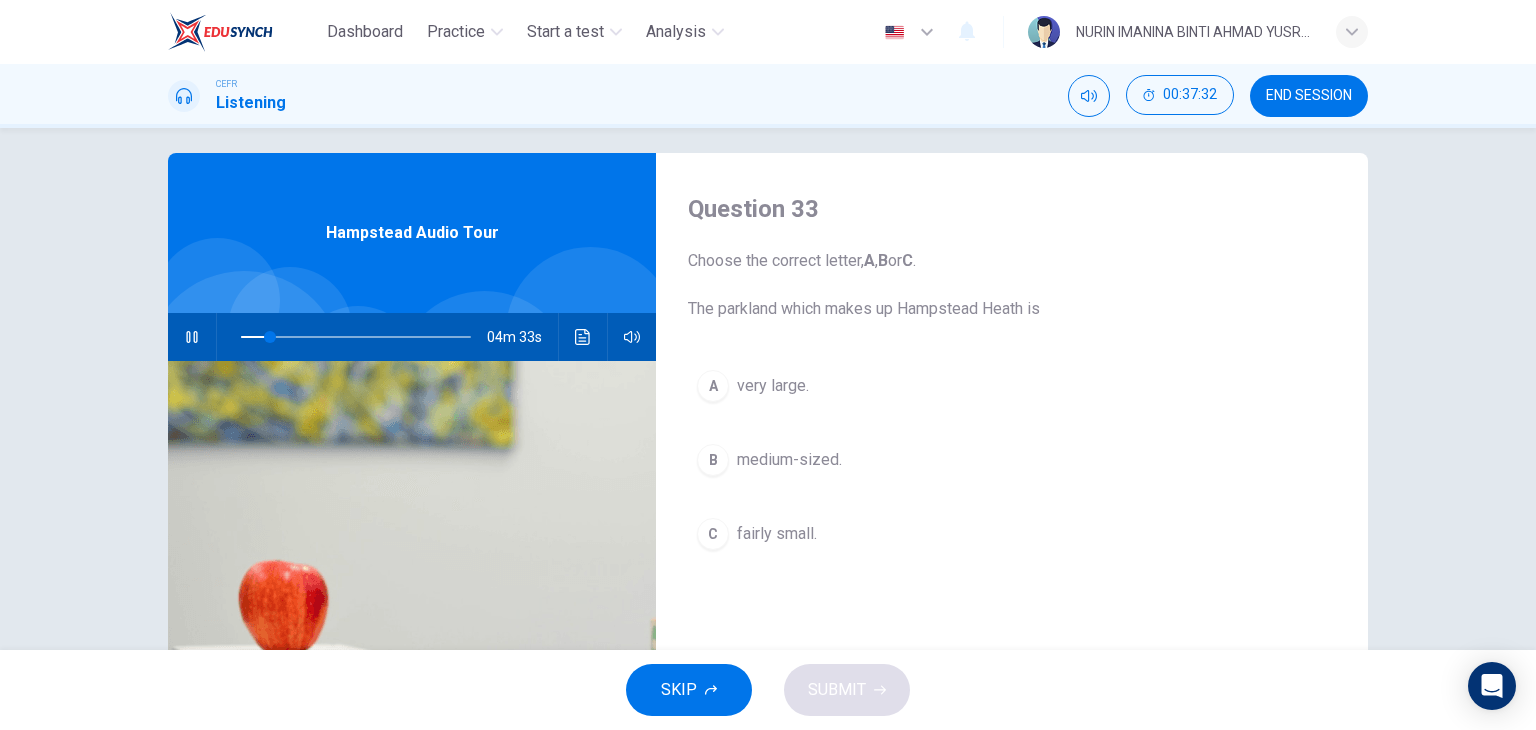 scroll, scrollTop: 16, scrollLeft: 0, axis: vertical 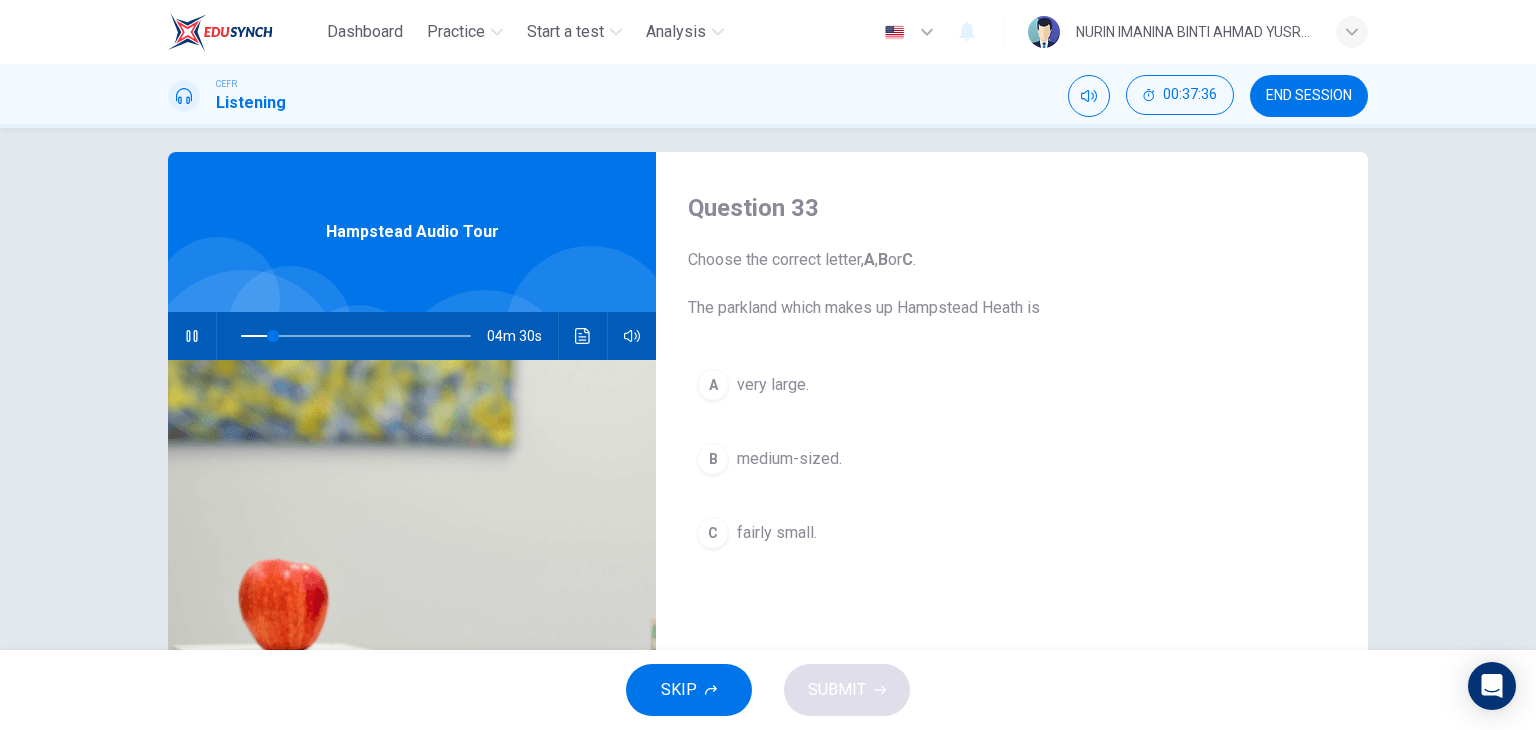 click on "A very large." at bounding box center [1012, 385] 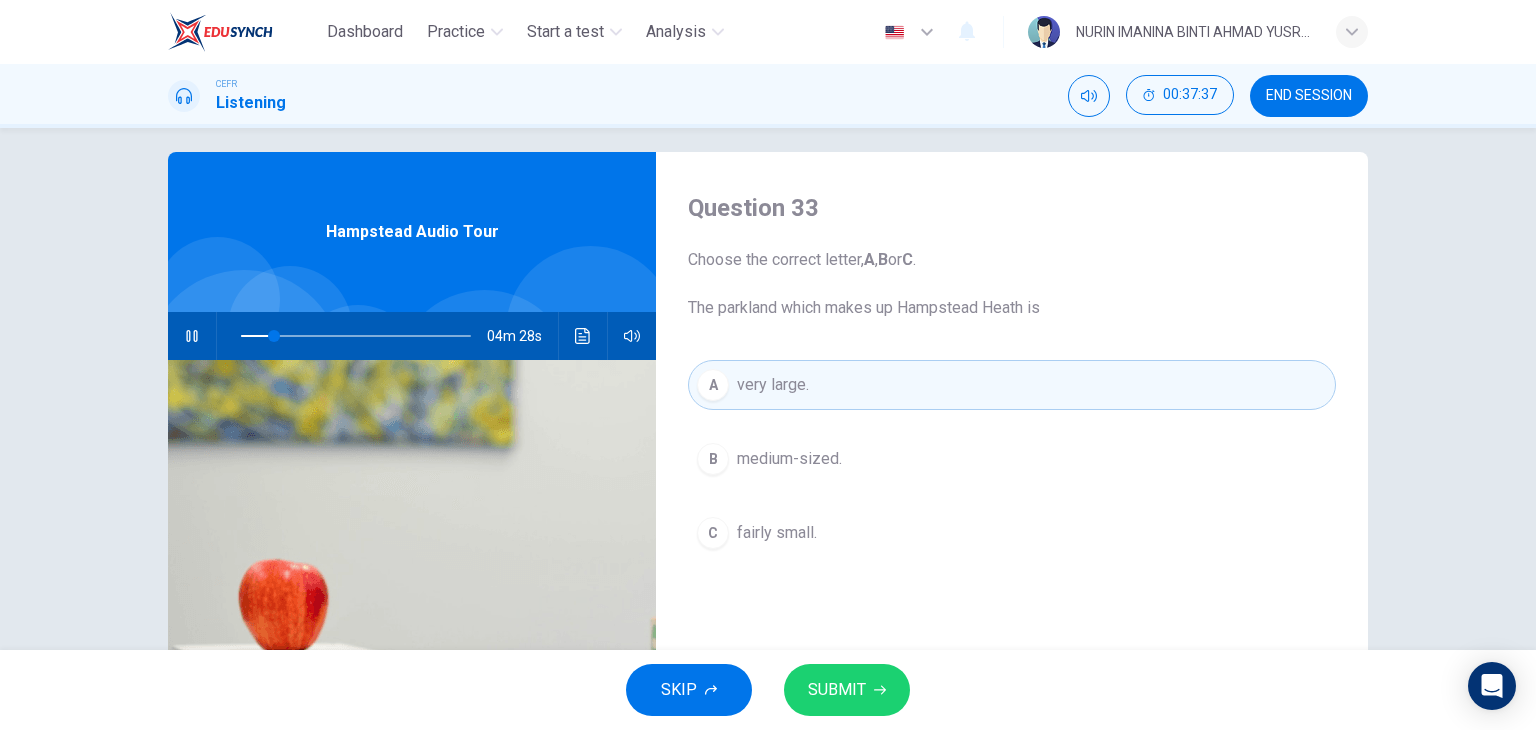 click on "SUBMIT" at bounding box center [837, 690] 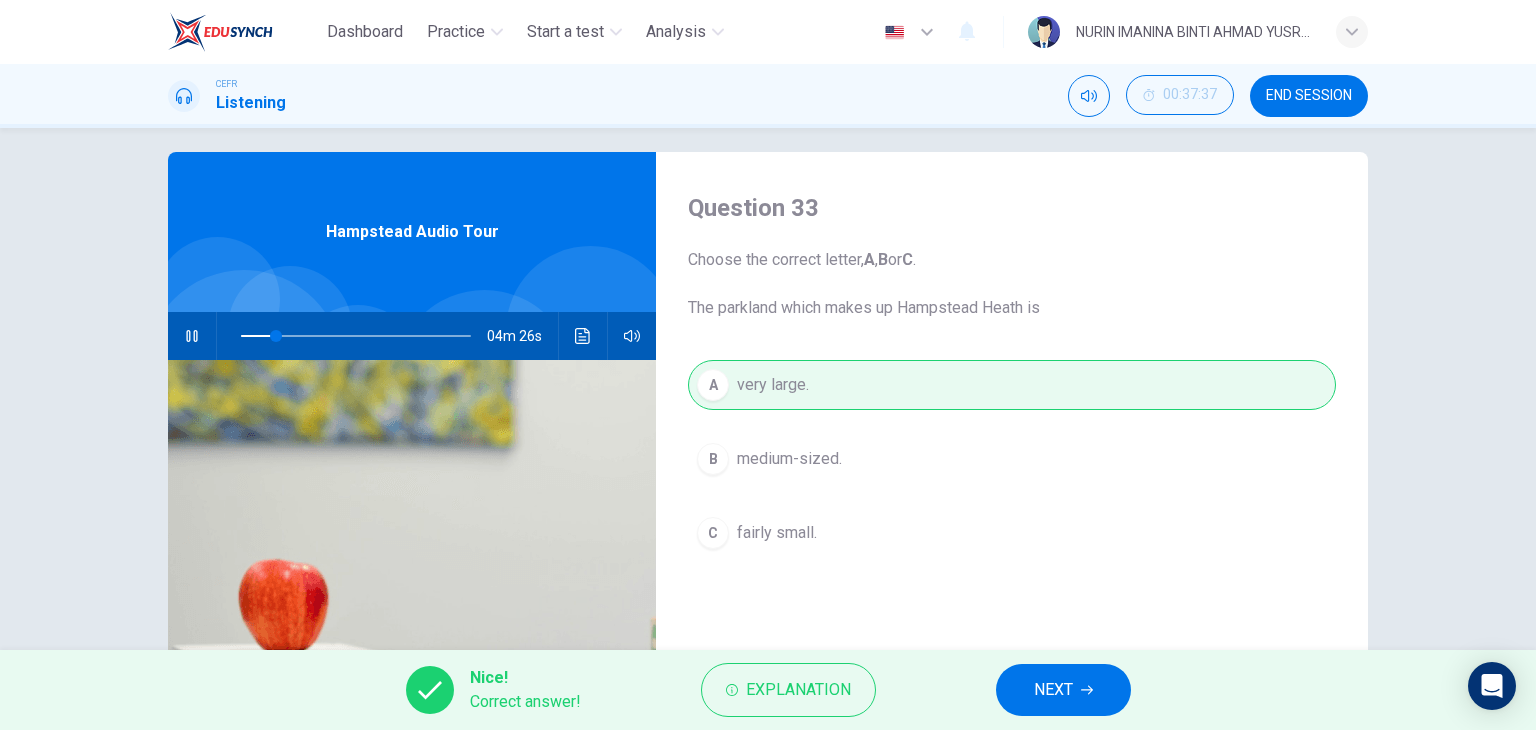 click on "NEXT" at bounding box center [1063, 690] 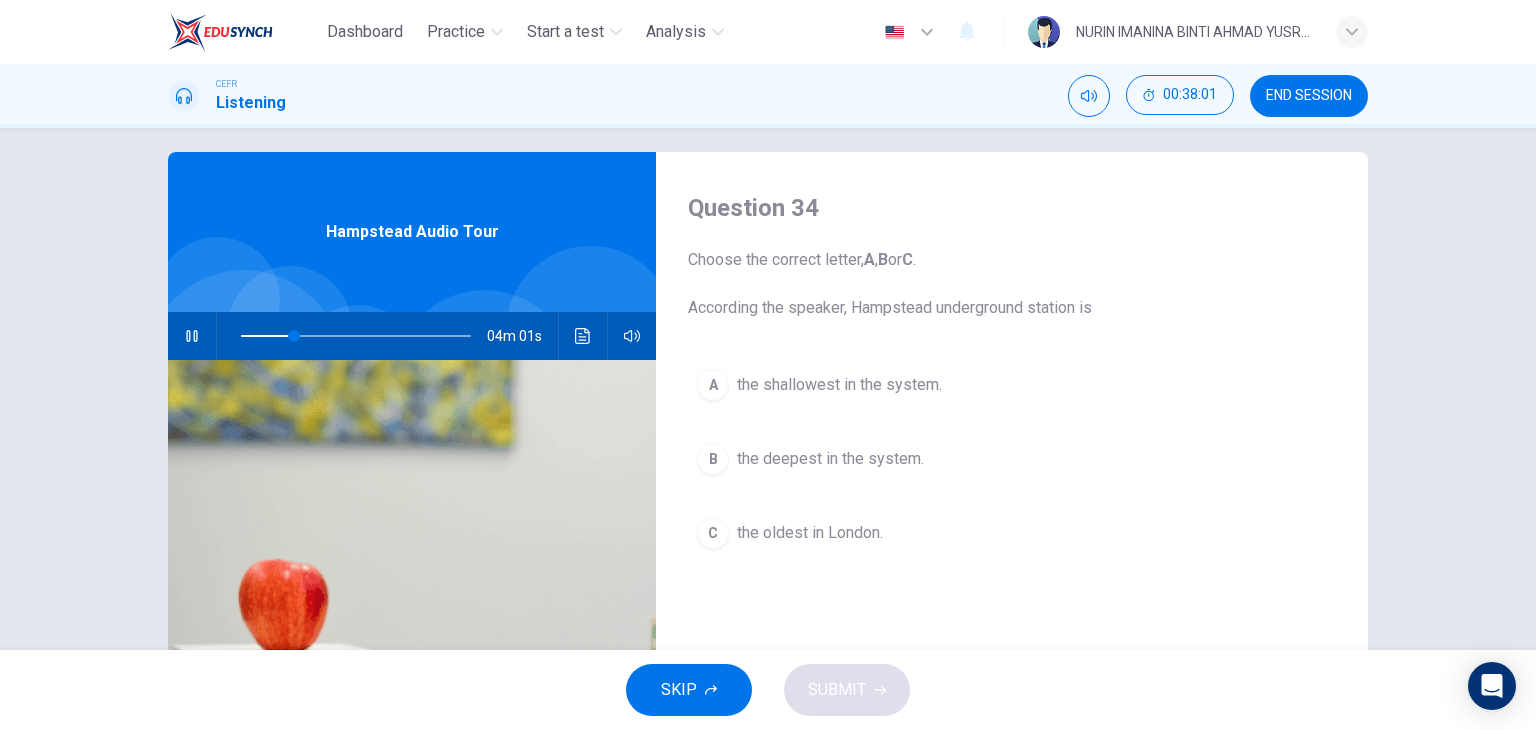 click on "the deepest in the system." at bounding box center (839, 385) 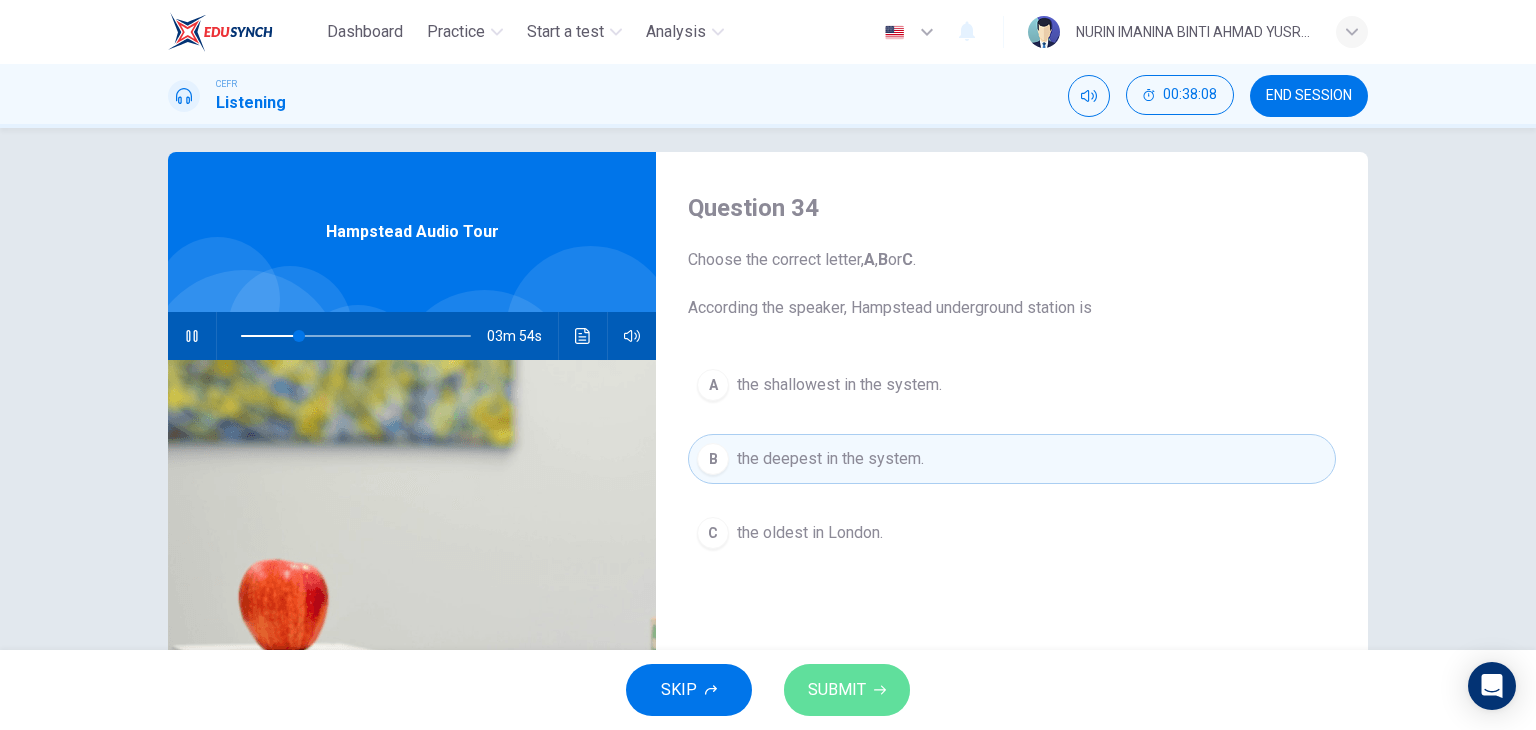 click on "SUBMIT" at bounding box center (847, 690) 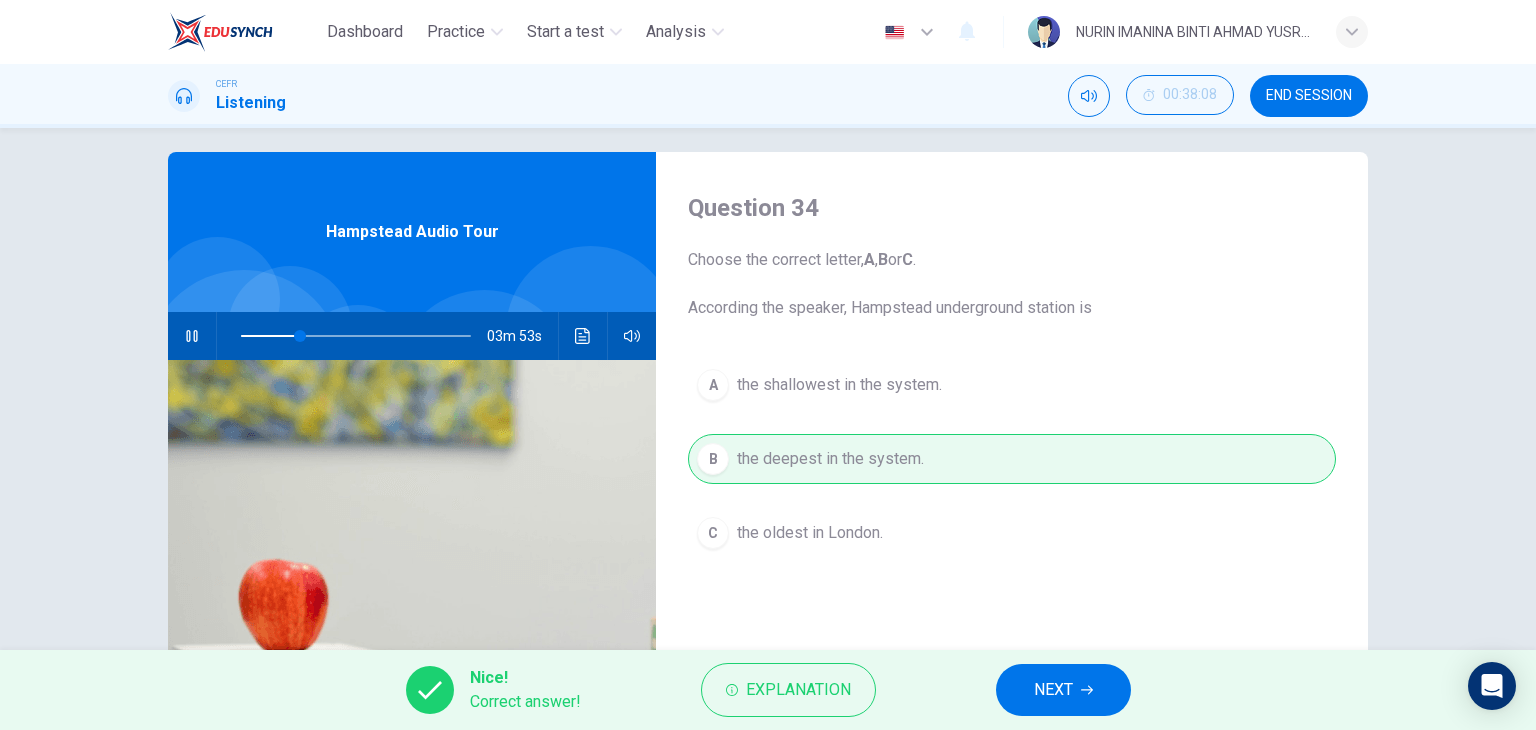 click on "NEXT" at bounding box center [1063, 690] 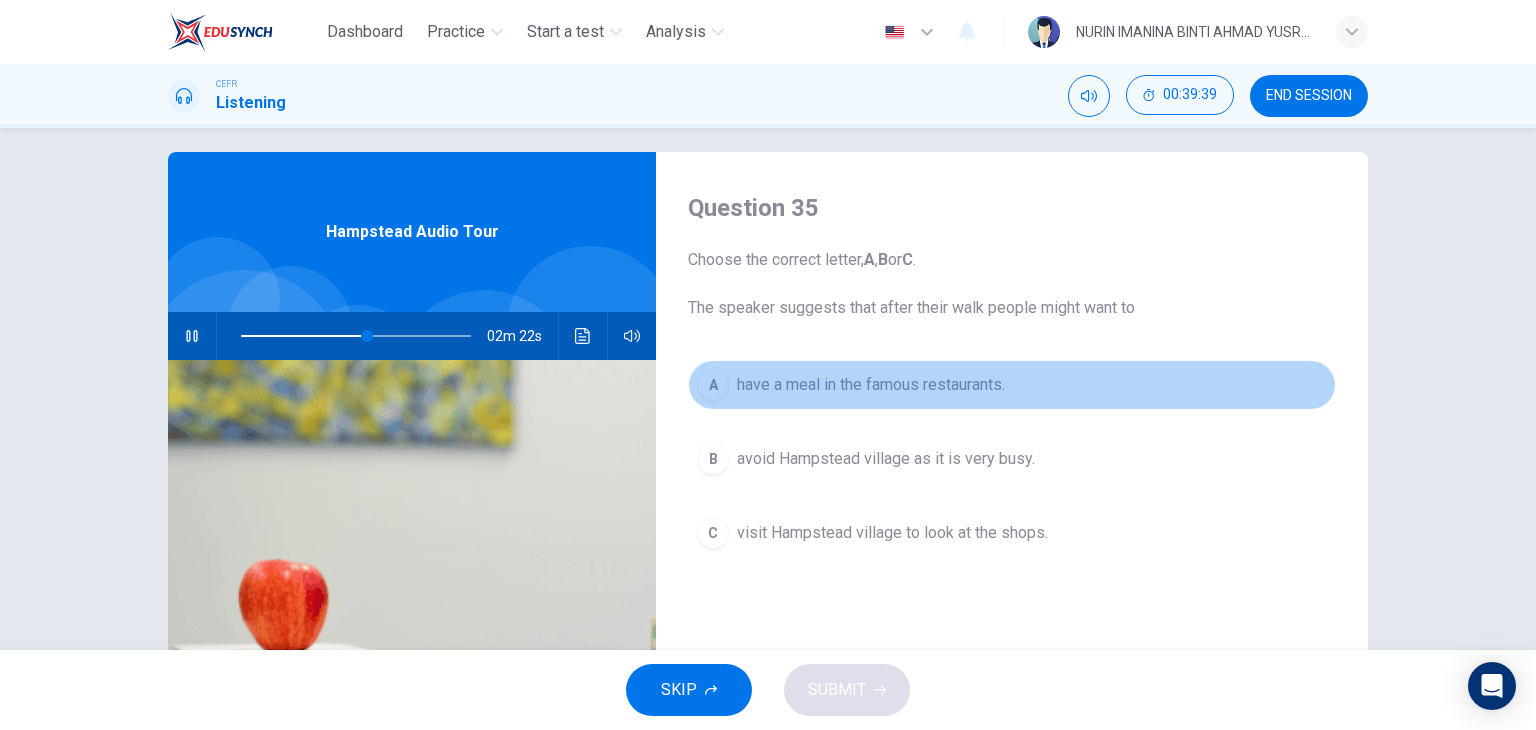 click on "have a meal in the famous restaurants." at bounding box center (871, 385) 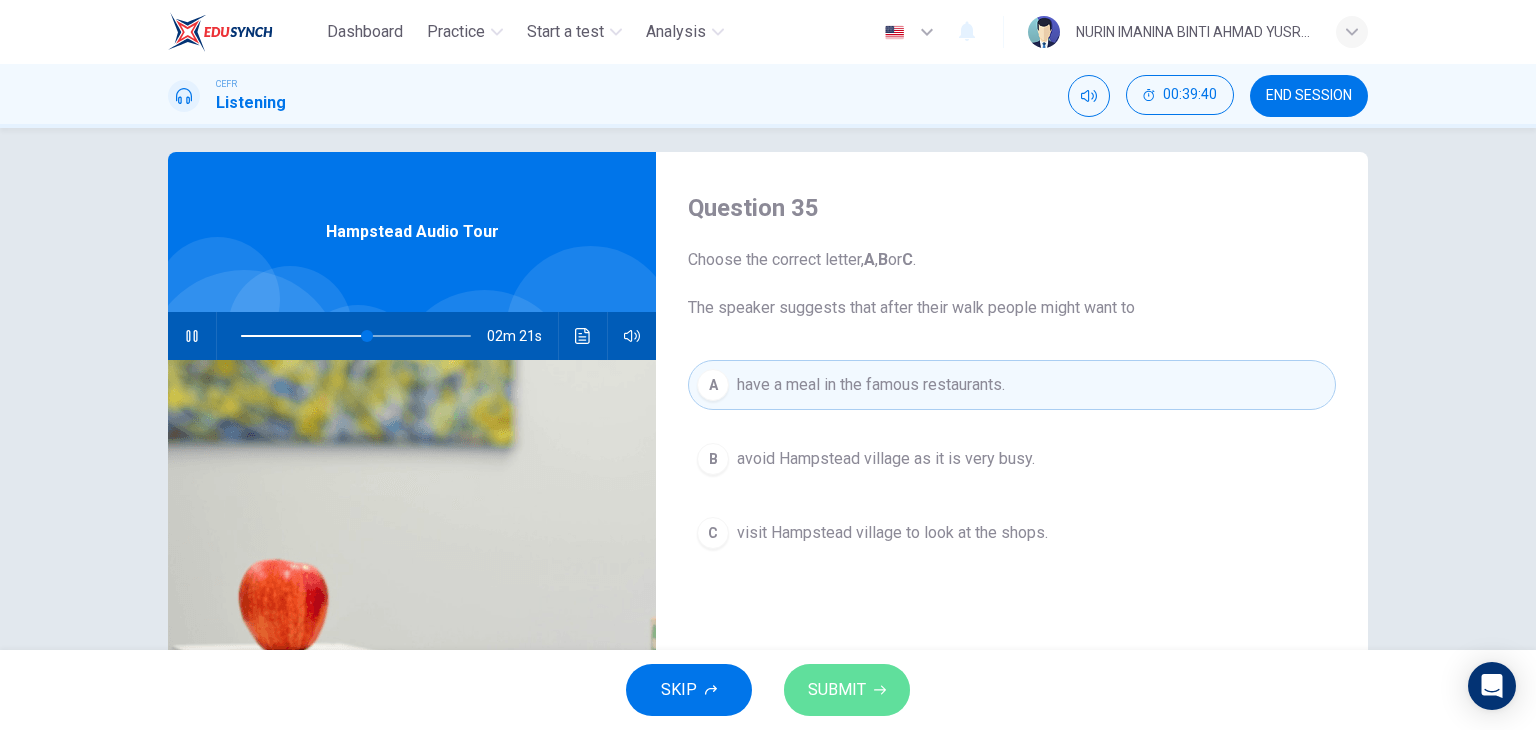 click on "SUBMIT" at bounding box center (847, 690) 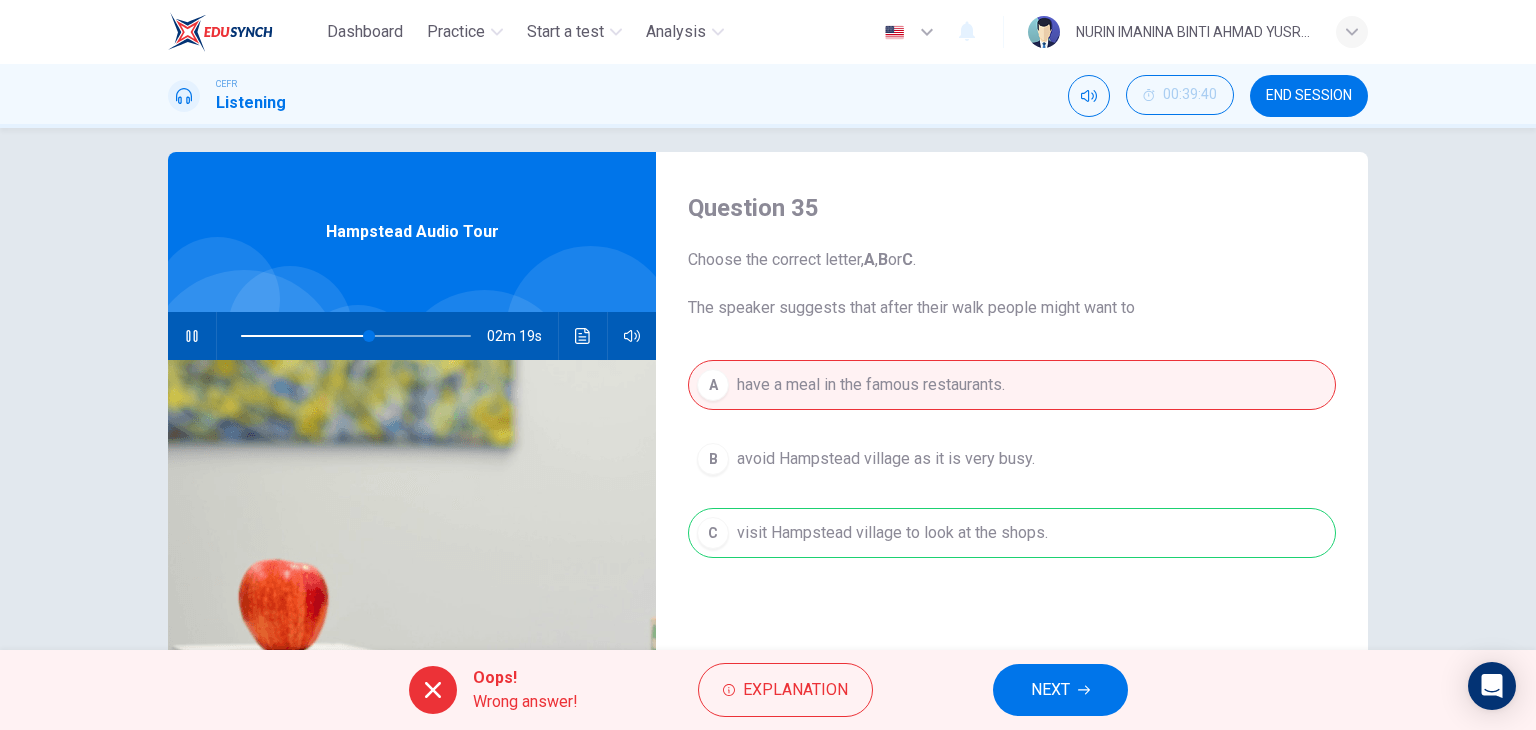 click on "A have a meal in the famous restaurants. B avoid Hampstead village as it is very busy. C visit Hampstead village to look at the shops." at bounding box center (1012, 479) 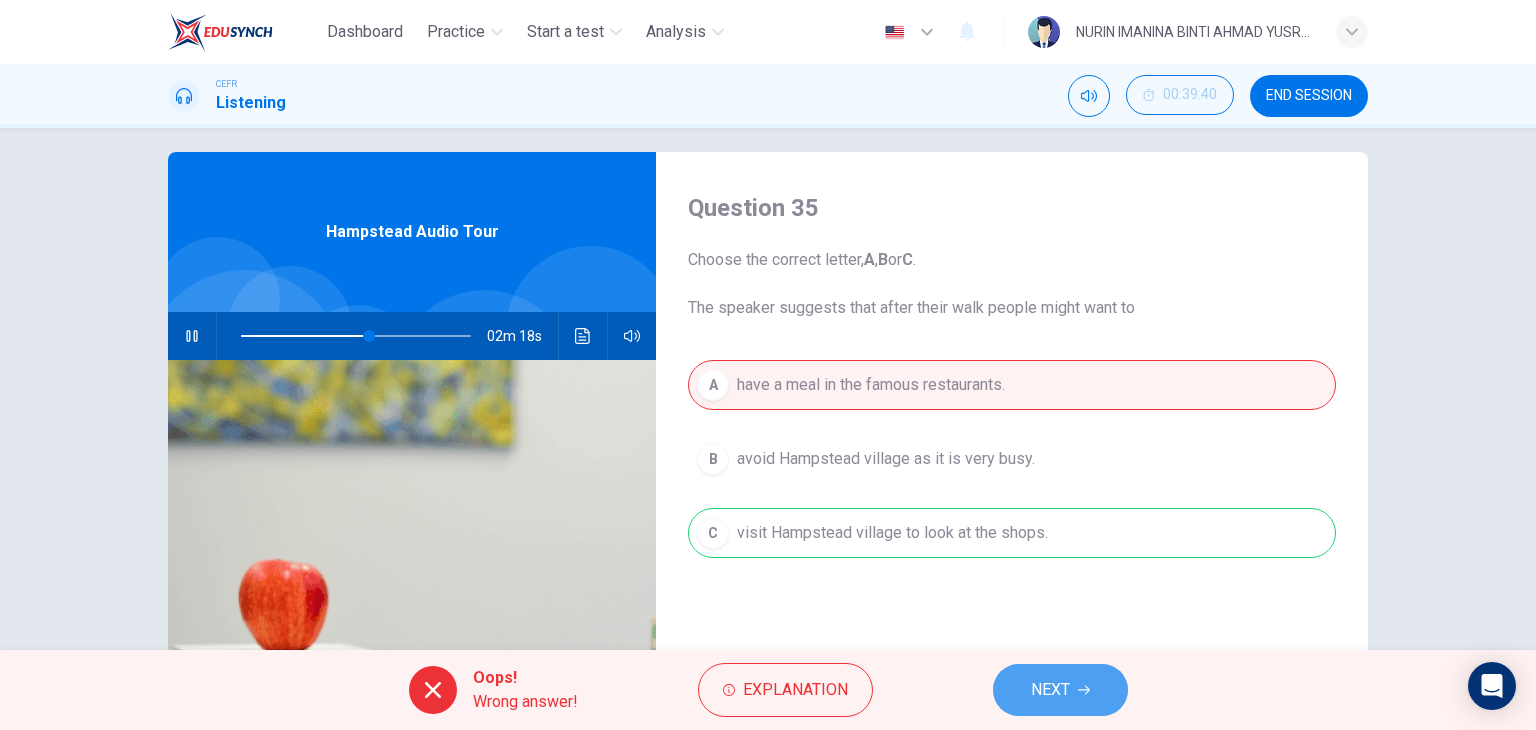 click on "NEXT" at bounding box center (1060, 690) 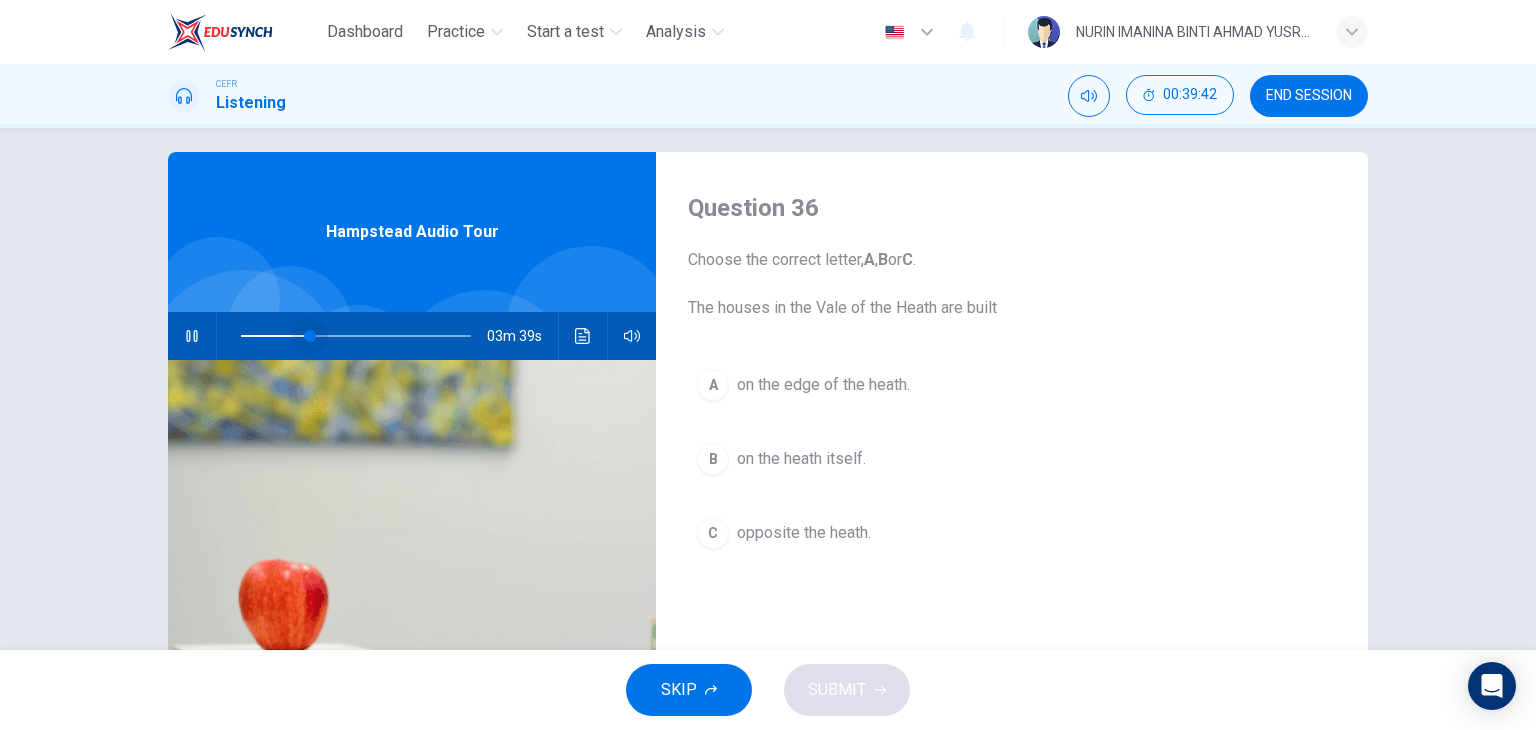 click at bounding box center (356, 336) 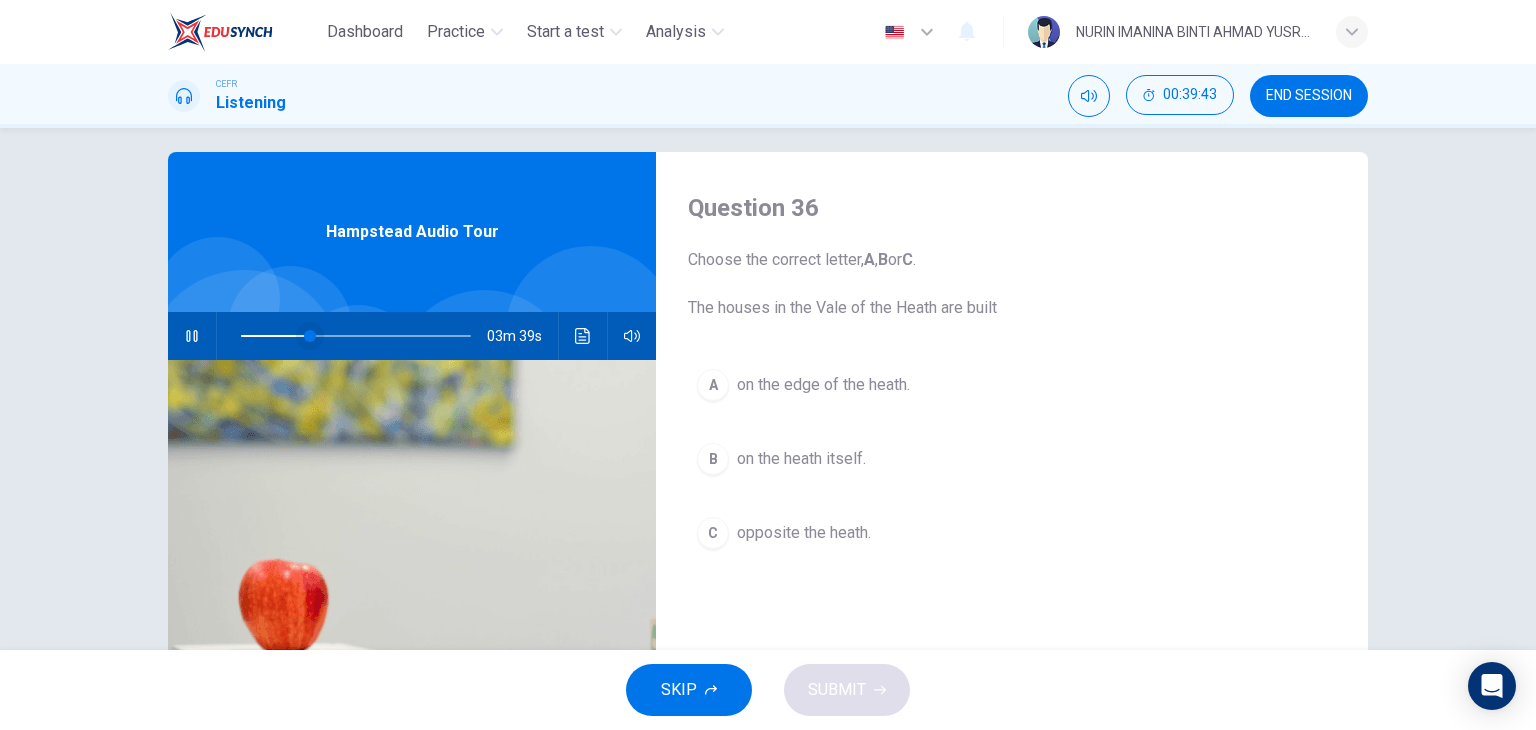 click at bounding box center (310, 336) 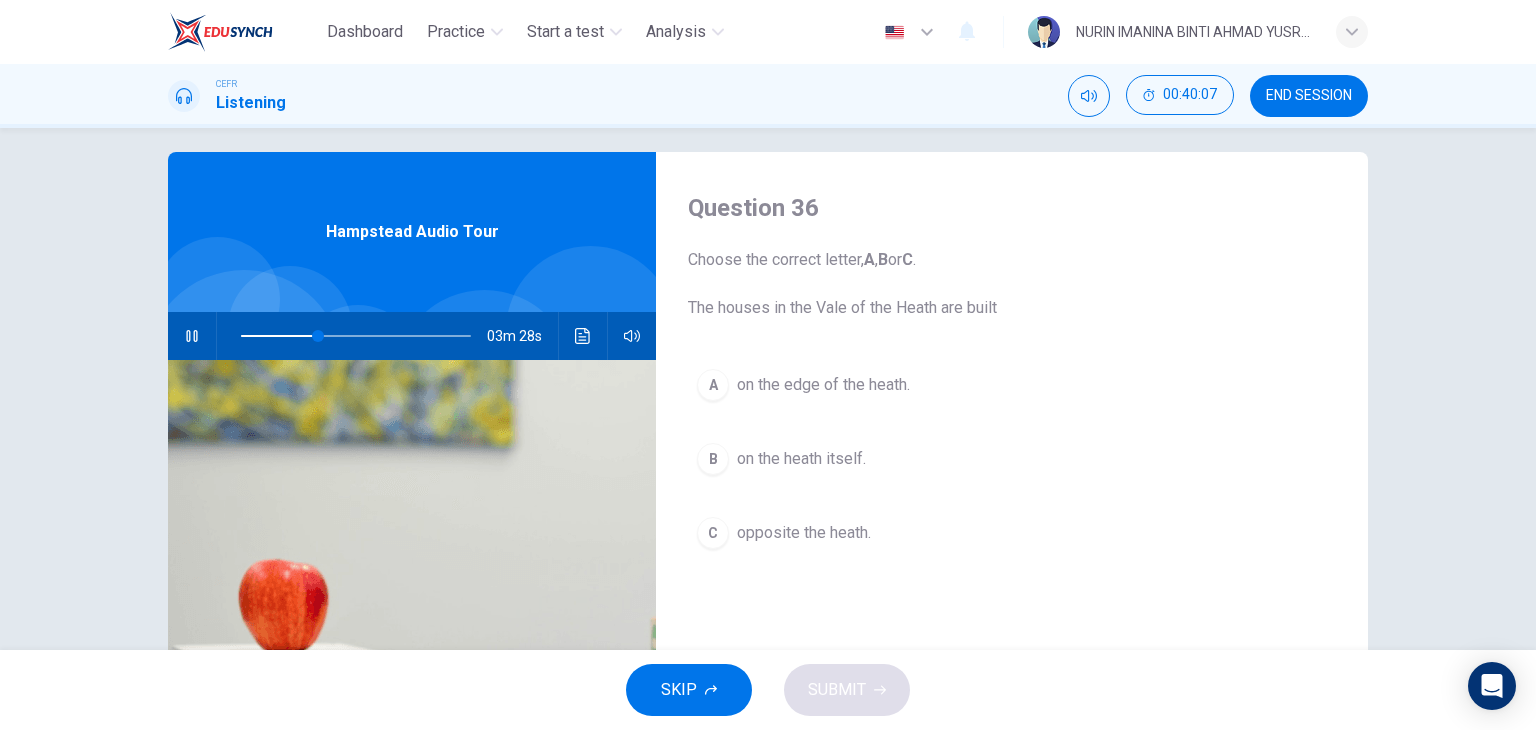 click at bounding box center [192, 336] 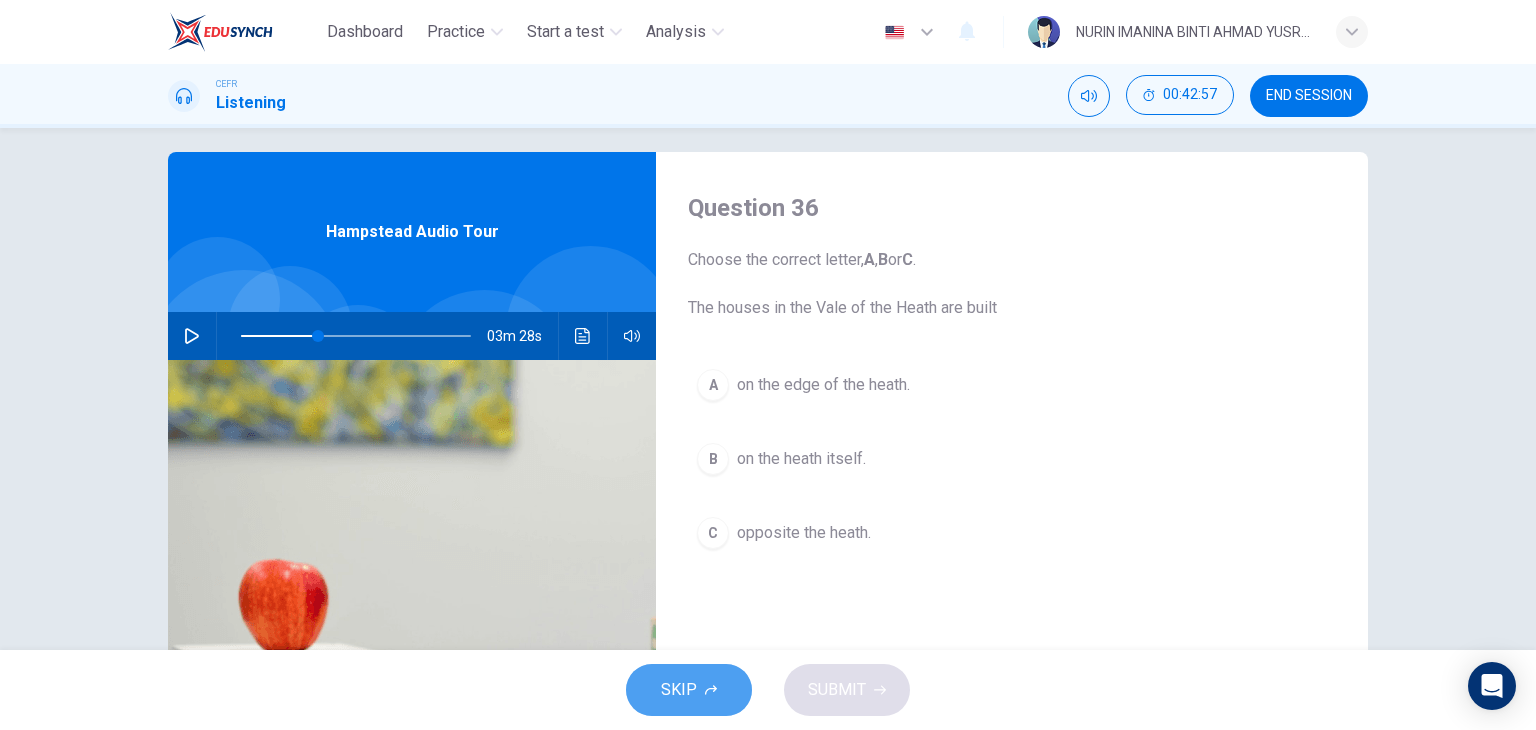 click on "SKIP" at bounding box center (689, 690) 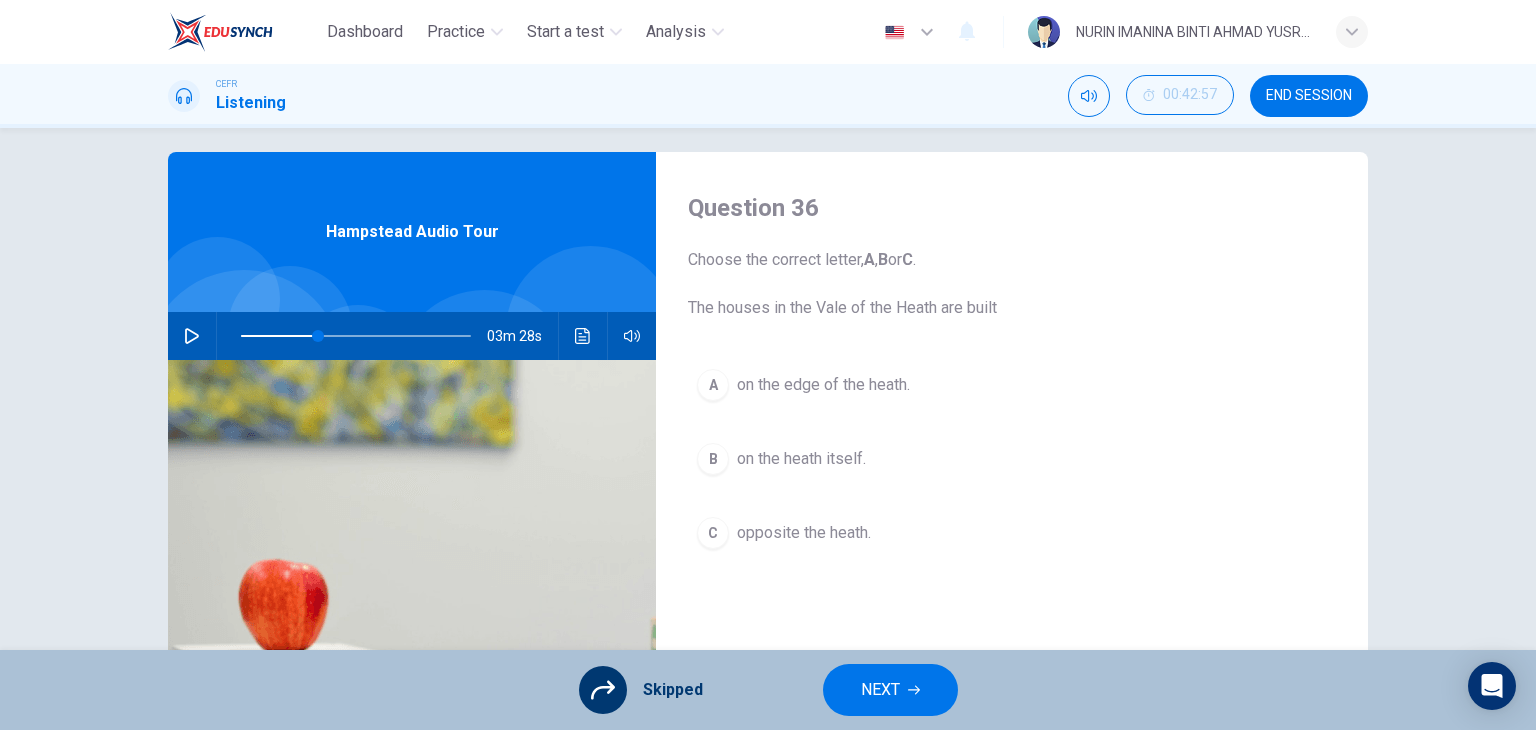 click on "NEXT" at bounding box center (880, 690) 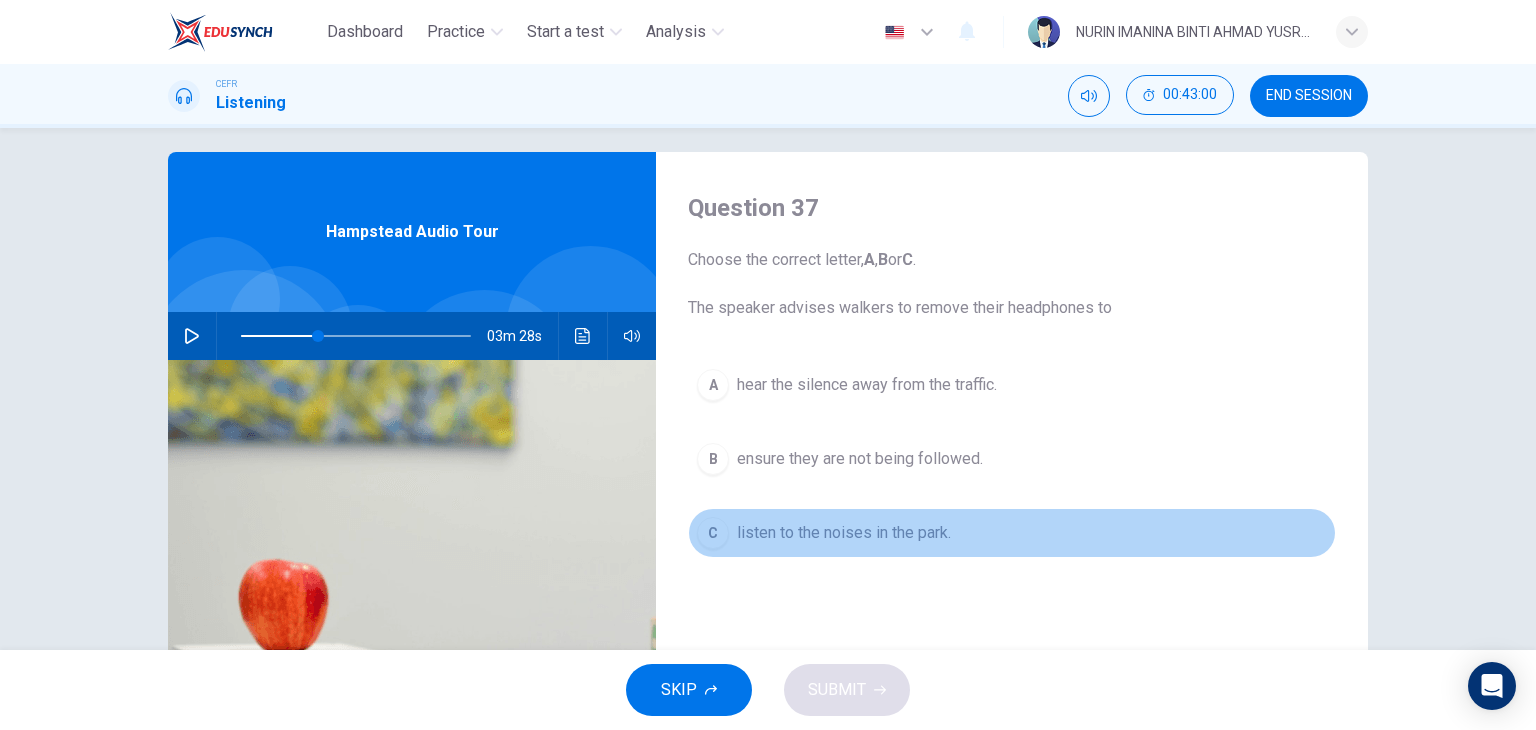 click on "C  listen to the noises in the park." at bounding box center (1012, 533) 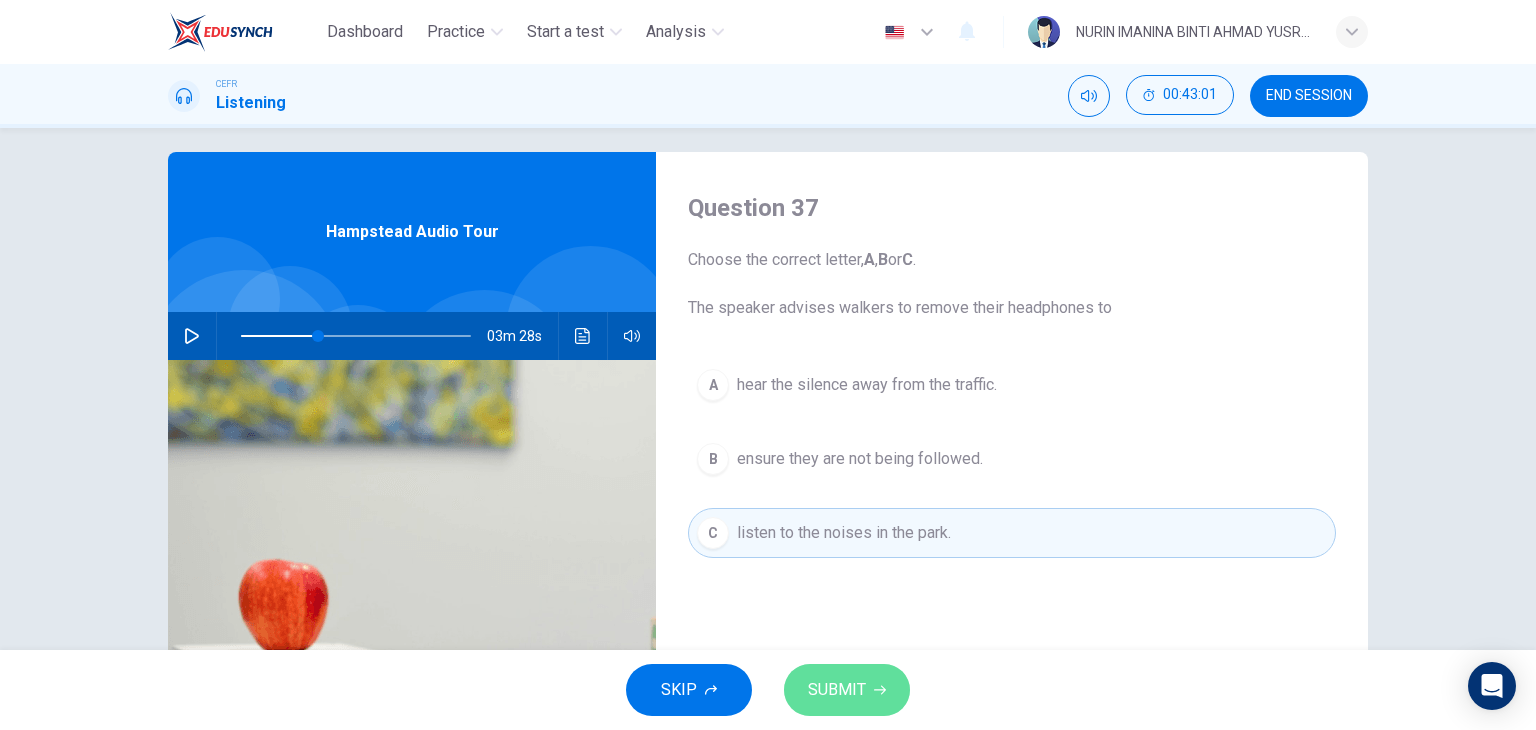 click on "SUBMIT" at bounding box center [837, 690] 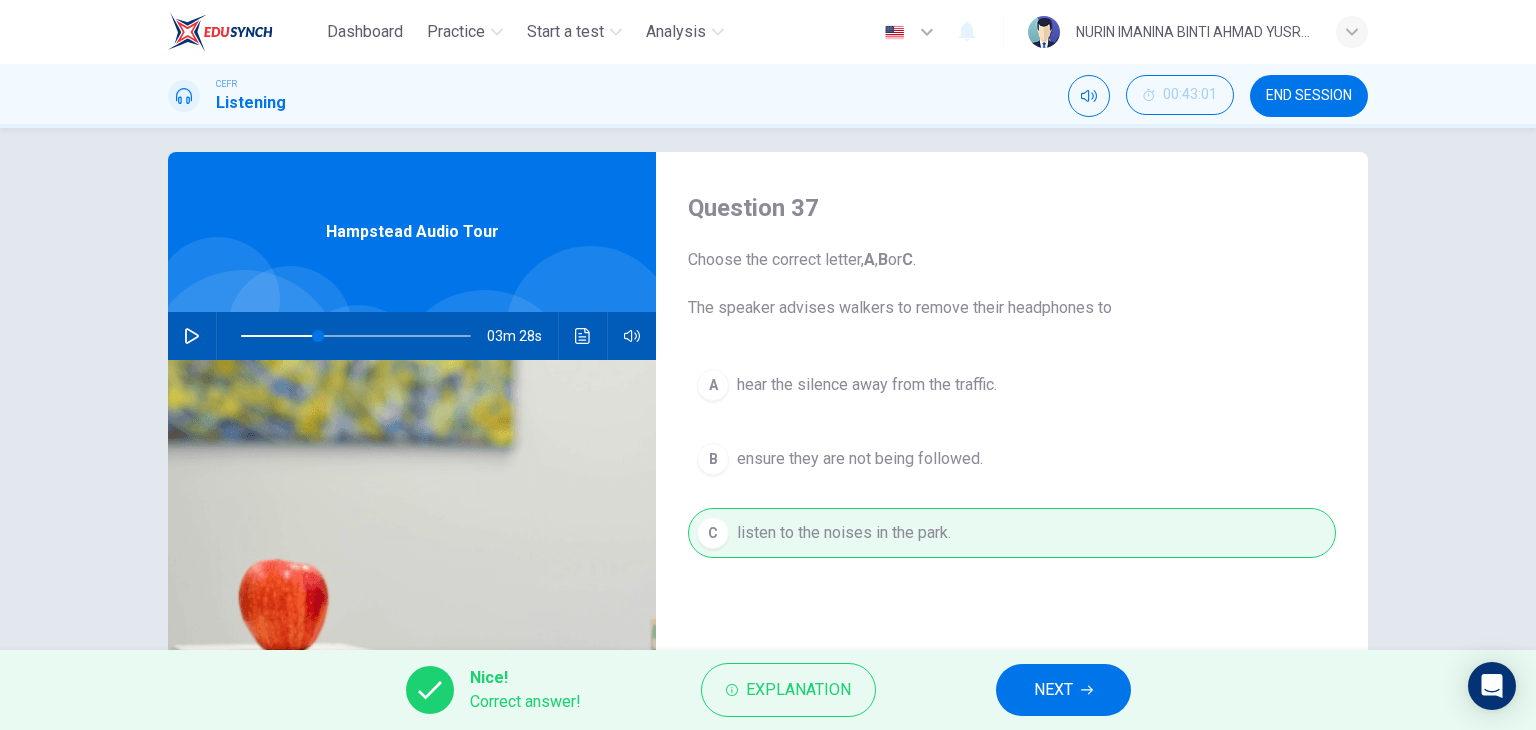 click on "NEXT" at bounding box center [1063, 690] 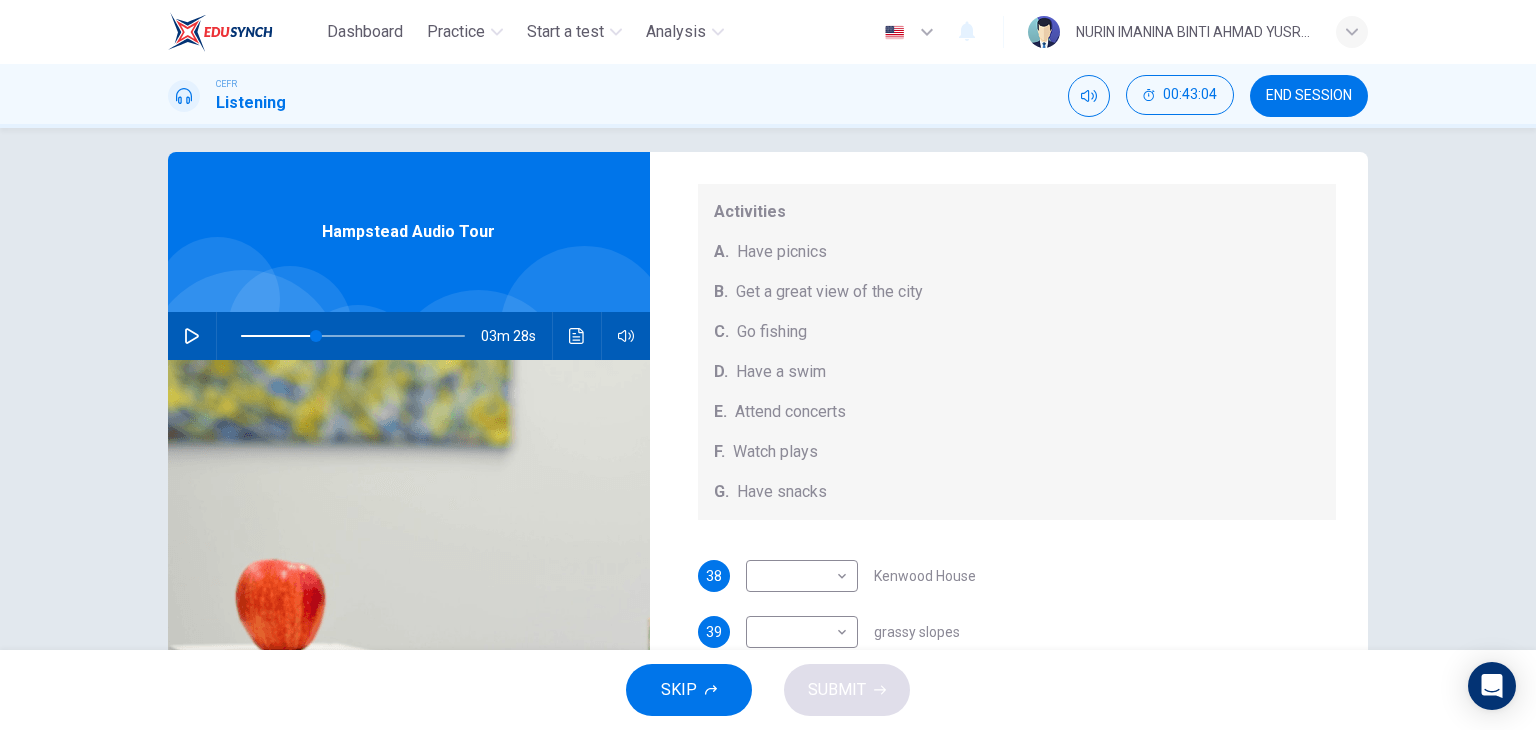 scroll, scrollTop: 184, scrollLeft: 0, axis: vertical 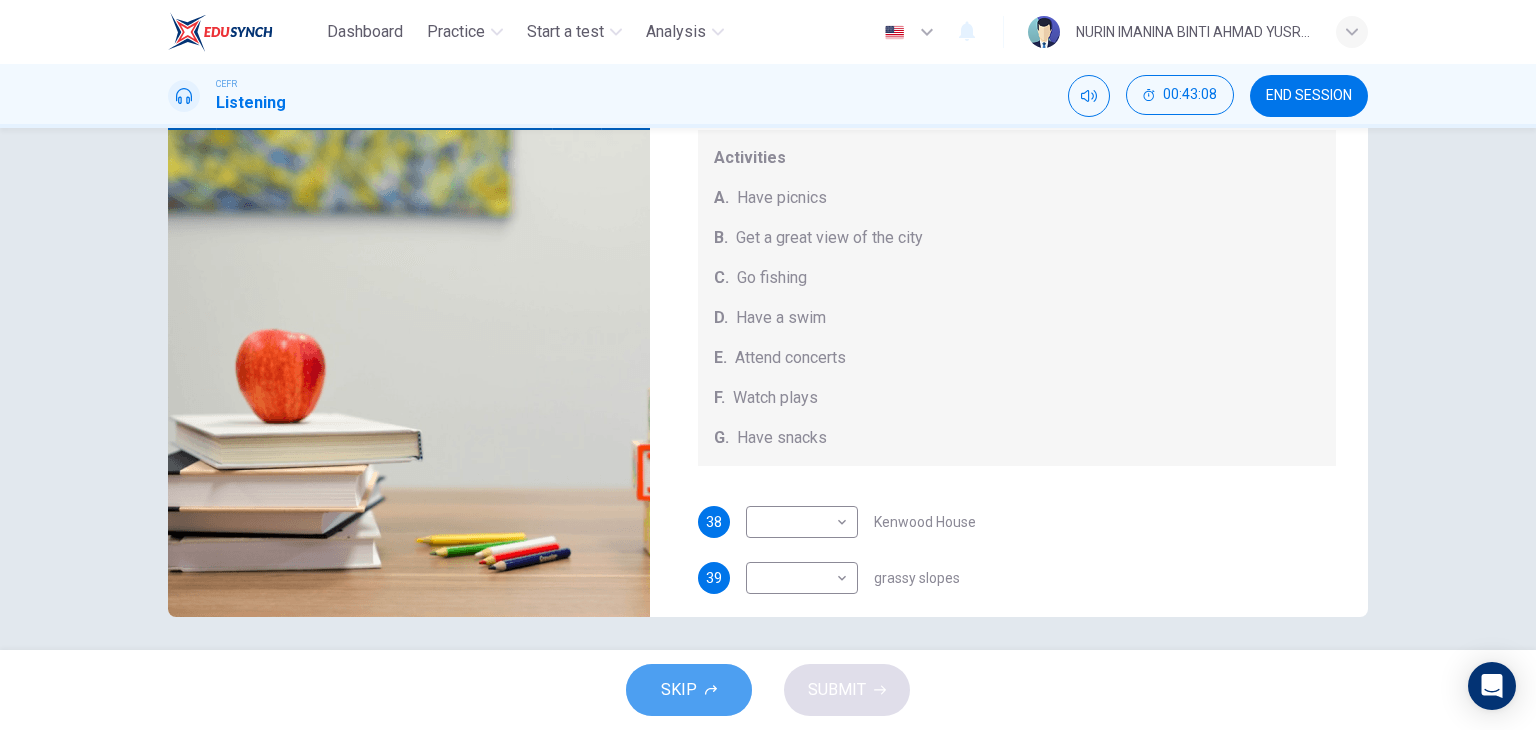 click on "SKIP" at bounding box center (679, 690) 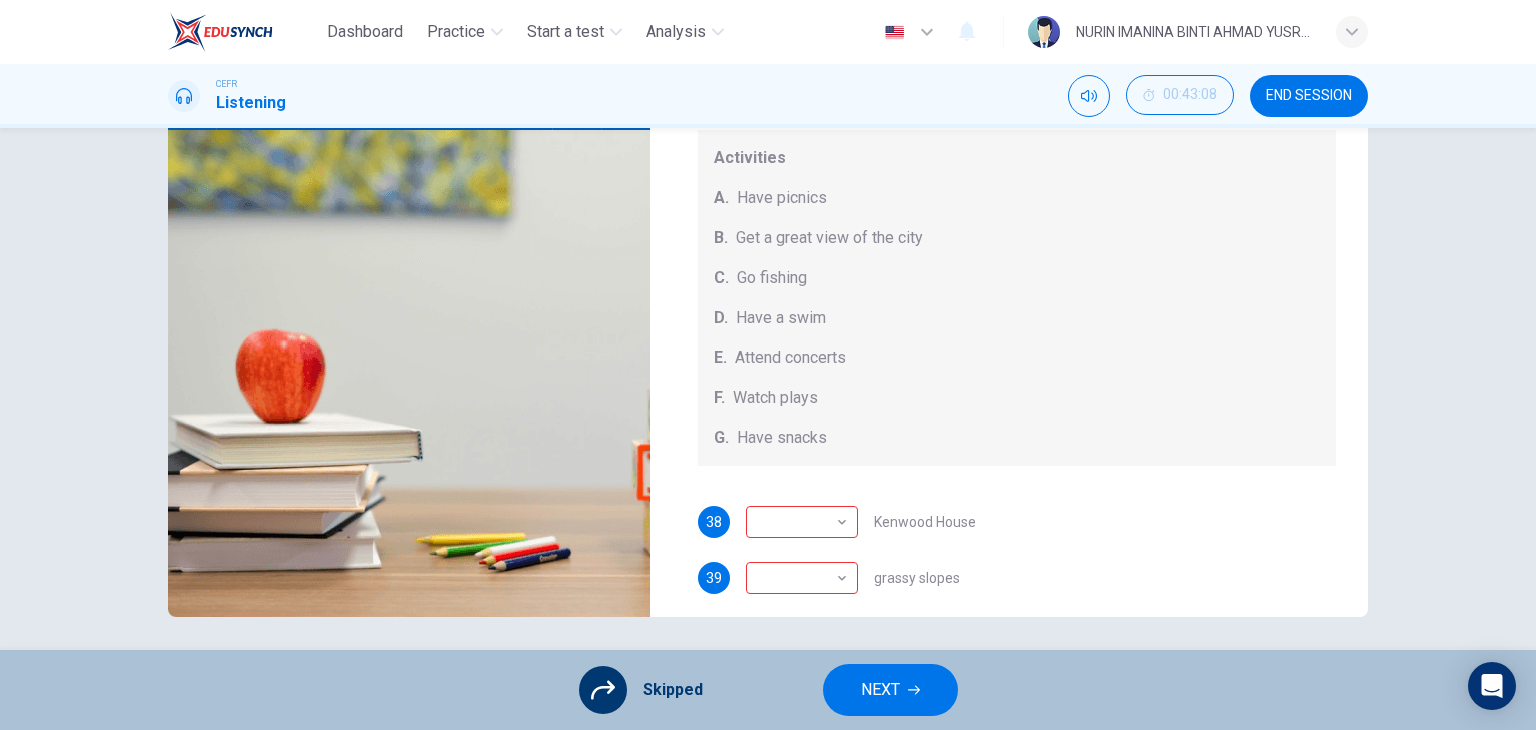 click on "NEXT" at bounding box center (890, 690) 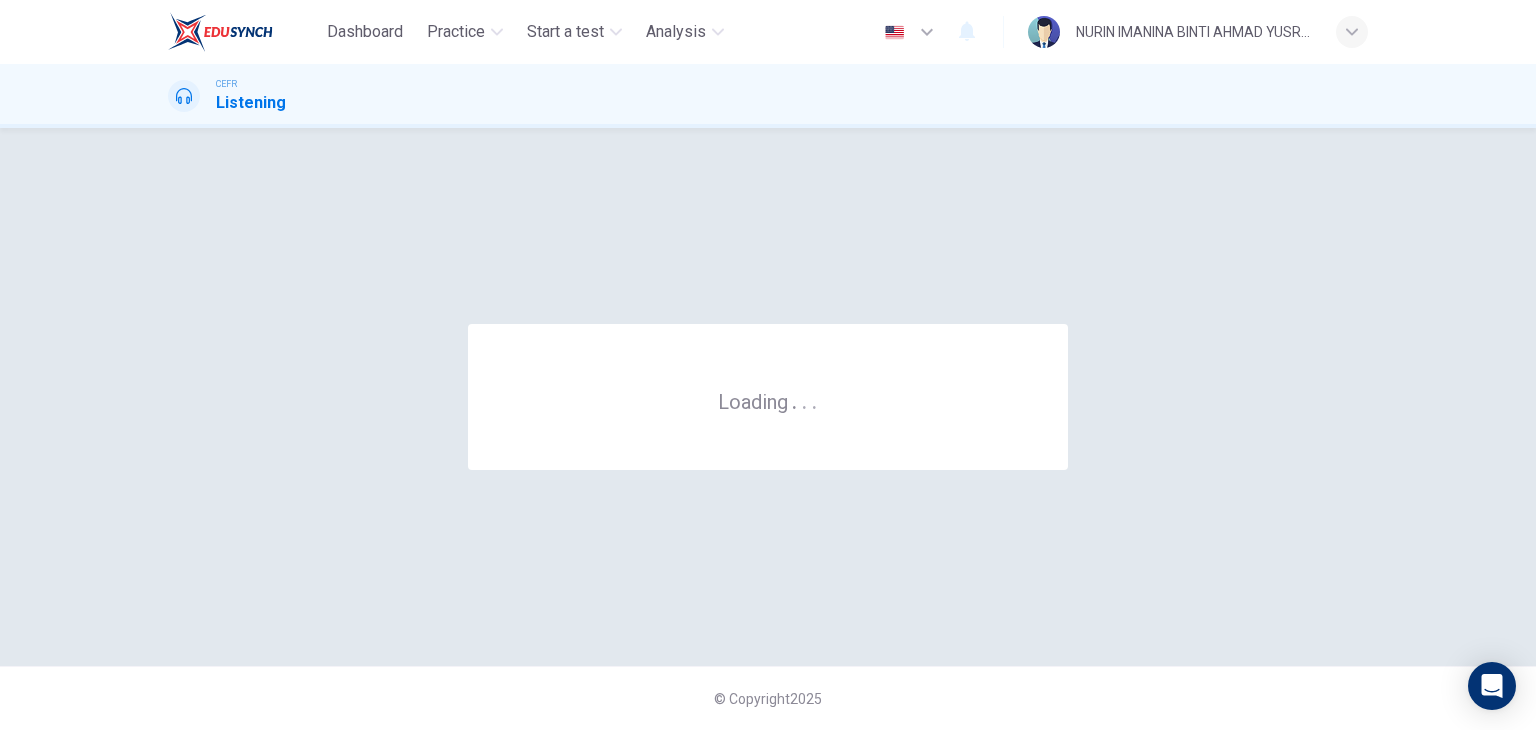 scroll, scrollTop: 0, scrollLeft: 0, axis: both 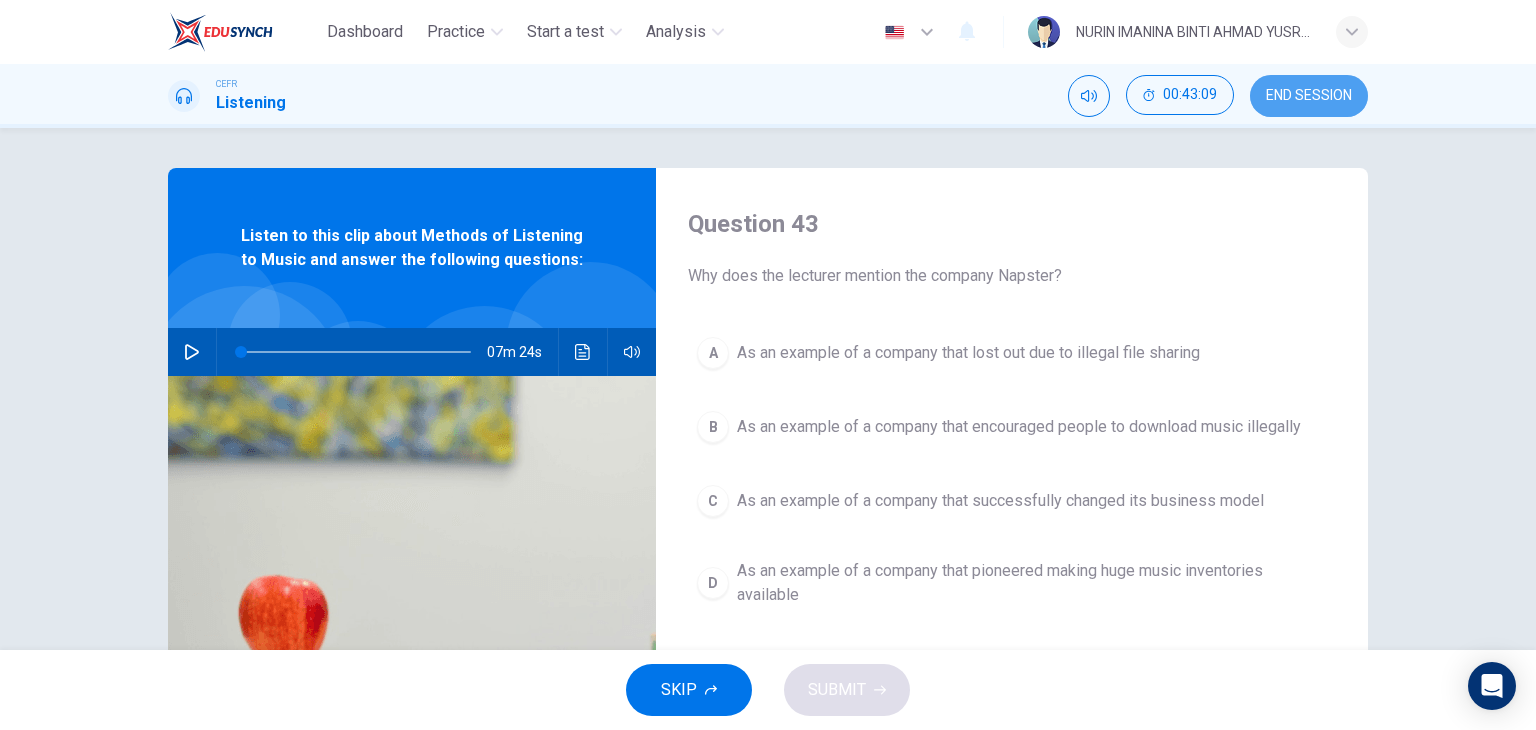 click on "END SESSION" at bounding box center [1309, 96] 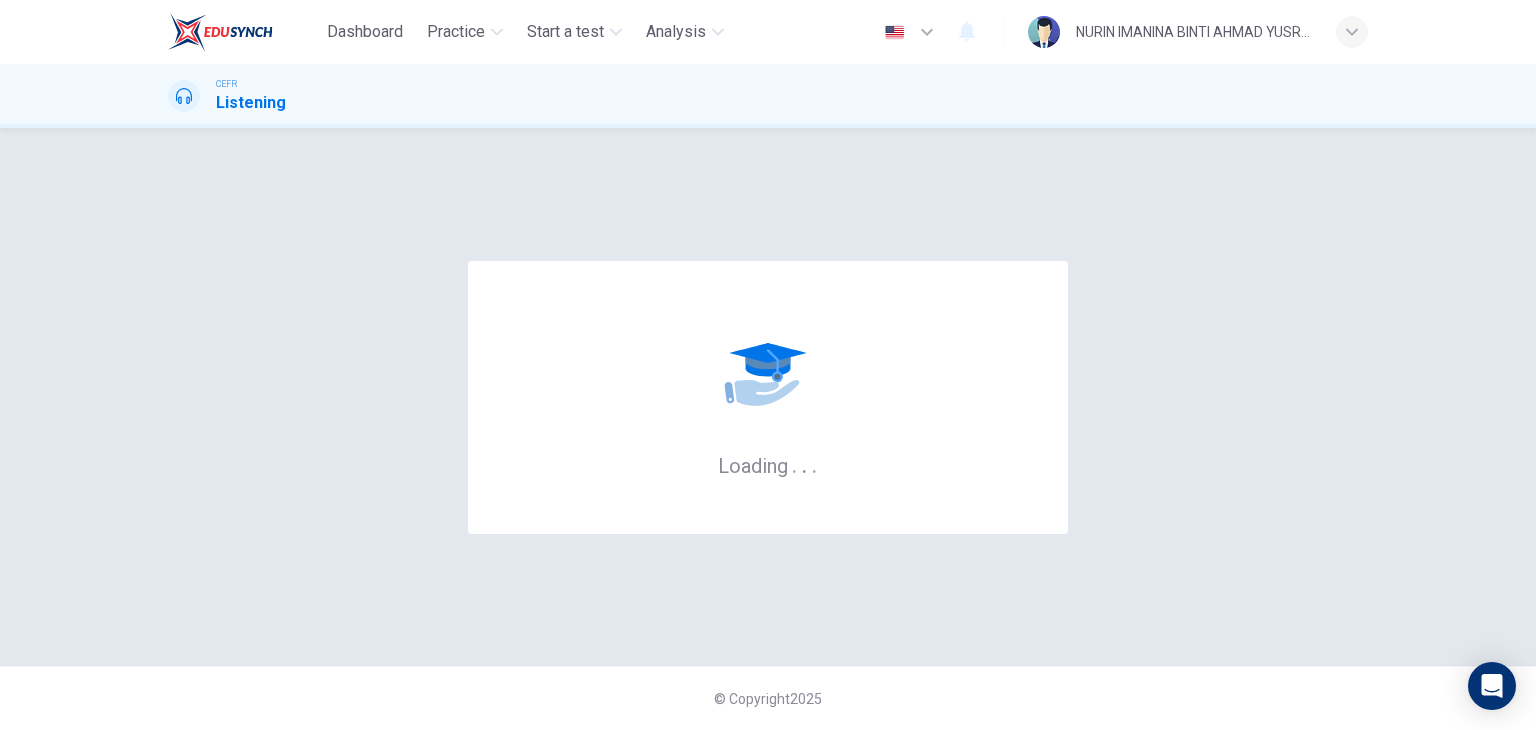 scroll, scrollTop: 0, scrollLeft: 0, axis: both 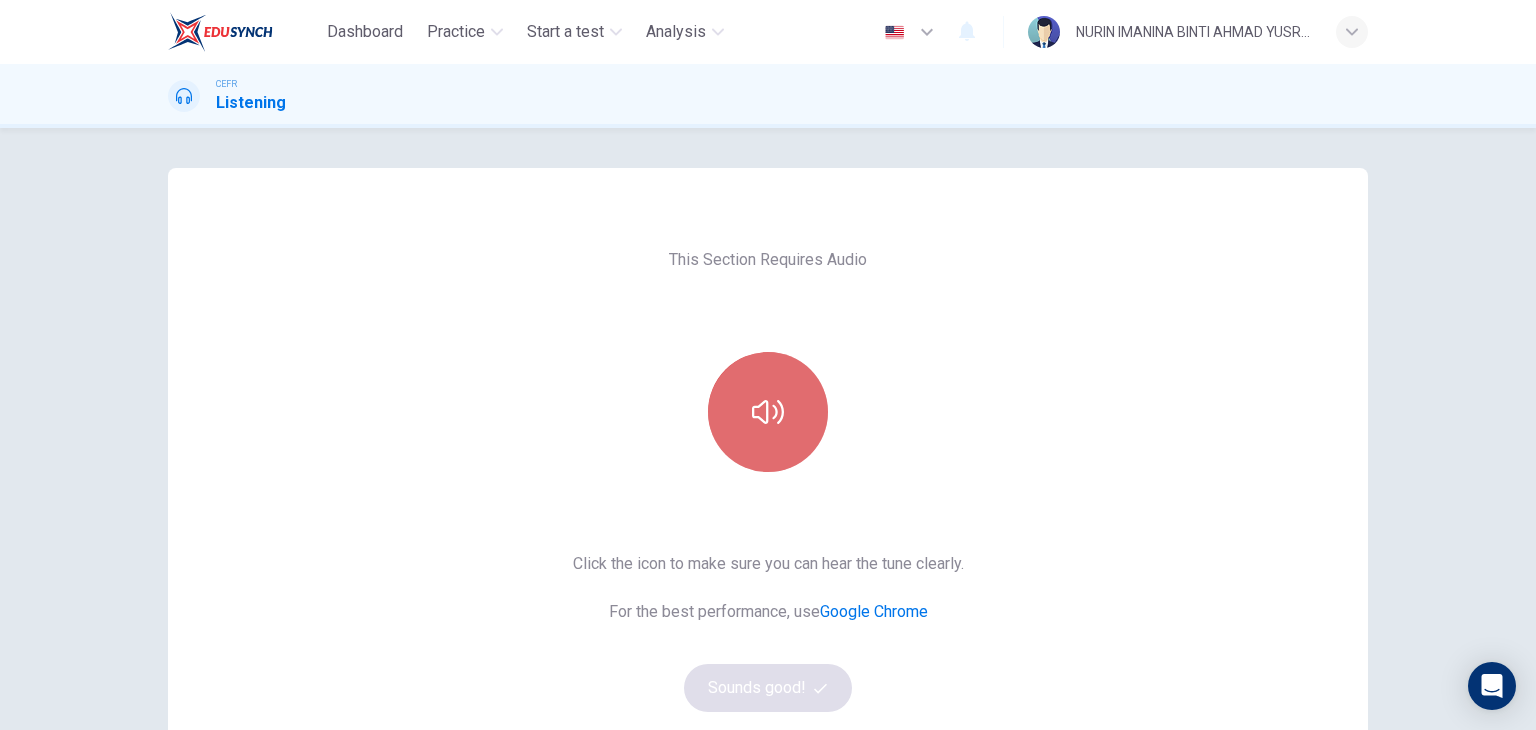 click at bounding box center (768, 412) 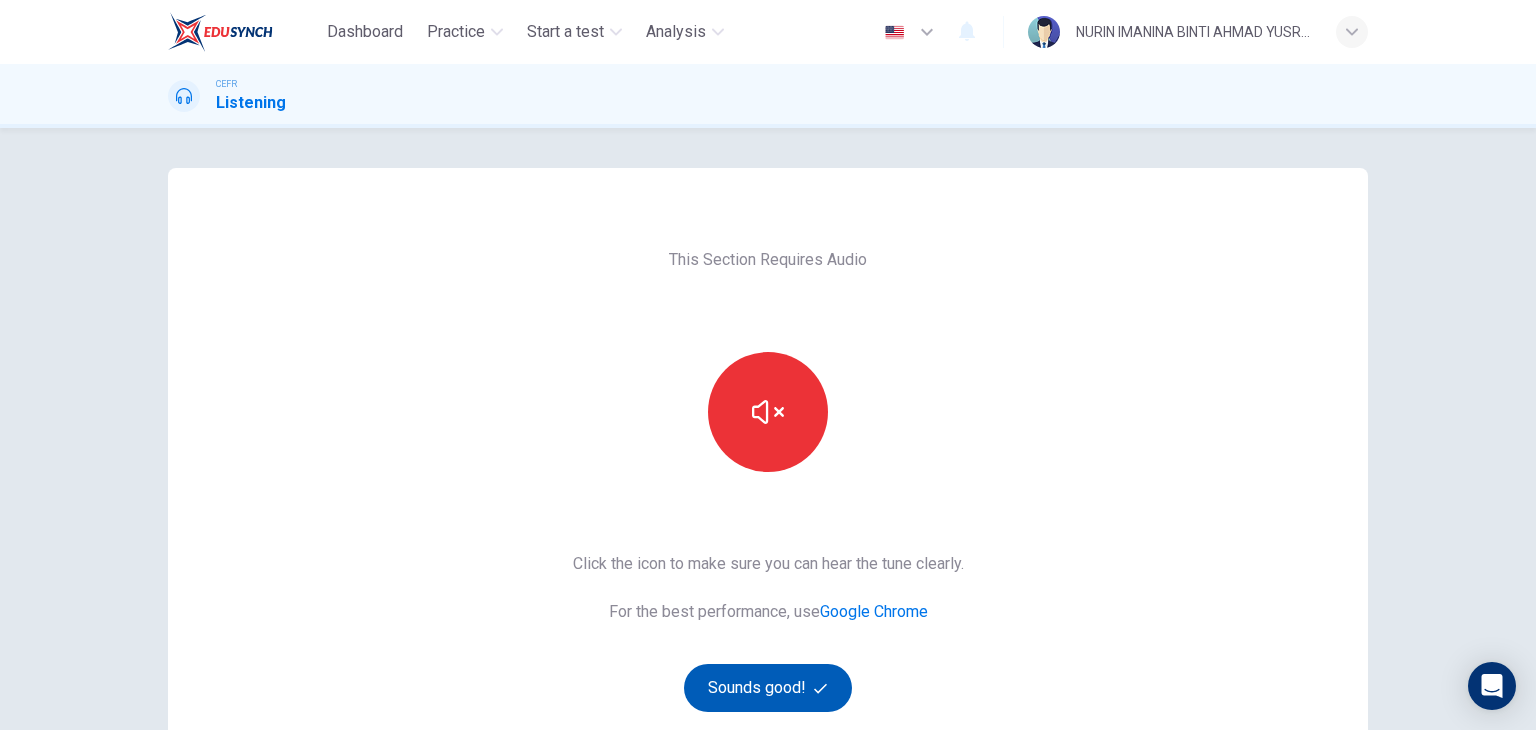 click on "Sounds good!" at bounding box center (768, 688) 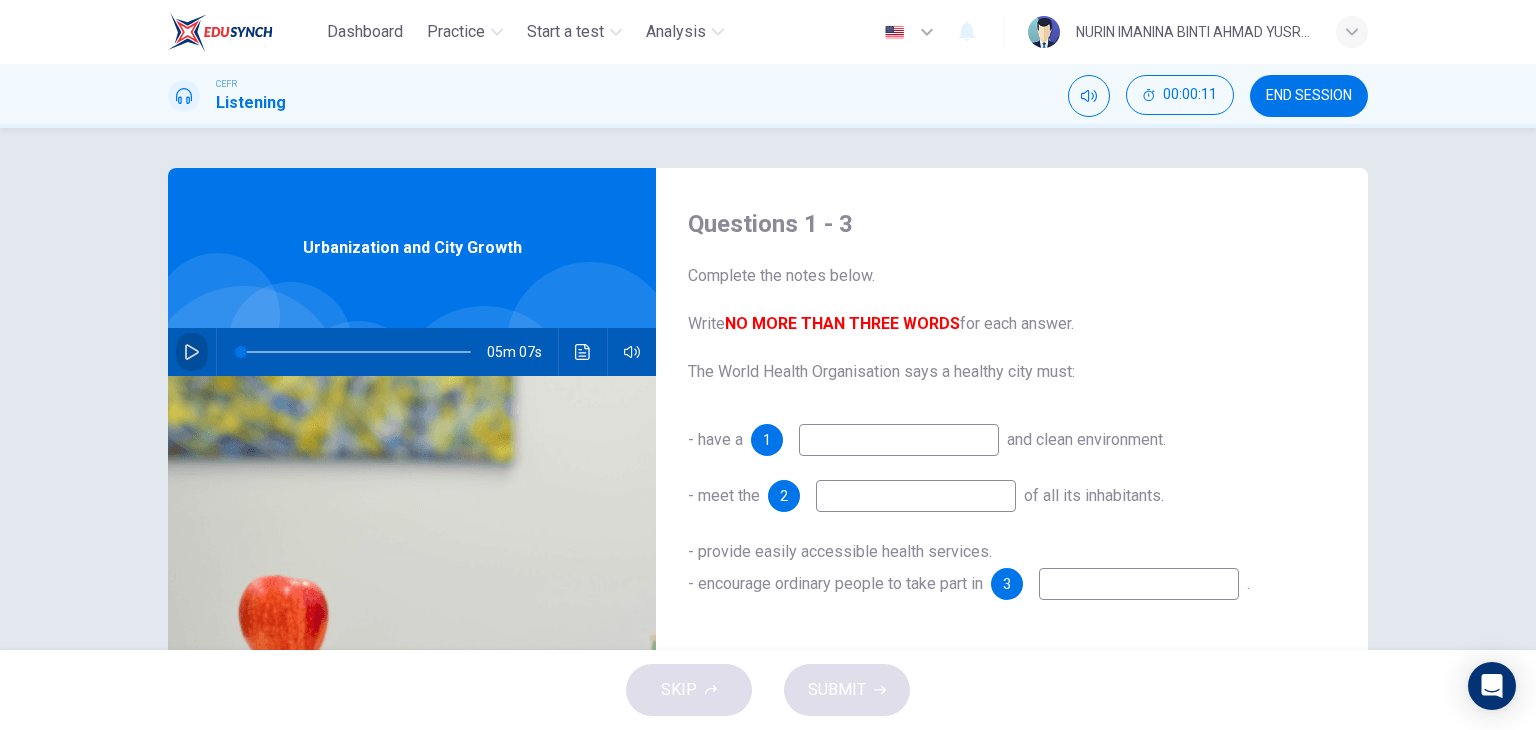 click at bounding box center (192, 352) 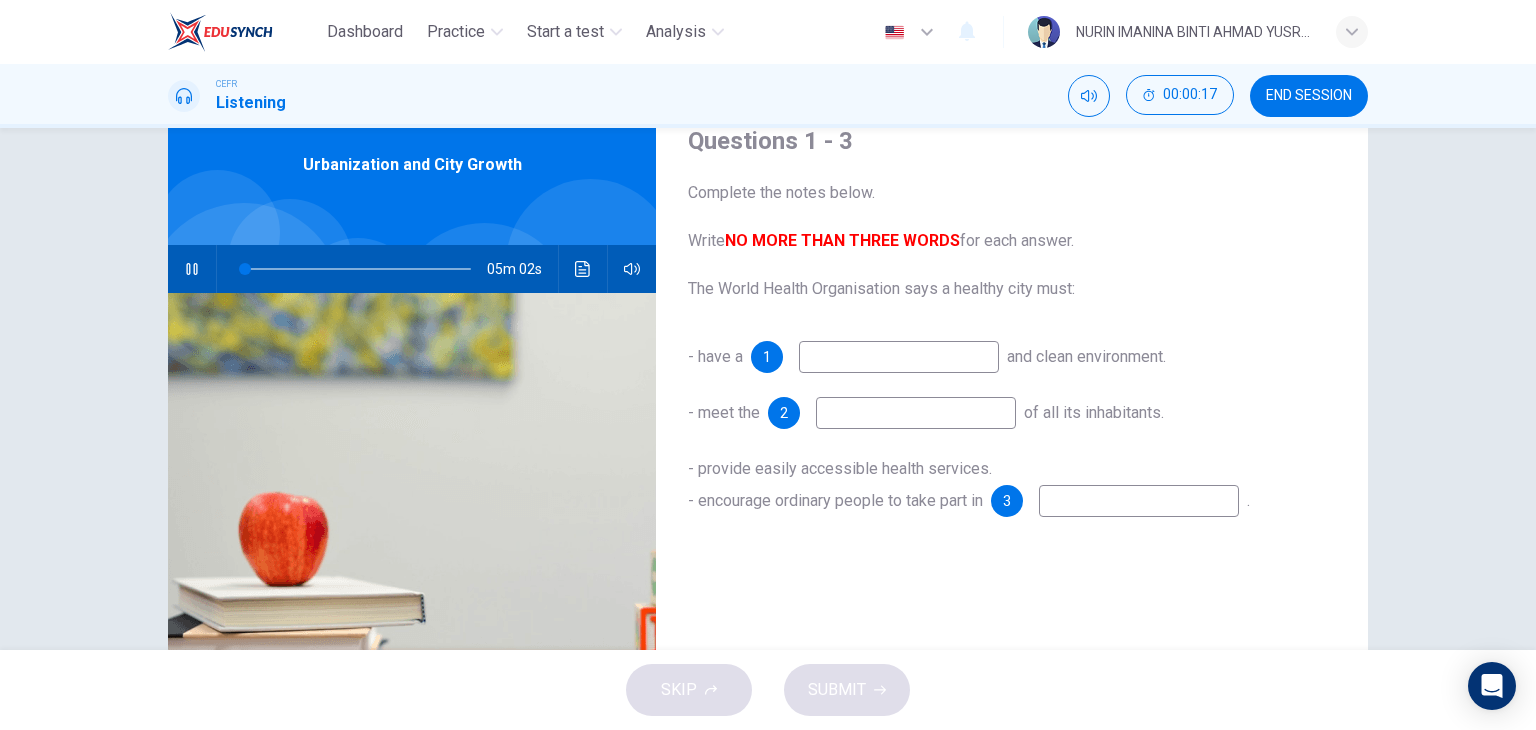 scroll, scrollTop: 84, scrollLeft: 0, axis: vertical 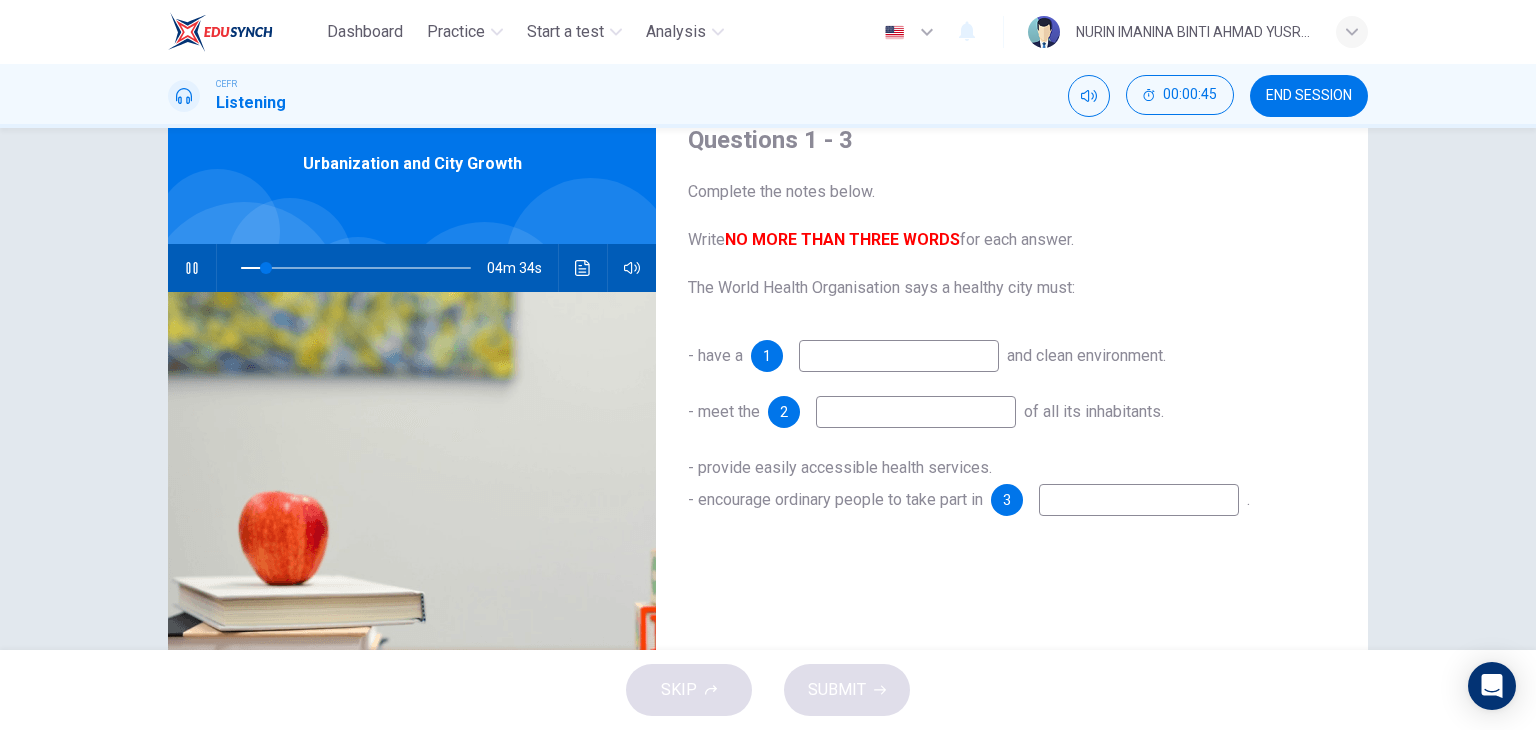 click at bounding box center (192, 268) 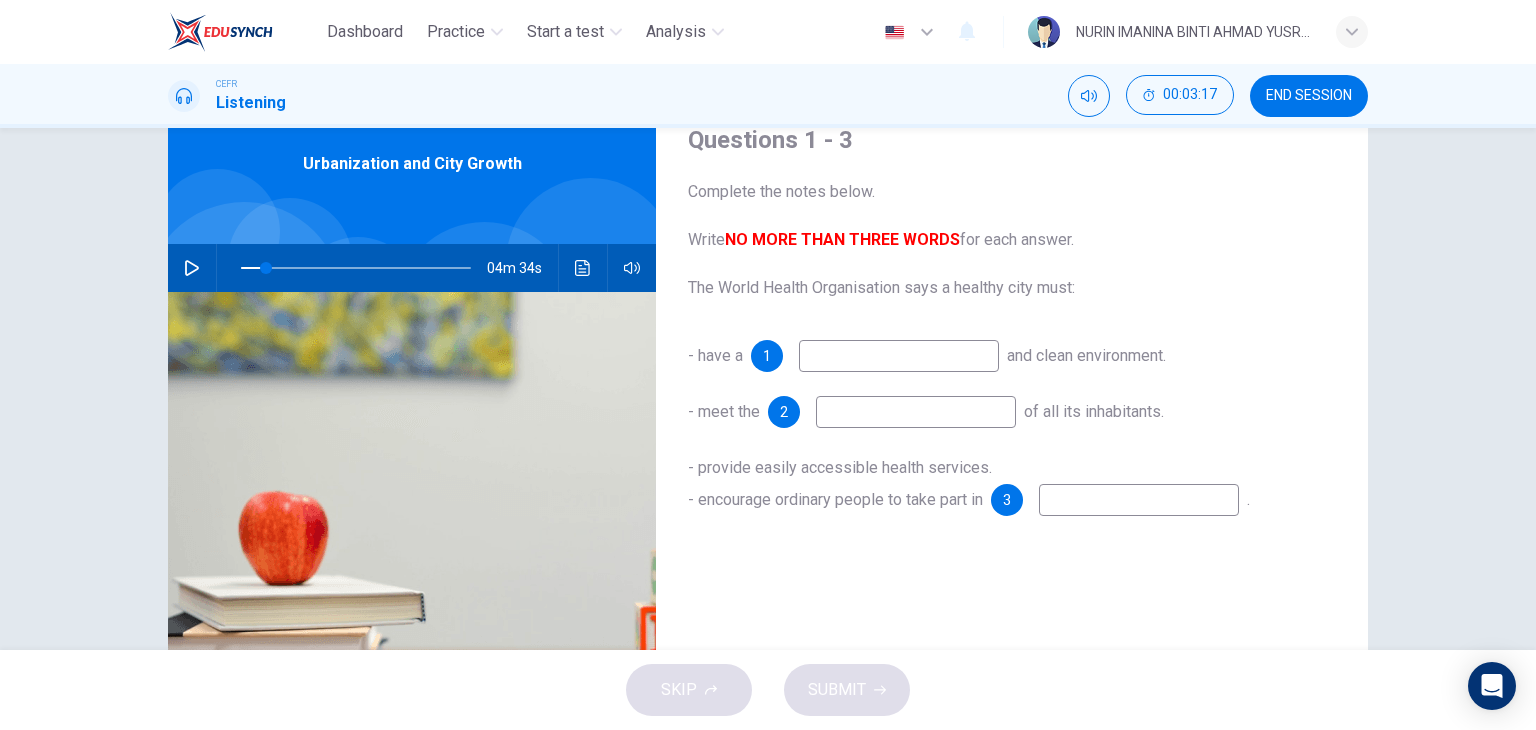 click at bounding box center (192, 268) 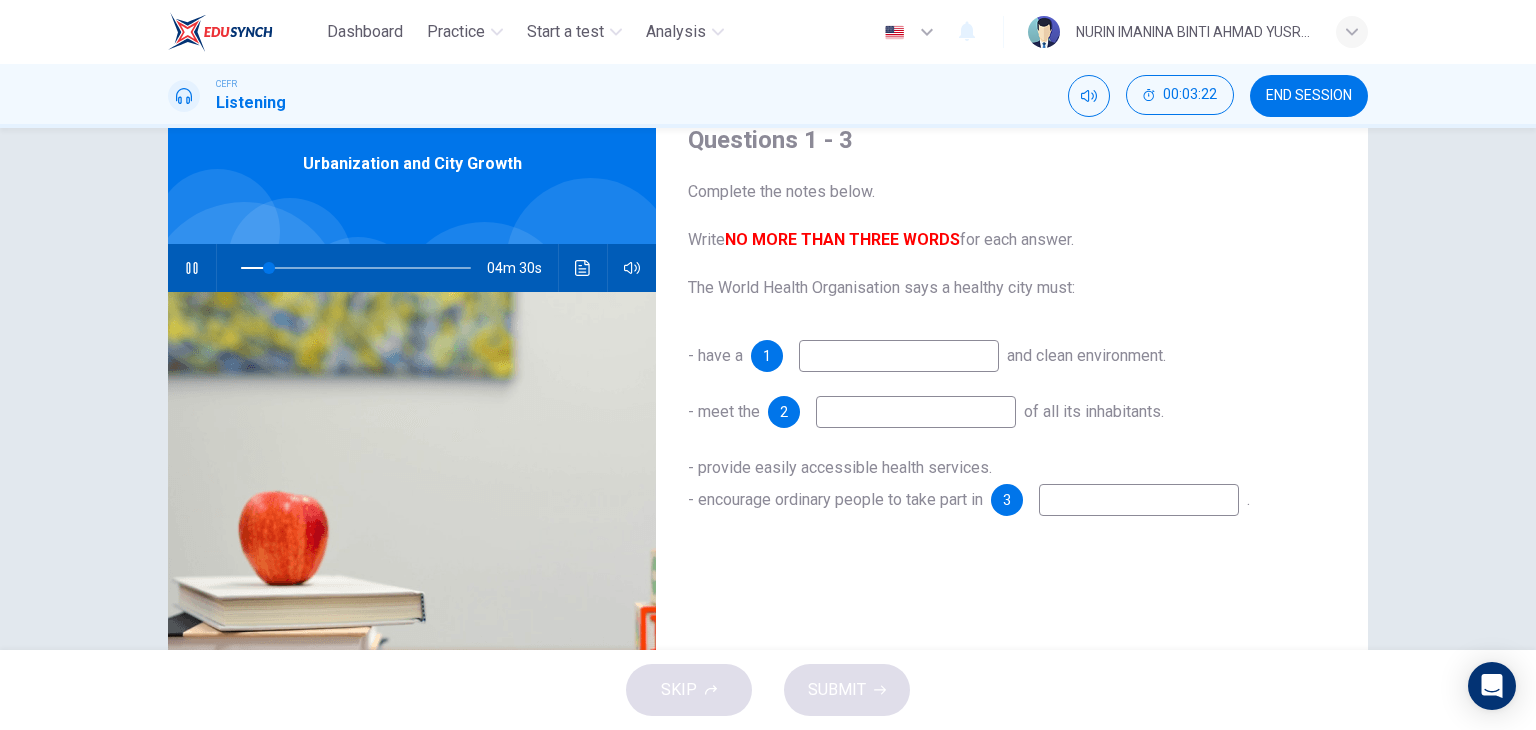 click at bounding box center (899, 356) 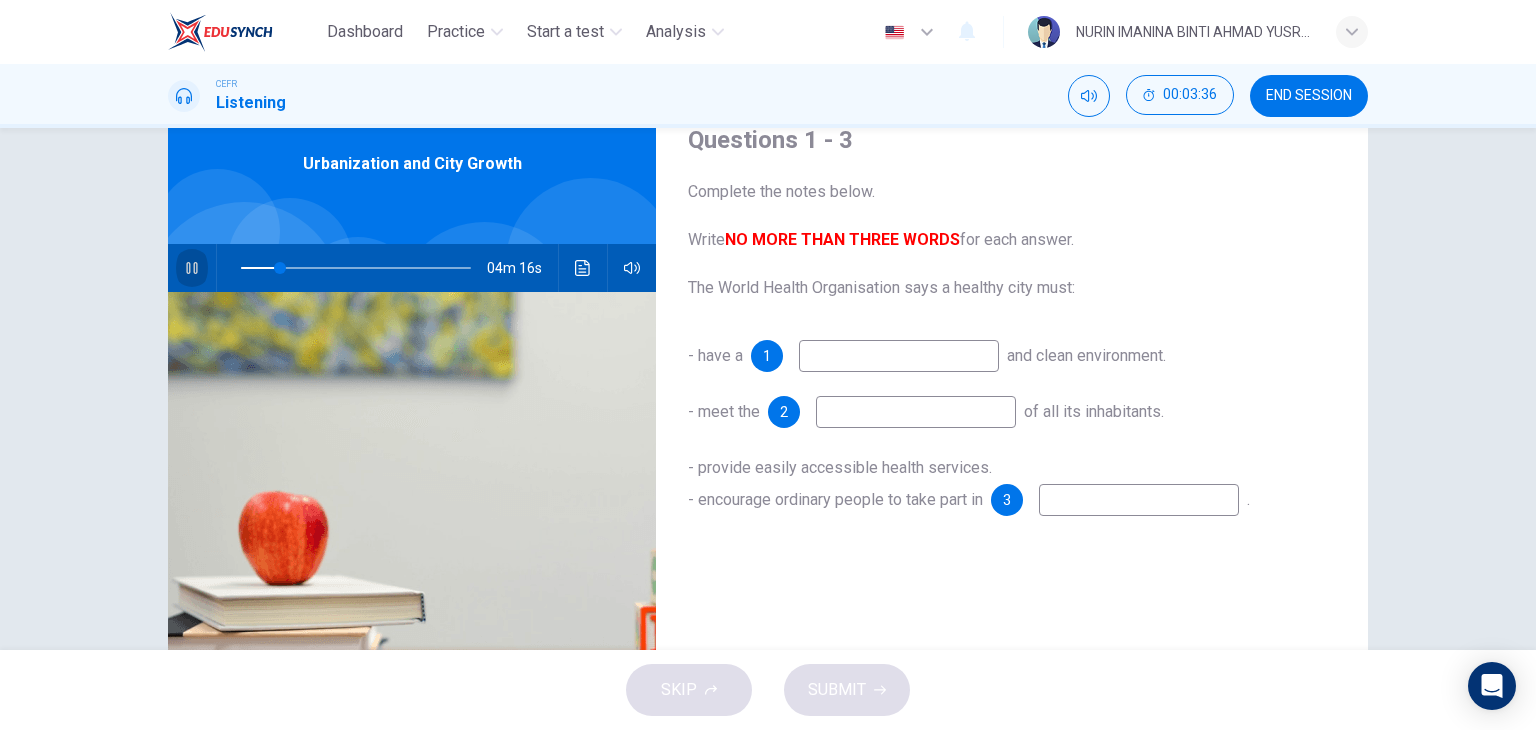 click at bounding box center (192, 268) 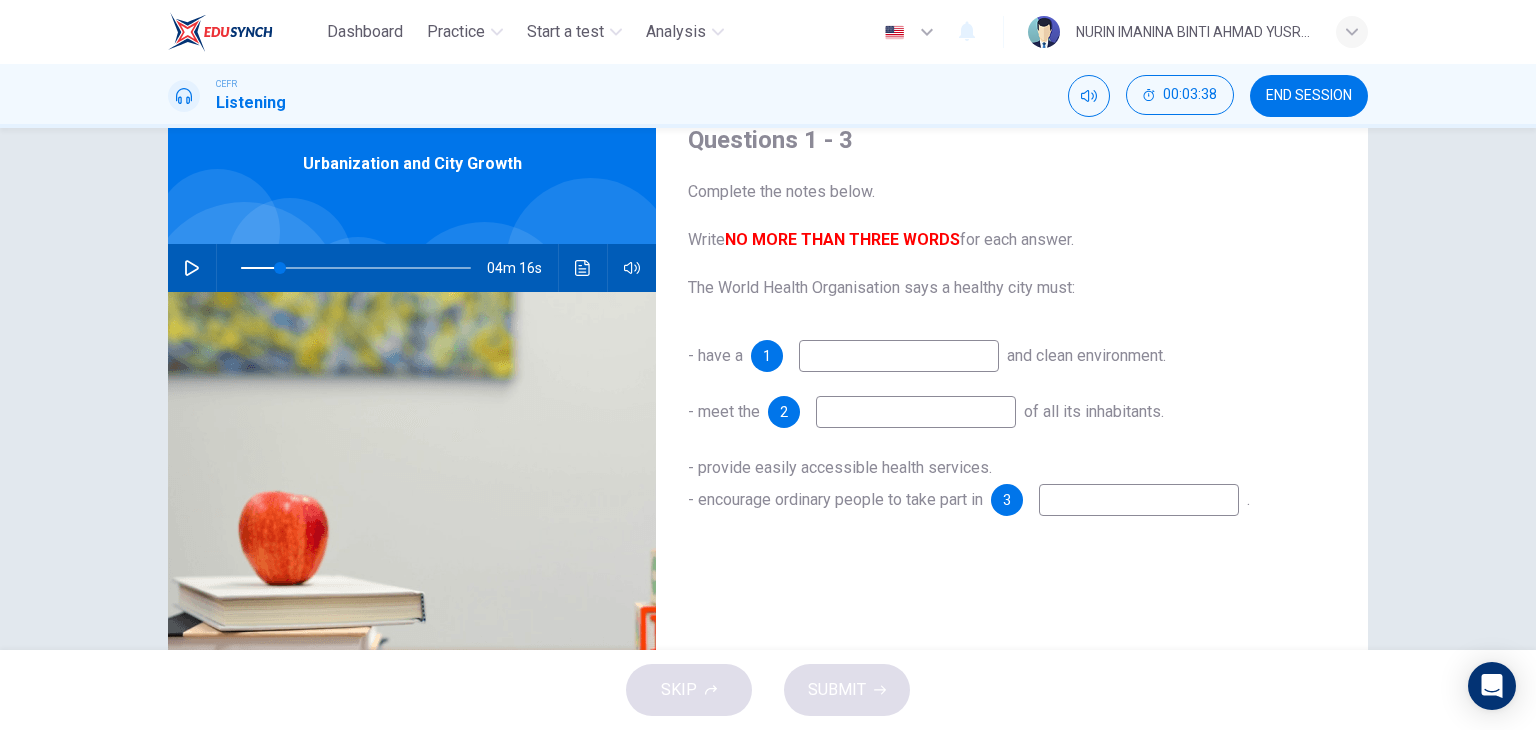 click at bounding box center (192, 268) 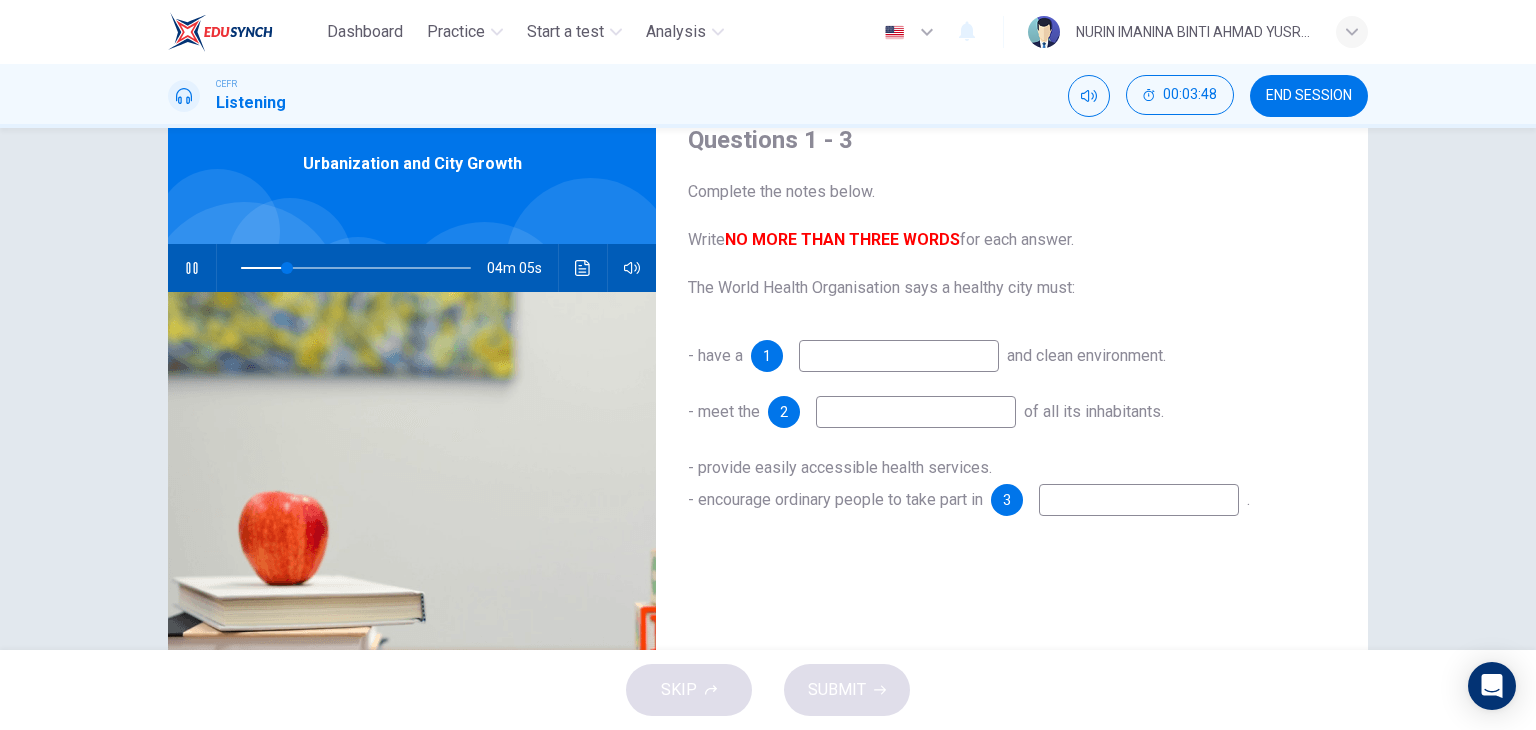 click at bounding box center [192, 268] 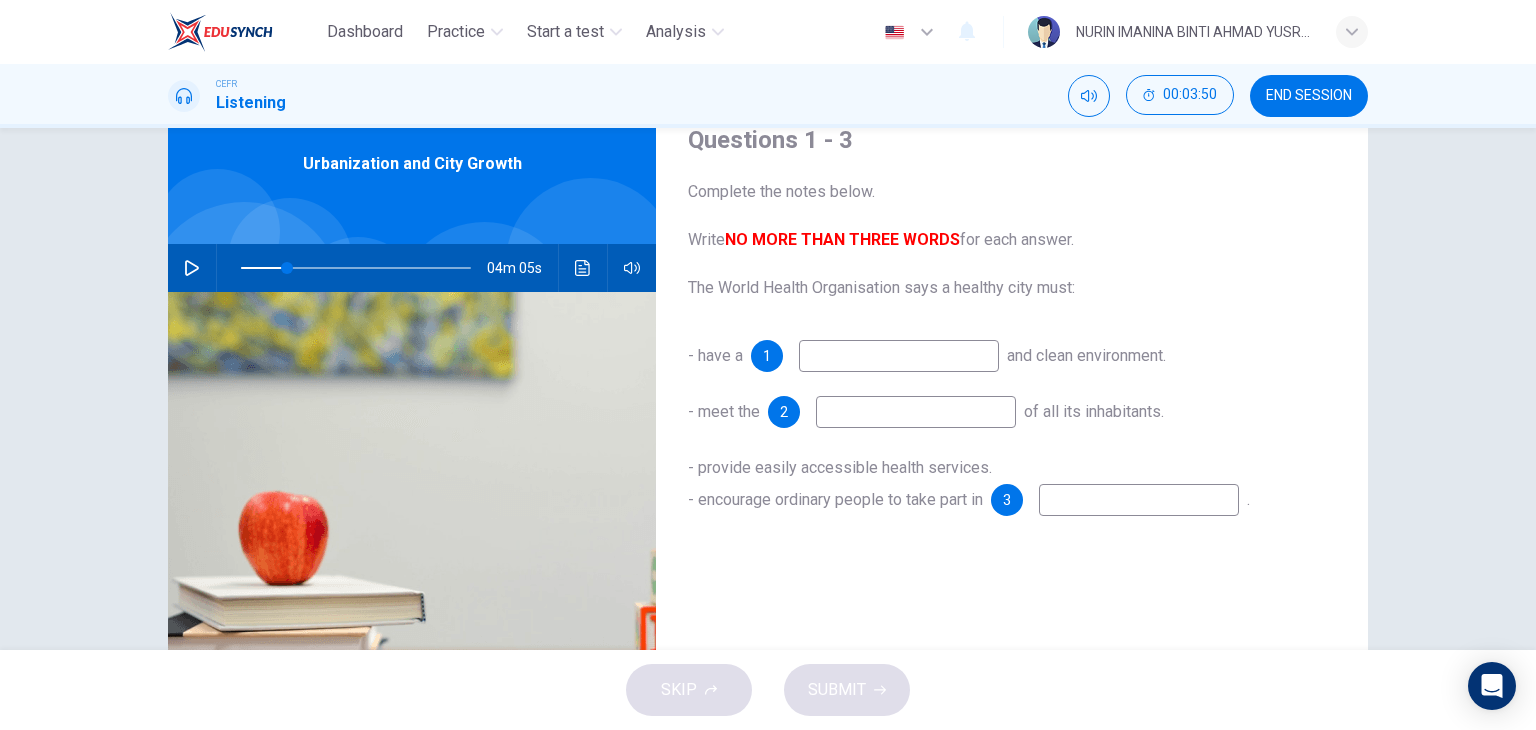 click at bounding box center [899, 356] 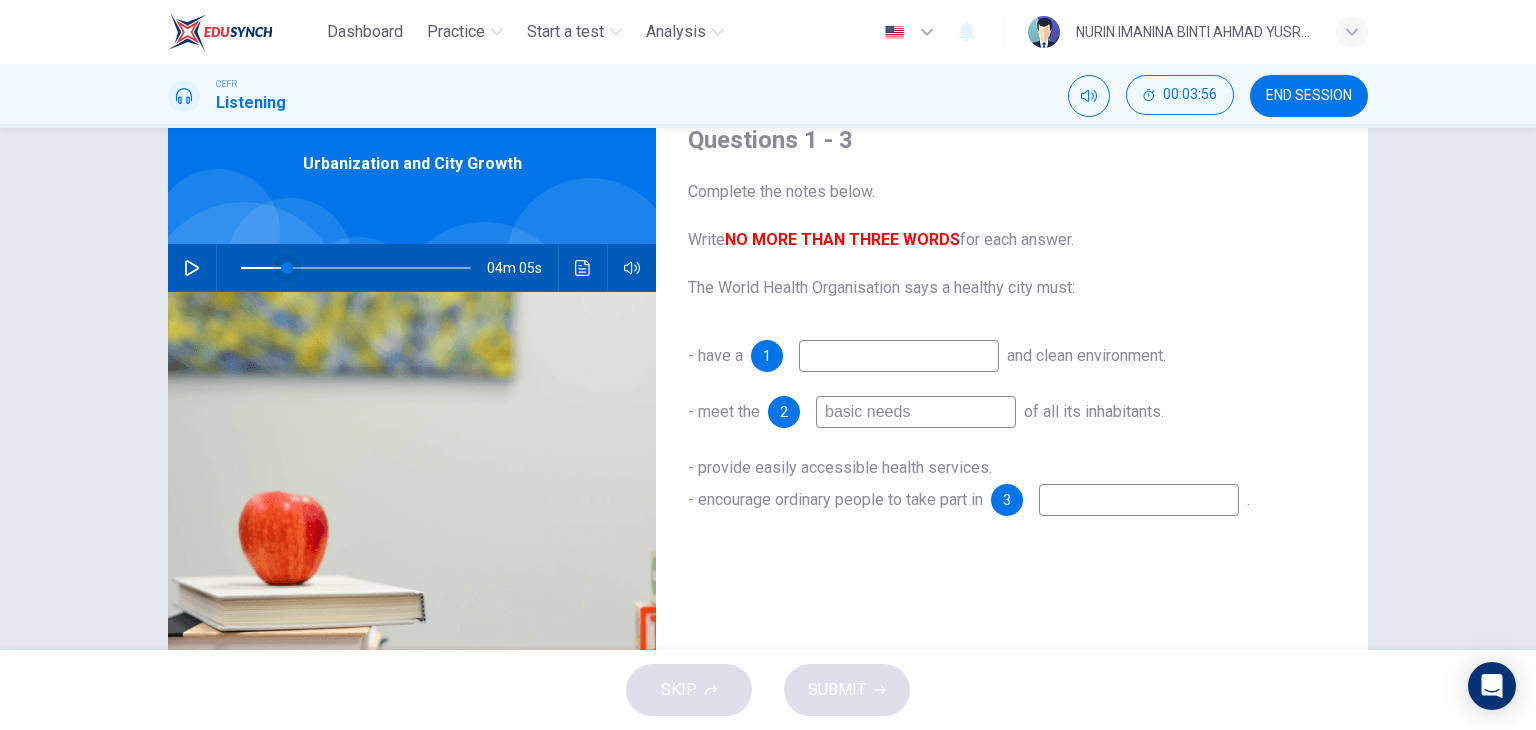 type on "basic needs" 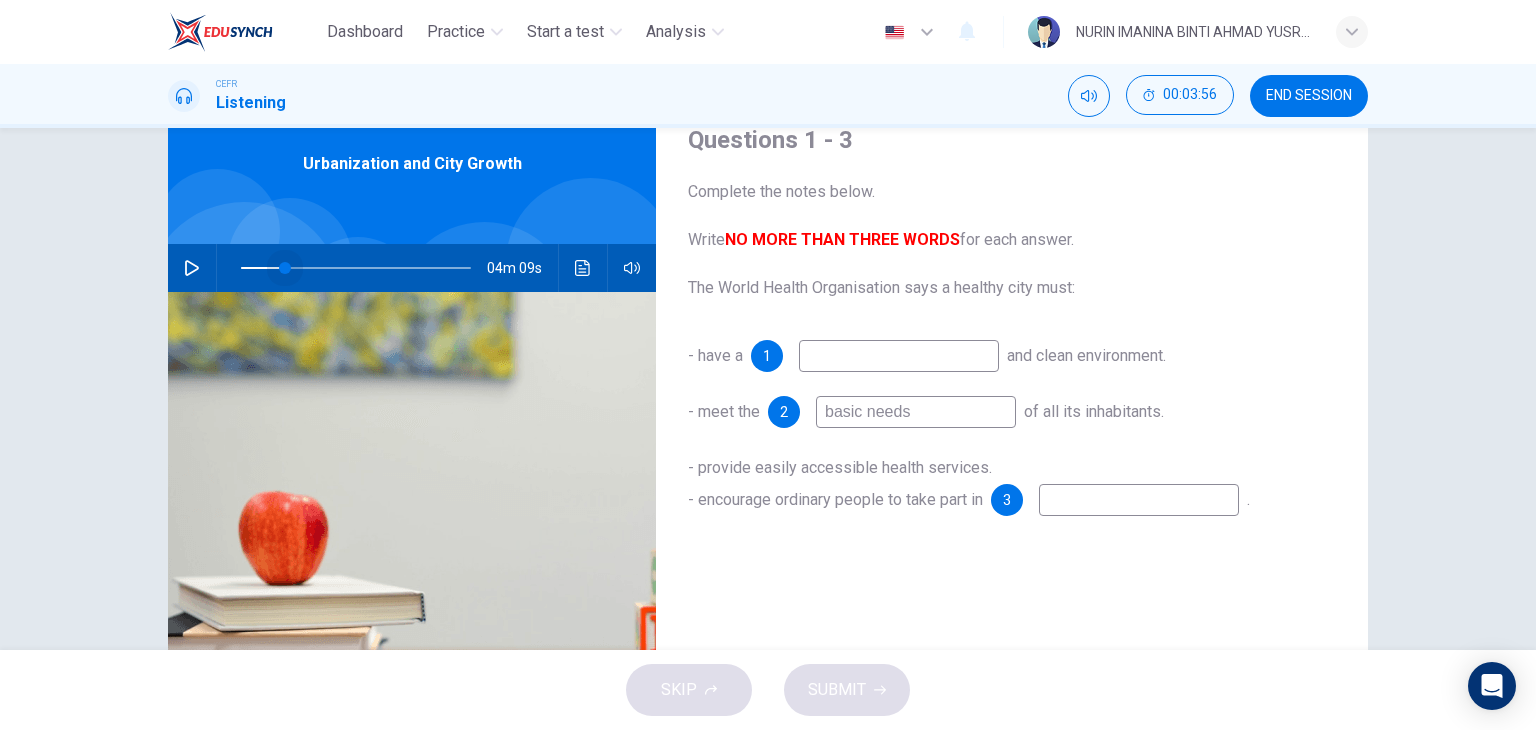 click at bounding box center (285, 268) 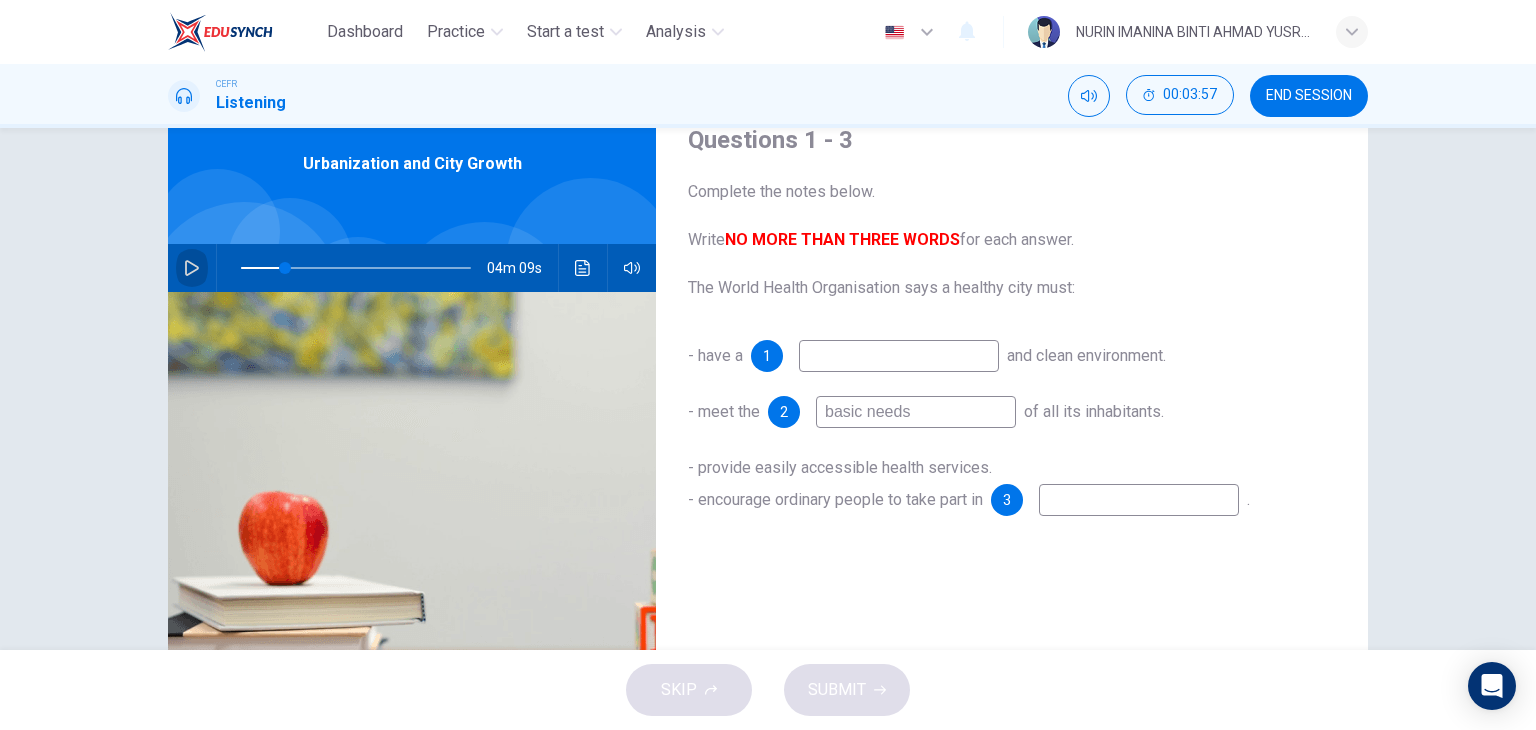 click at bounding box center (192, 268) 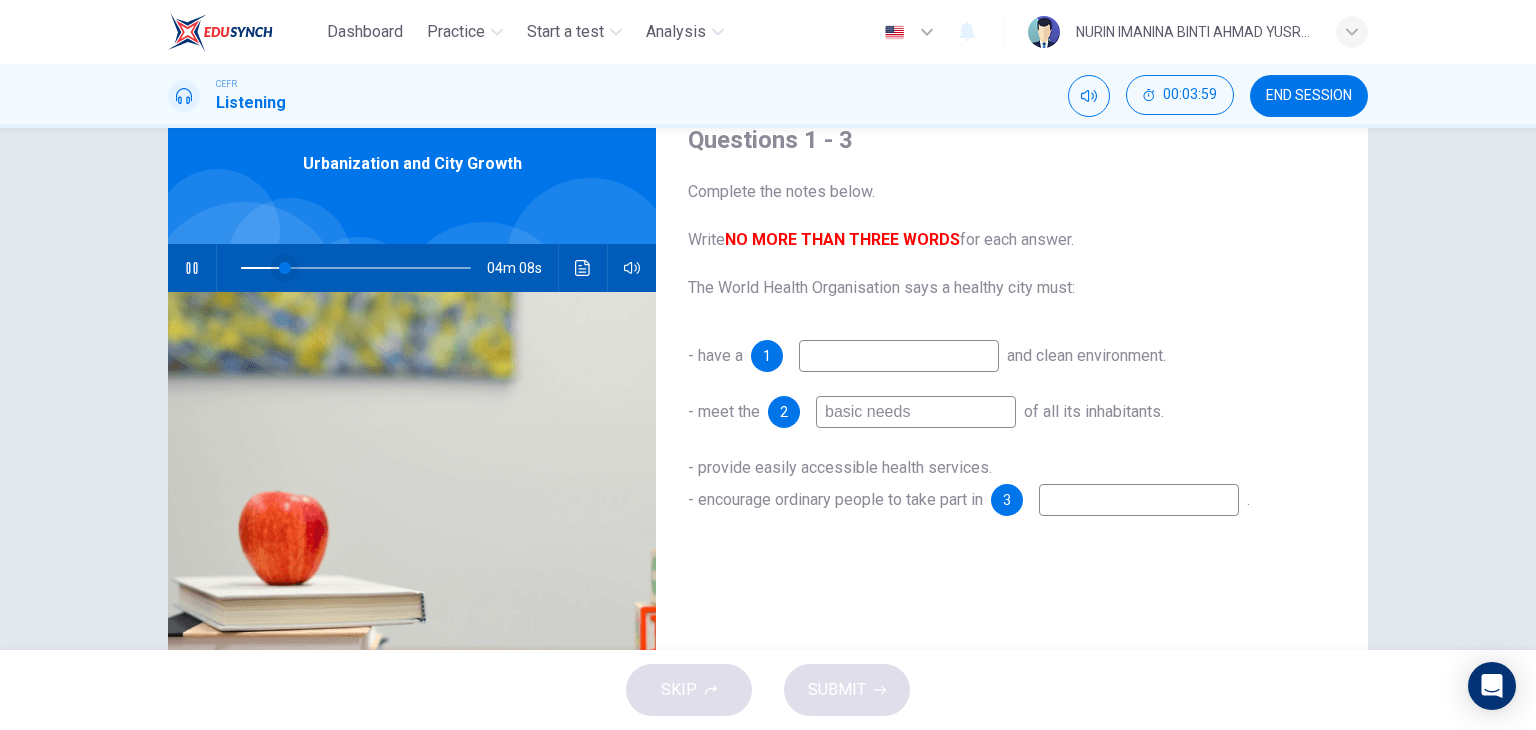 click at bounding box center (285, 268) 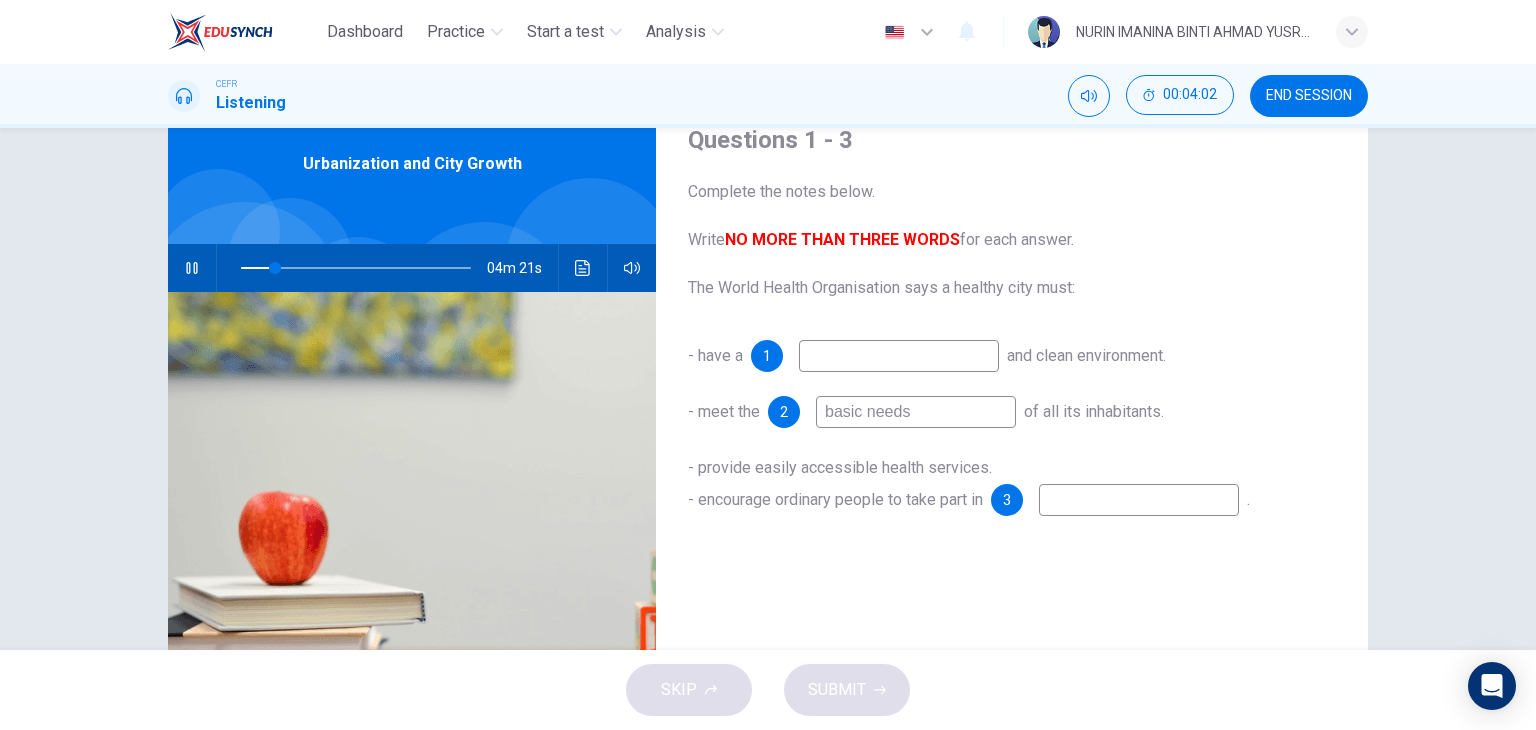 click at bounding box center (899, 356) 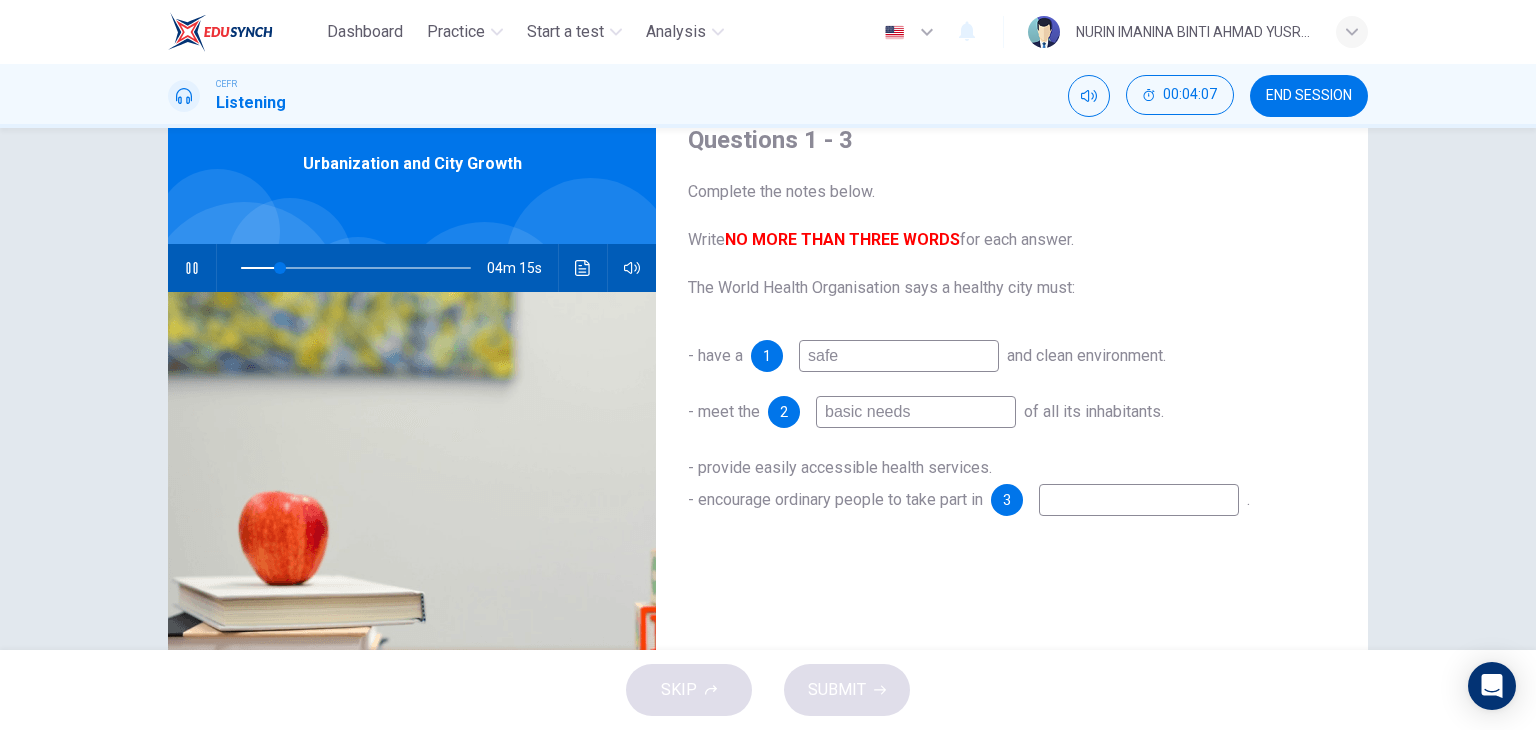 type on "safe" 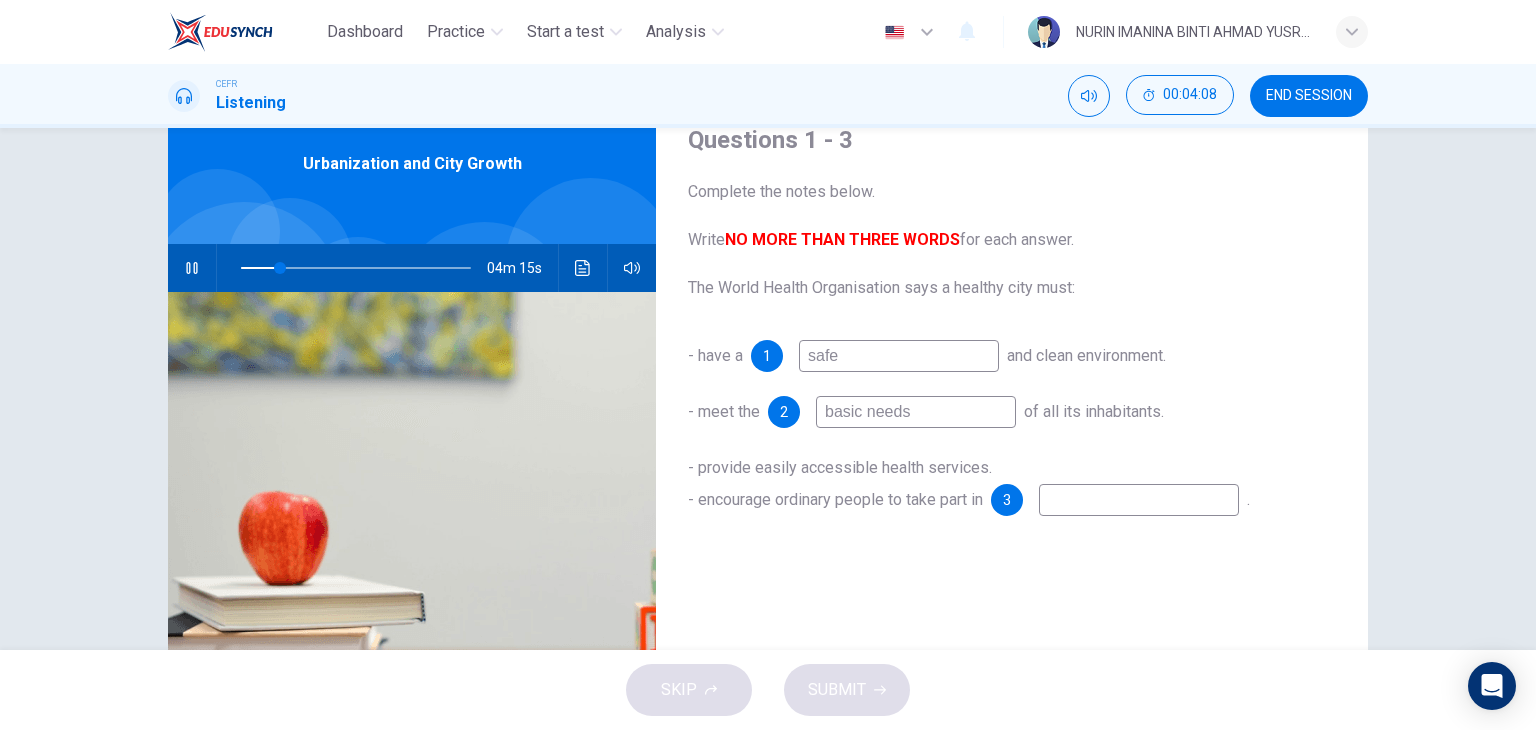 click at bounding box center [899, 356] 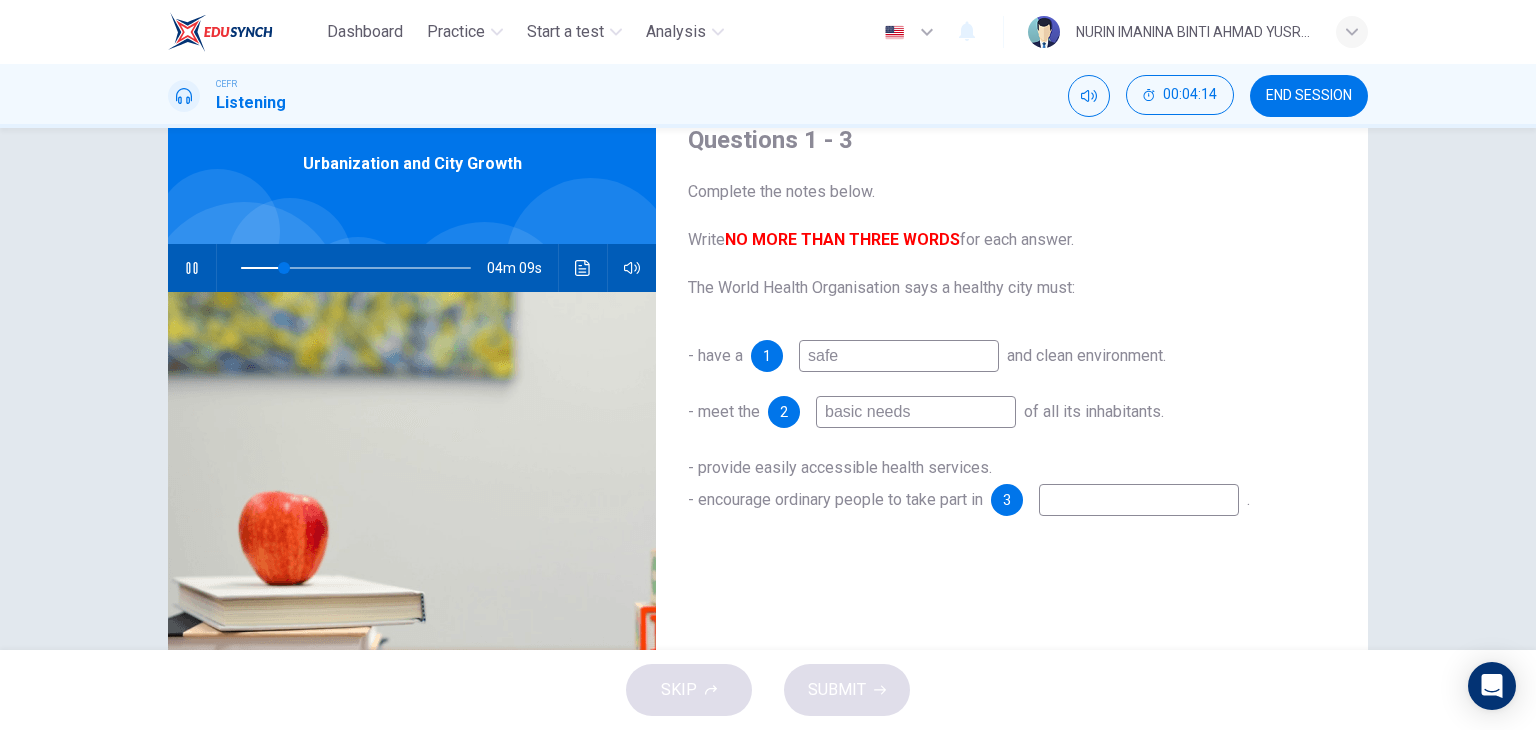 click at bounding box center (191, 268) 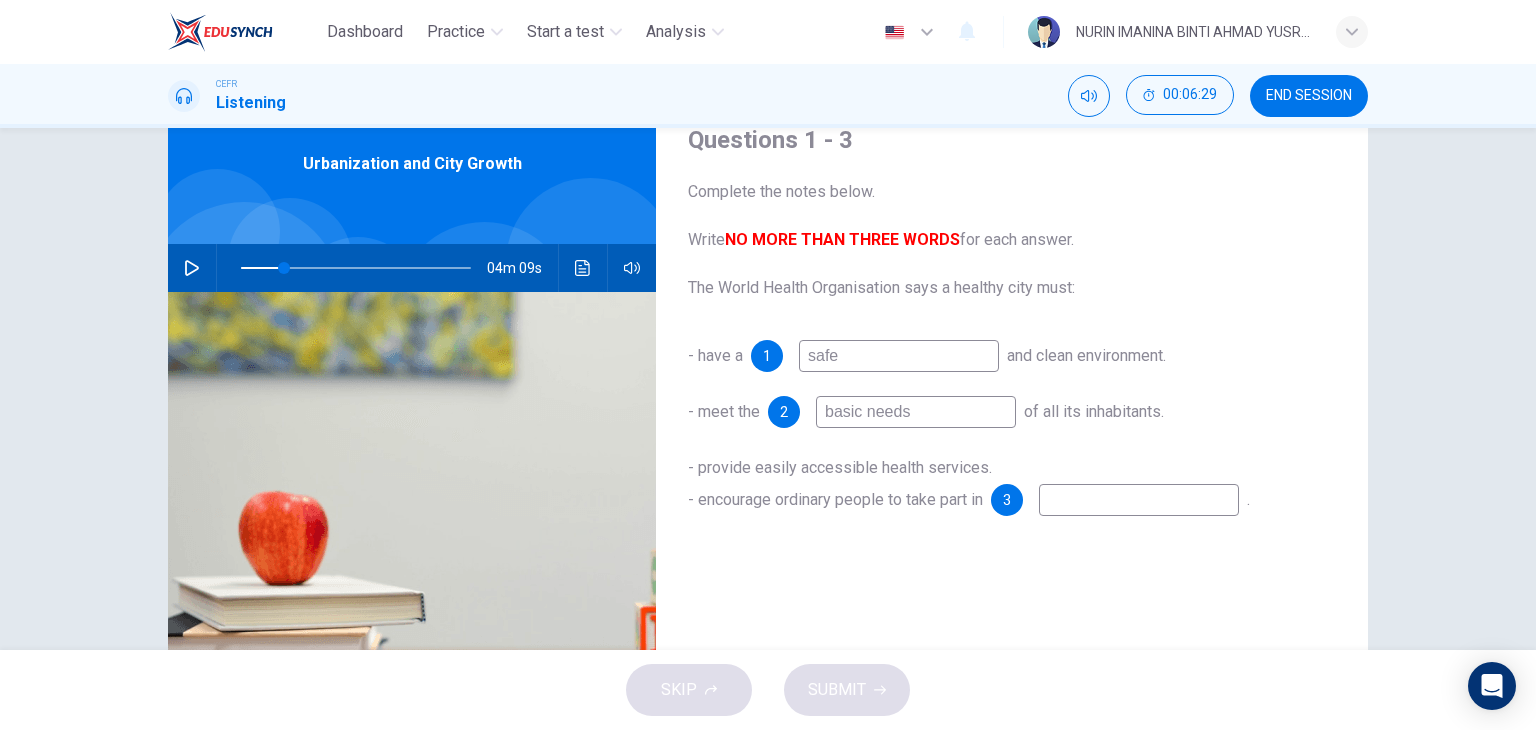 drag, startPoint x: 184, startPoint y: 268, endPoint x: 183, endPoint y: 281, distance: 13.038404 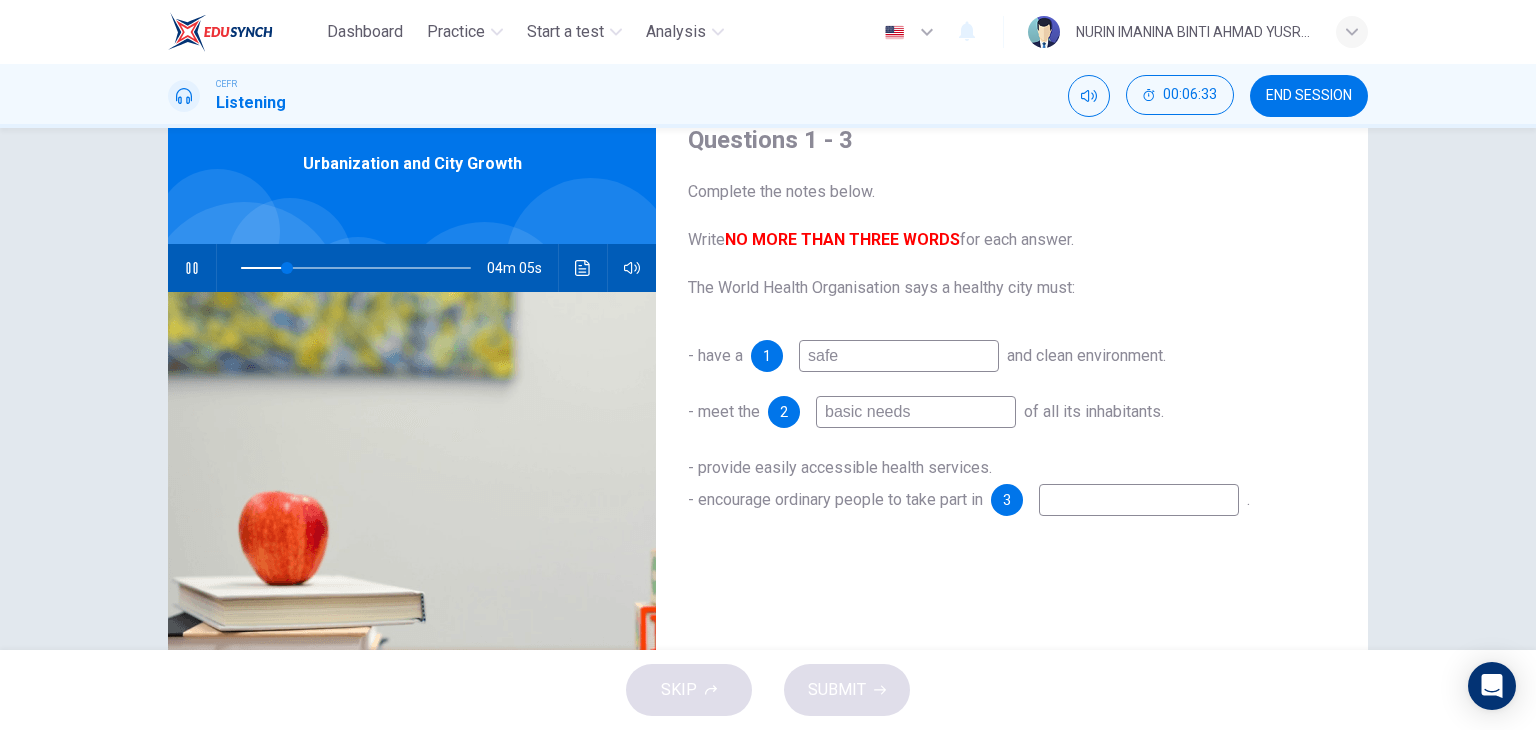 click at bounding box center [192, 268] 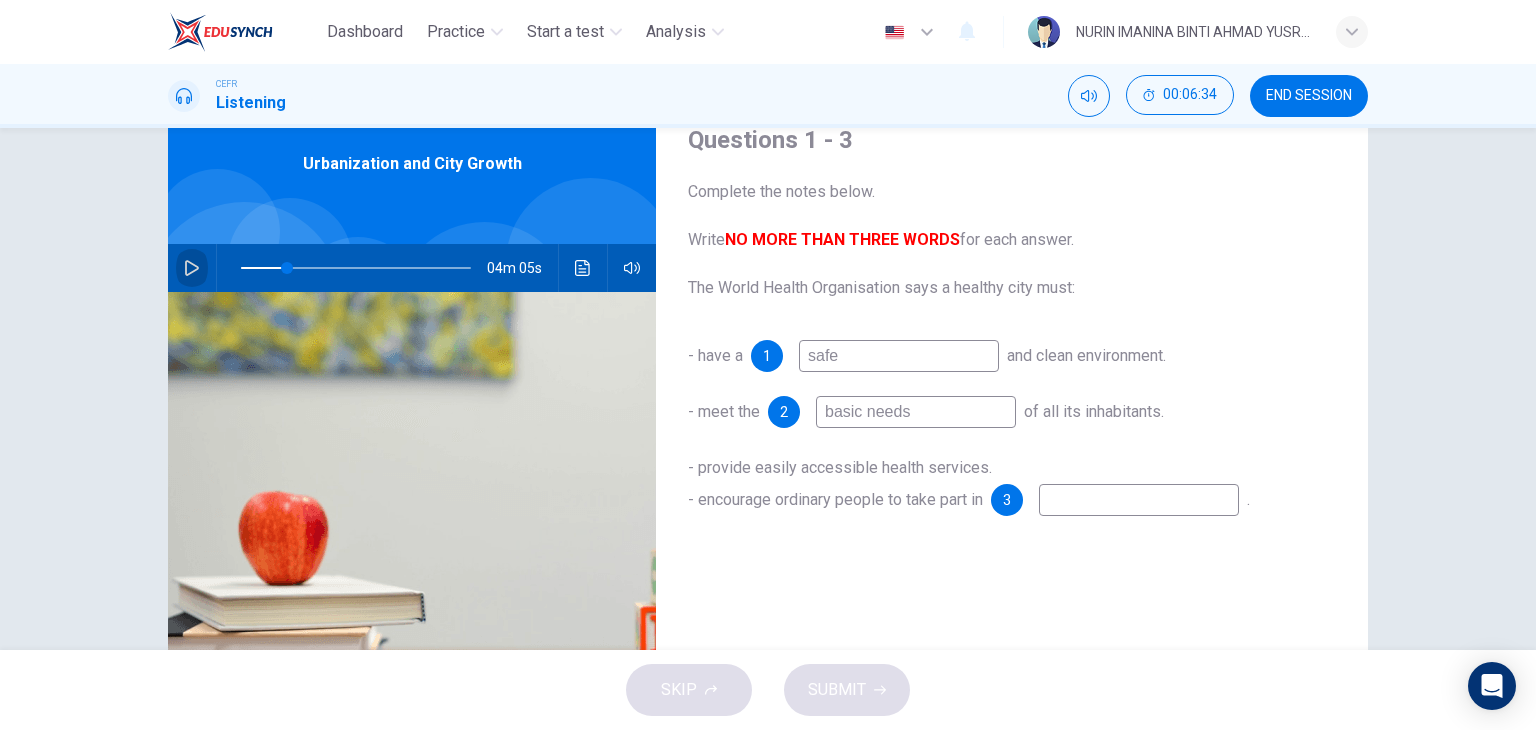 click at bounding box center [192, 268] 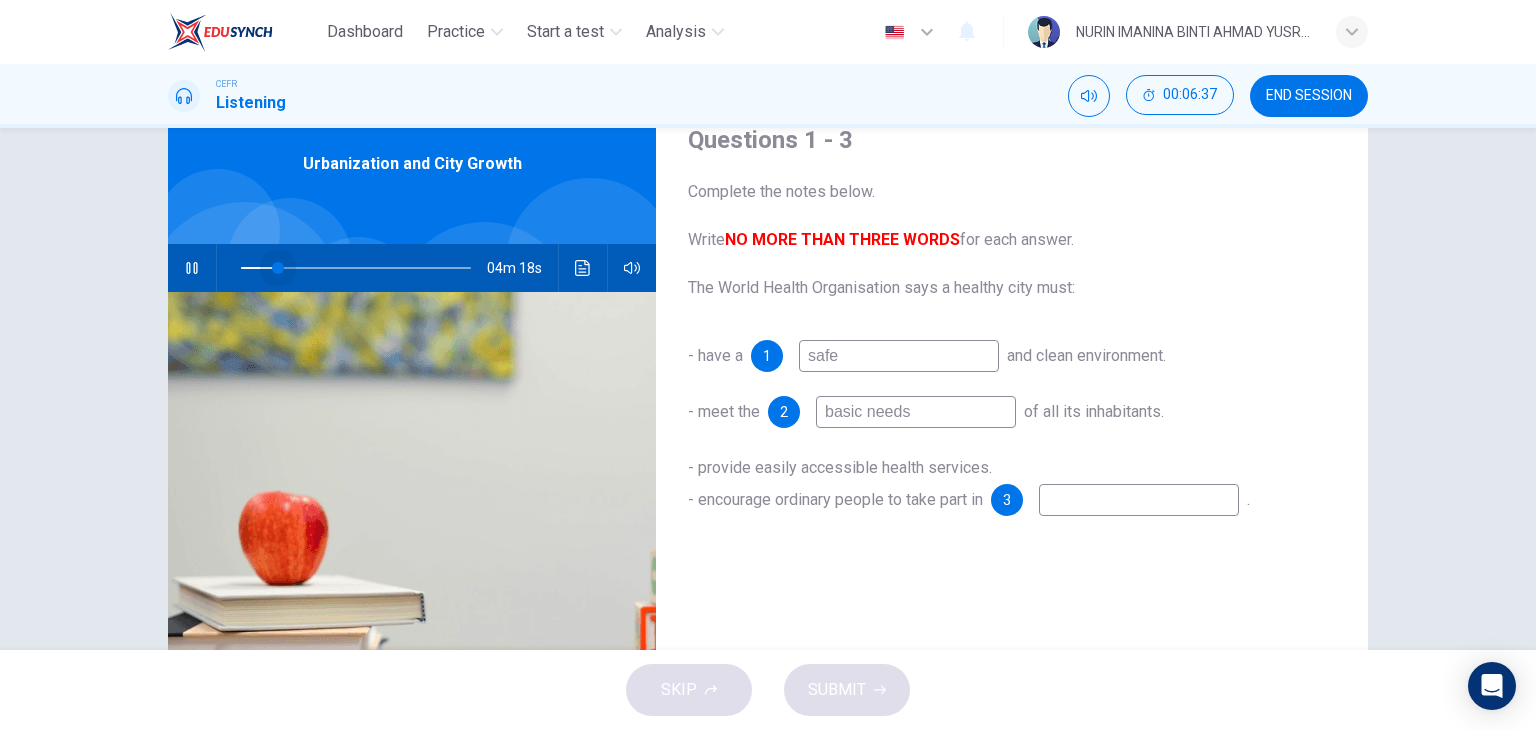 click at bounding box center [278, 268] 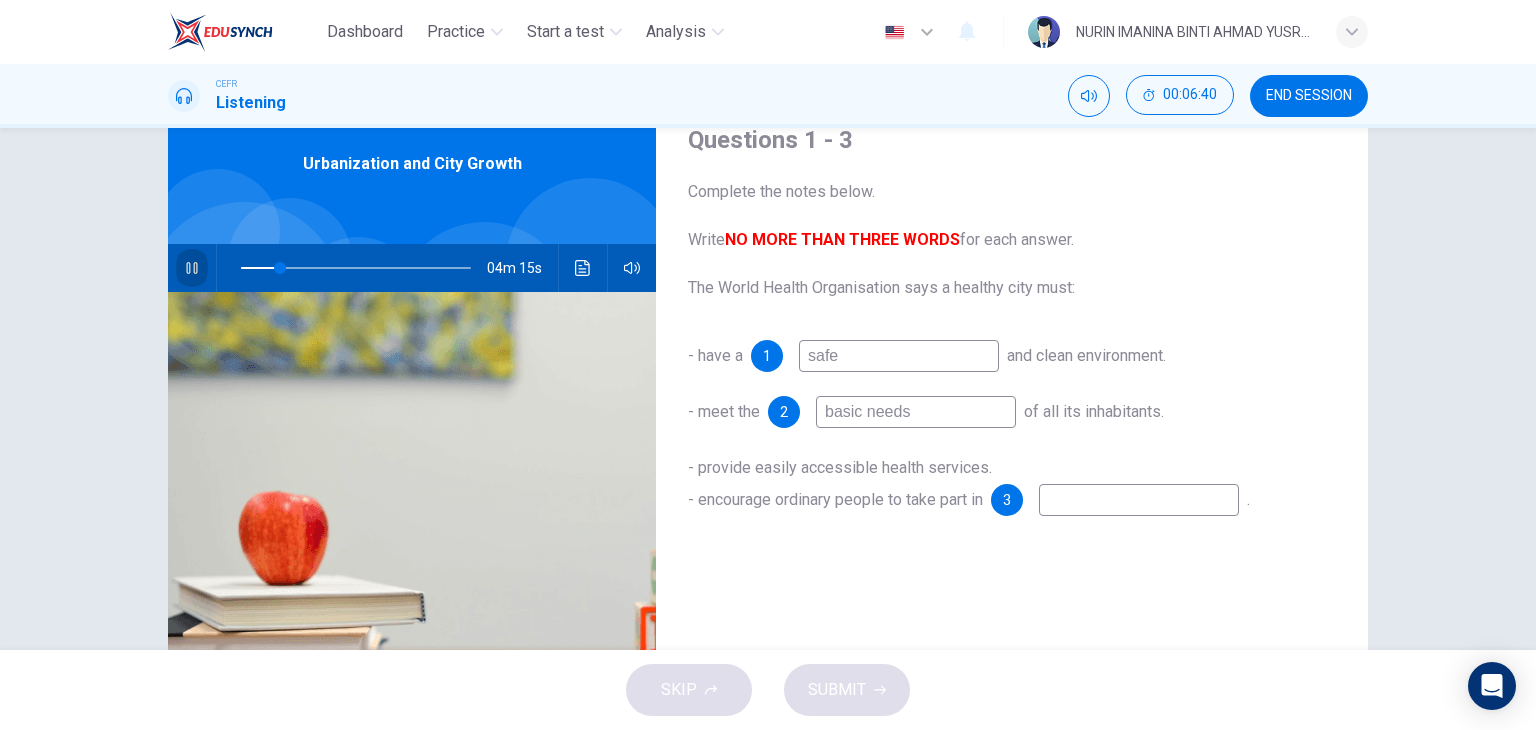 click at bounding box center [191, 268] 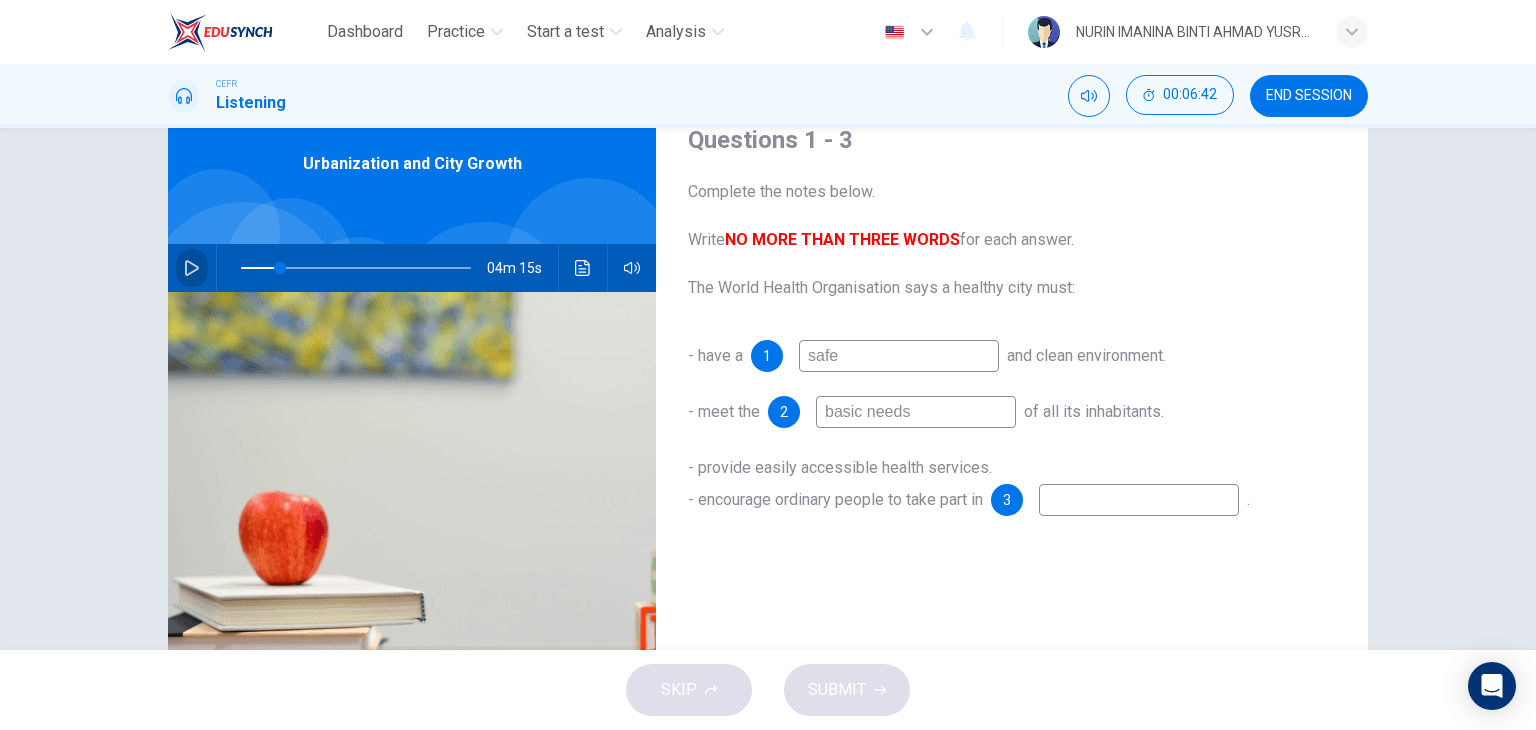 click at bounding box center [192, 268] 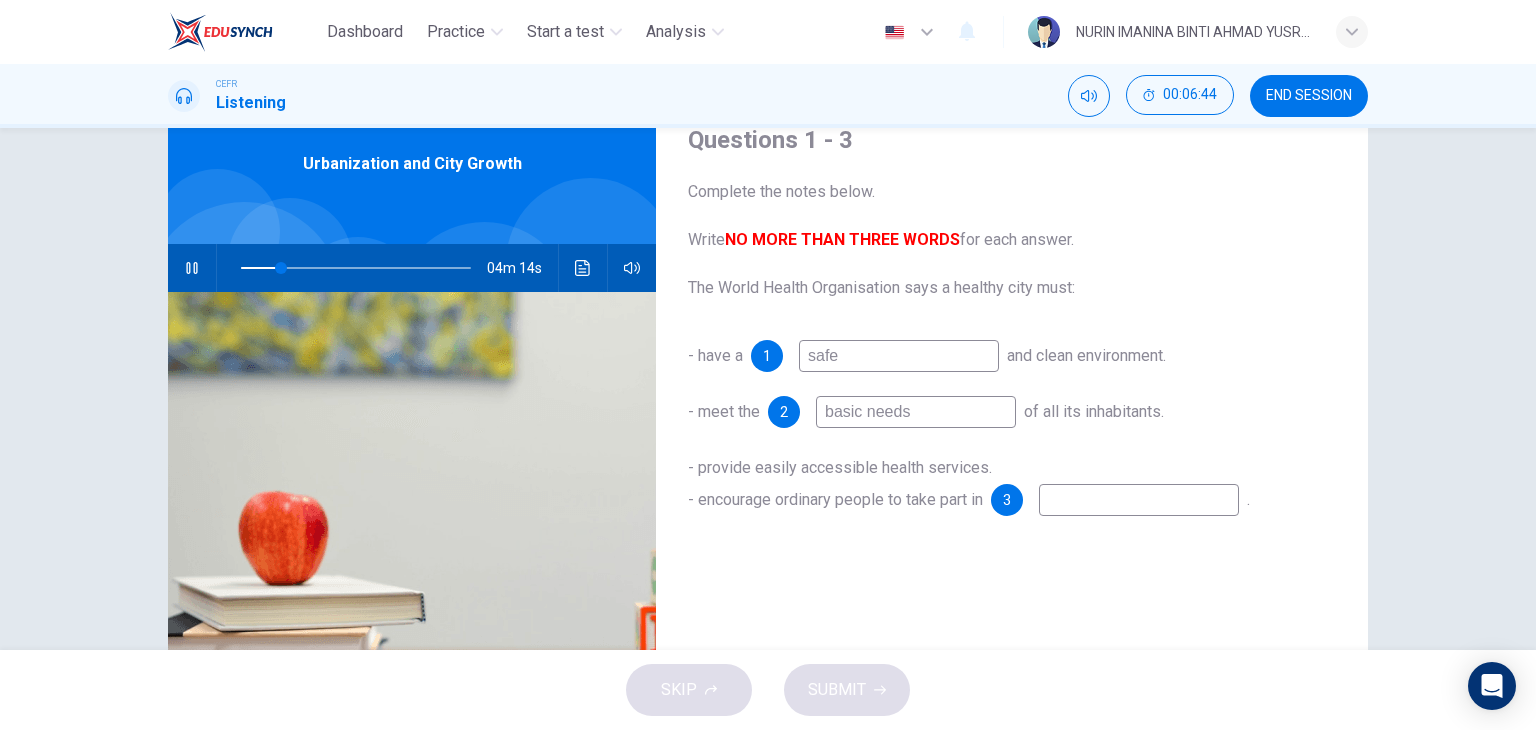 click at bounding box center (899, 356) 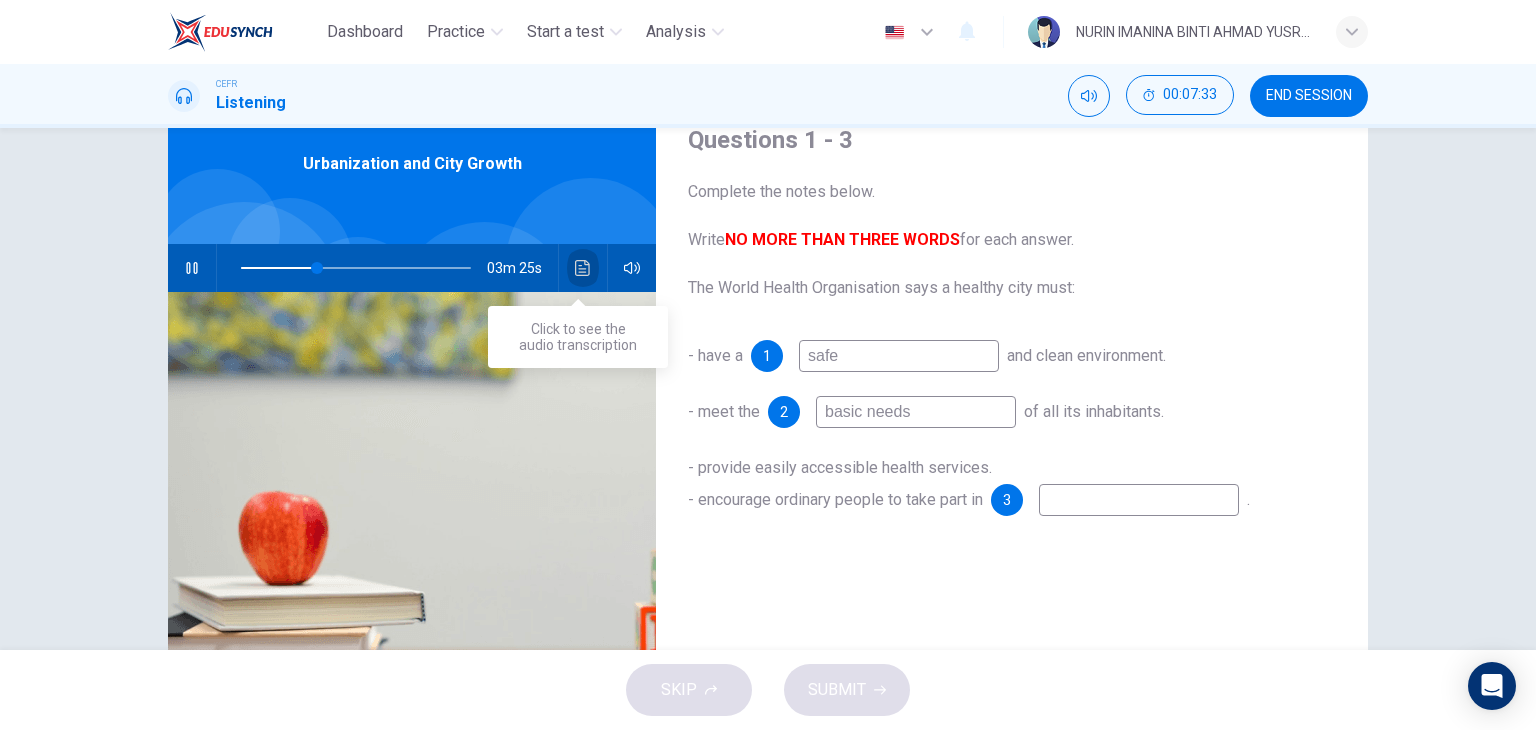 click at bounding box center [583, 268] 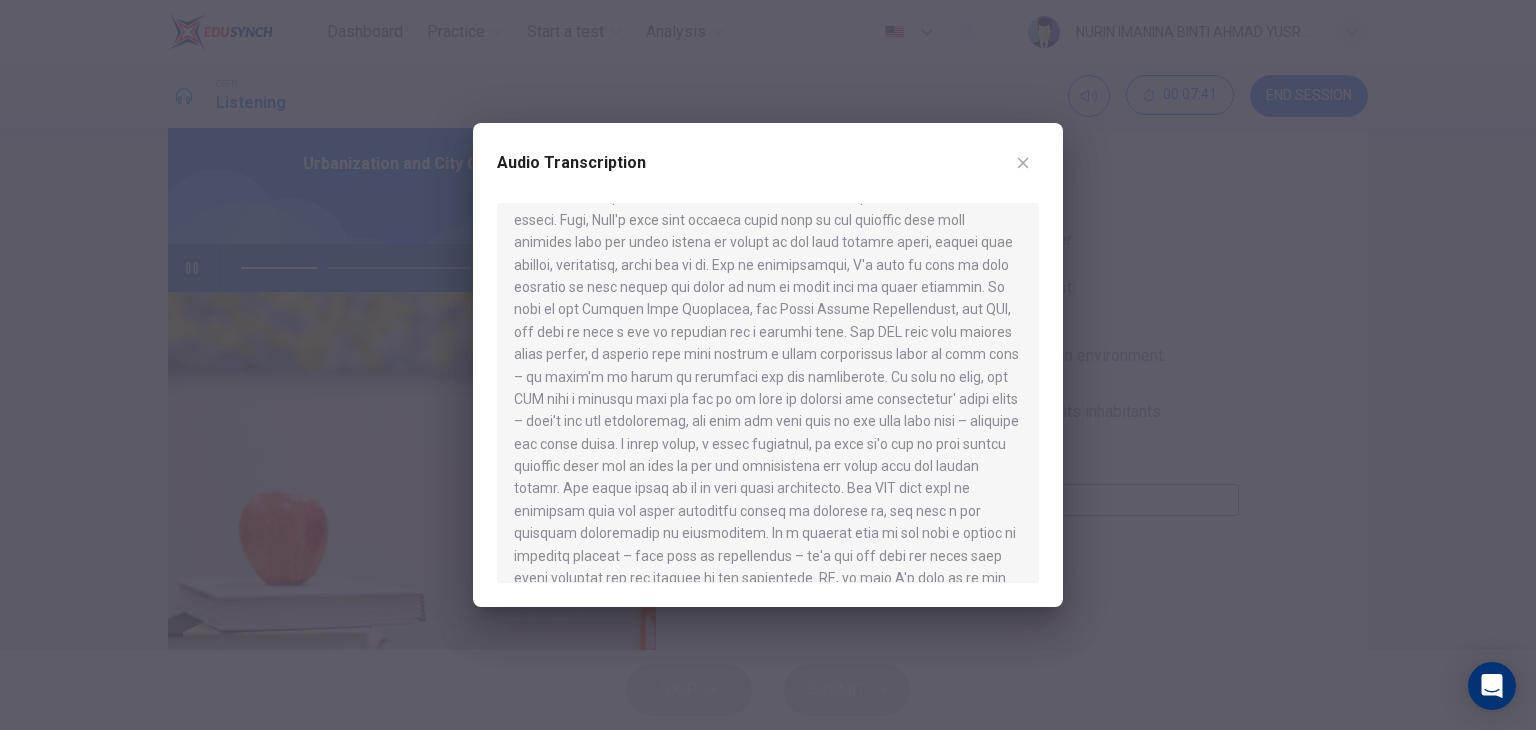 scroll, scrollTop: 56, scrollLeft: 0, axis: vertical 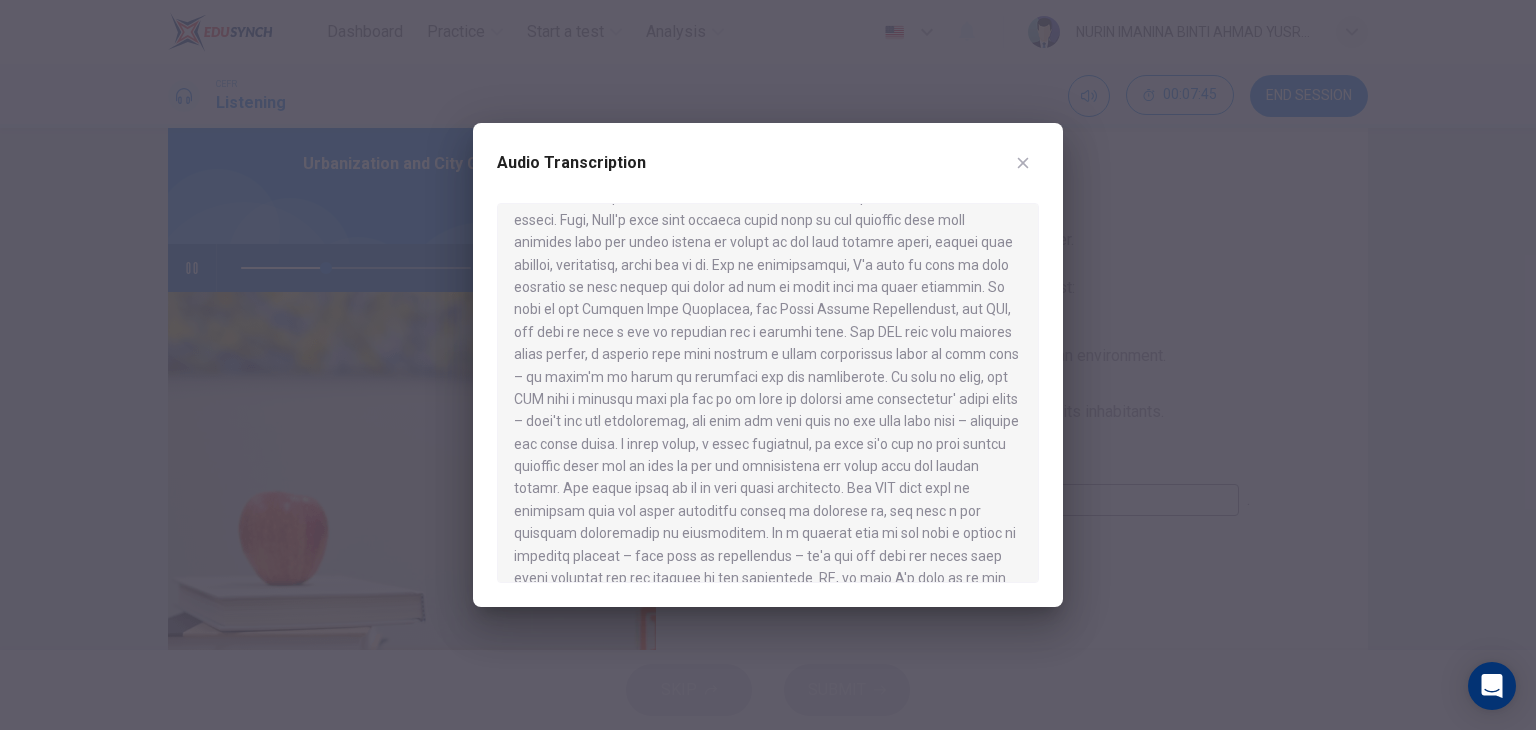 click at bounding box center [768, 365] 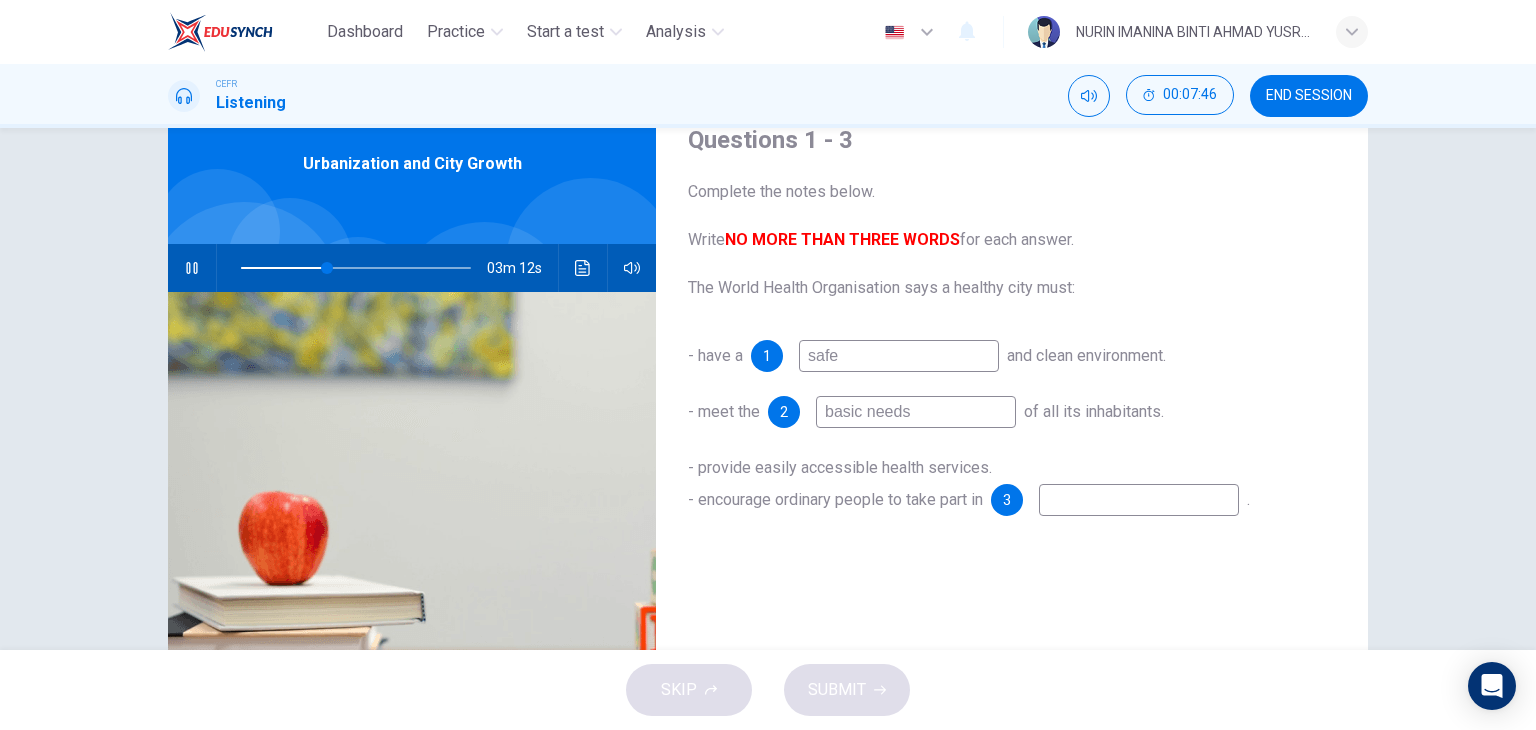click at bounding box center (899, 356) 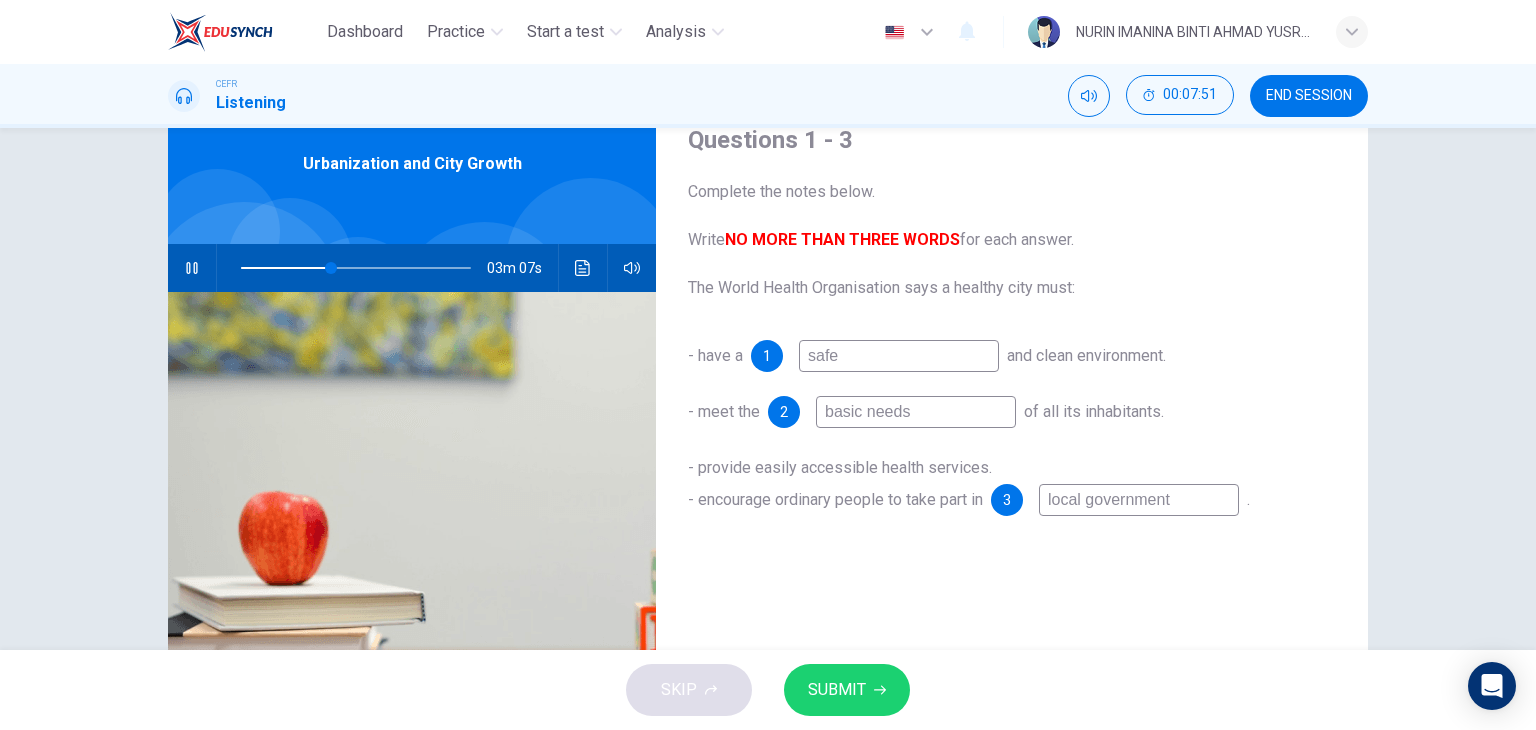 type on "local government" 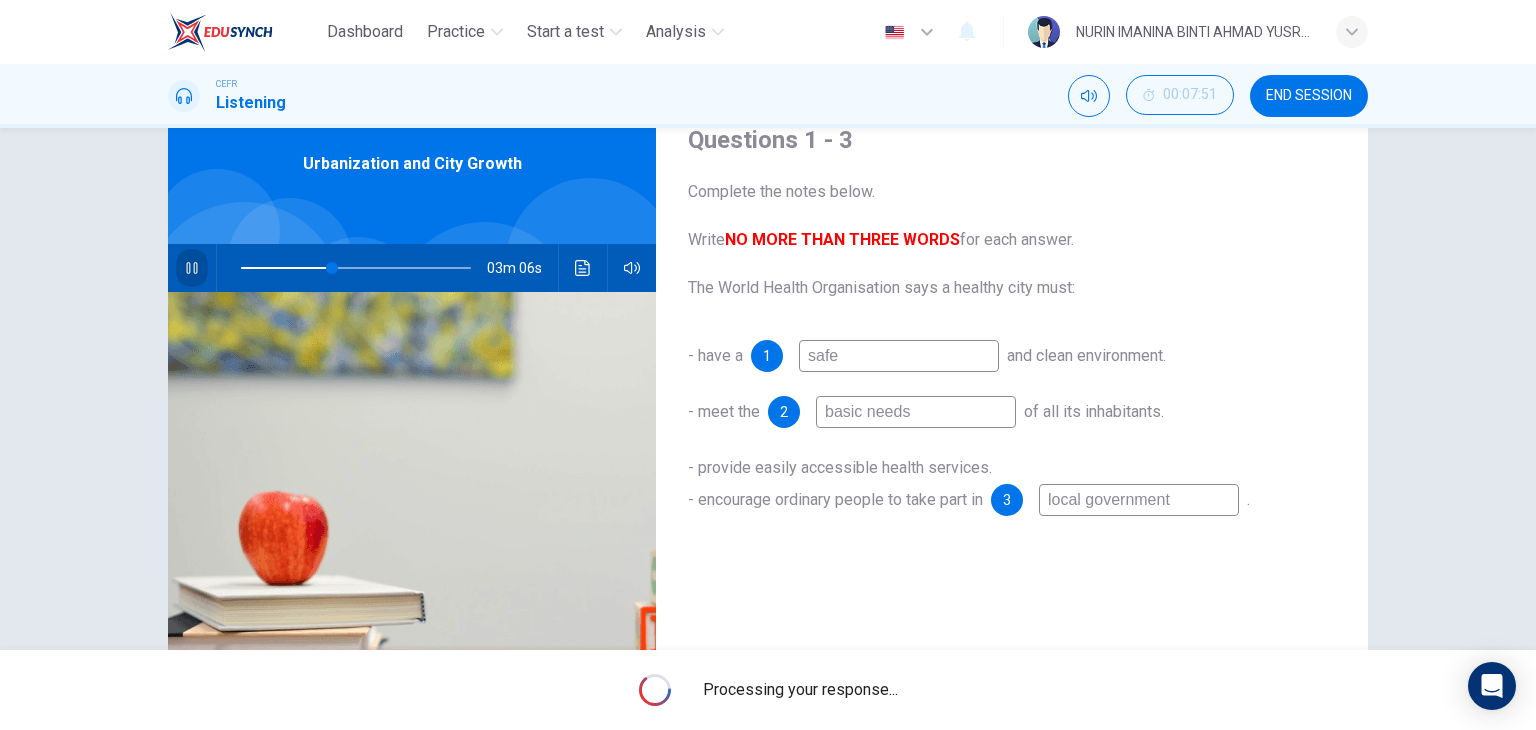 click at bounding box center (192, 268) 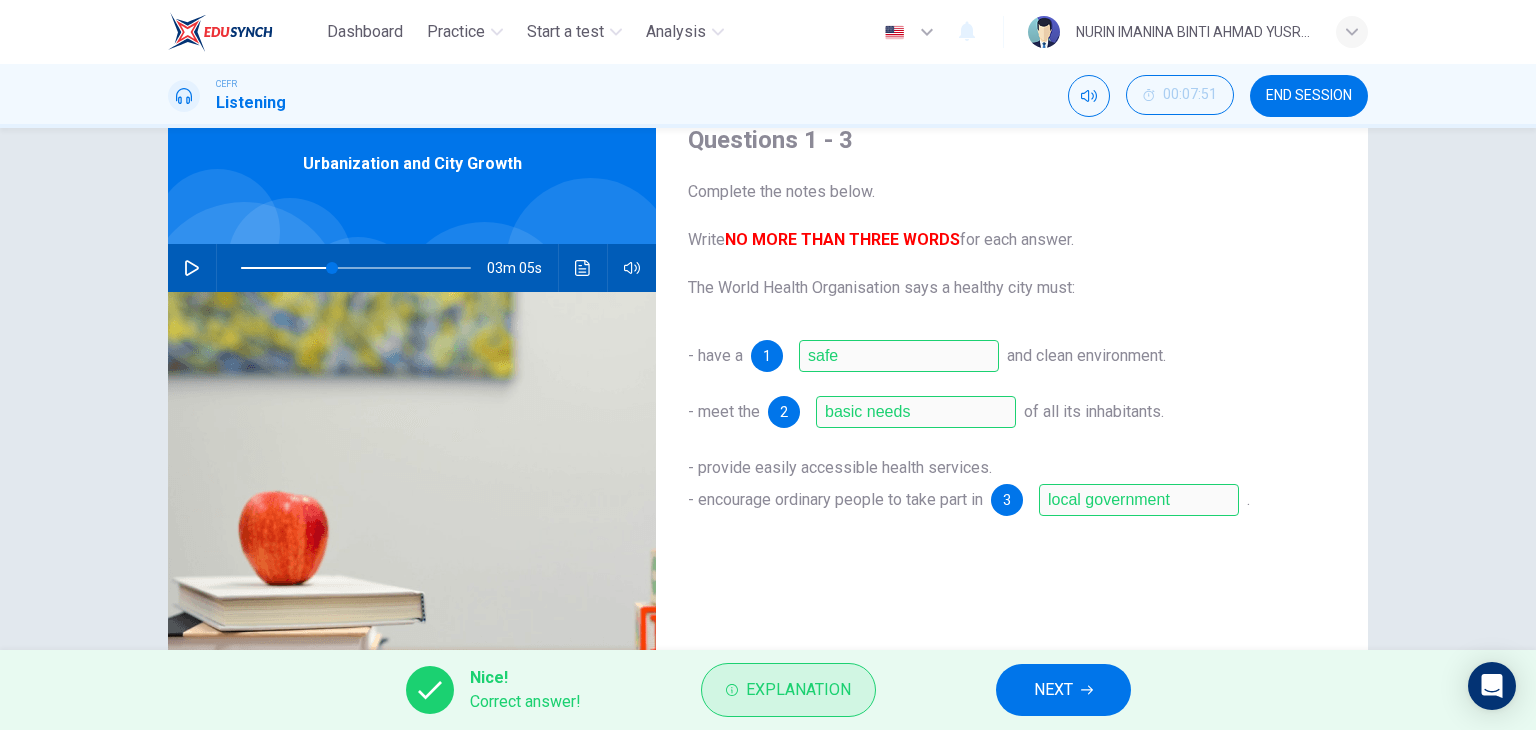click on "Explanation" at bounding box center (788, 690) 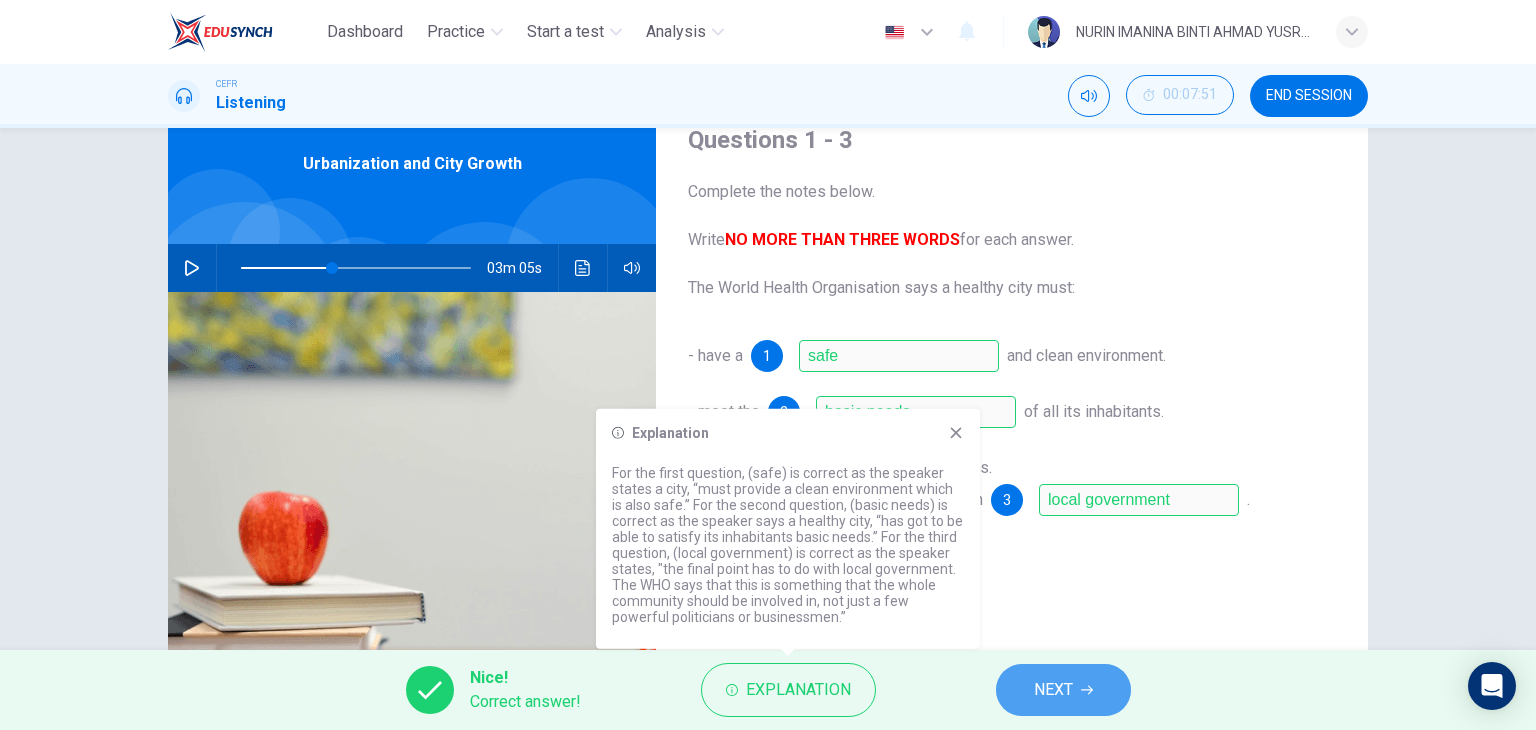 click on "NEXT" at bounding box center [1053, 690] 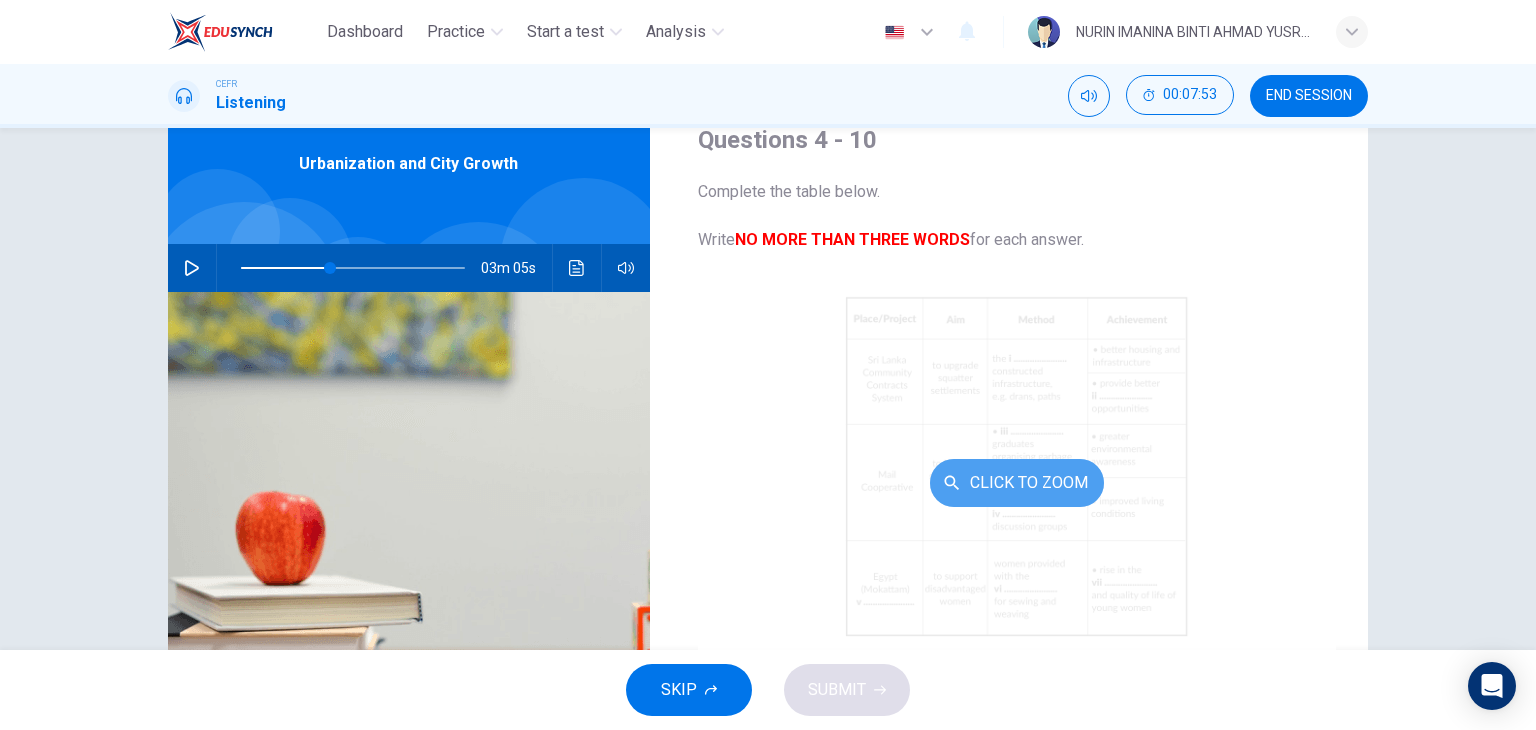 click on "Click to Zoom" at bounding box center (1017, 483) 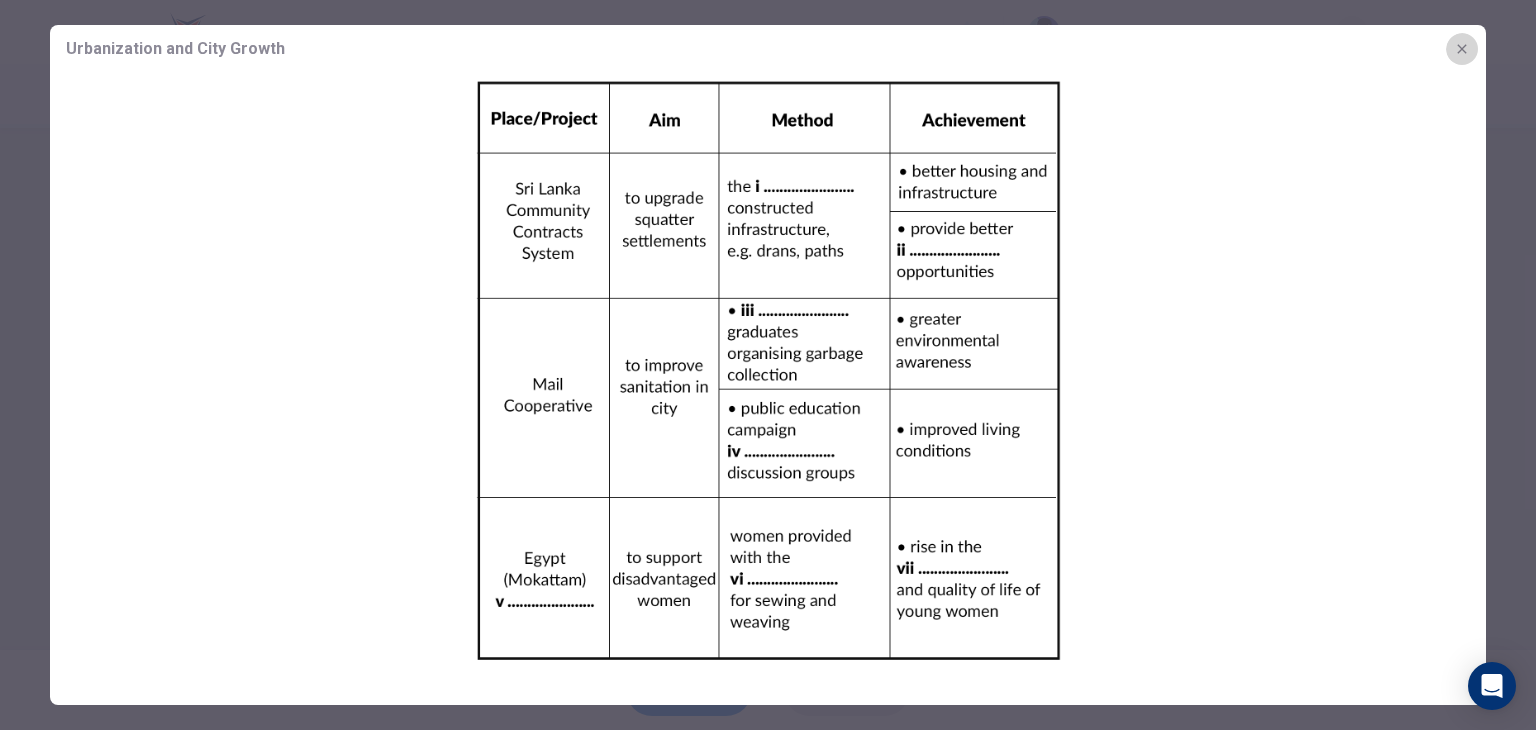 click at bounding box center [1462, 49] 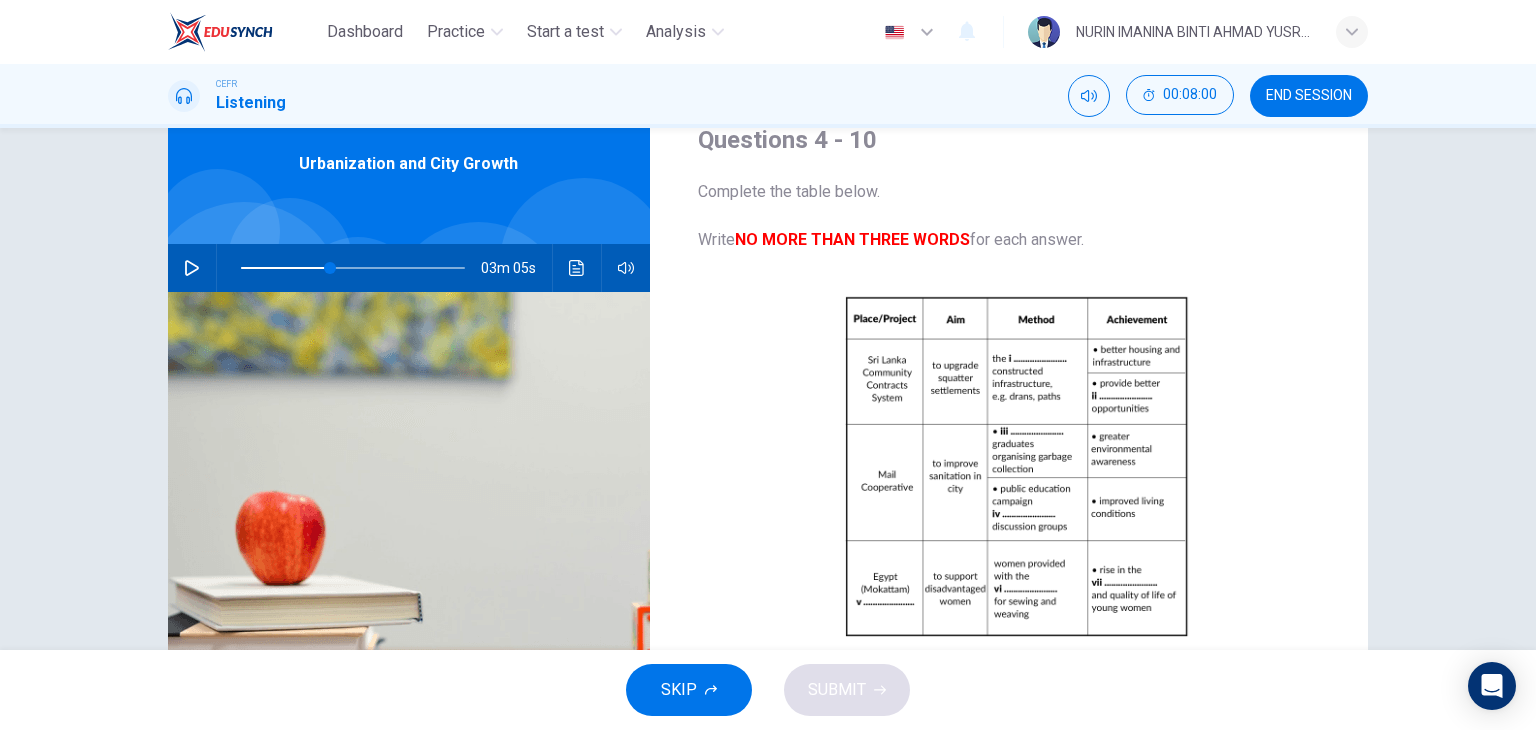 scroll, scrollTop: 253, scrollLeft: 0, axis: vertical 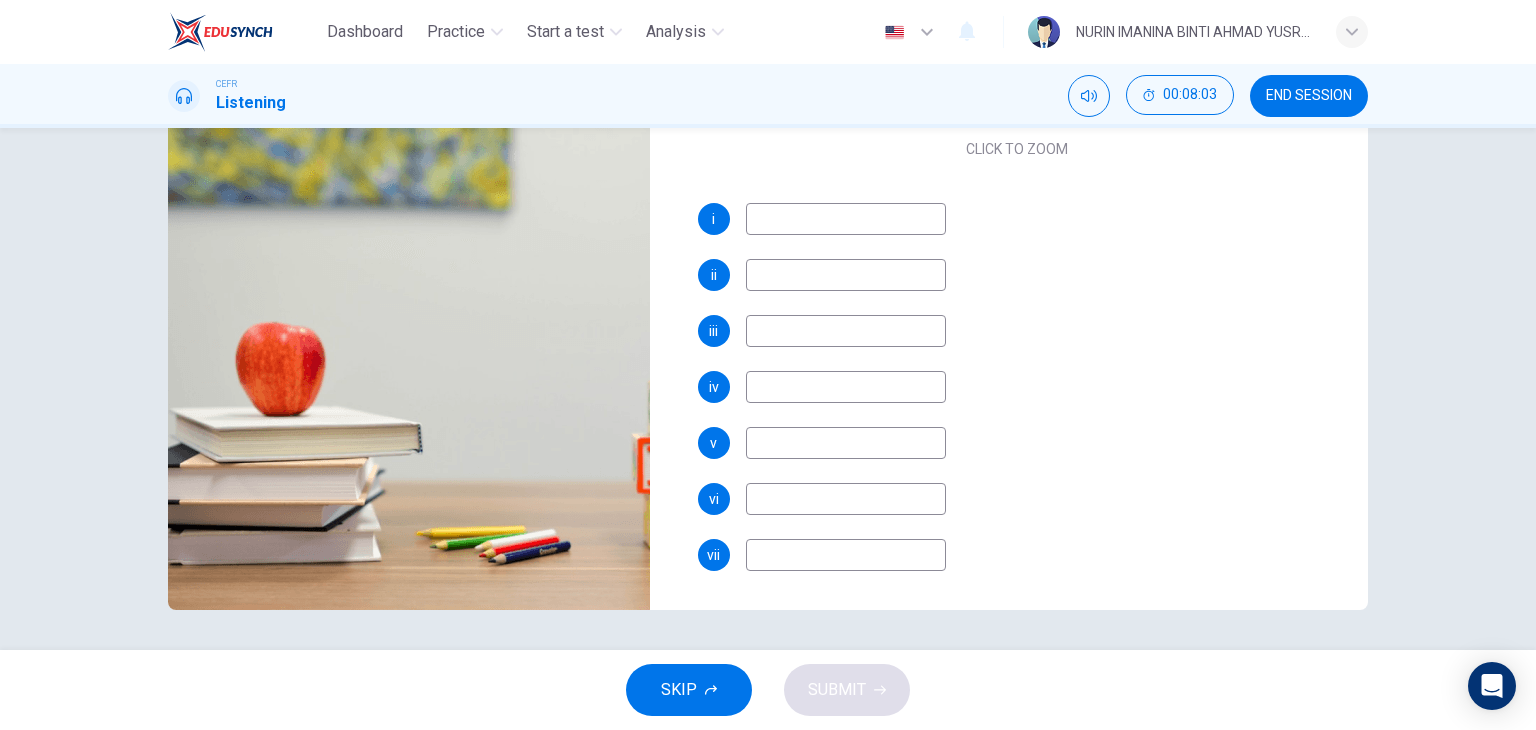 click on "SKIP" at bounding box center (679, 690) 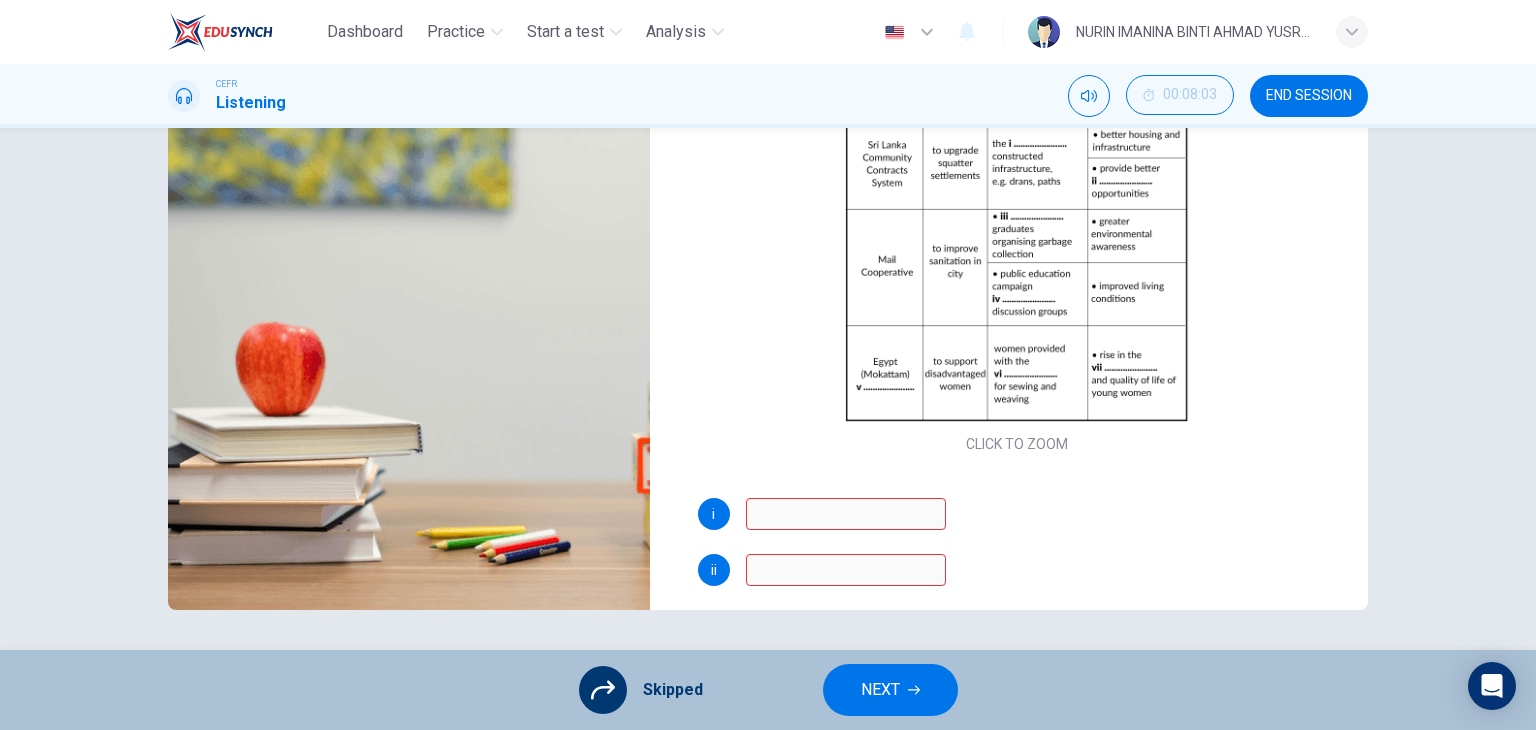 scroll, scrollTop: 45, scrollLeft: 0, axis: vertical 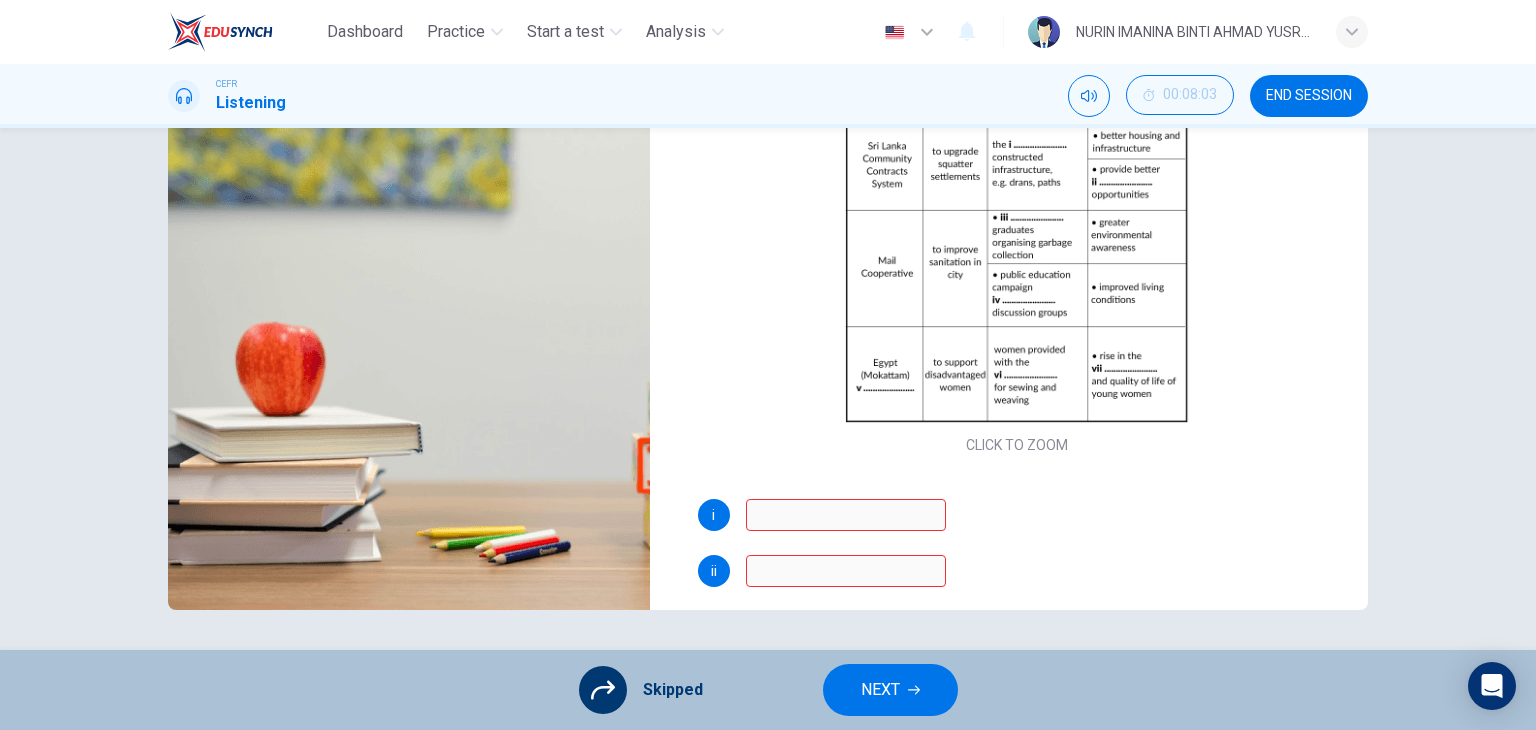 click on "NEXT" at bounding box center (880, 690) 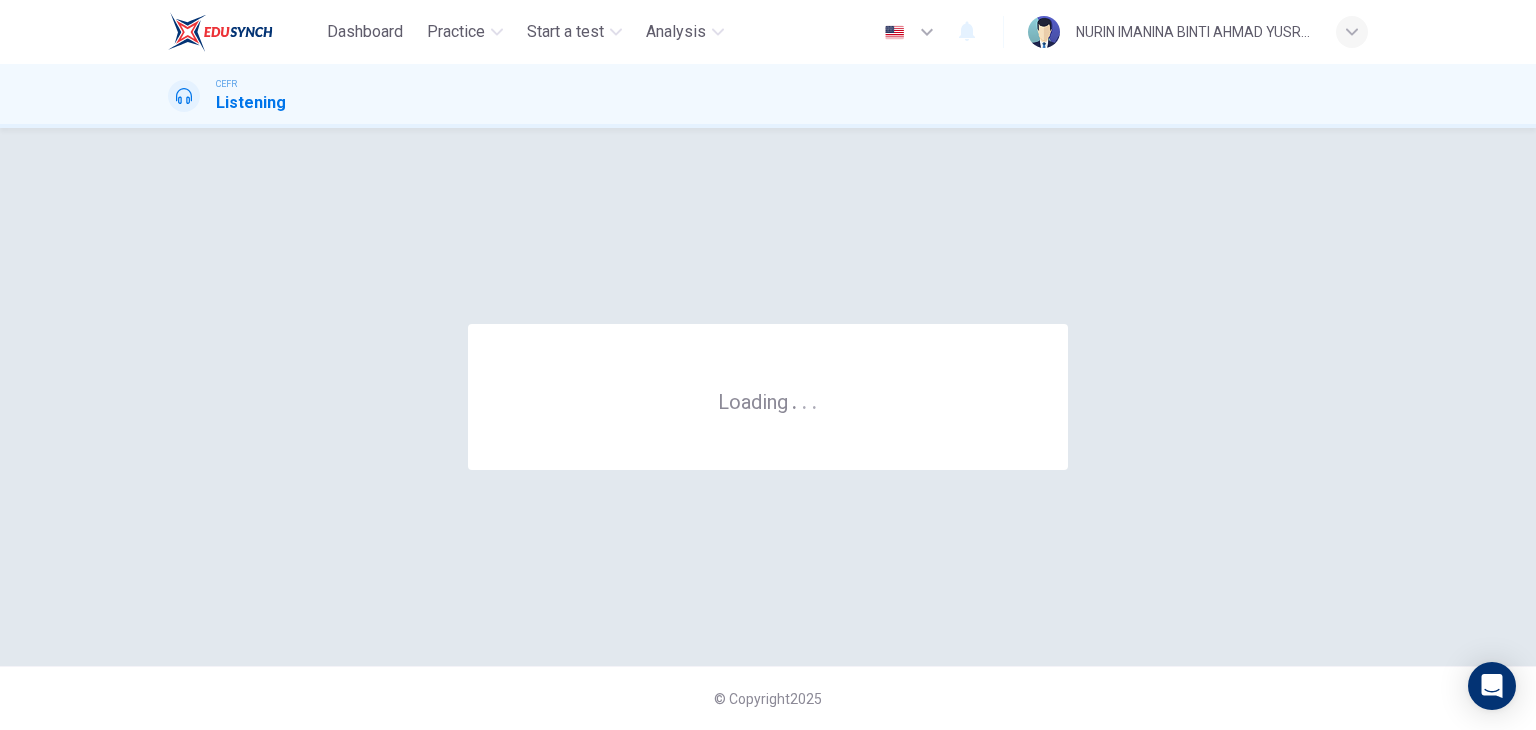 scroll, scrollTop: 0, scrollLeft: 0, axis: both 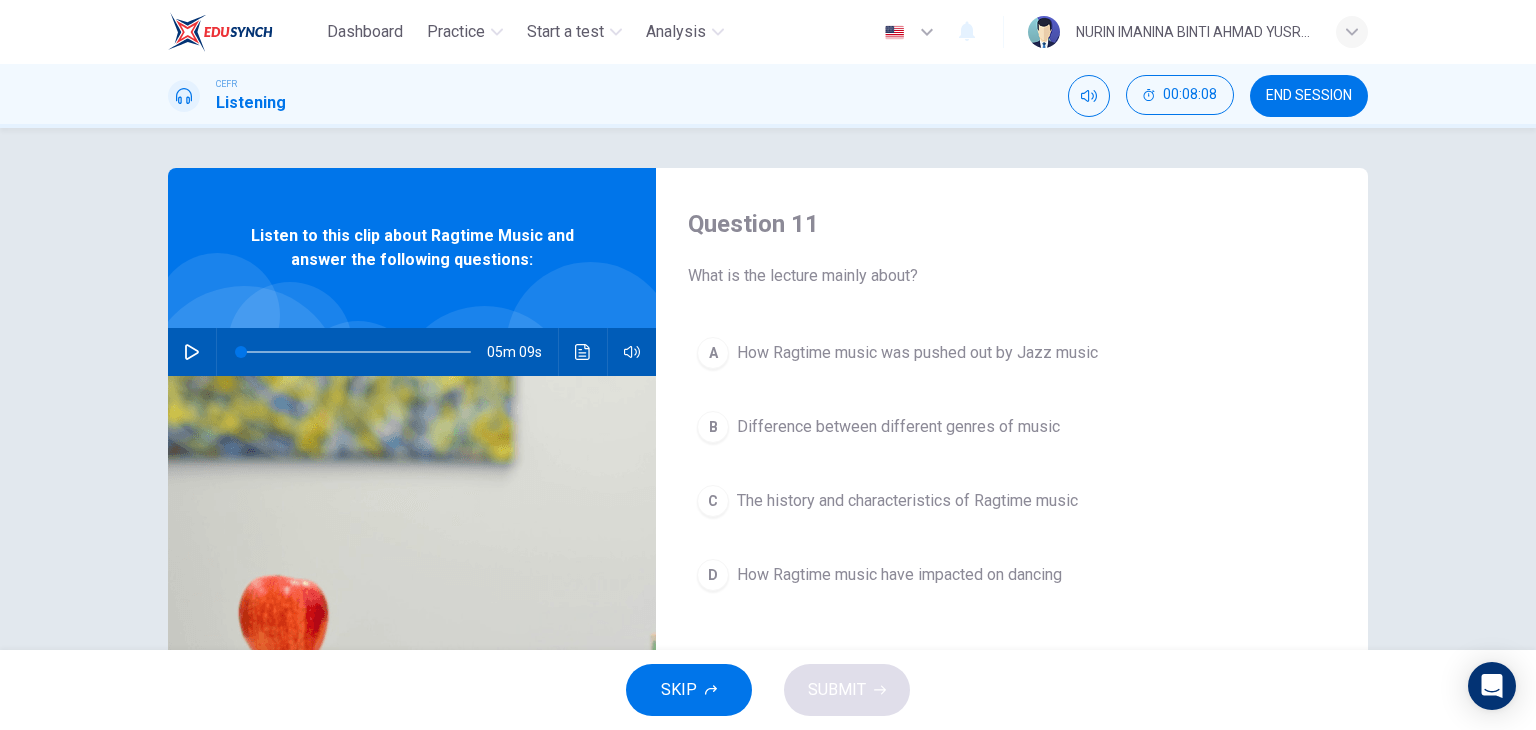 click on "END SESSION" at bounding box center (1309, 96) 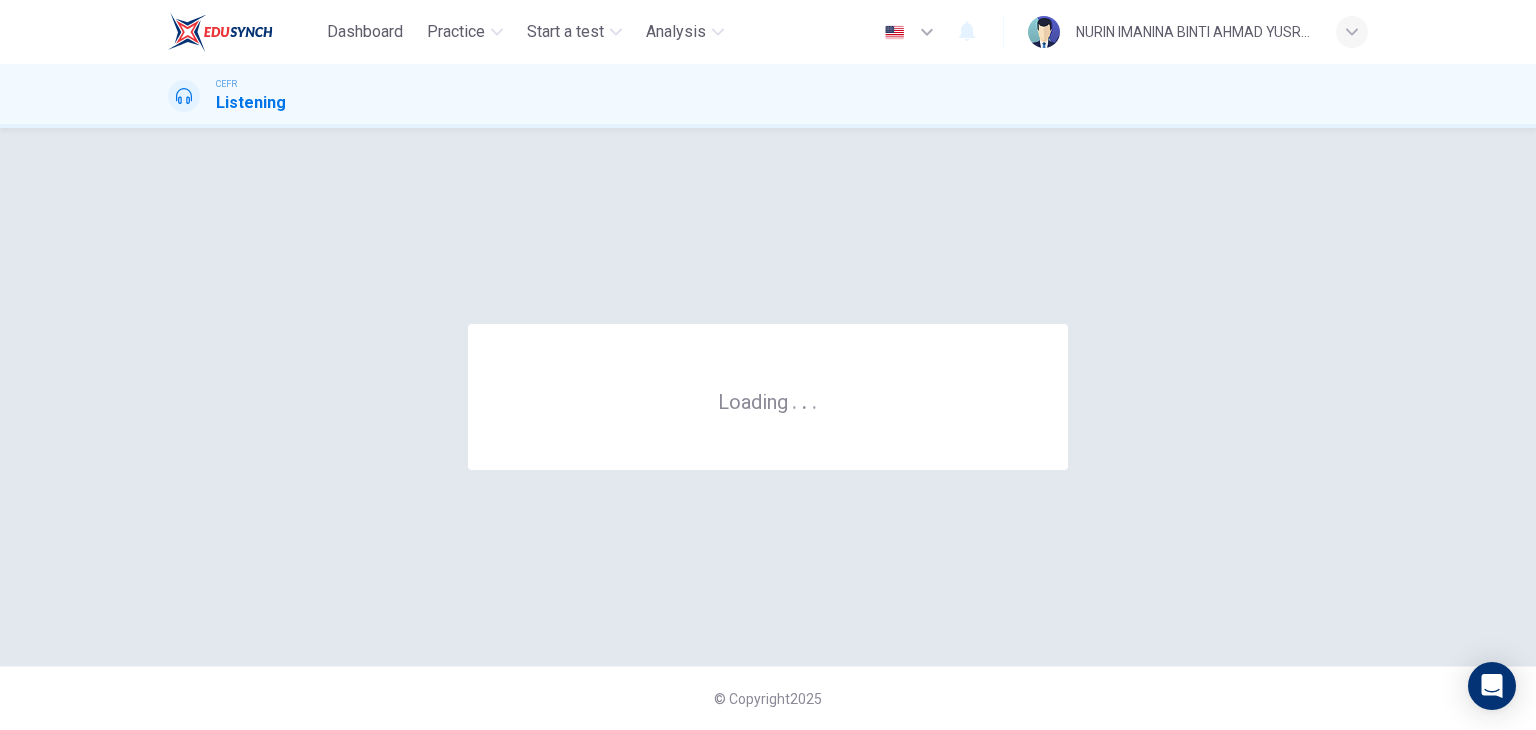 scroll, scrollTop: 0, scrollLeft: 0, axis: both 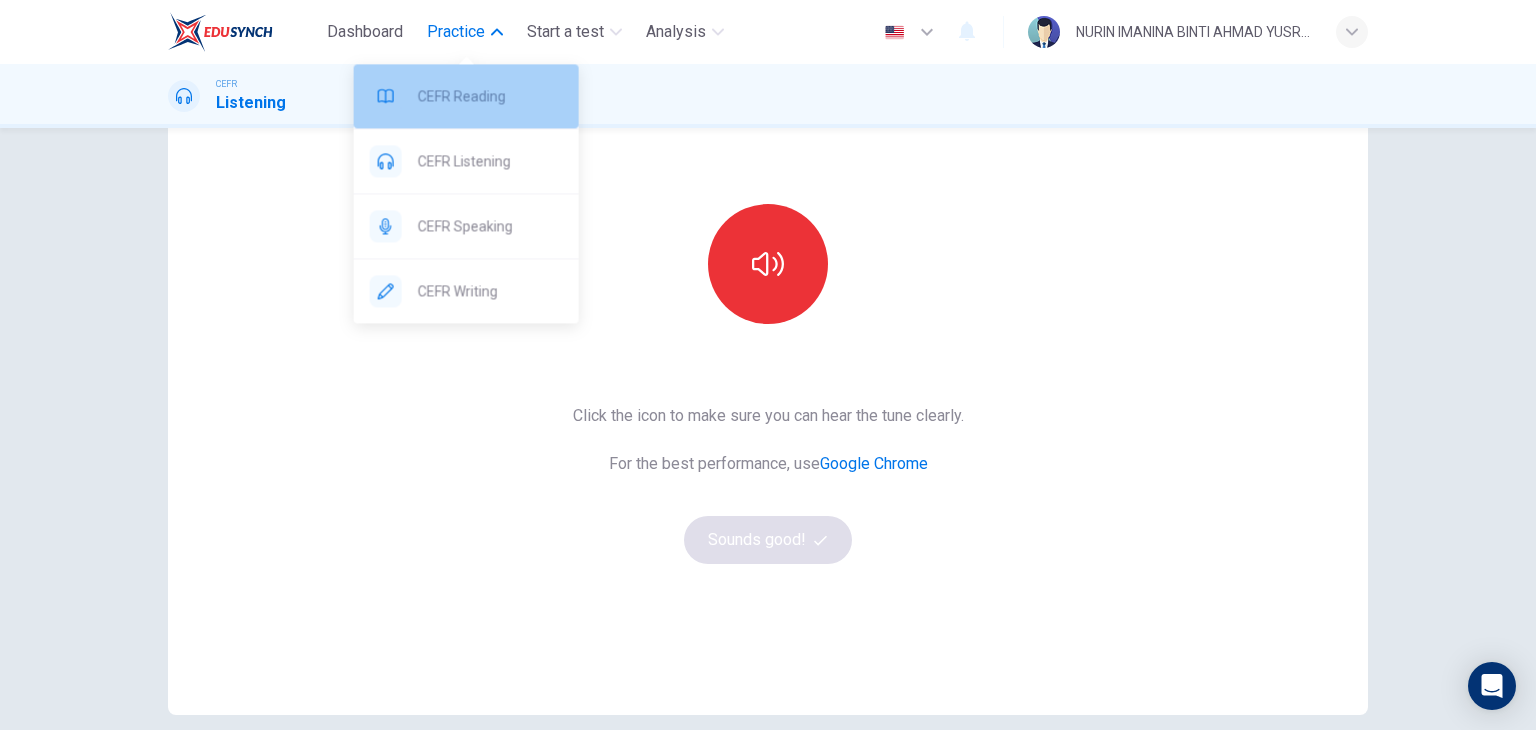 click on "CEFR Reading" at bounding box center (466, 96) 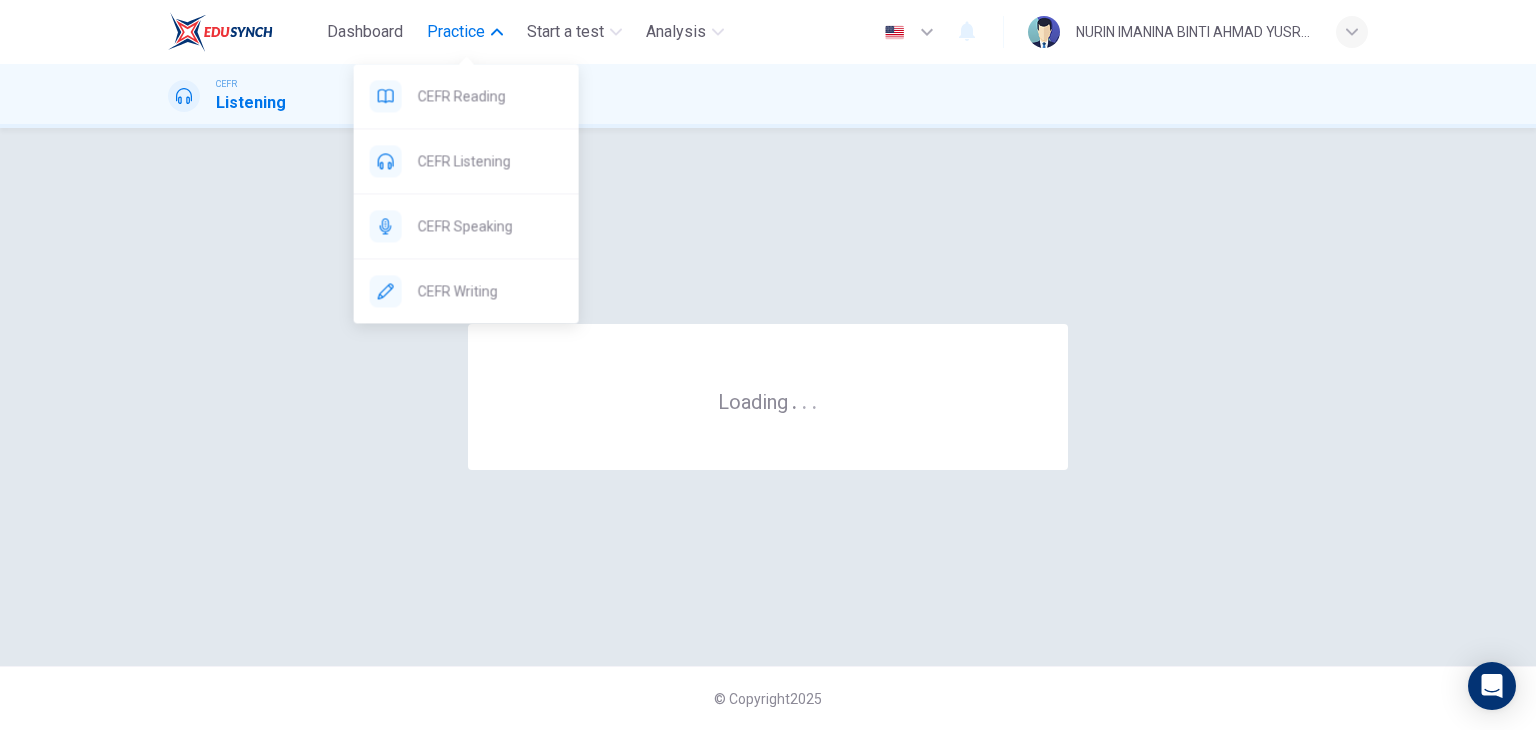 scroll, scrollTop: 0, scrollLeft: 0, axis: both 